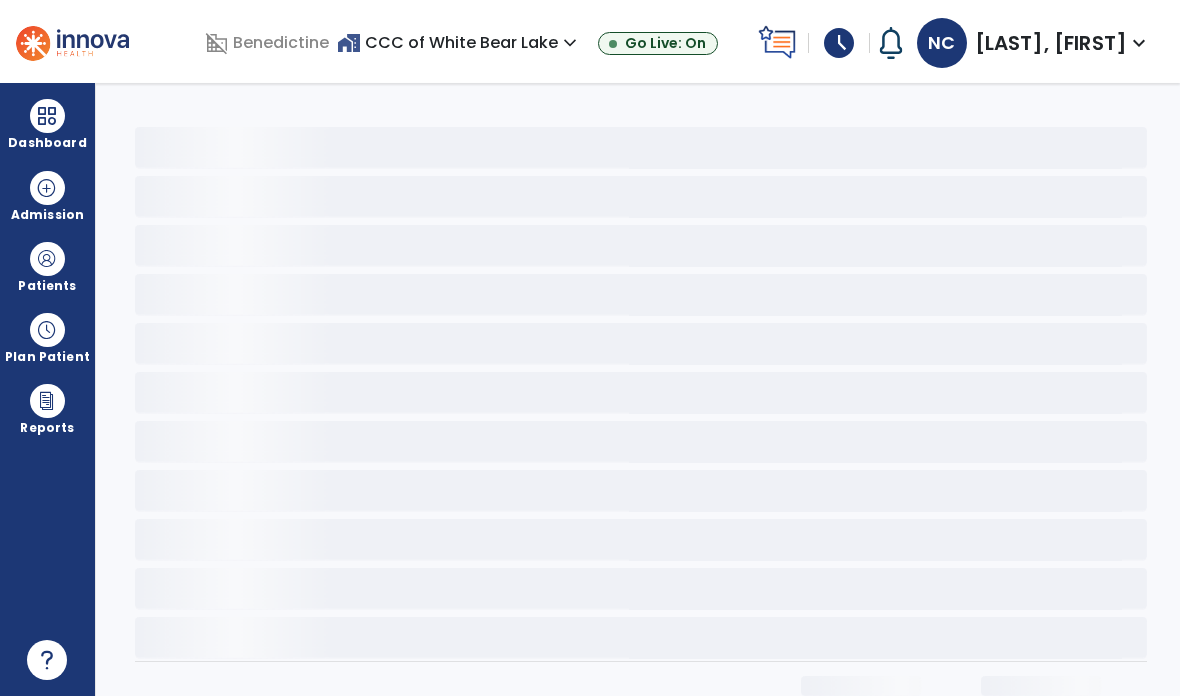 scroll, scrollTop: 0, scrollLeft: 0, axis: both 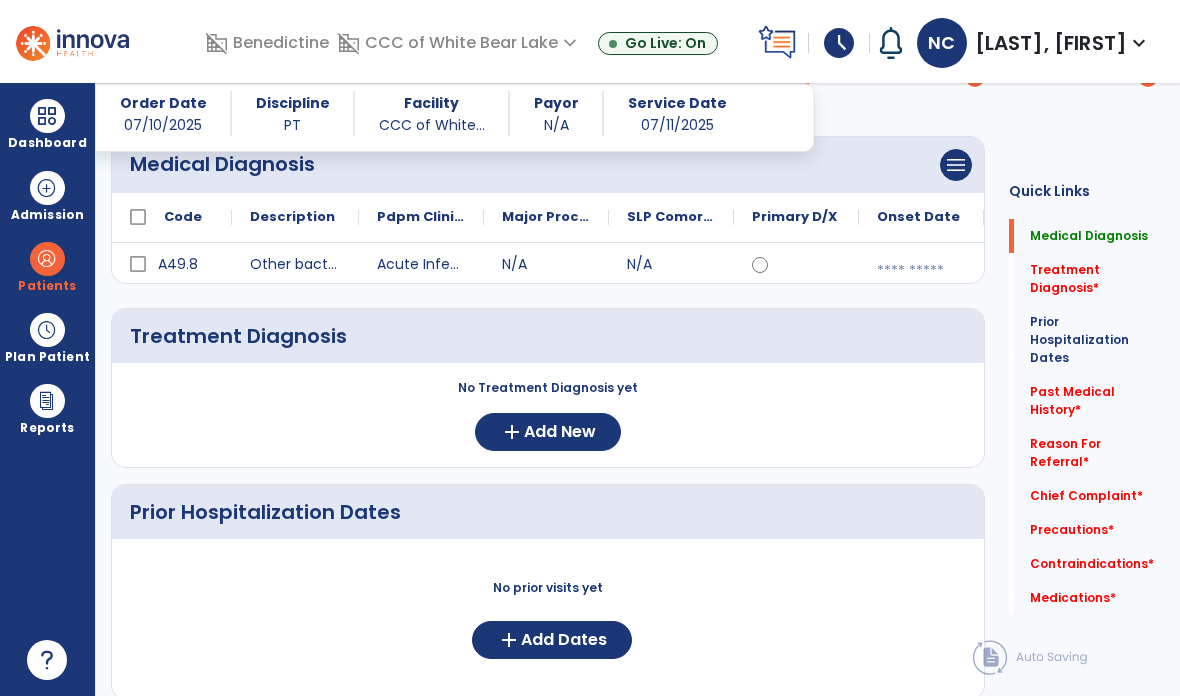 click at bounding box center [921, 271] 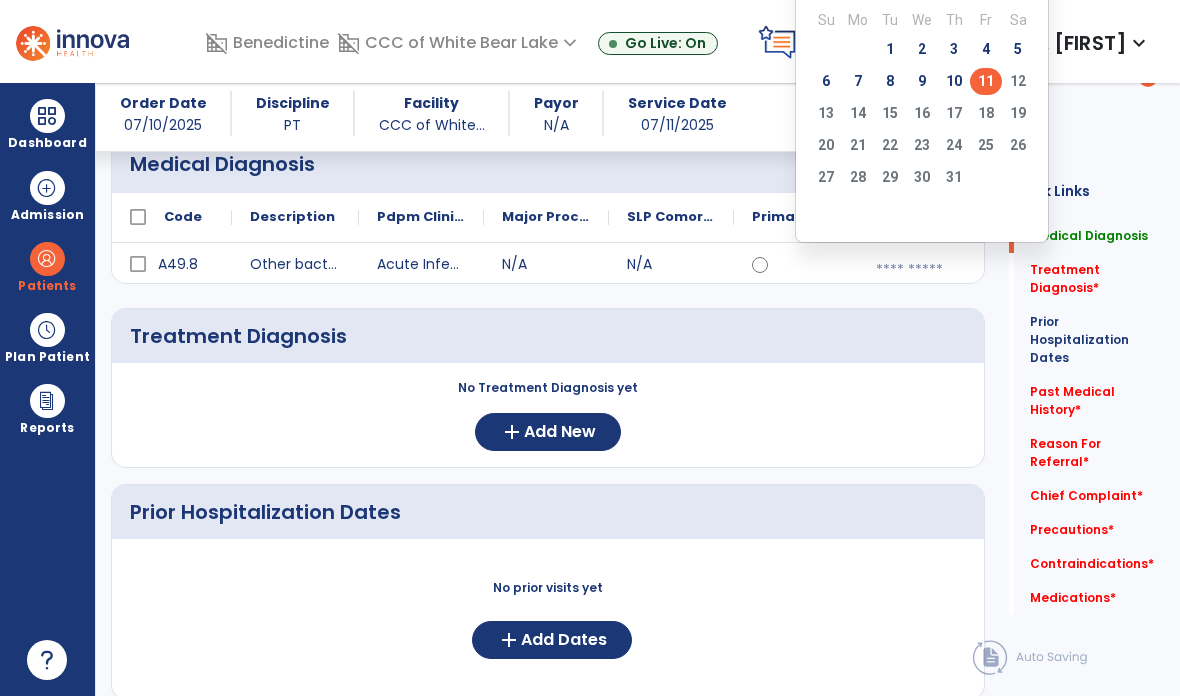 click on "10" 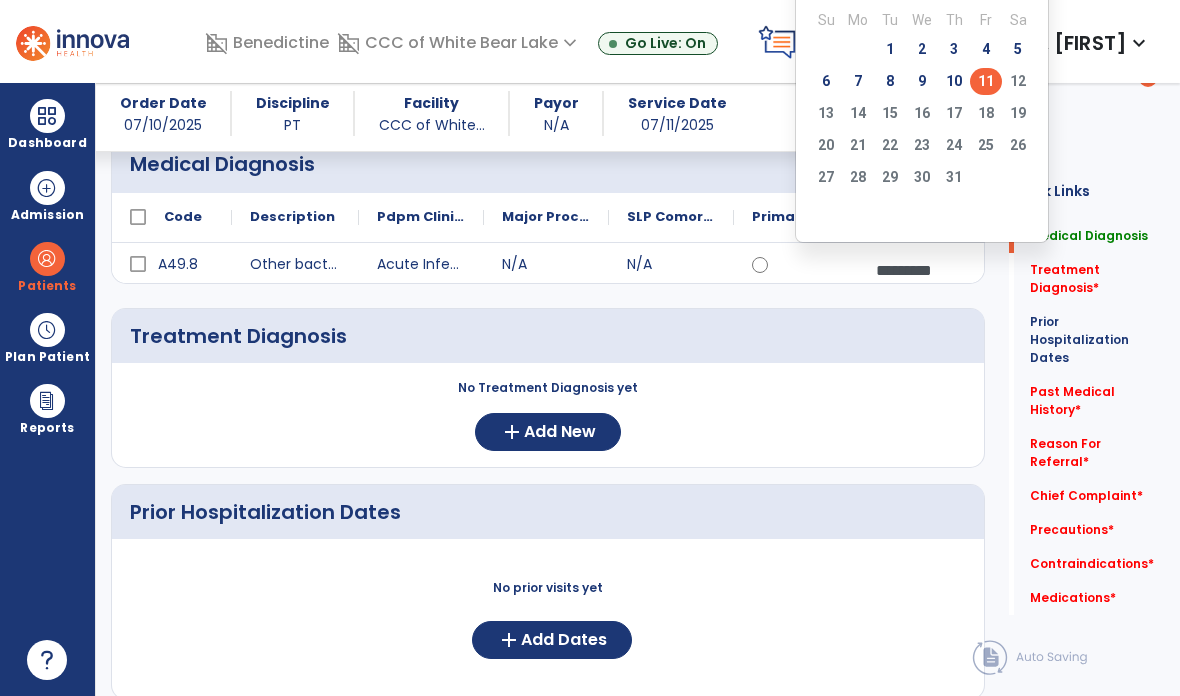 scroll, scrollTop: 73, scrollLeft: 0, axis: vertical 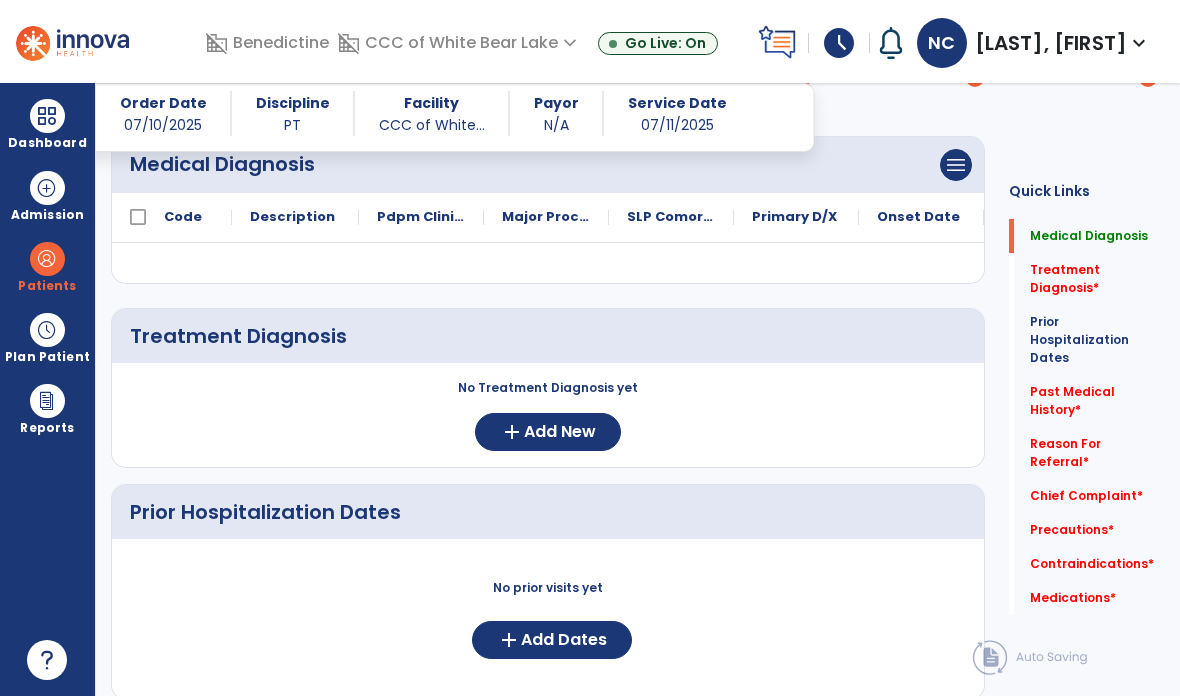 click on "Add New" 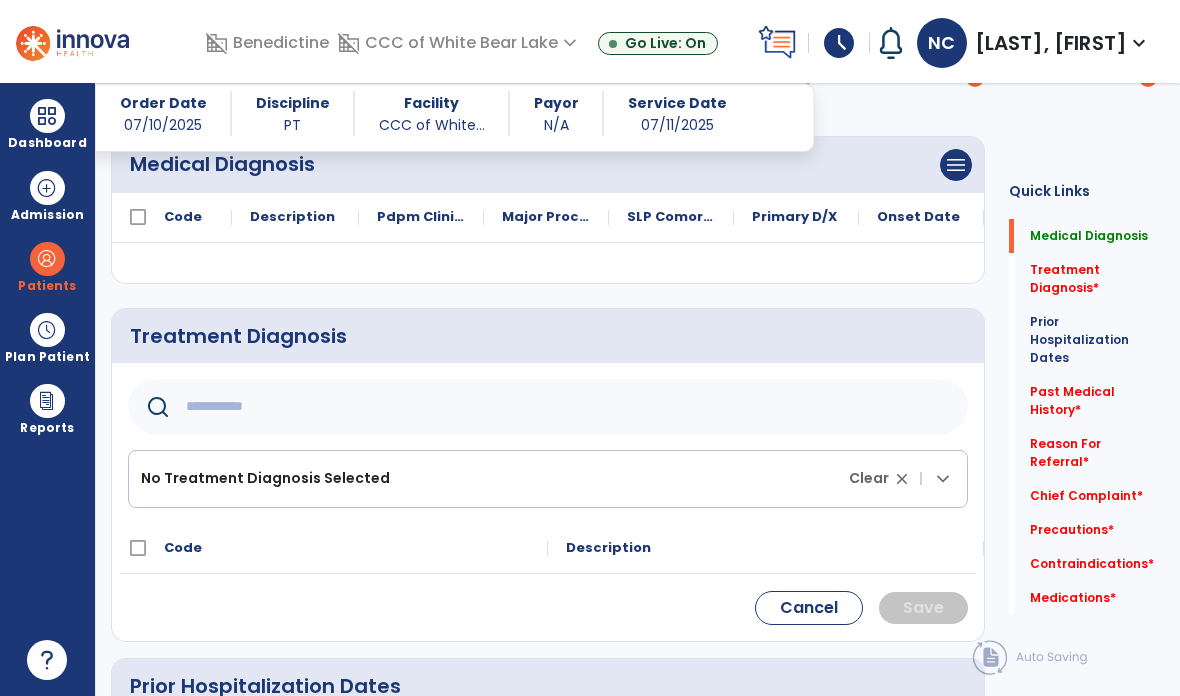 click 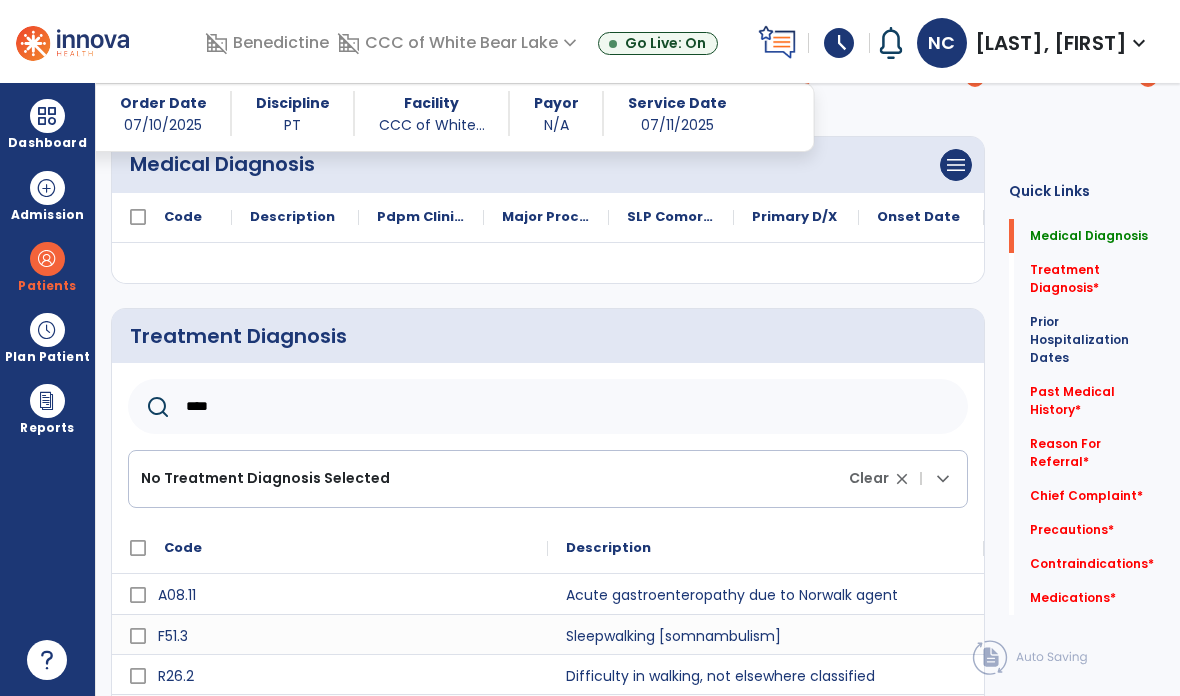 scroll, scrollTop: 311, scrollLeft: 0, axis: vertical 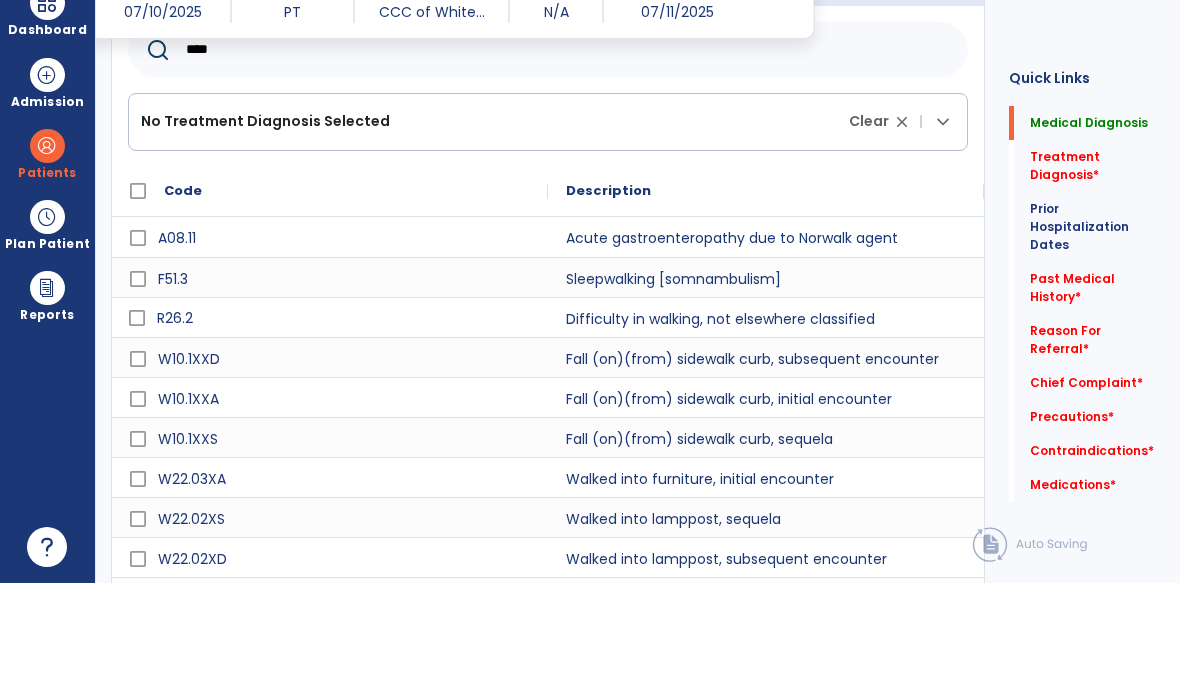 type on "****" 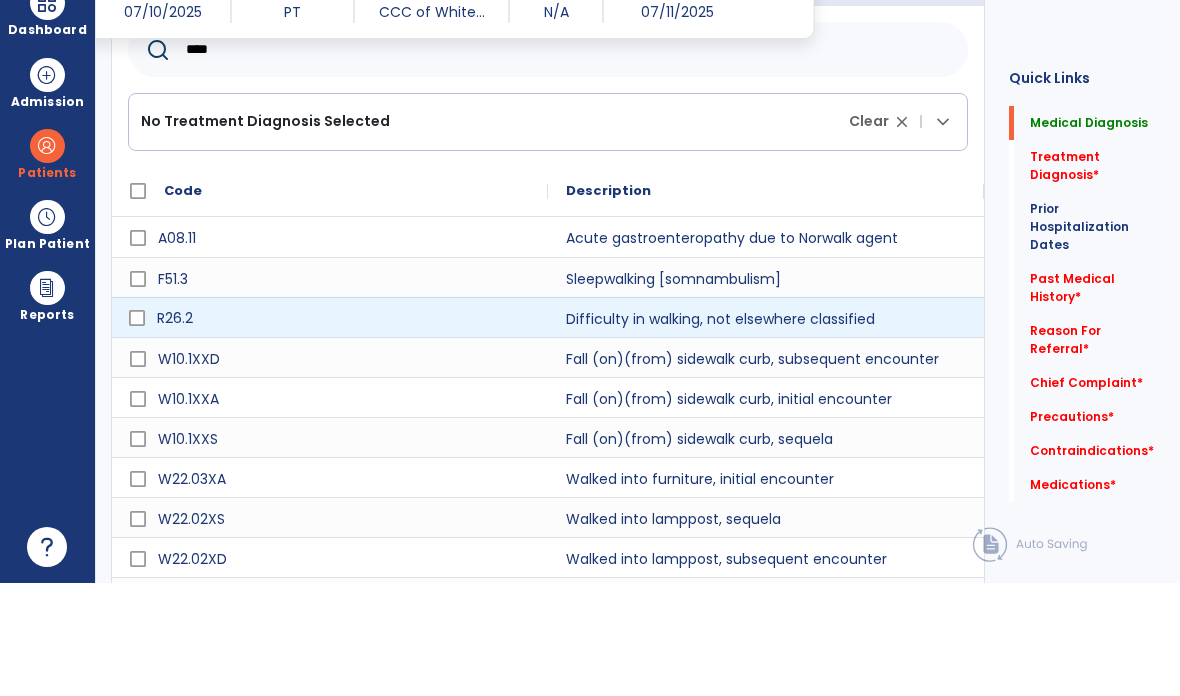 scroll, scrollTop: 80, scrollLeft: 0, axis: vertical 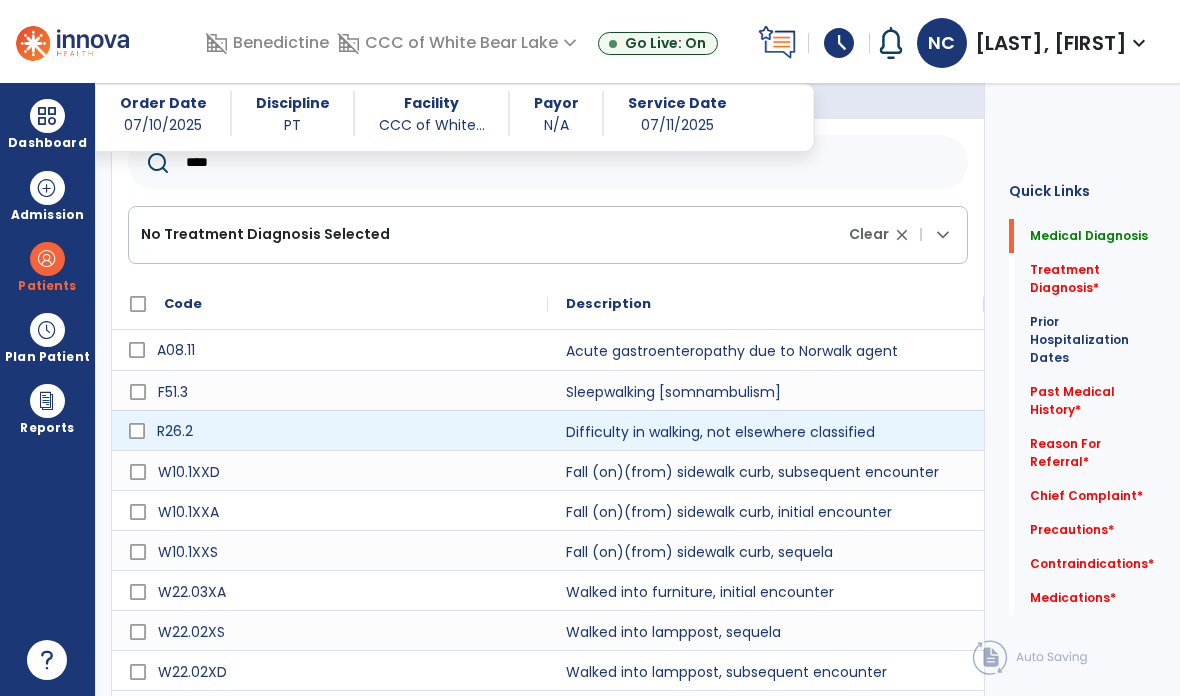 click 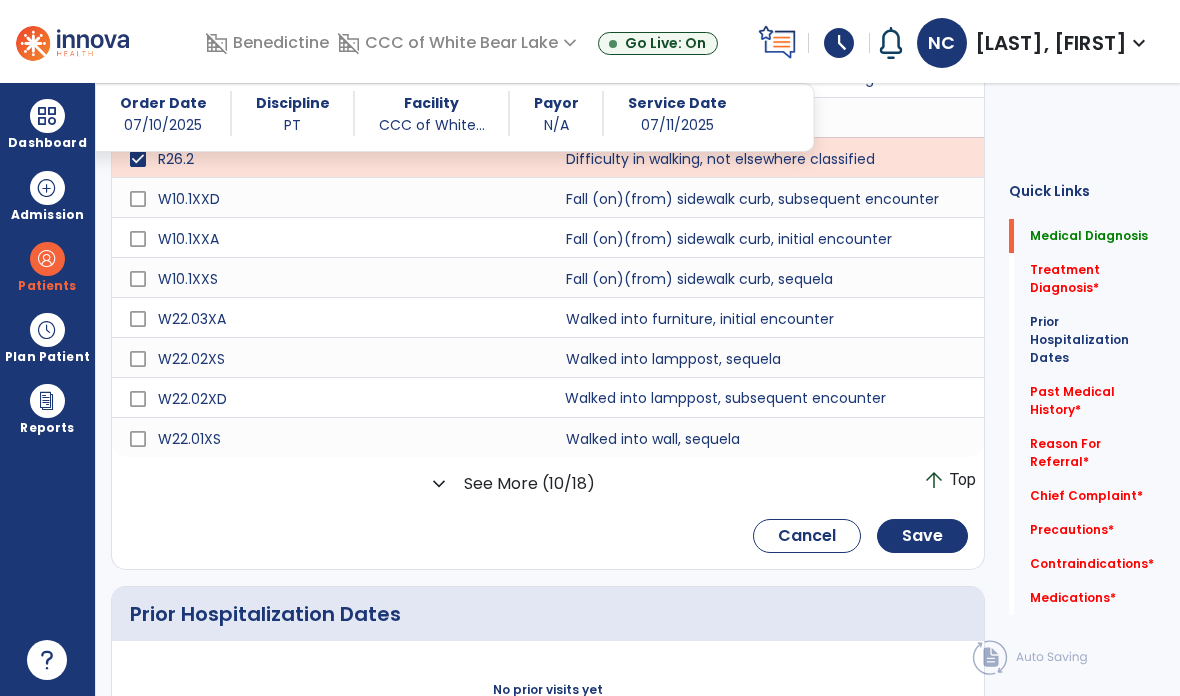 scroll, scrollTop: 735, scrollLeft: 0, axis: vertical 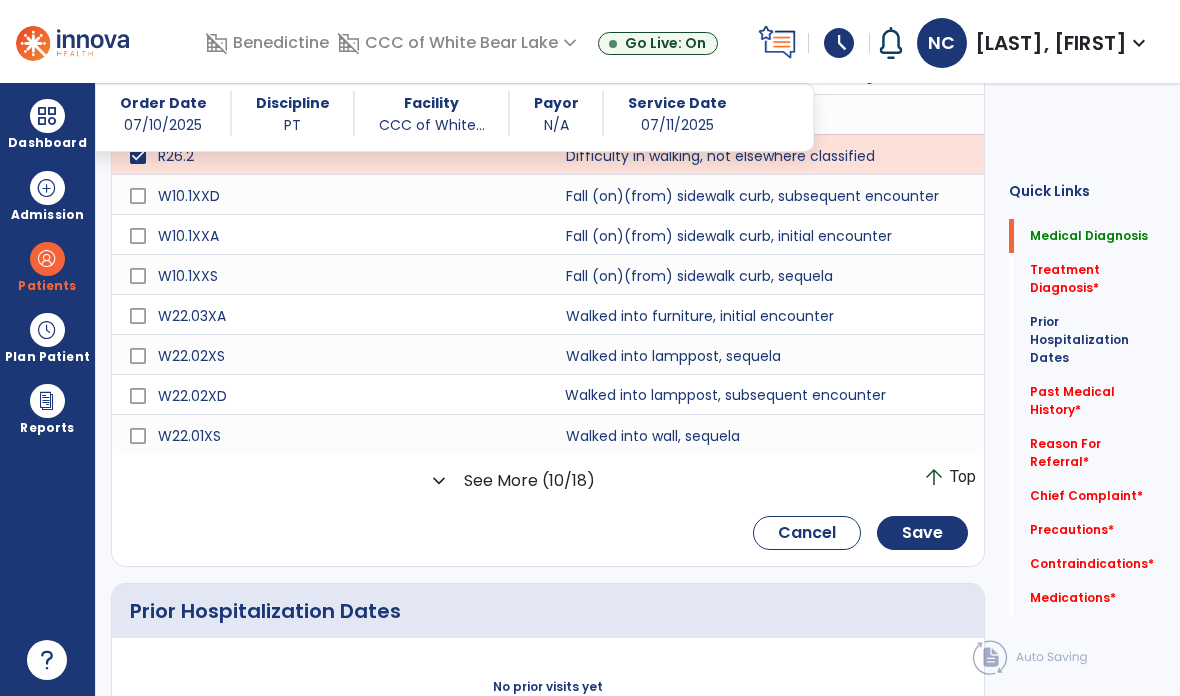 click on "Save" 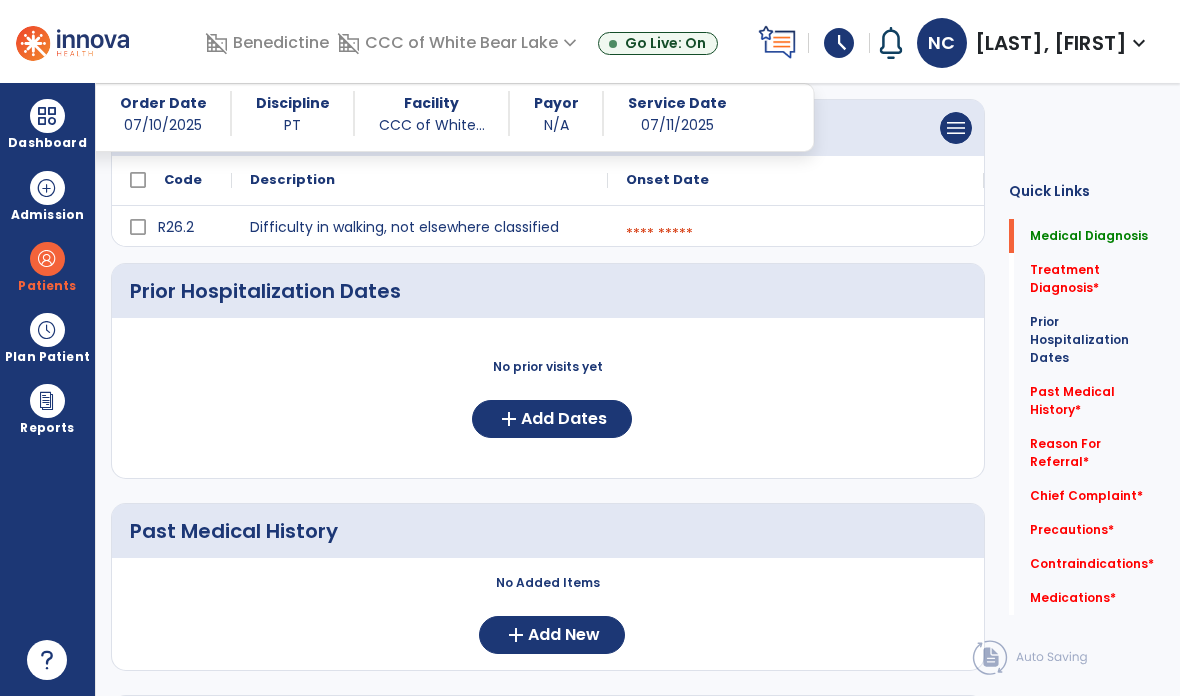 scroll, scrollTop: 394, scrollLeft: 0, axis: vertical 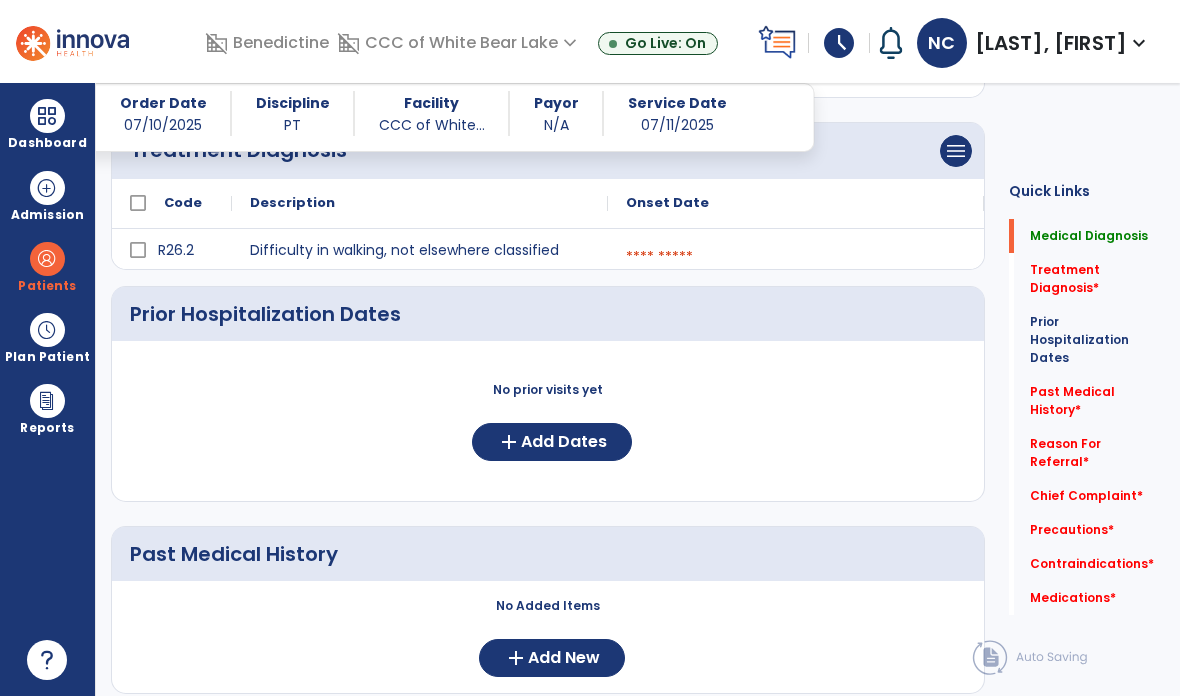 click at bounding box center [796, 257] 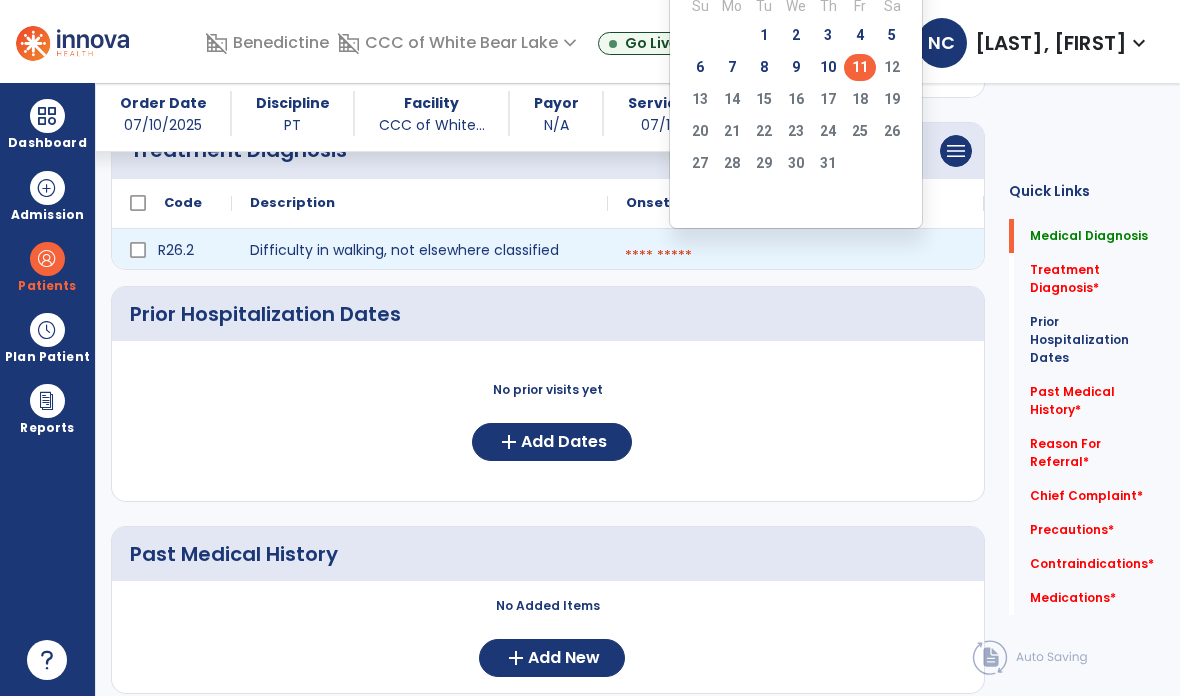 scroll, scrollTop: 54, scrollLeft: 0, axis: vertical 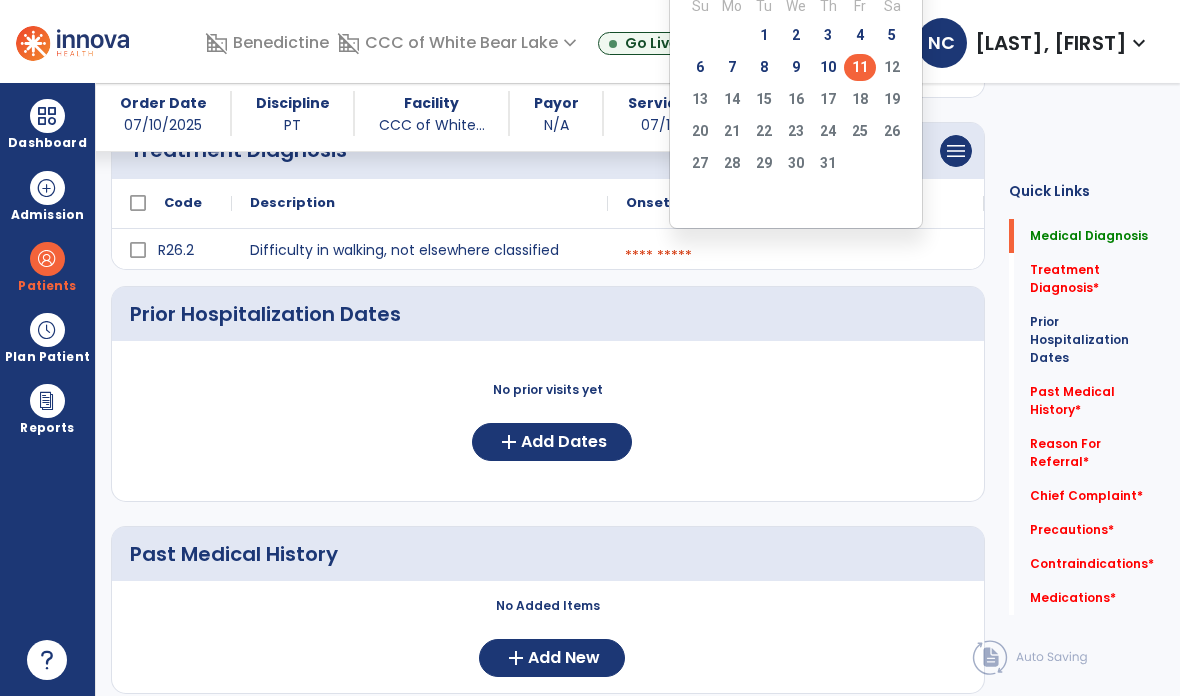click on "10" 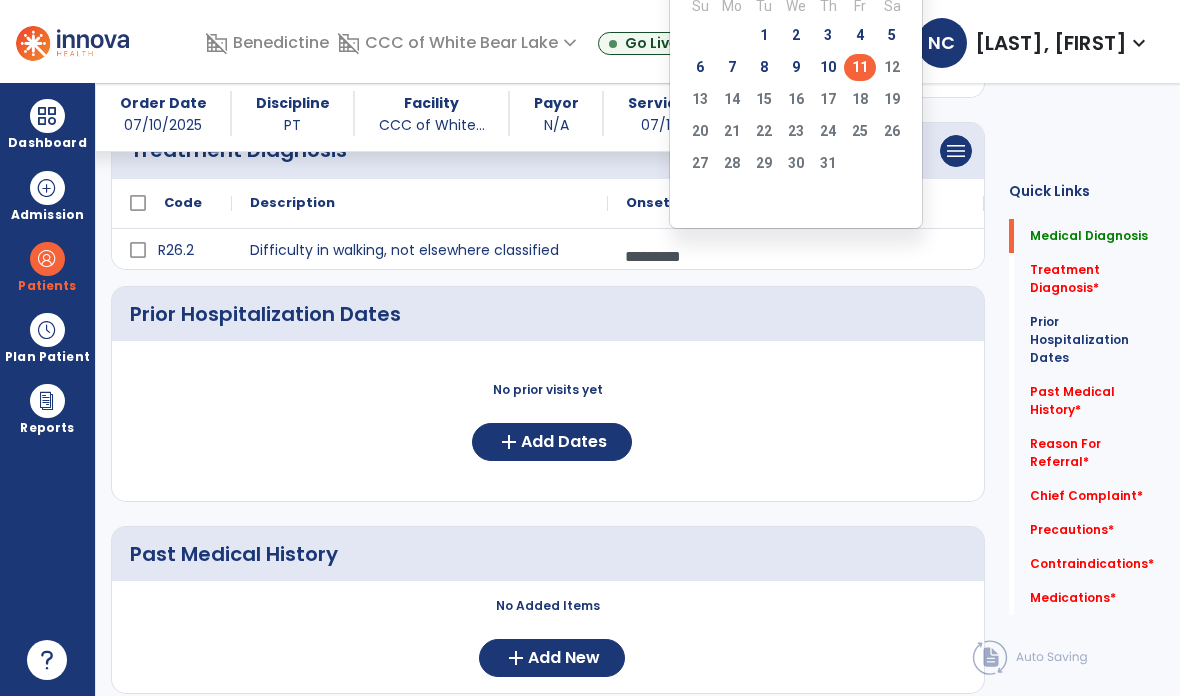 scroll, scrollTop: 65, scrollLeft: 0, axis: vertical 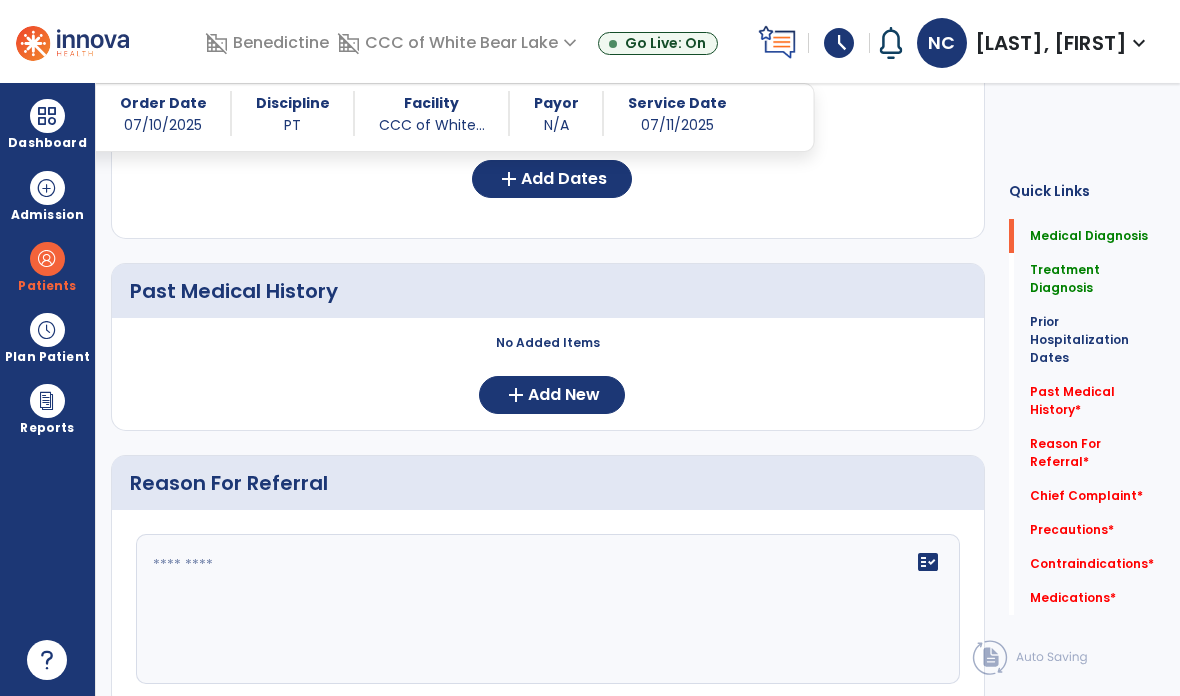 click on "Add New" 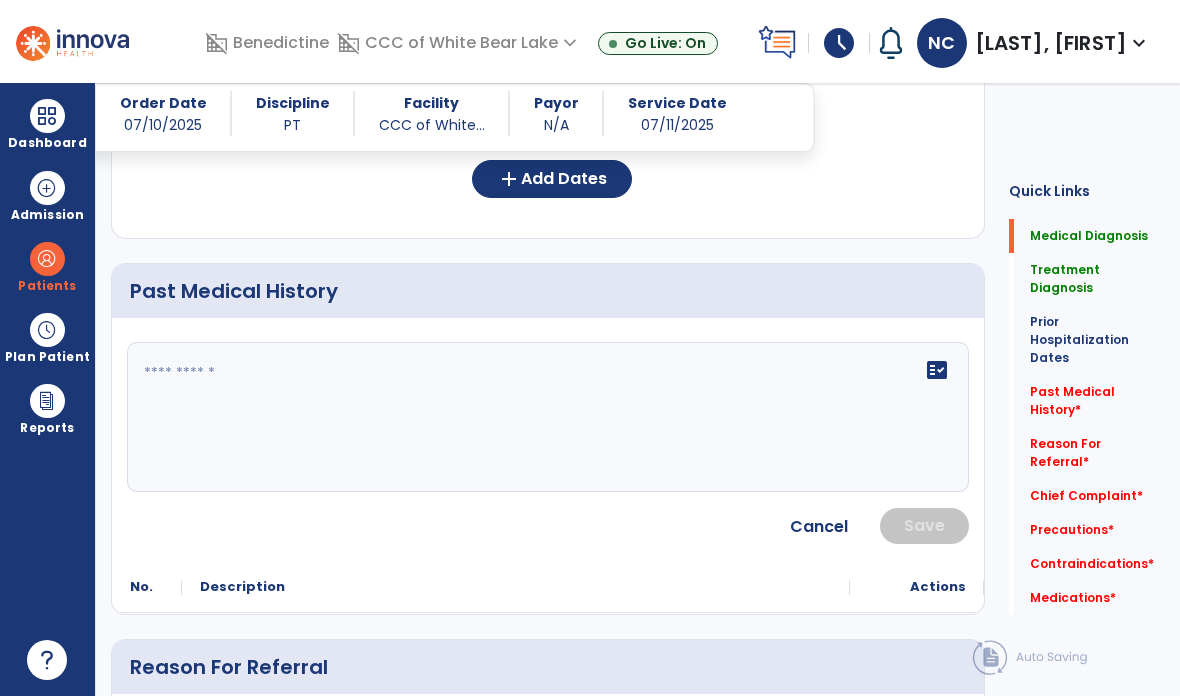 click on "fact_check" 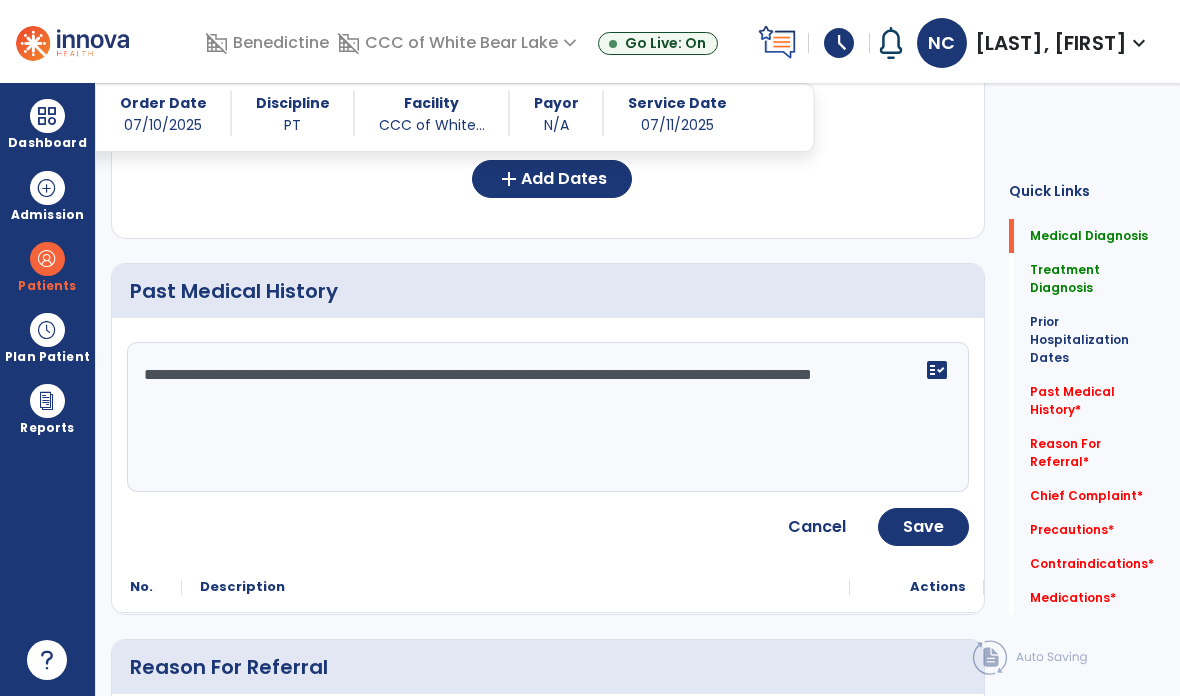 type on "**********" 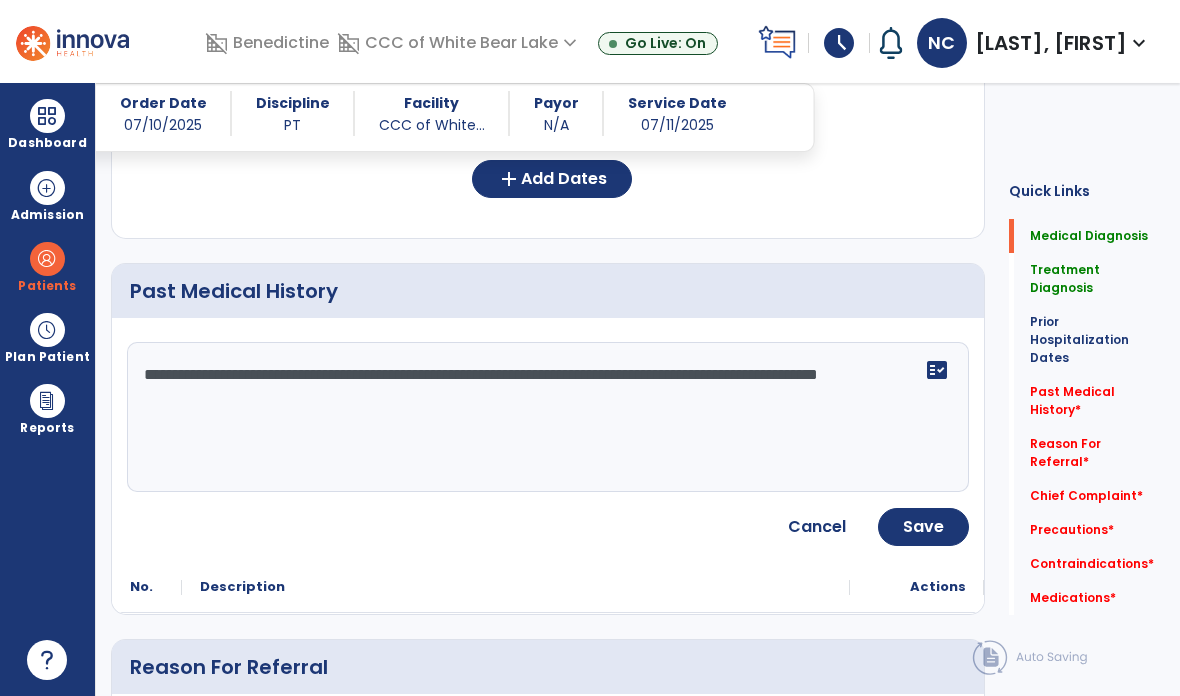 click on "Save" 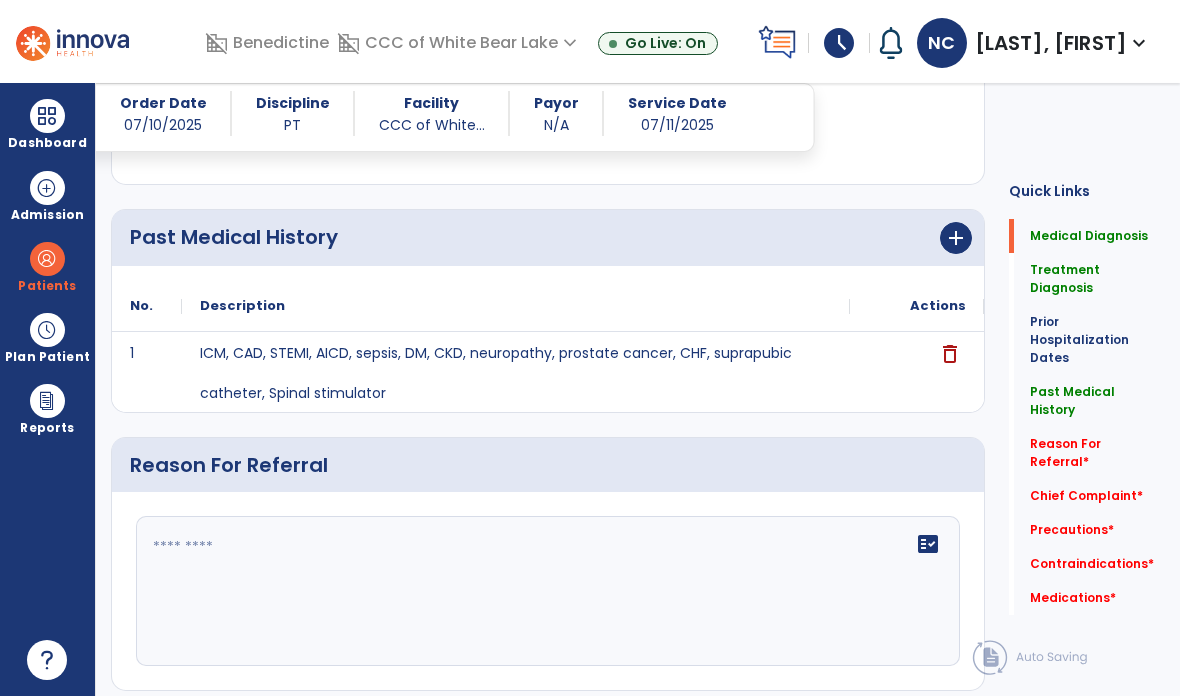 scroll, scrollTop: 709, scrollLeft: 0, axis: vertical 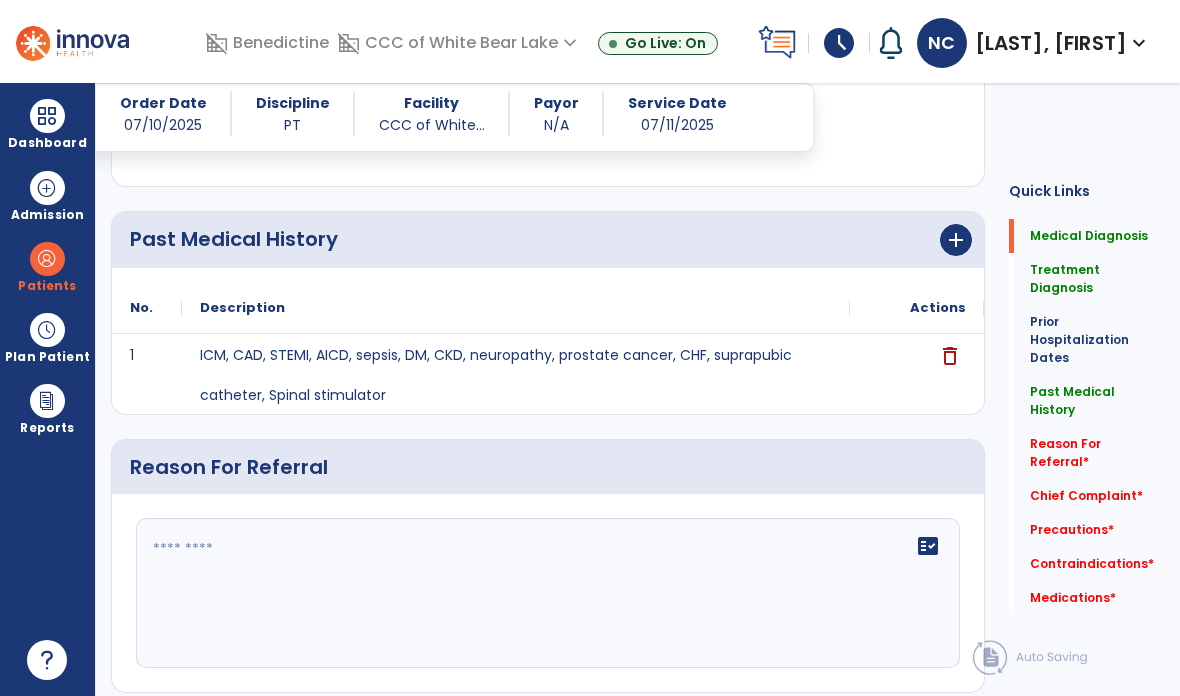 click on "fact_check" 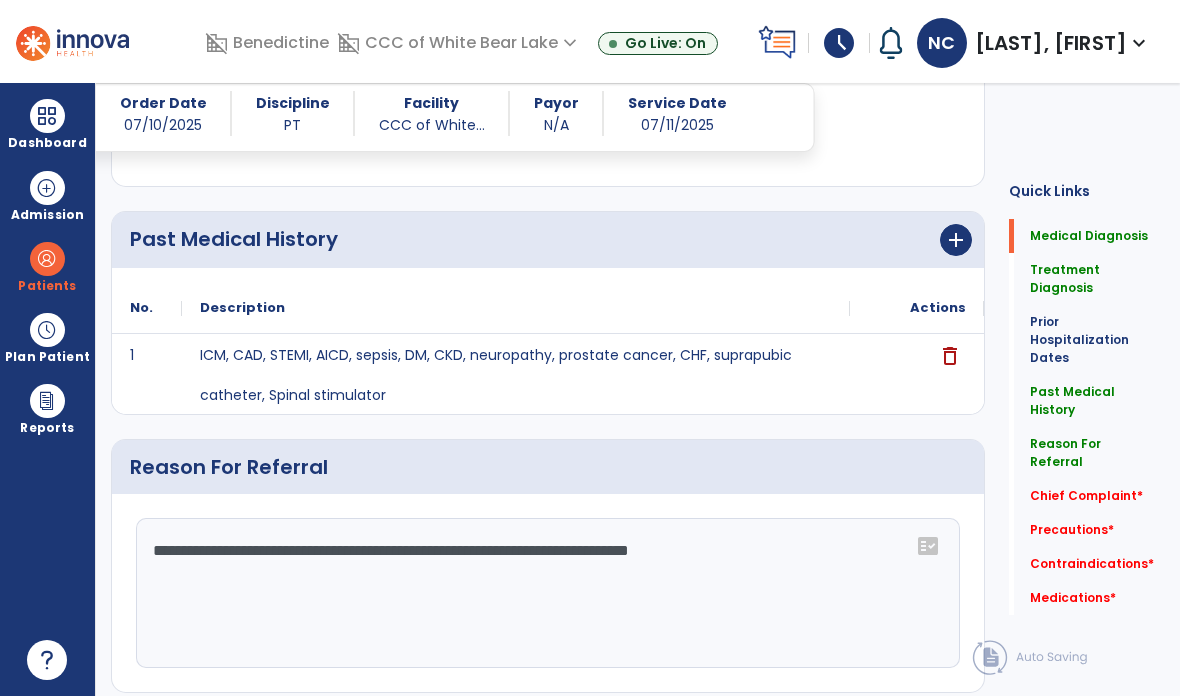 click on "**********" 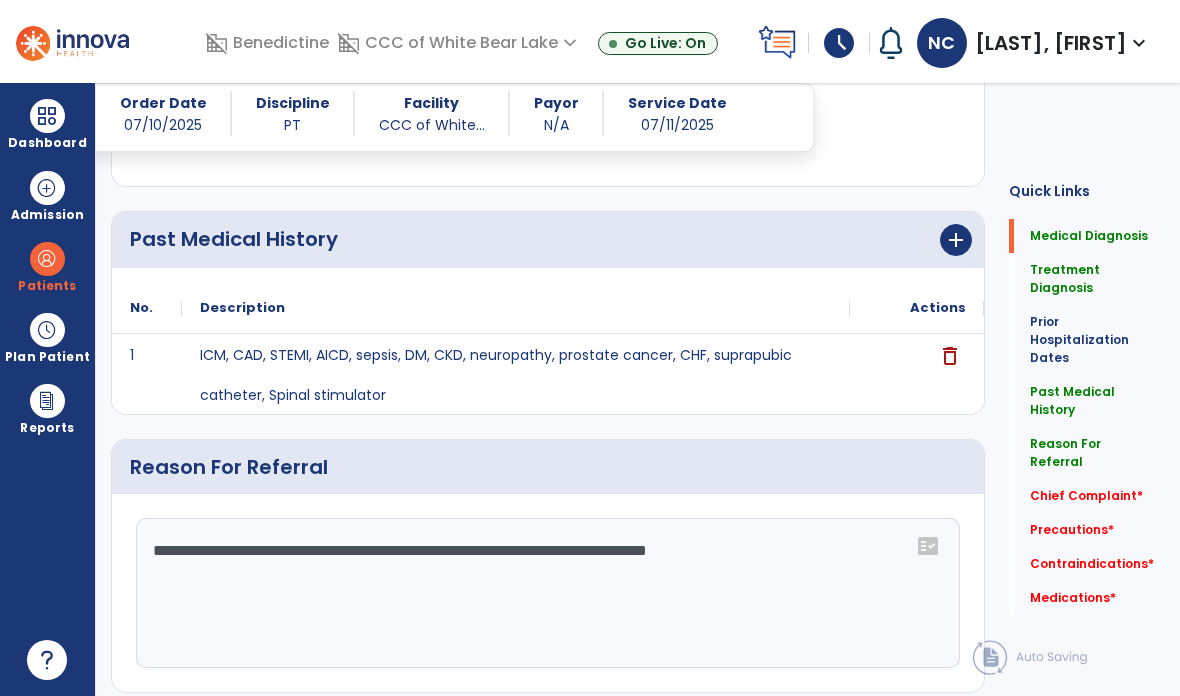 click on "**********" 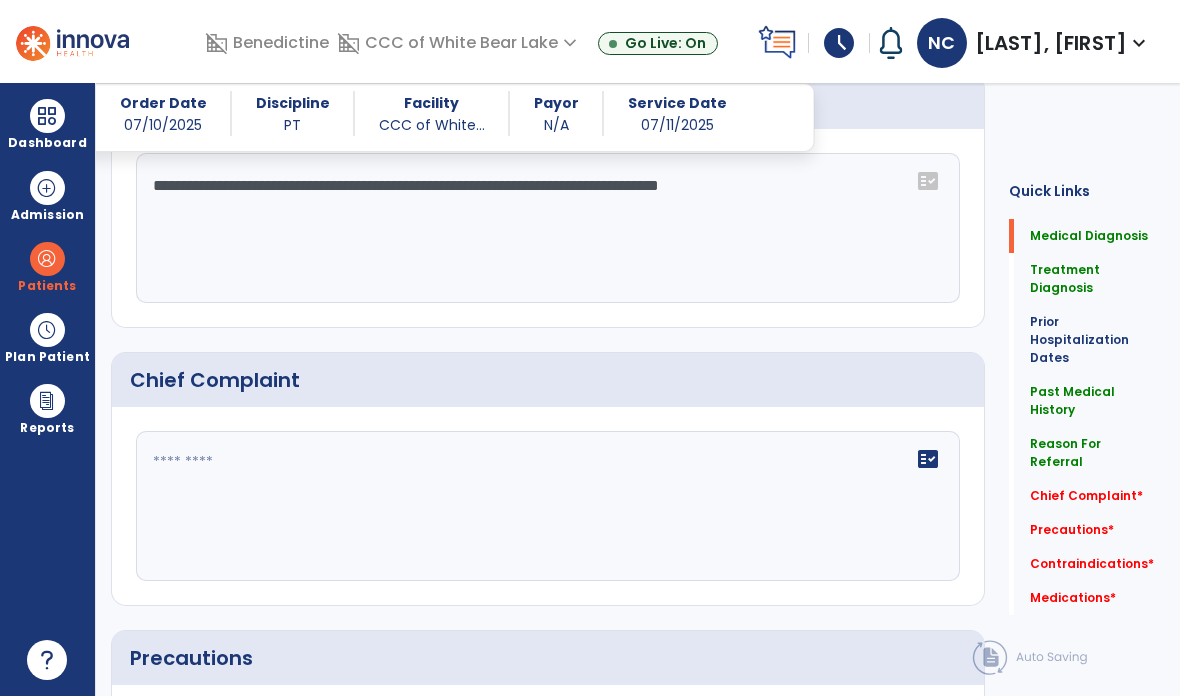 scroll, scrollTop: 1074, scrollLeft: 0, axis: vertical 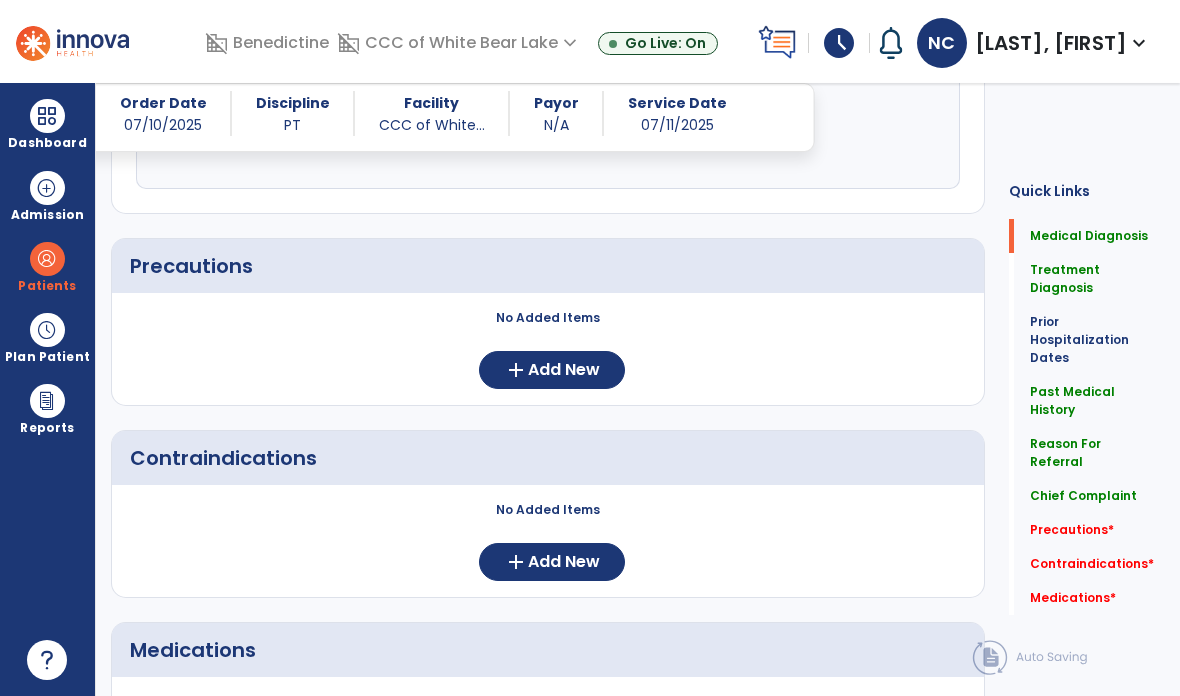 type on "**********" 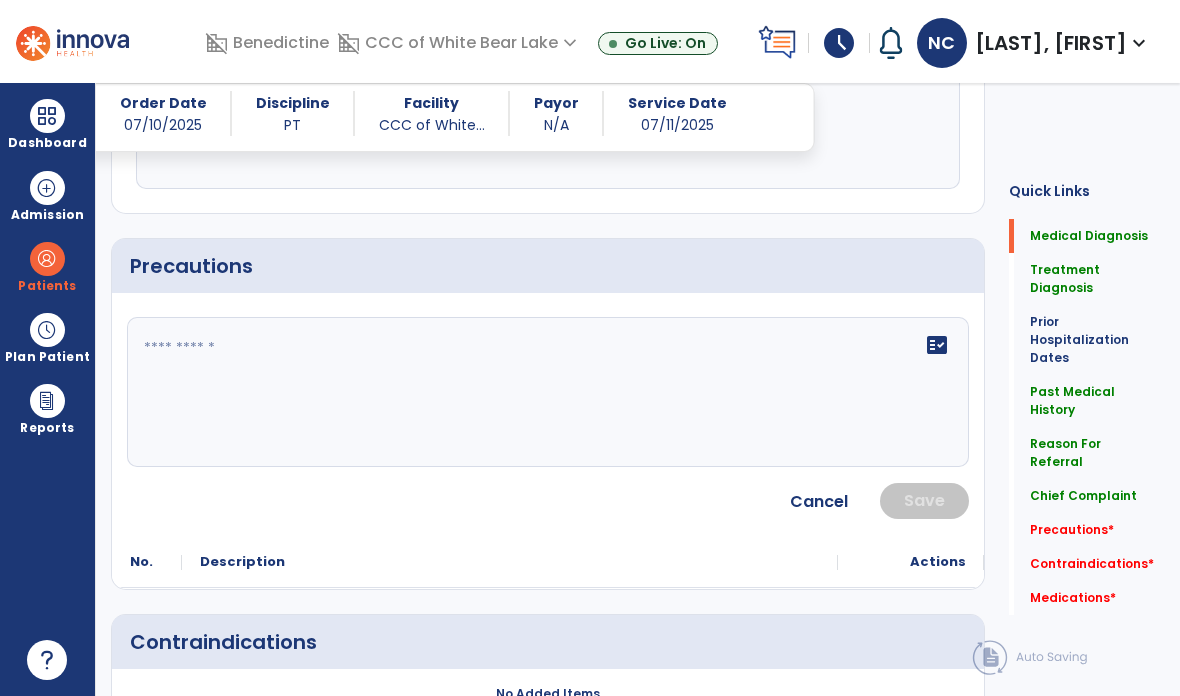 click on "fact_check" 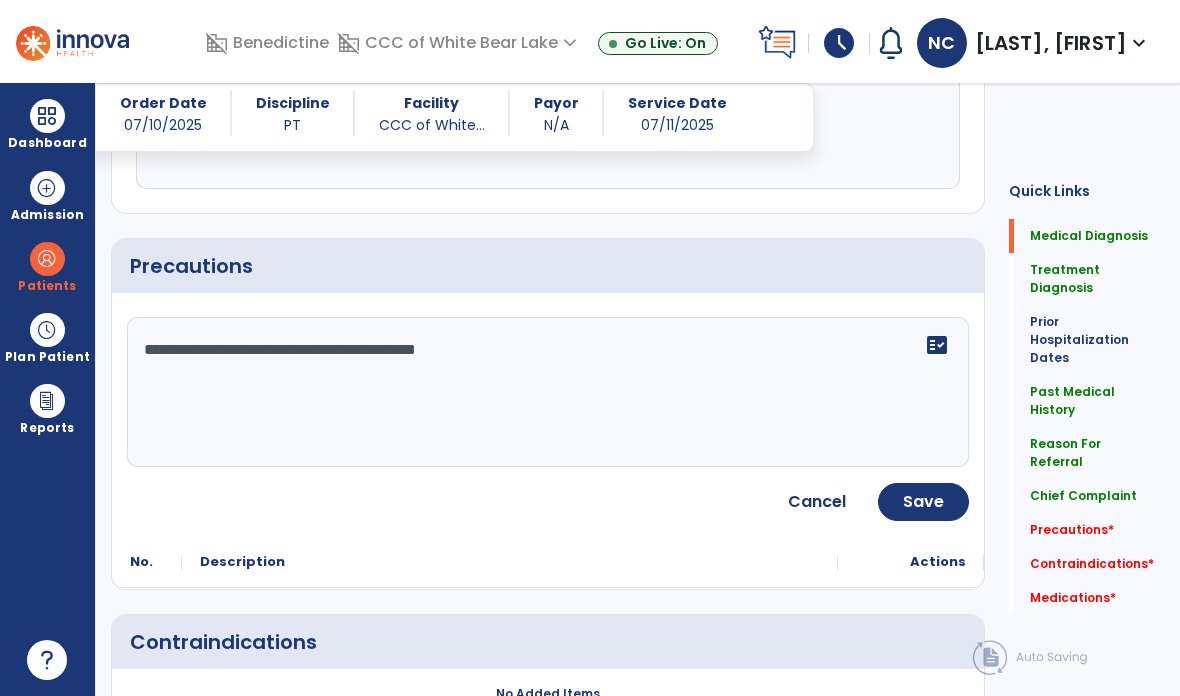 type on "**********" 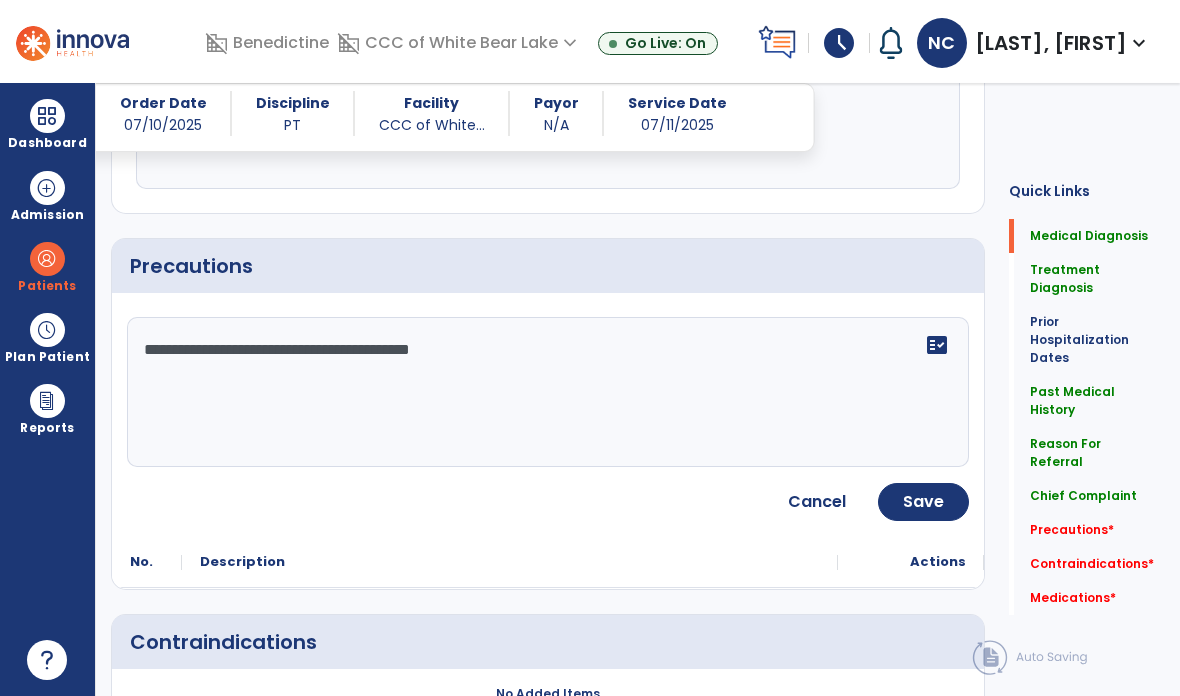 click on "Save" 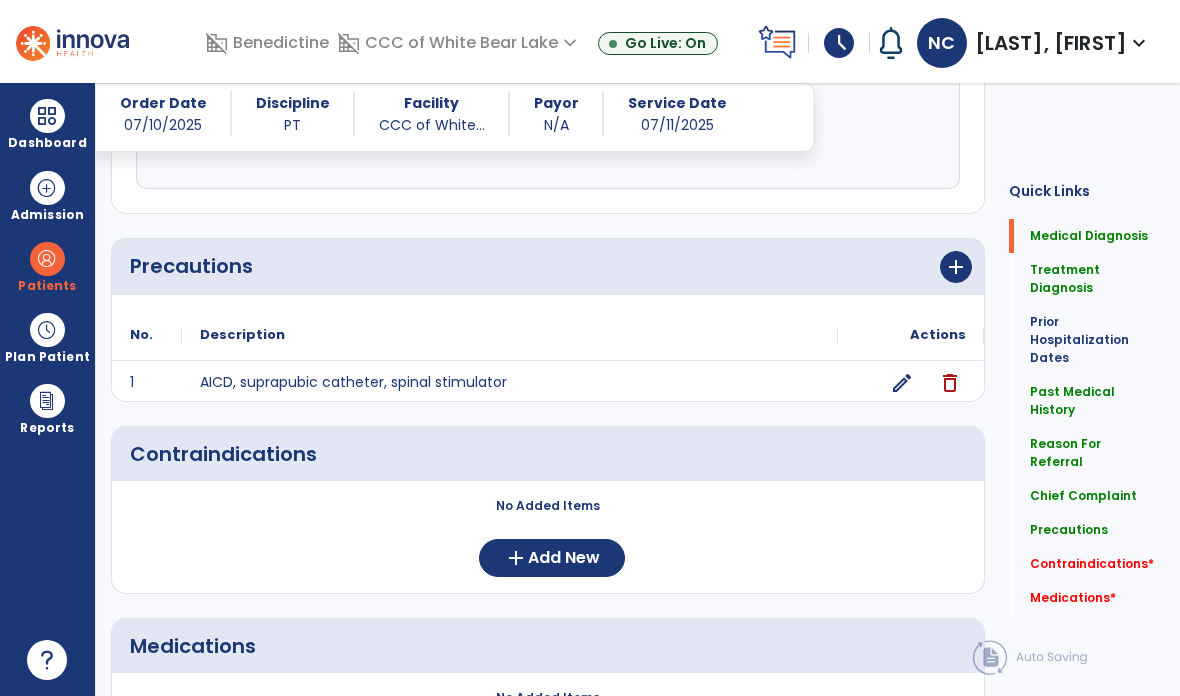 click on "Add New" 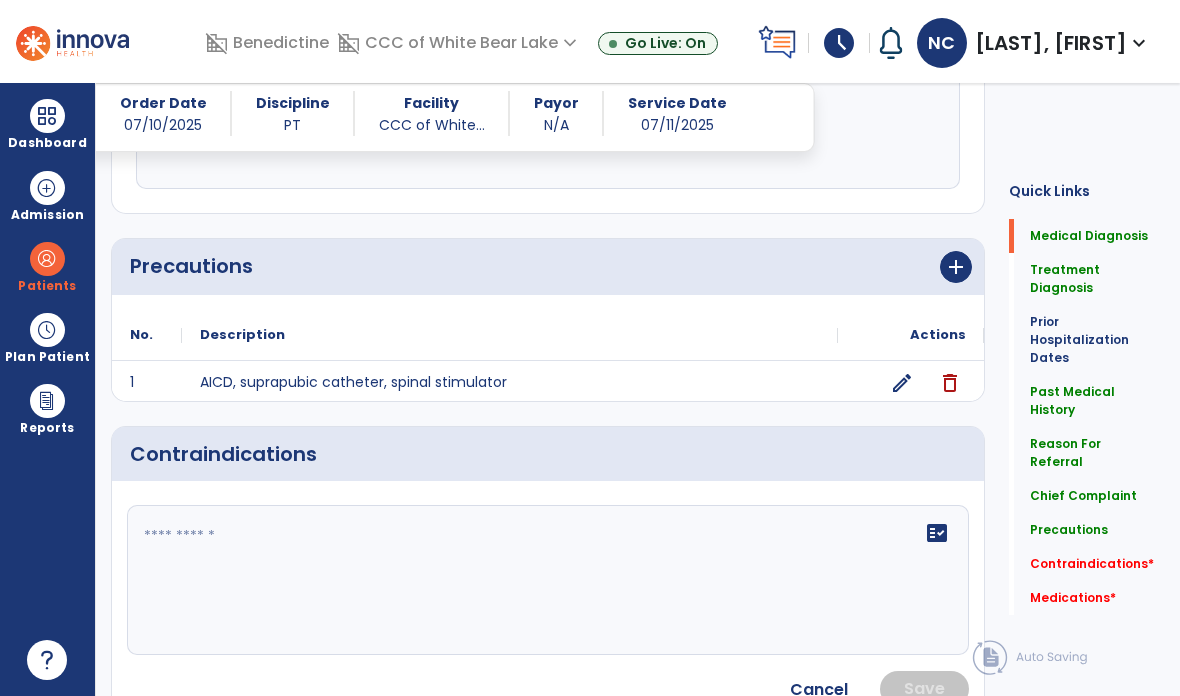click on "fact_check" 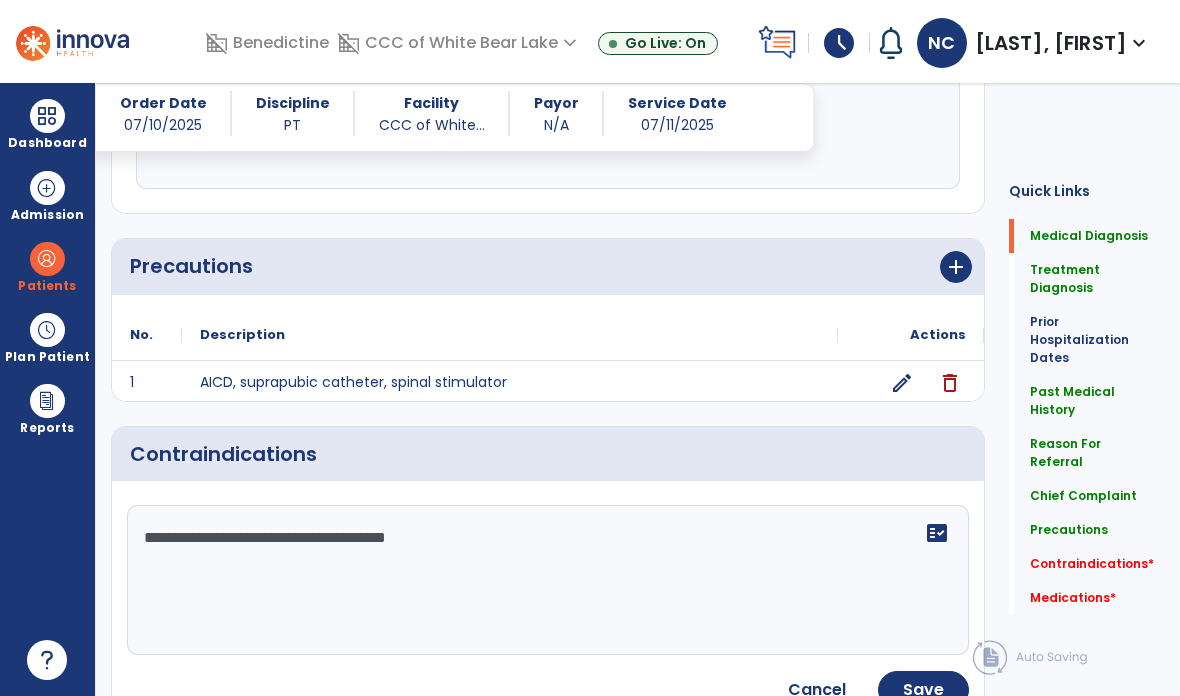 type on "**********" 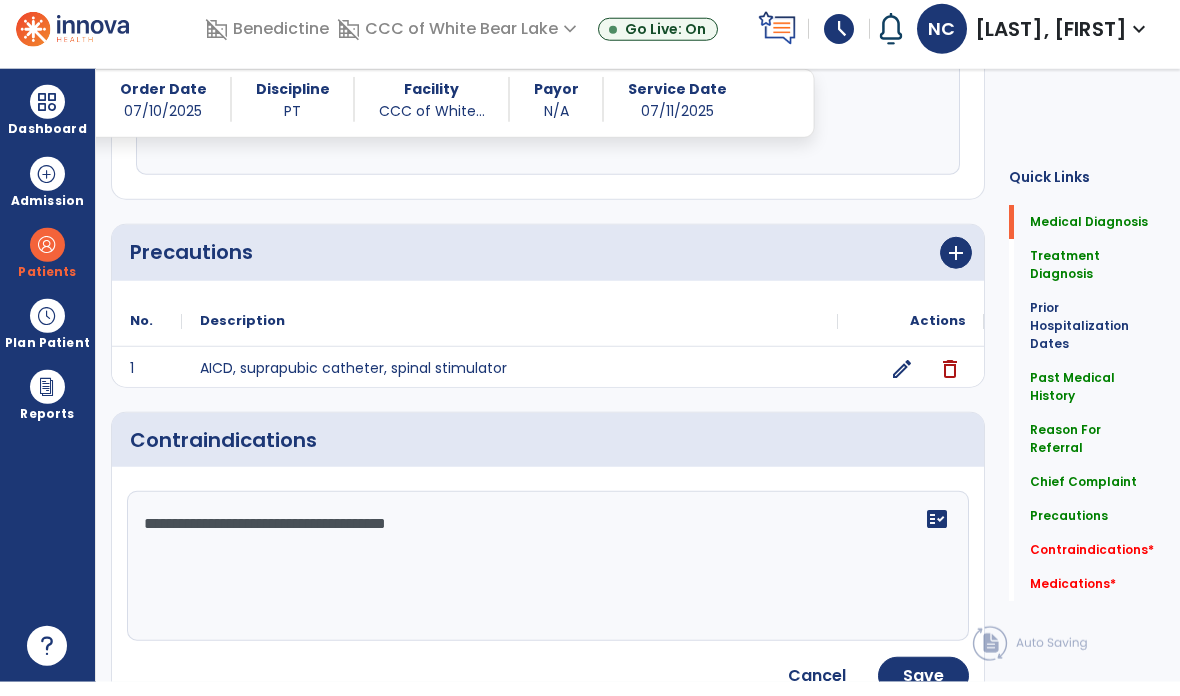 scroll, scrollTop: 80, scrollLeft: 0, axis: vertical 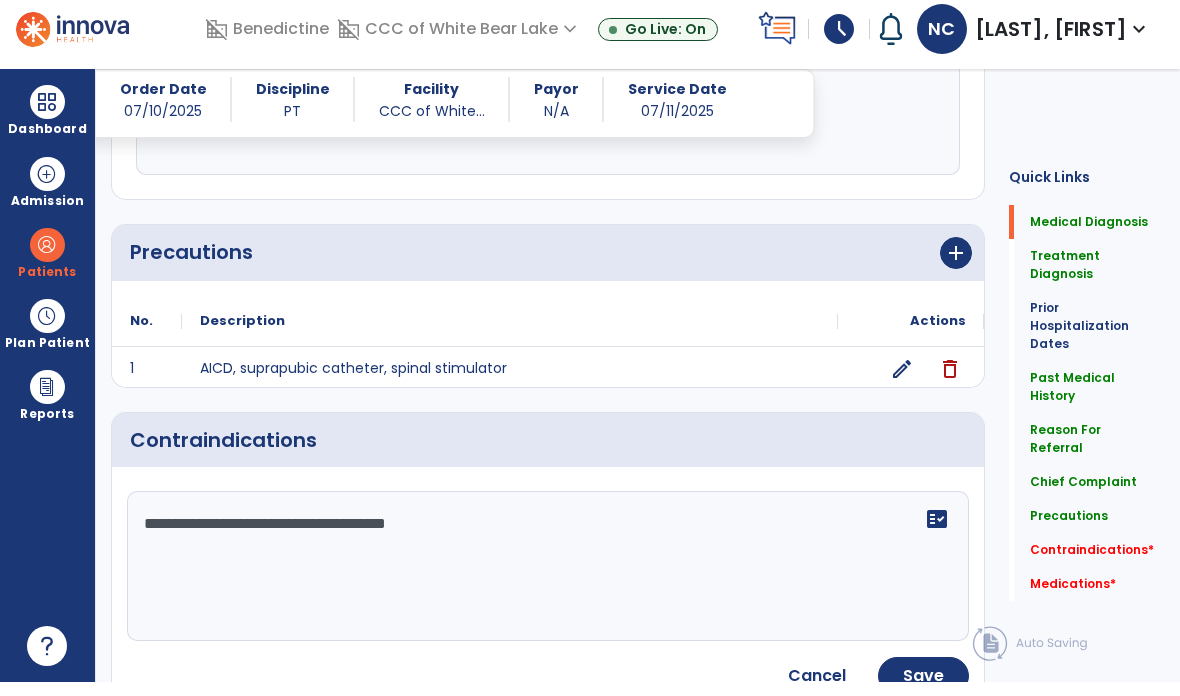 click on "Save" 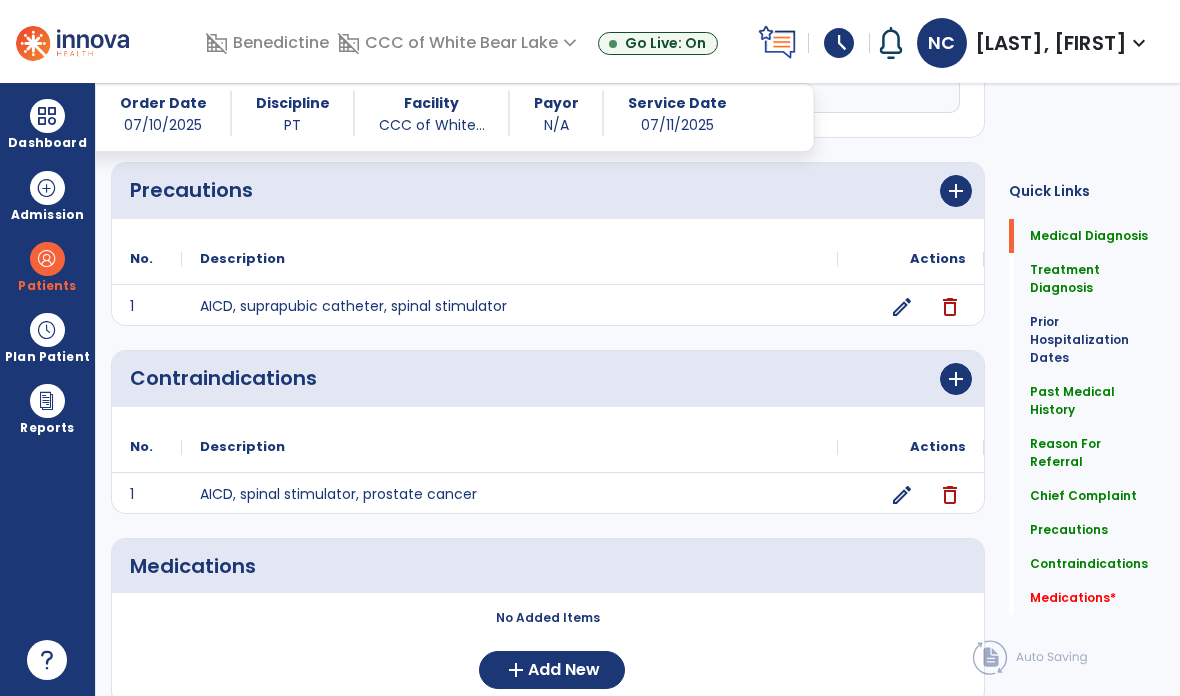 scroll, scrollTop: 1542, scrollLeft: 0, axis: vertical 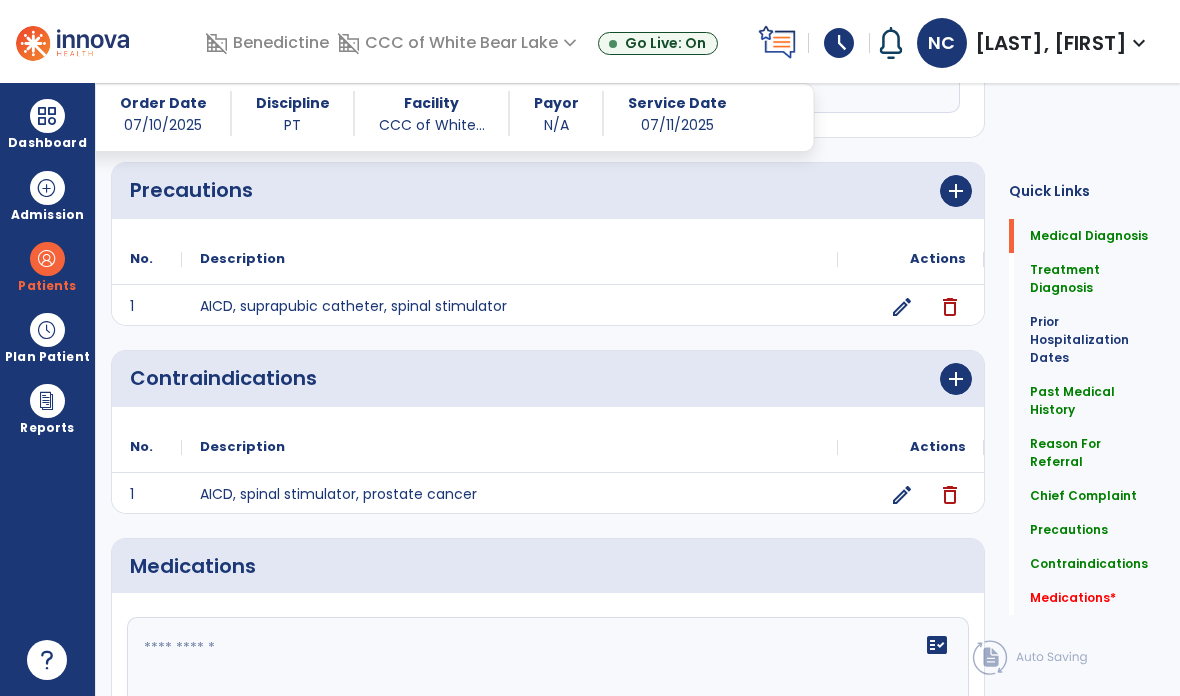 click on "fact_check" 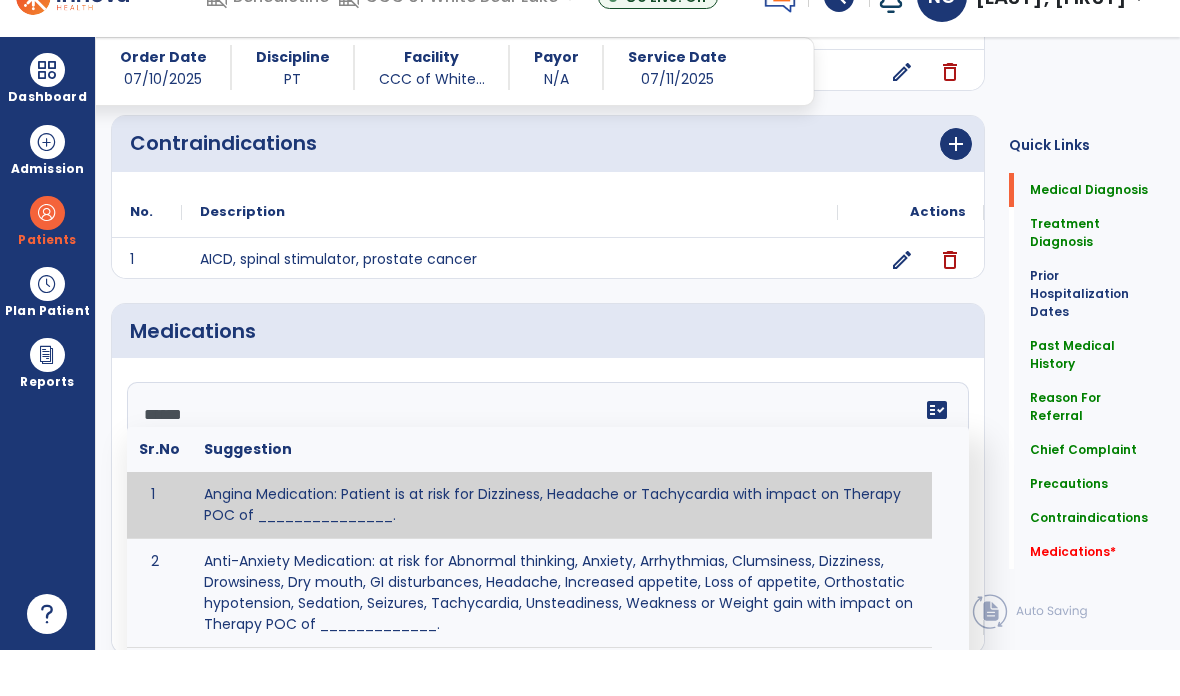 scroll, scrollTop: 1726, scrollLeft: 0, axis: vertical 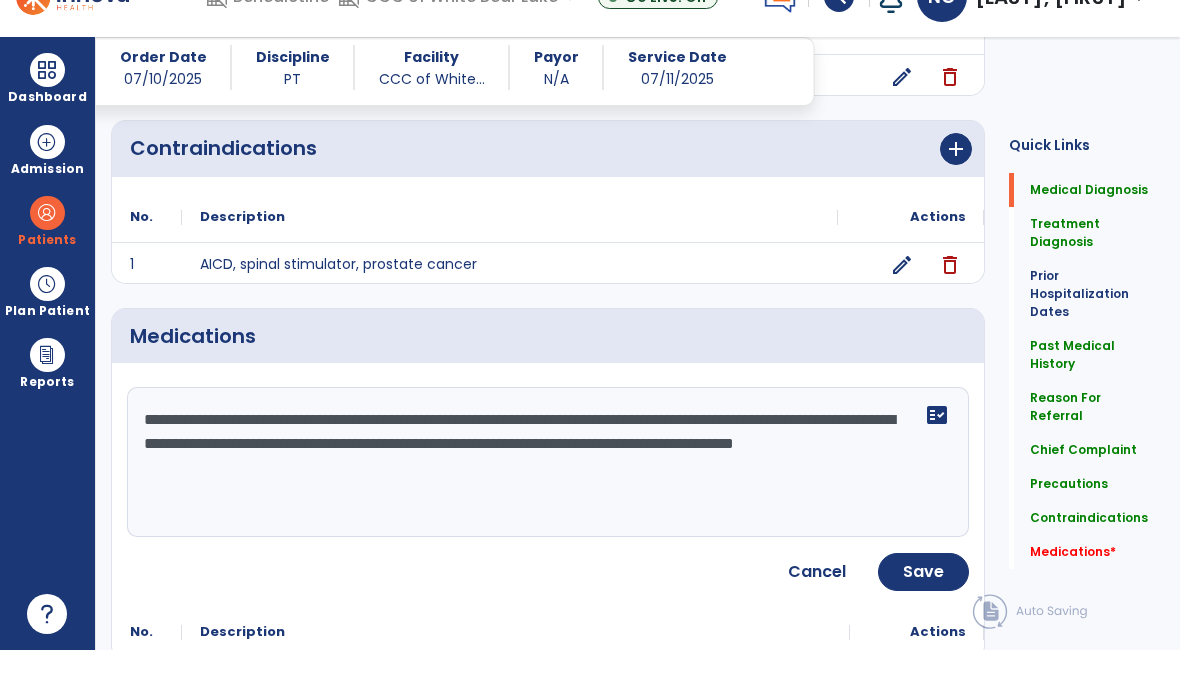type on "**********" 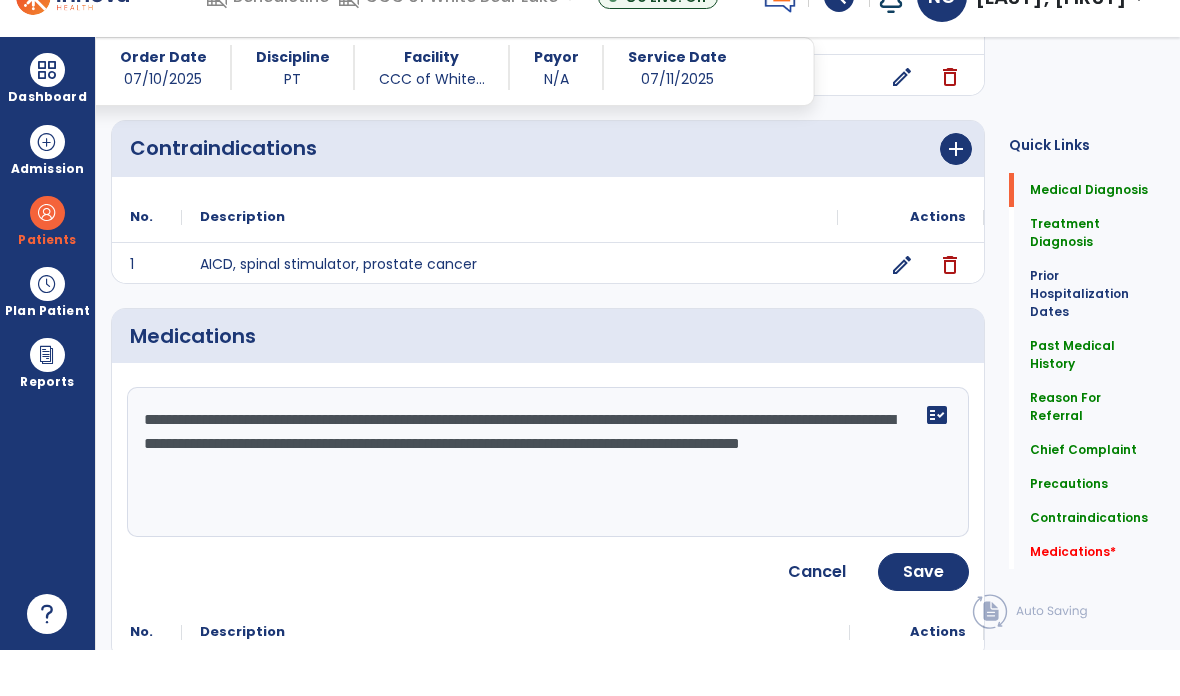 click on "Save" 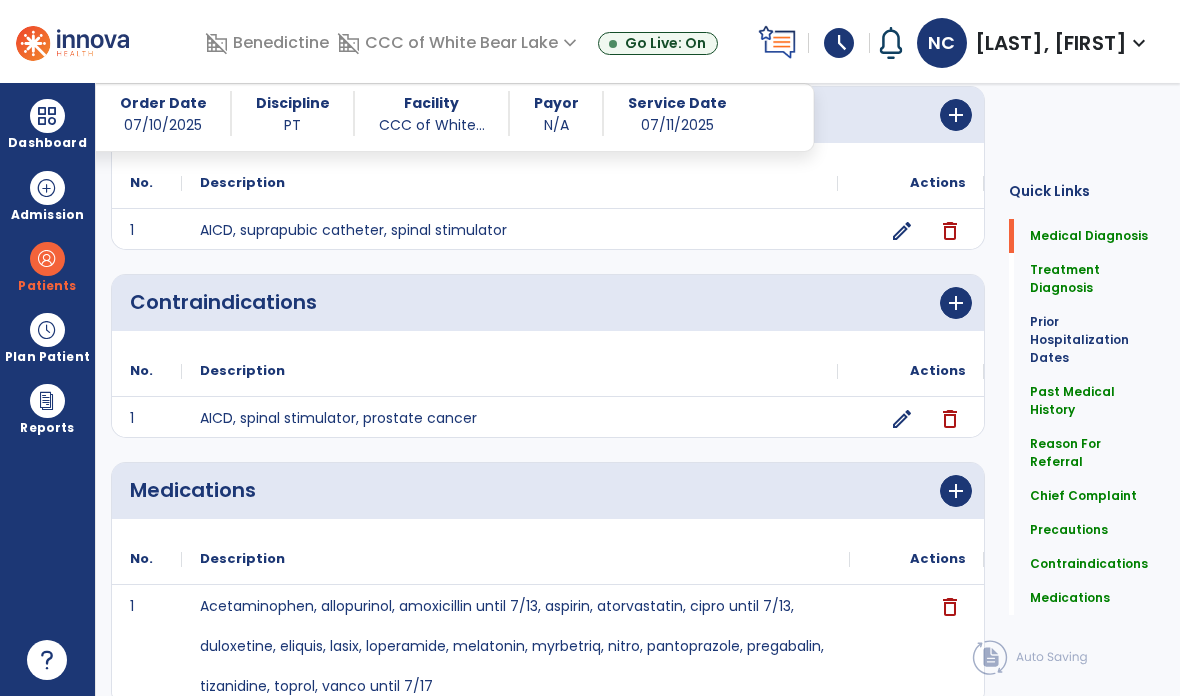 click on "Continue  chevron_right" 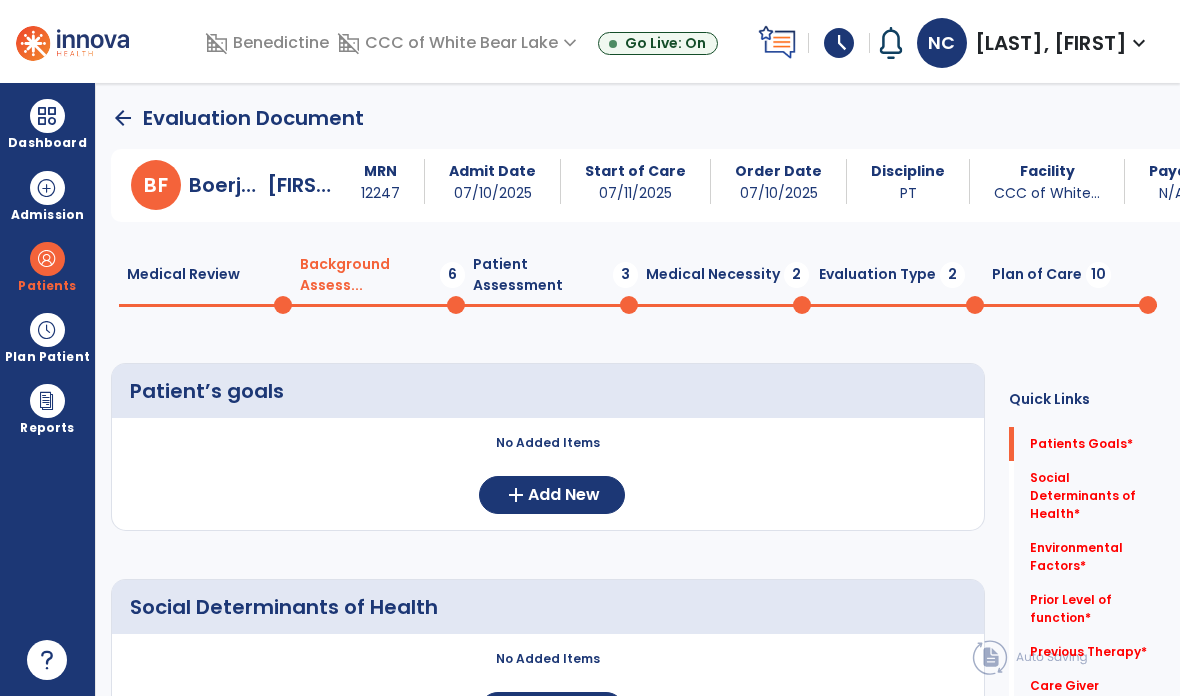 scroll, scrollTop: 0, scrollLeft: 0, axis: both 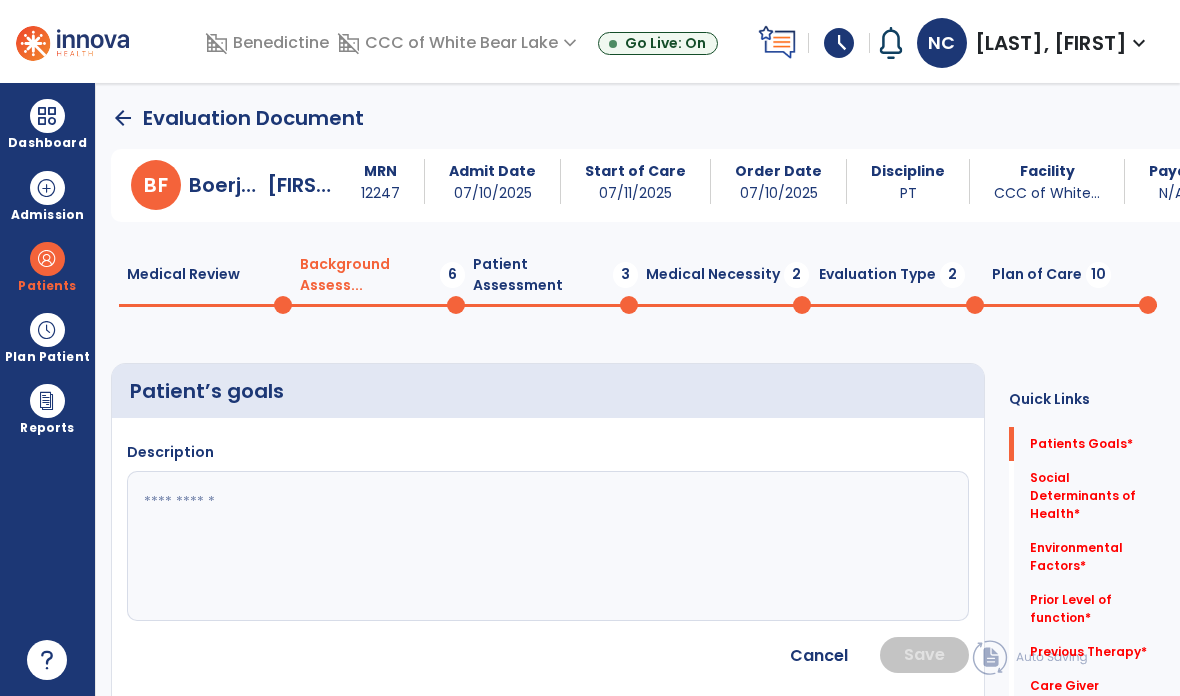click 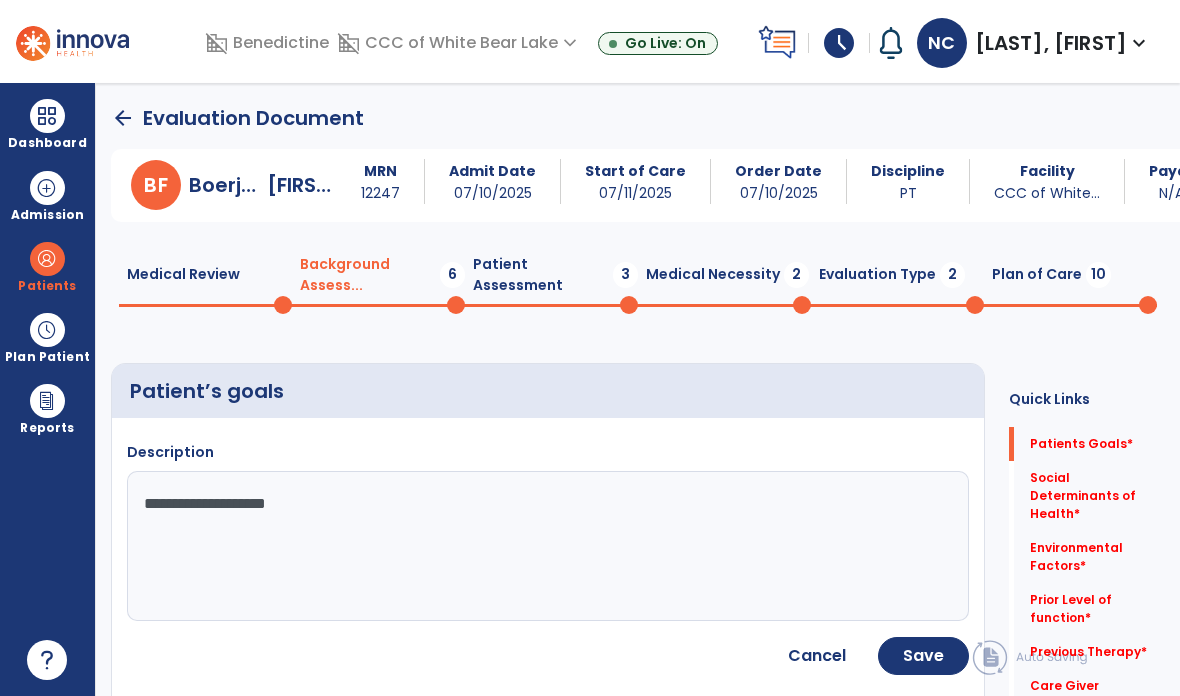 type on "**********" 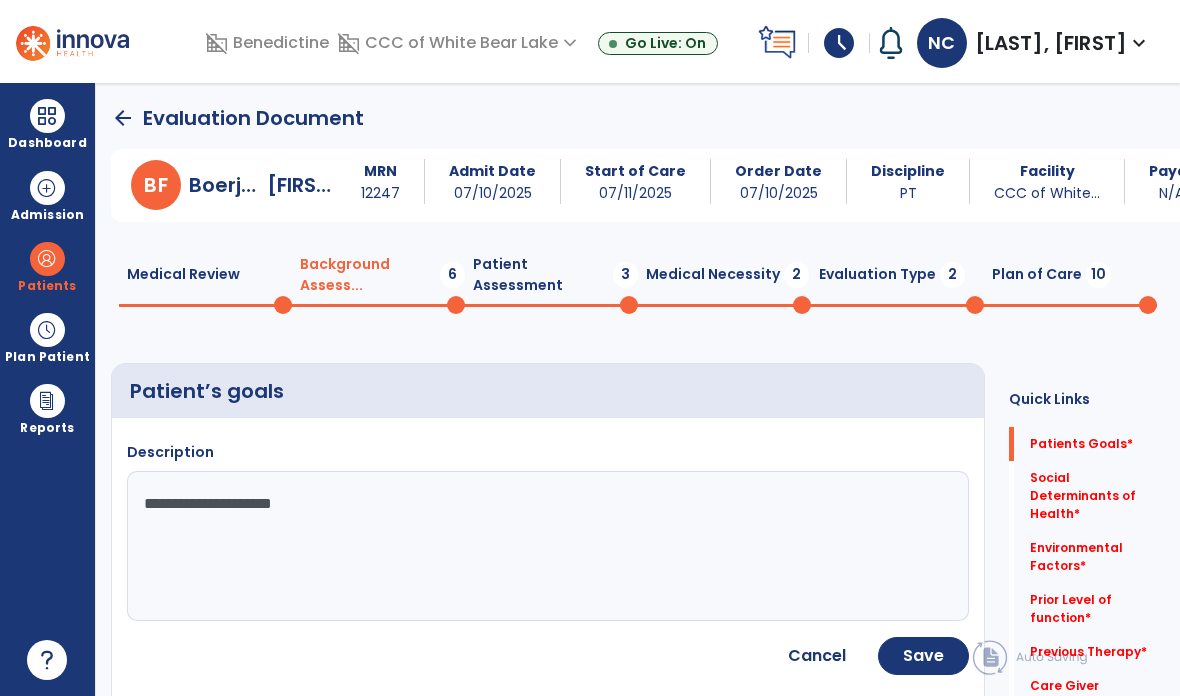 click on "Save" 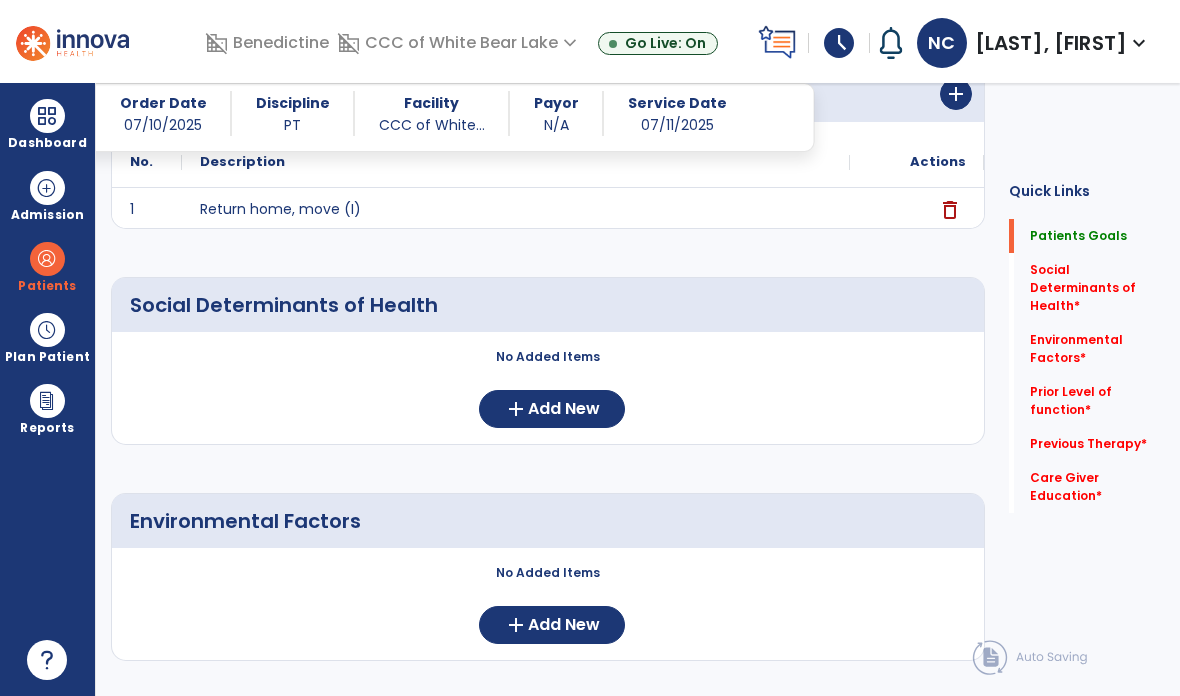 scroll, scrollTop: 280, scrollLeft: 0, axis: vertical 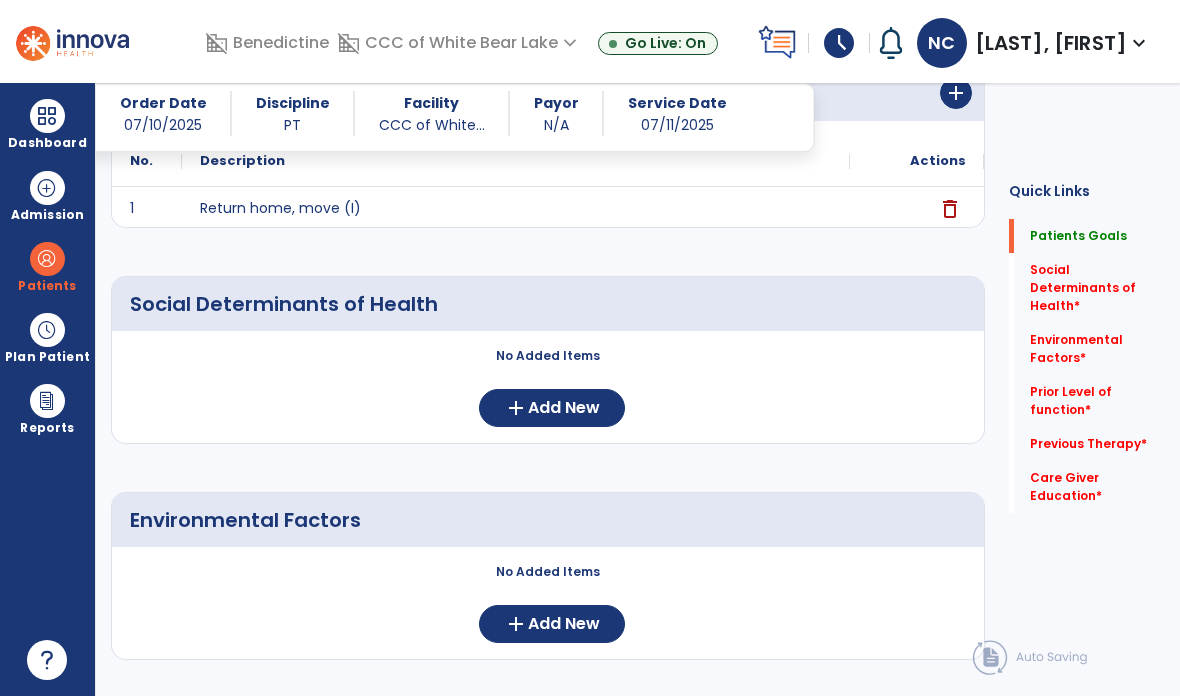click on "Add New" 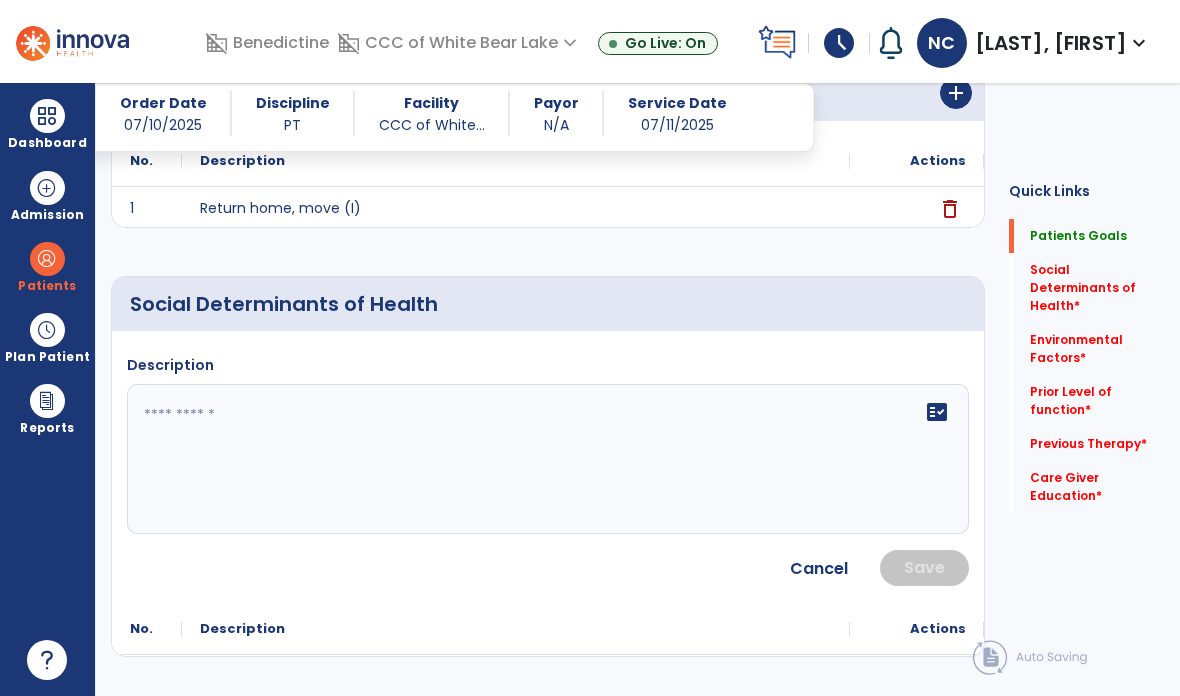 click on "fact_check" 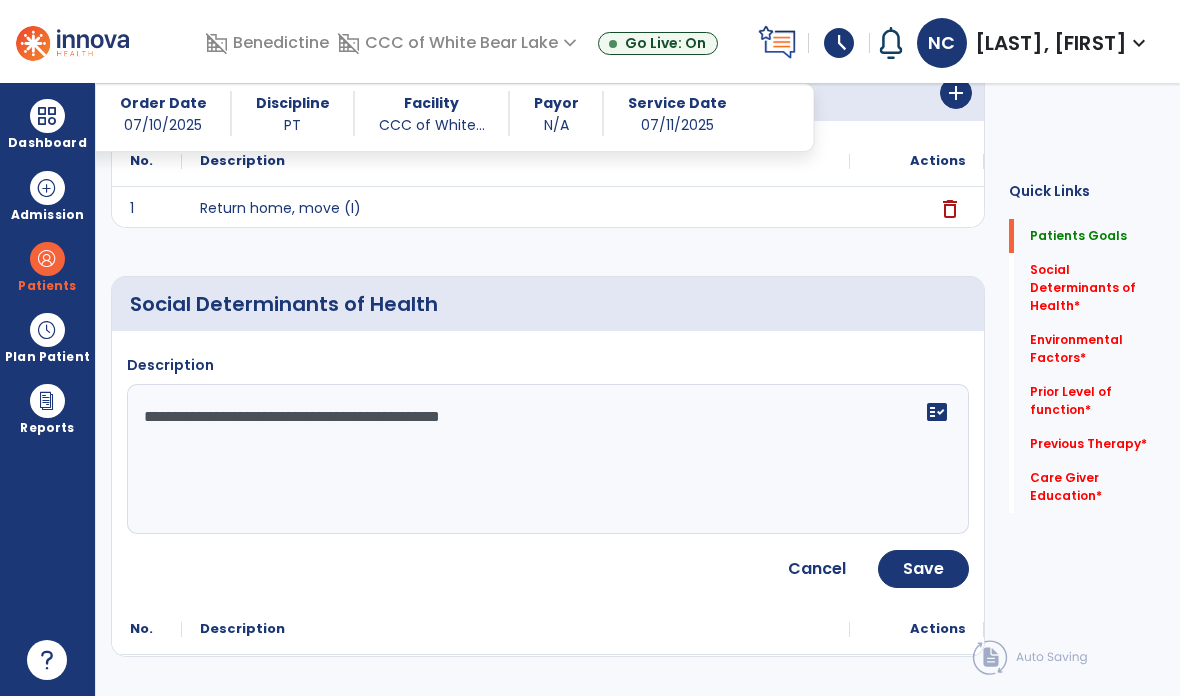 type on "**********" 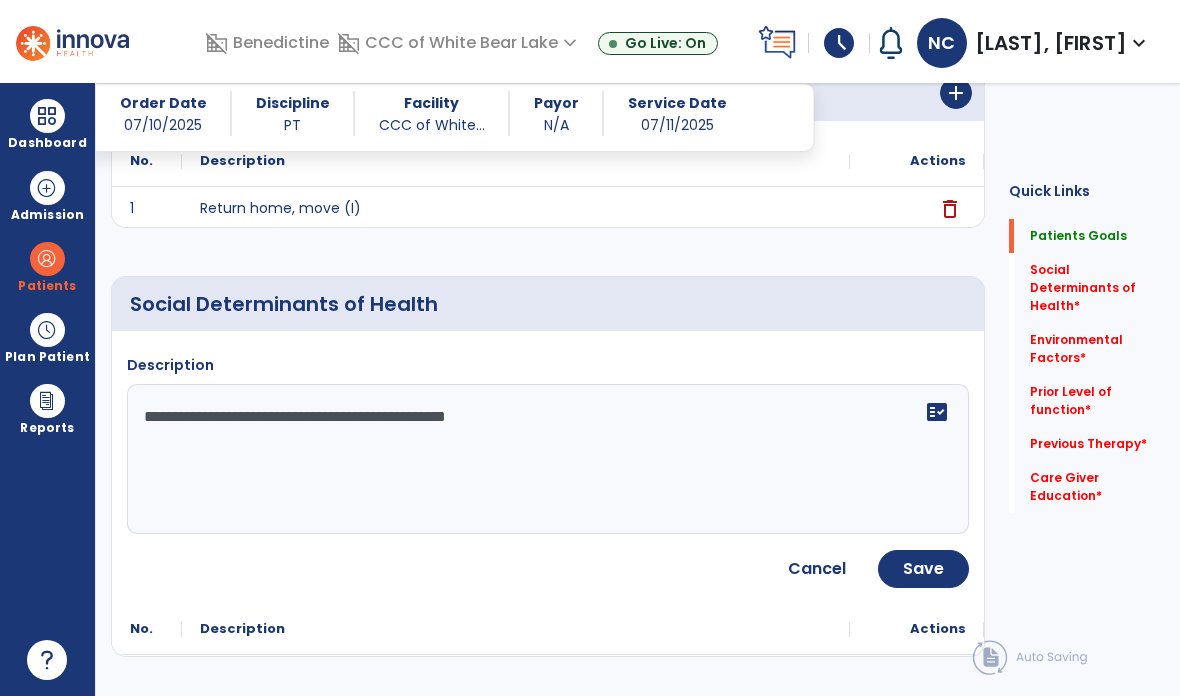 click on "Save" 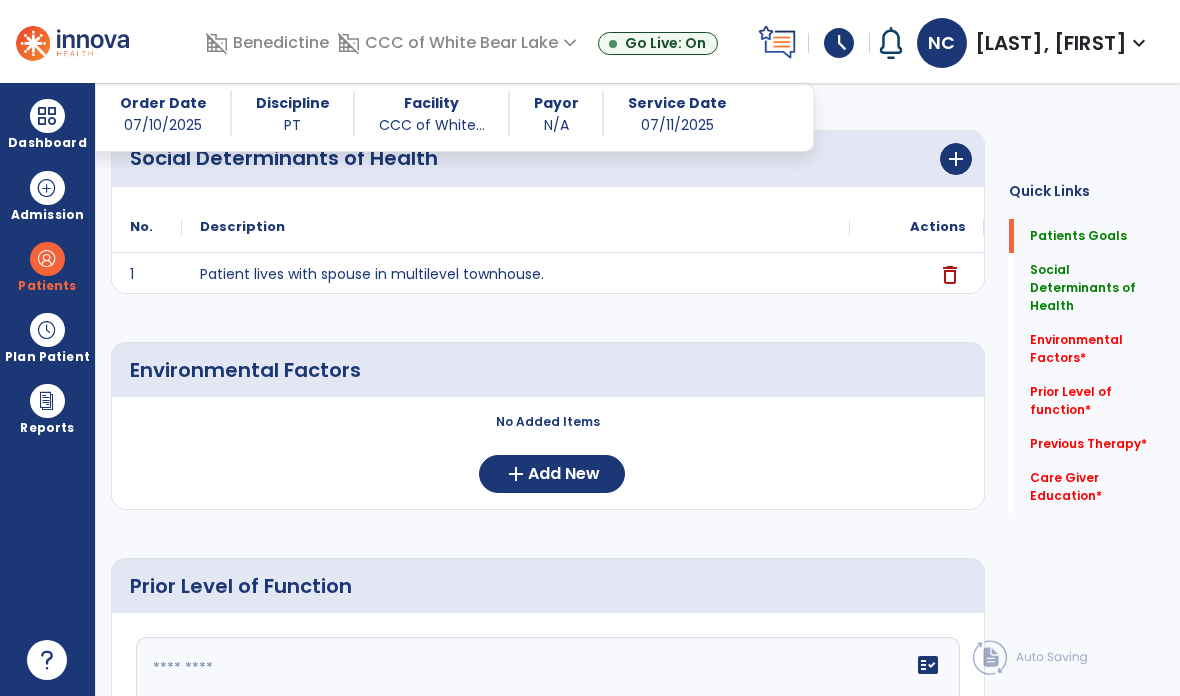 scroll, scrollTop: 426, scrollLeft: 0, axis: vertical 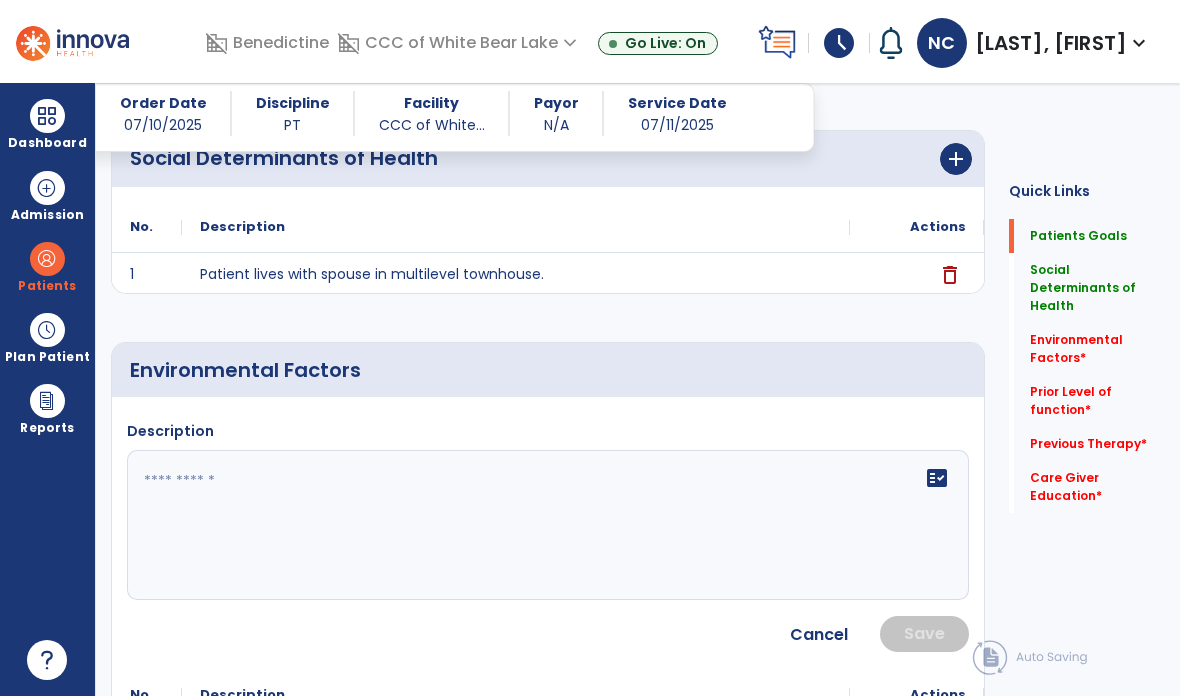 click on "fact_check" 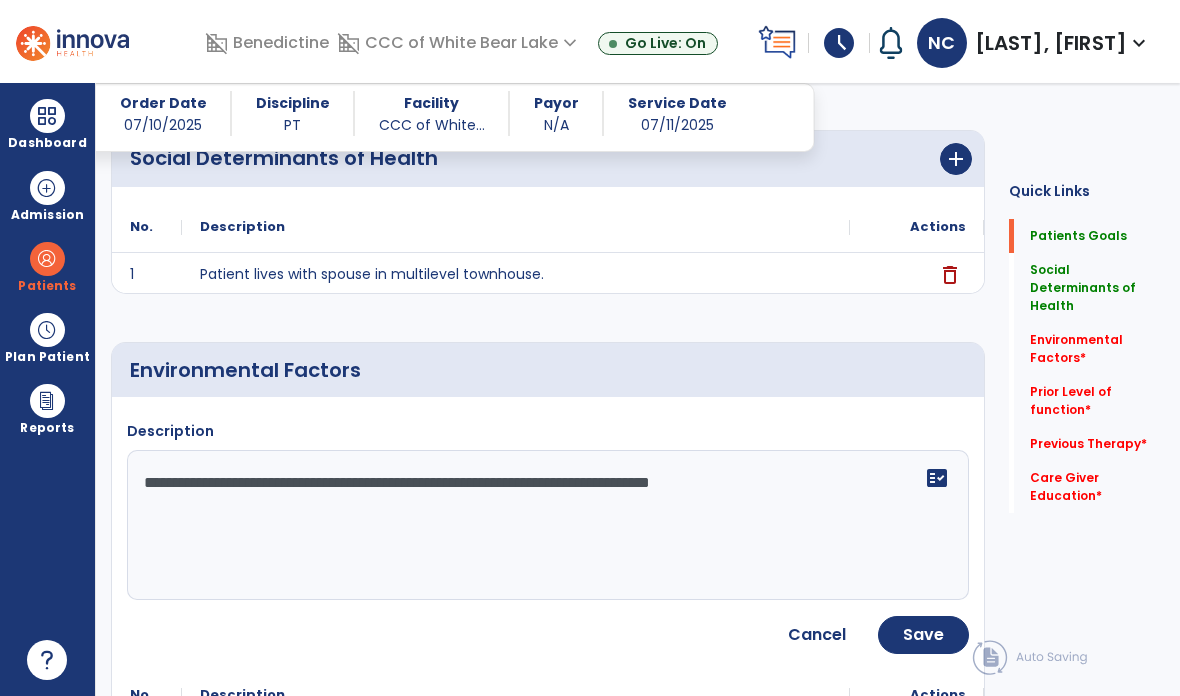 type on "**********" 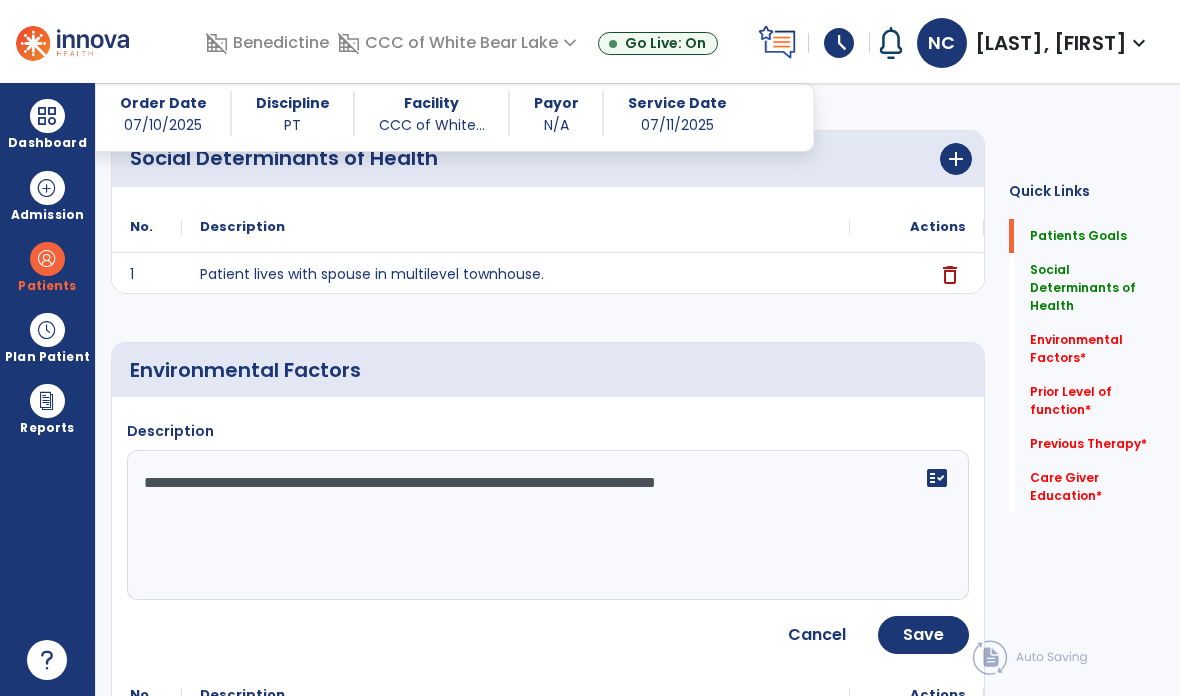click on "Save" 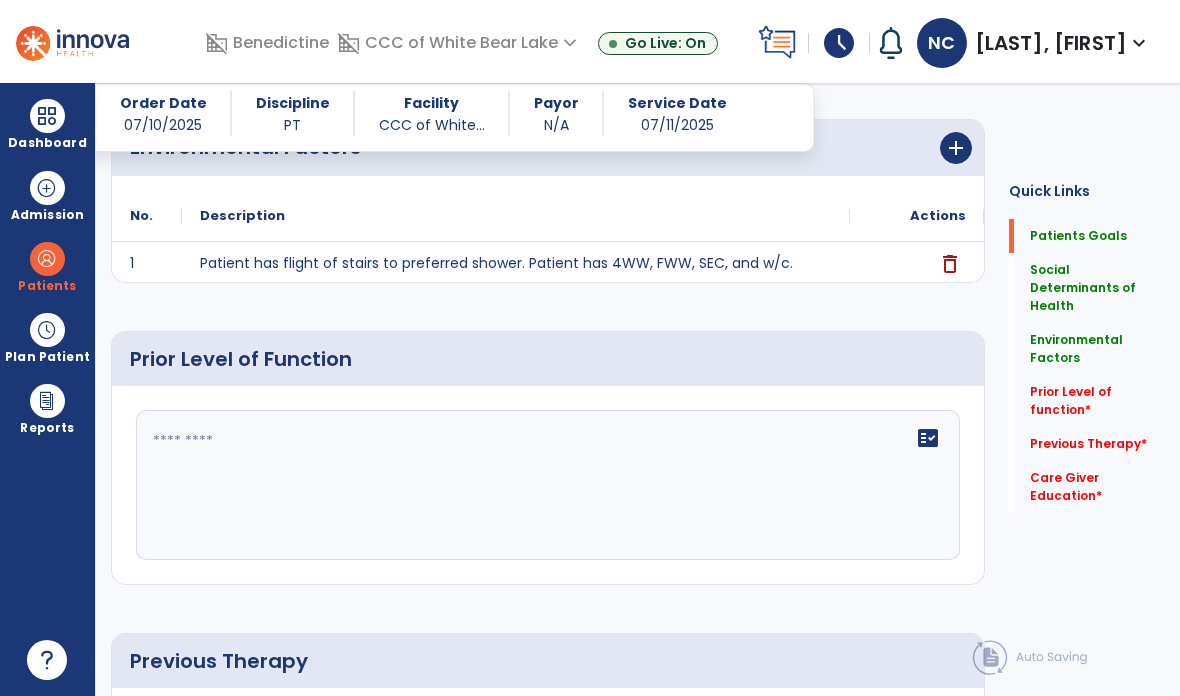 scroll, scrollTop: 650, scrollLeft: 0, axis: vertical 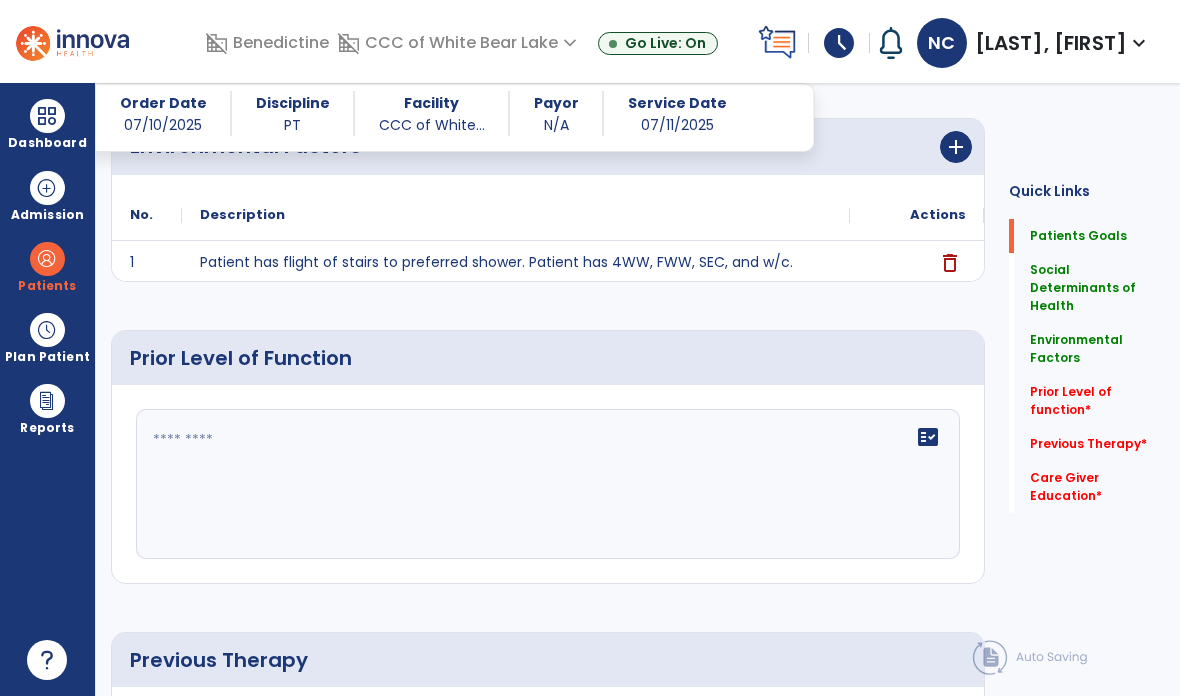 click on "fact_check" 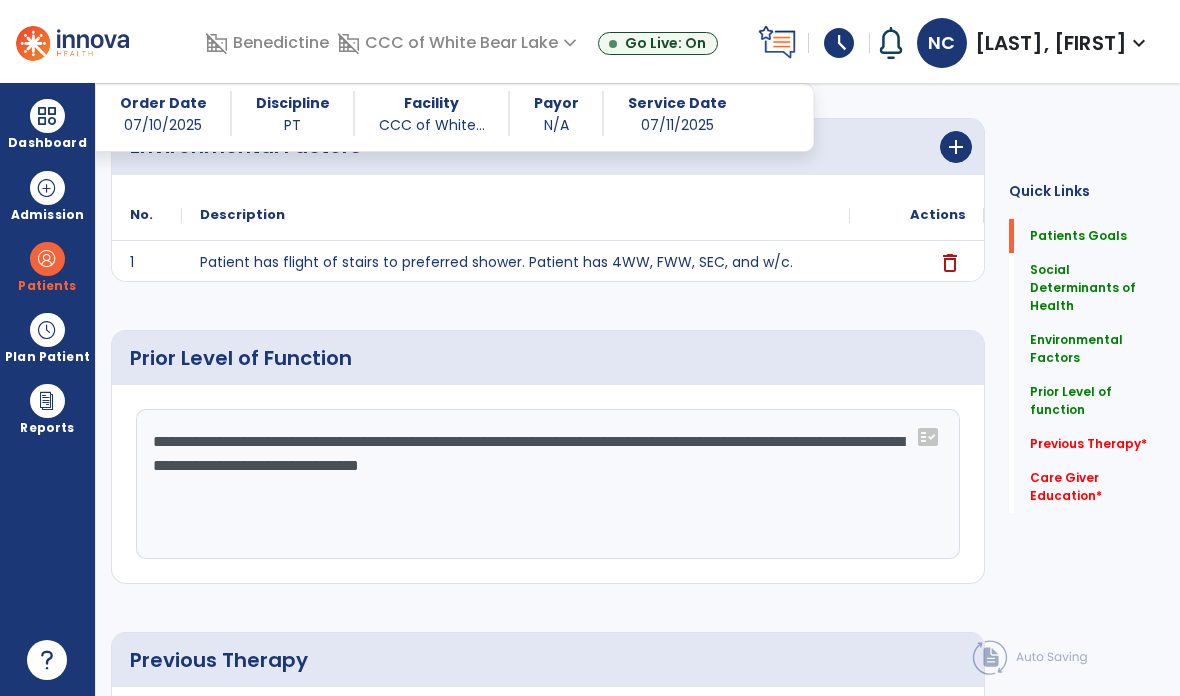 type on "**********" 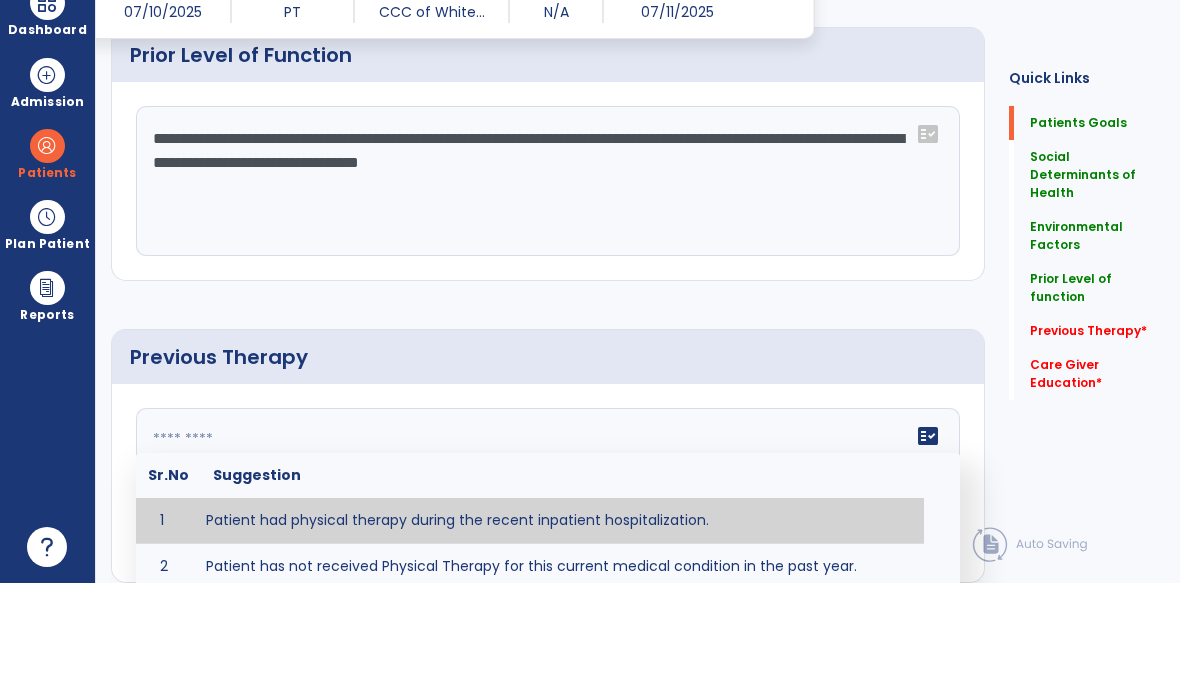 scroll, scrollTop: 841, scrollLeft: 0, axis: vertical 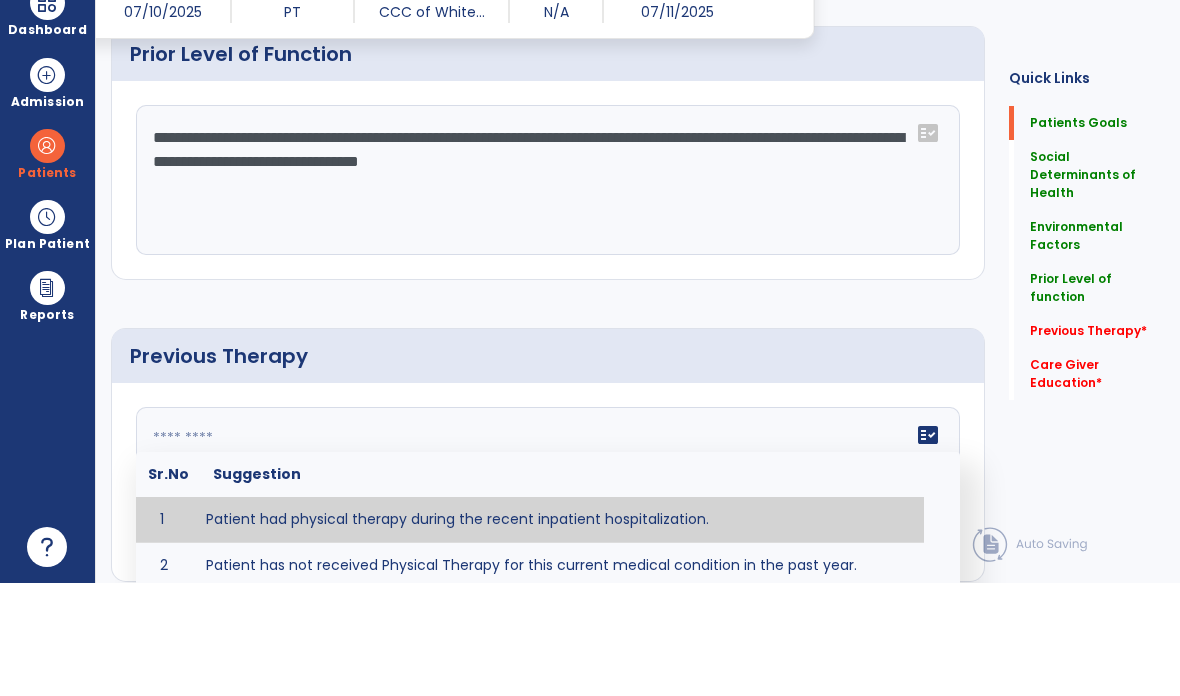 type on "**********" 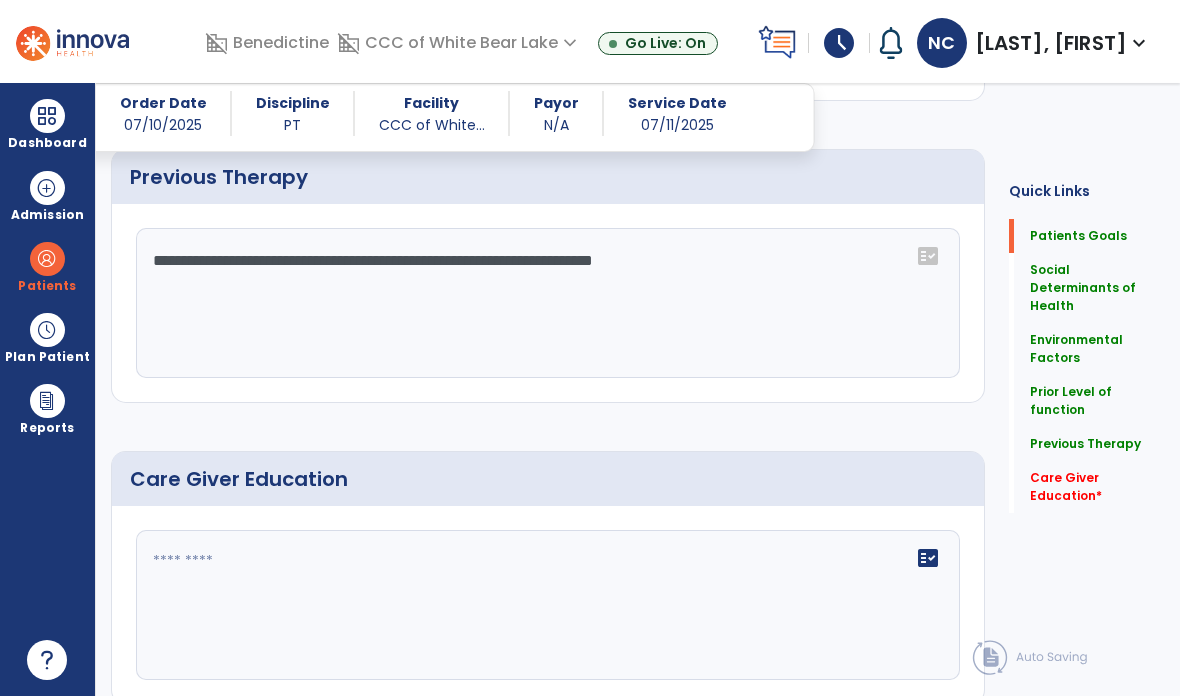scroll, scrollTop: 1132, scrollLeft: 0, axis: vertical 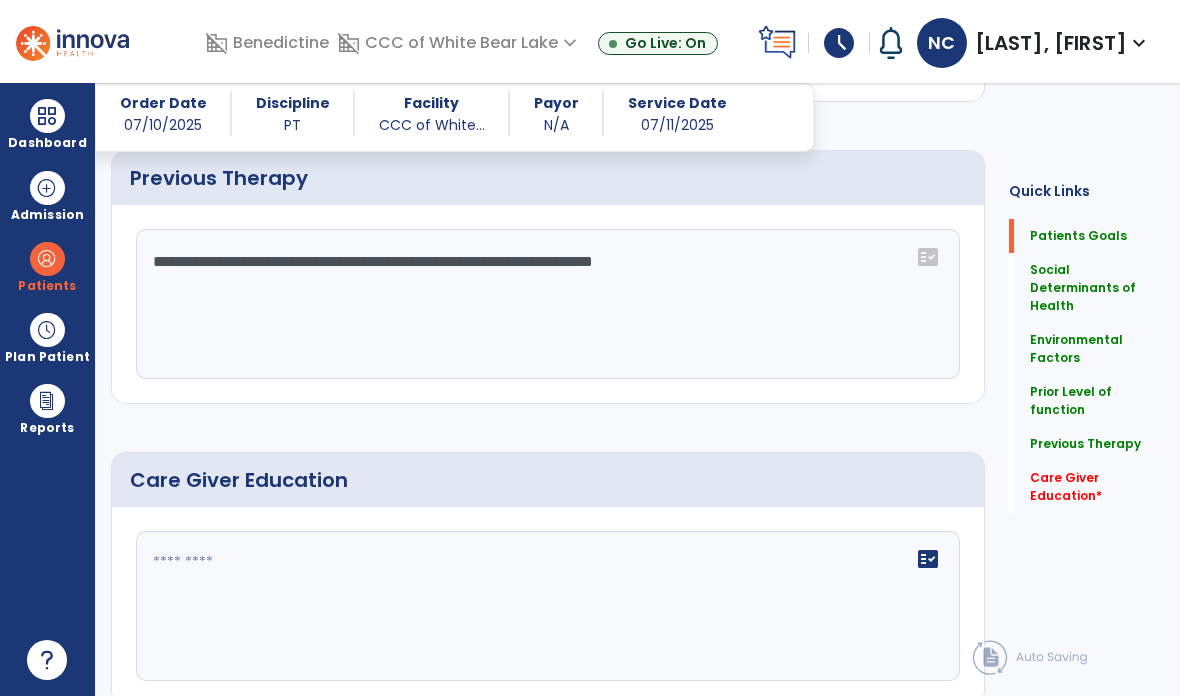 click 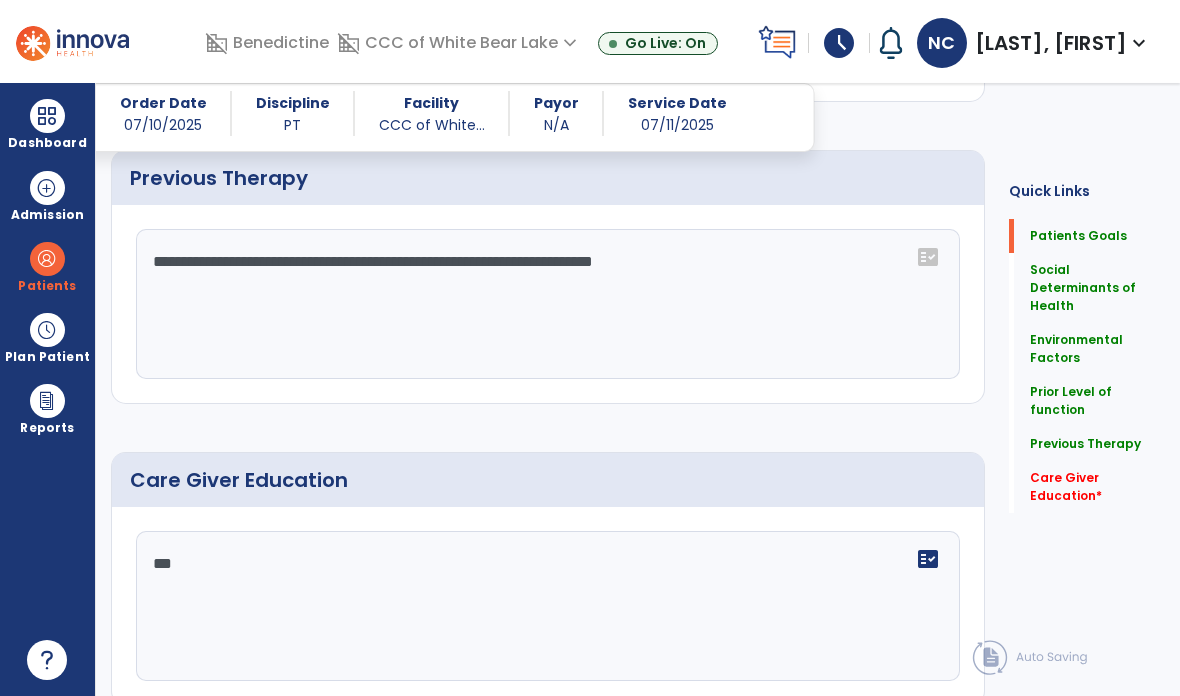click on "Continue" 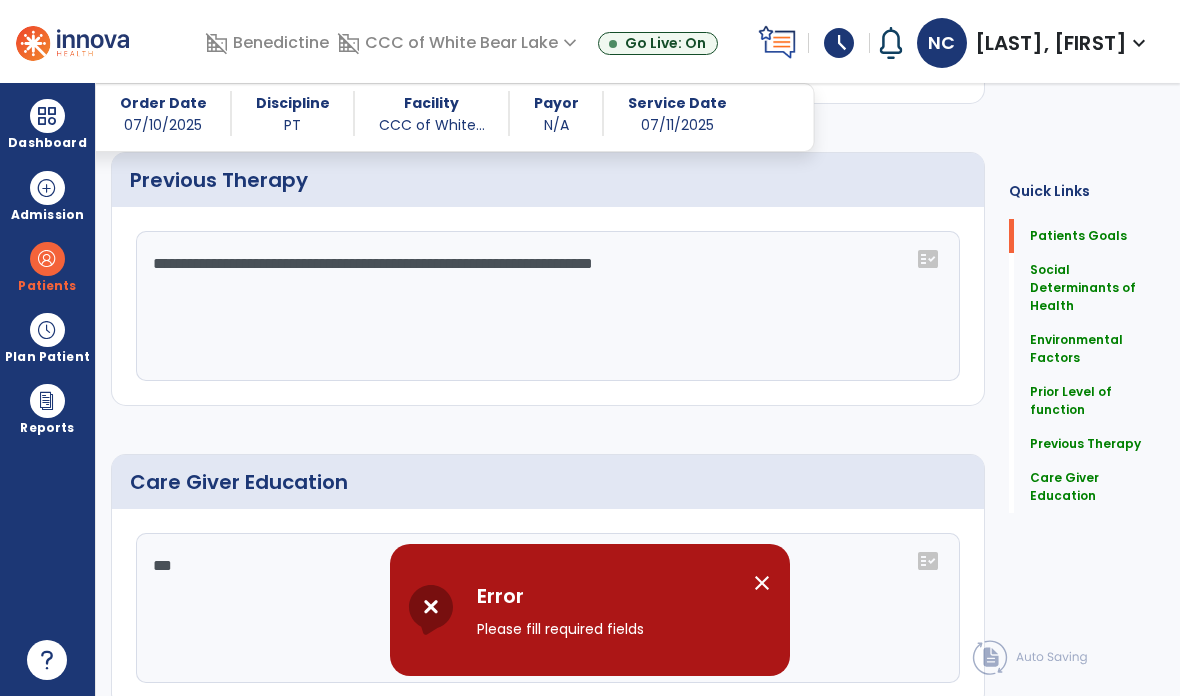 click on "Continue" 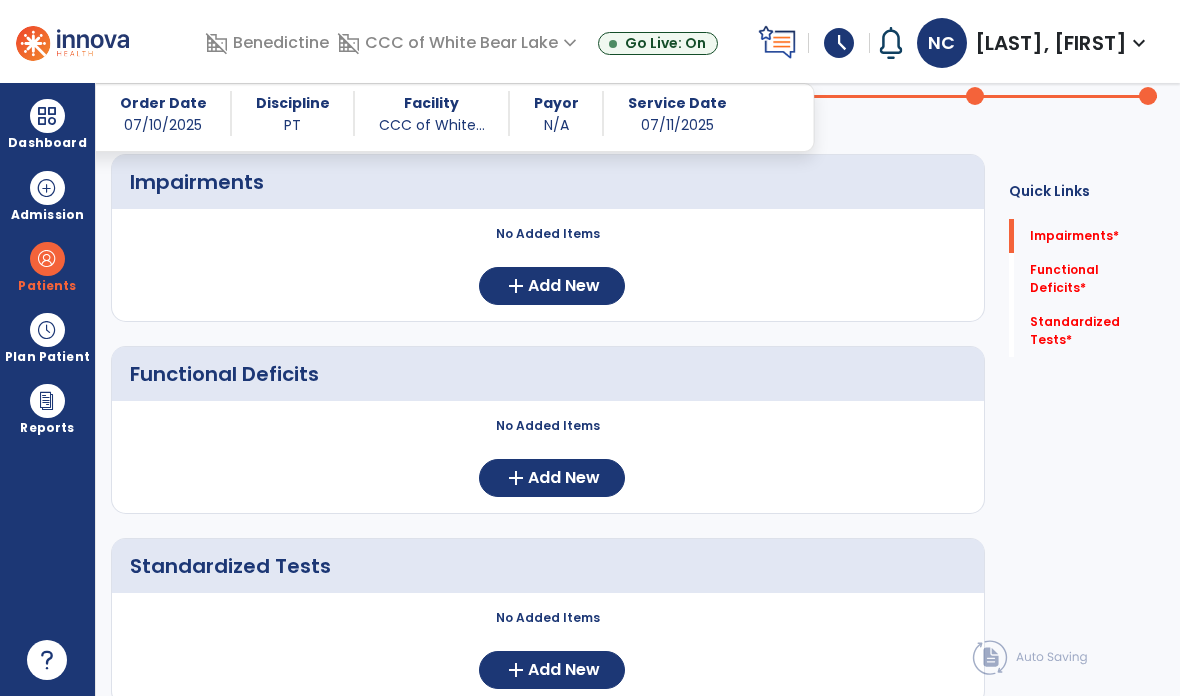 click on "add  Add New" 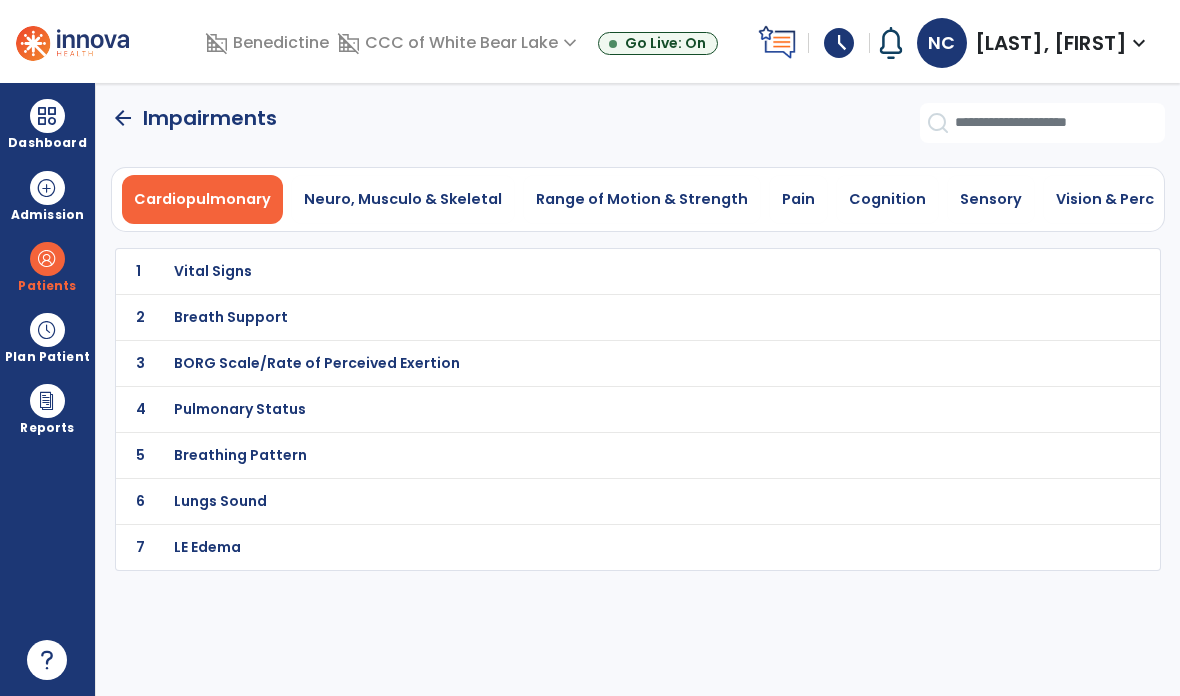 scroll, scrollTop: 0, scrollLeft: 0, axis: both 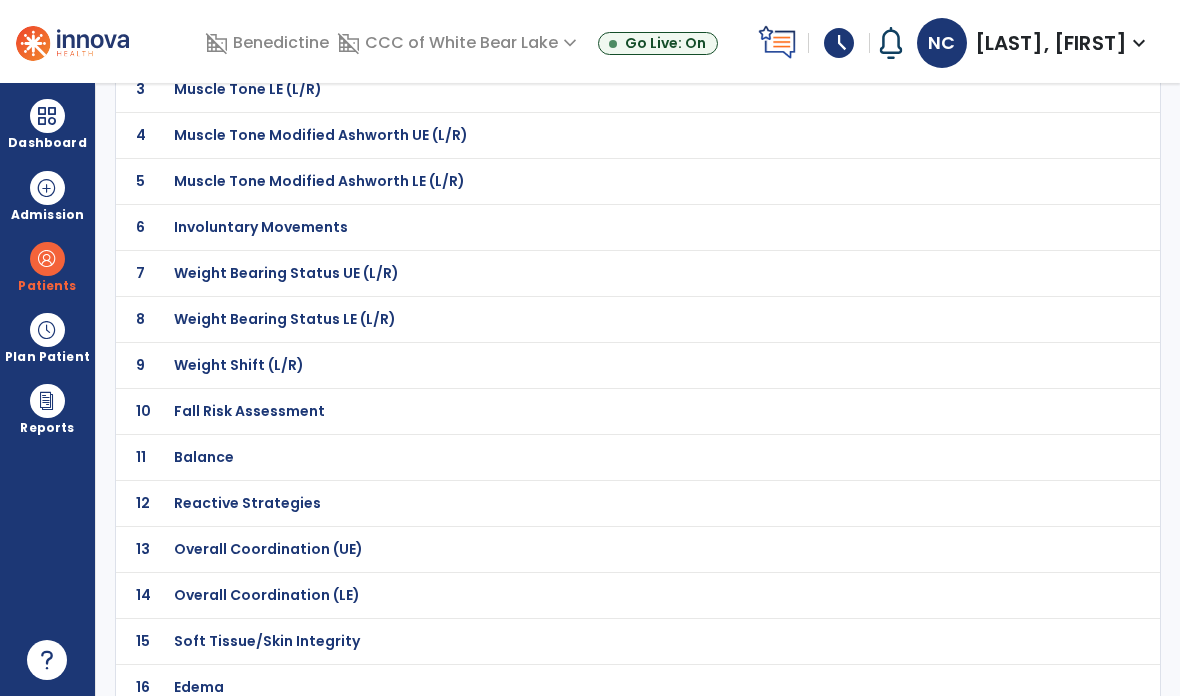 click on "Fall Risk Assessment" at bounding box center (245, -3) 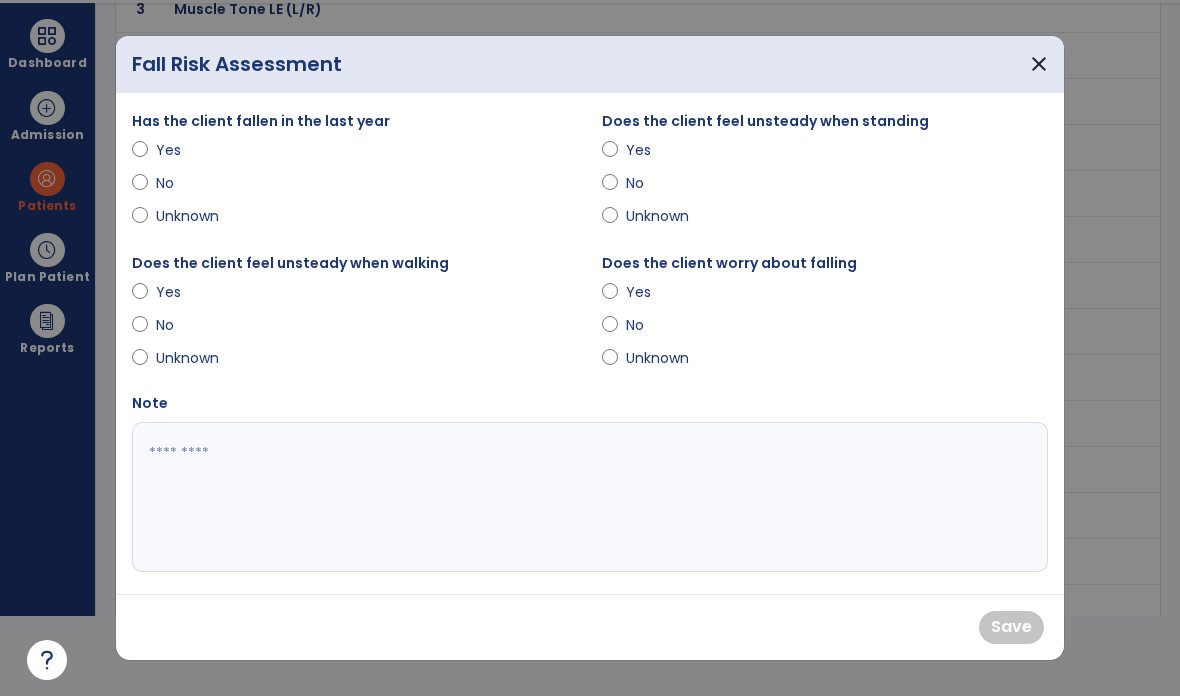 scroll, scrollTop: 0, scrollLeft: 0, axis: both 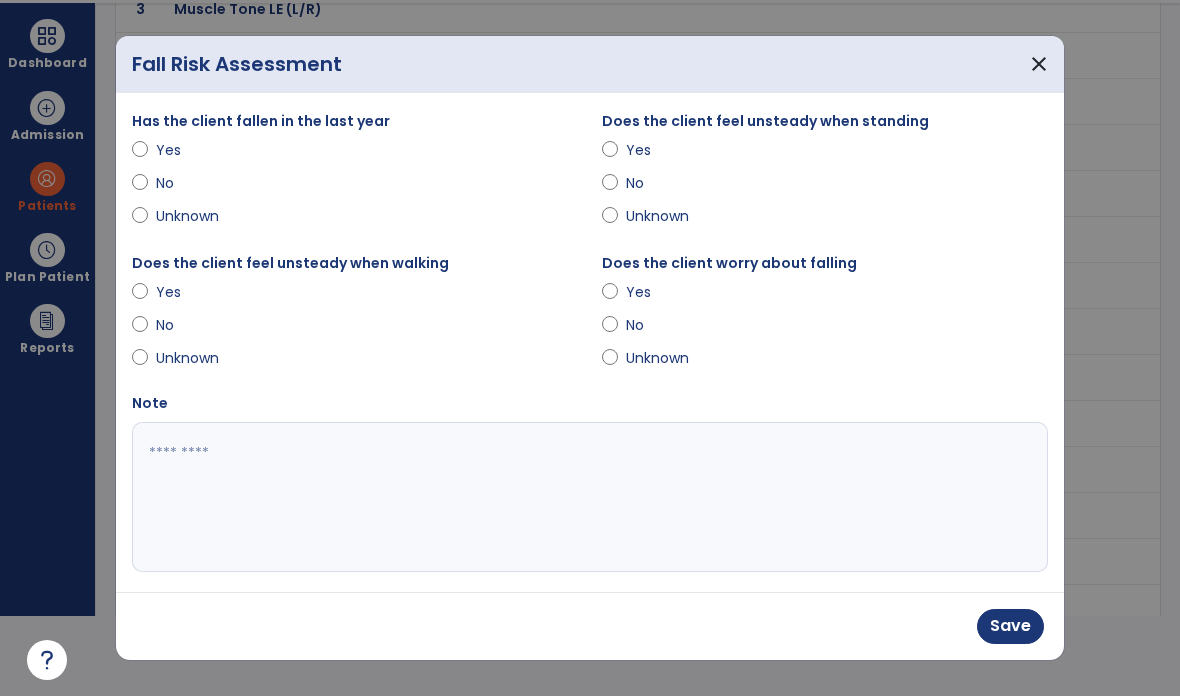 click at bounding box center (610, 187) 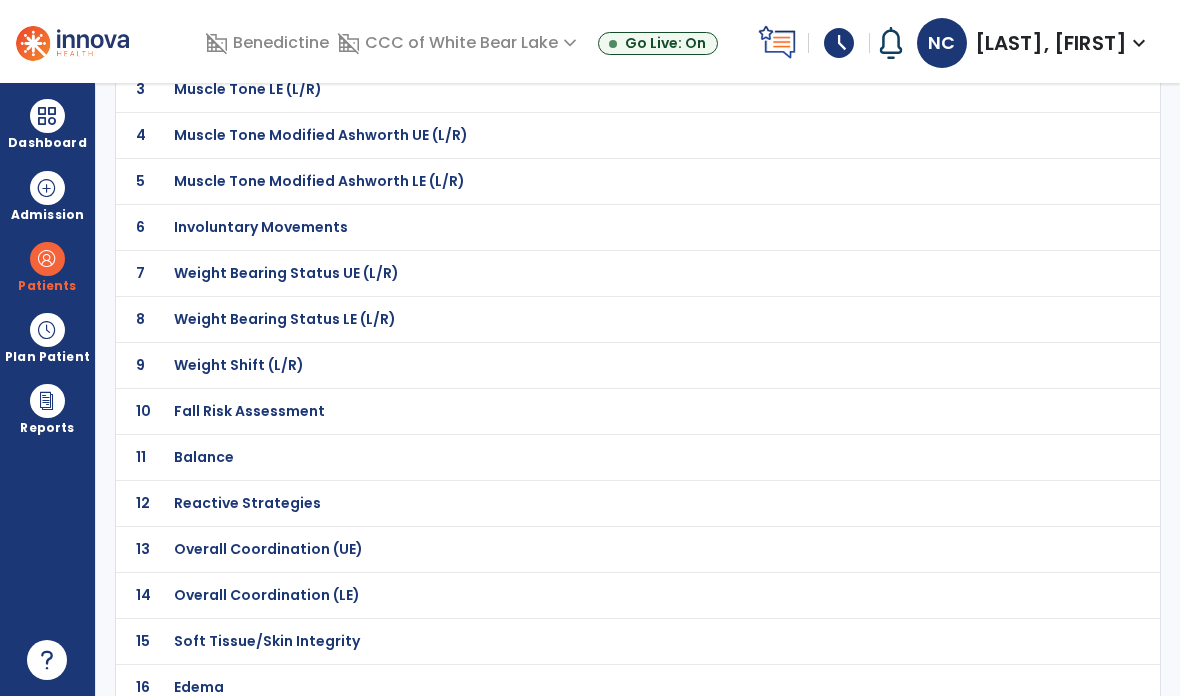 scroll, scrollTop: 80, scrollLeft: 0, axis: vertical 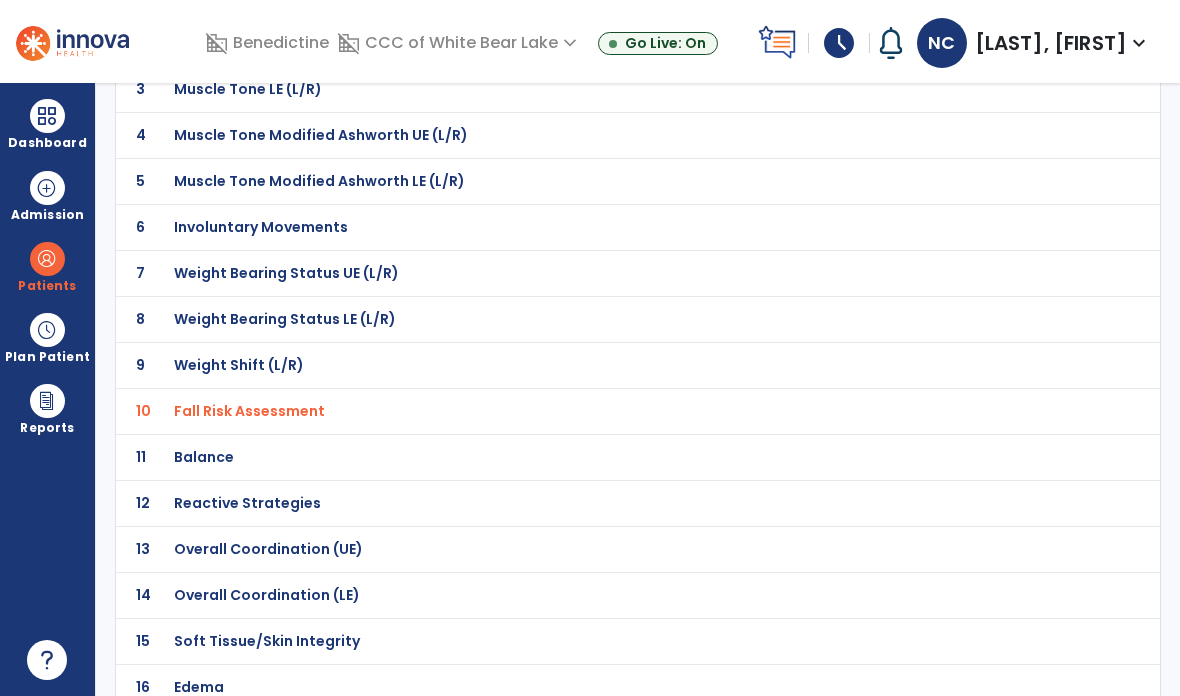 click on "11" 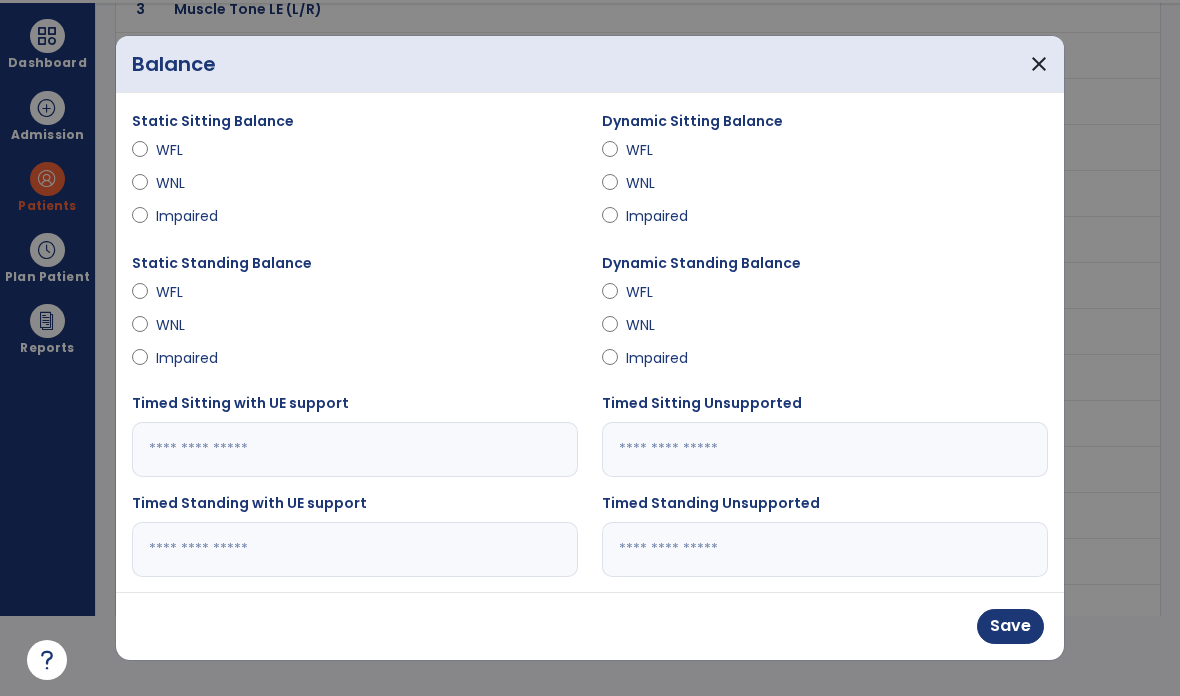 click on "Impaired" at bounding box center (661, 358) 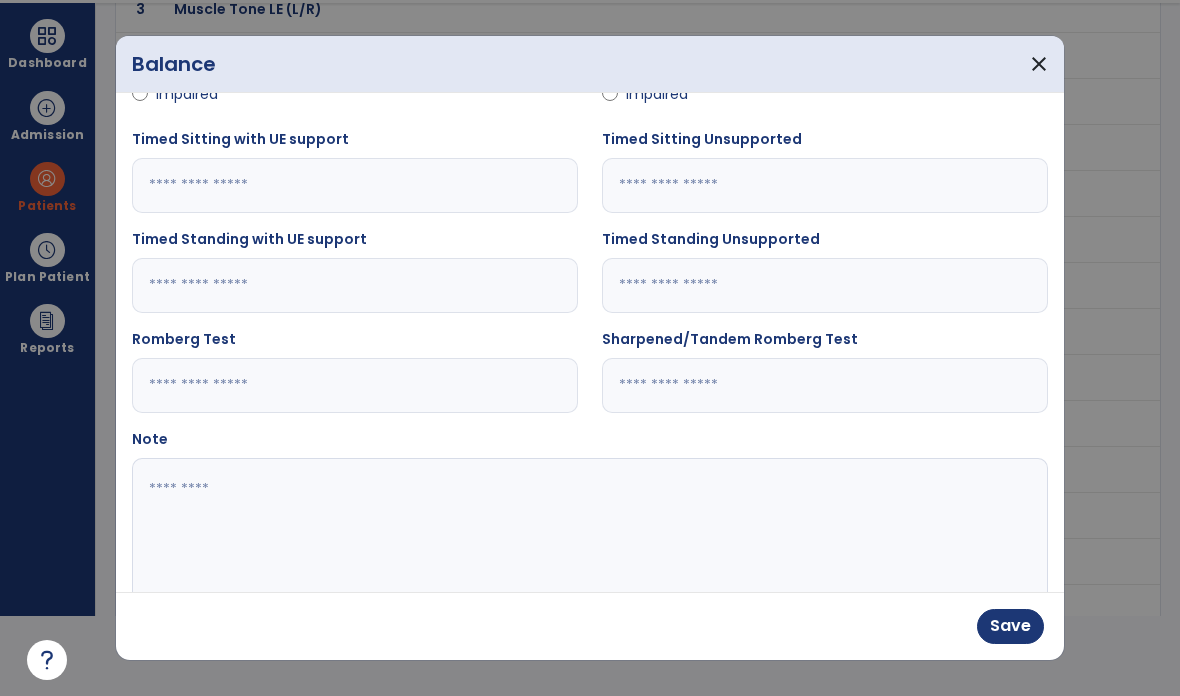 scroll, scrollTop: 242, scrollLeft: 0, axis: vertical 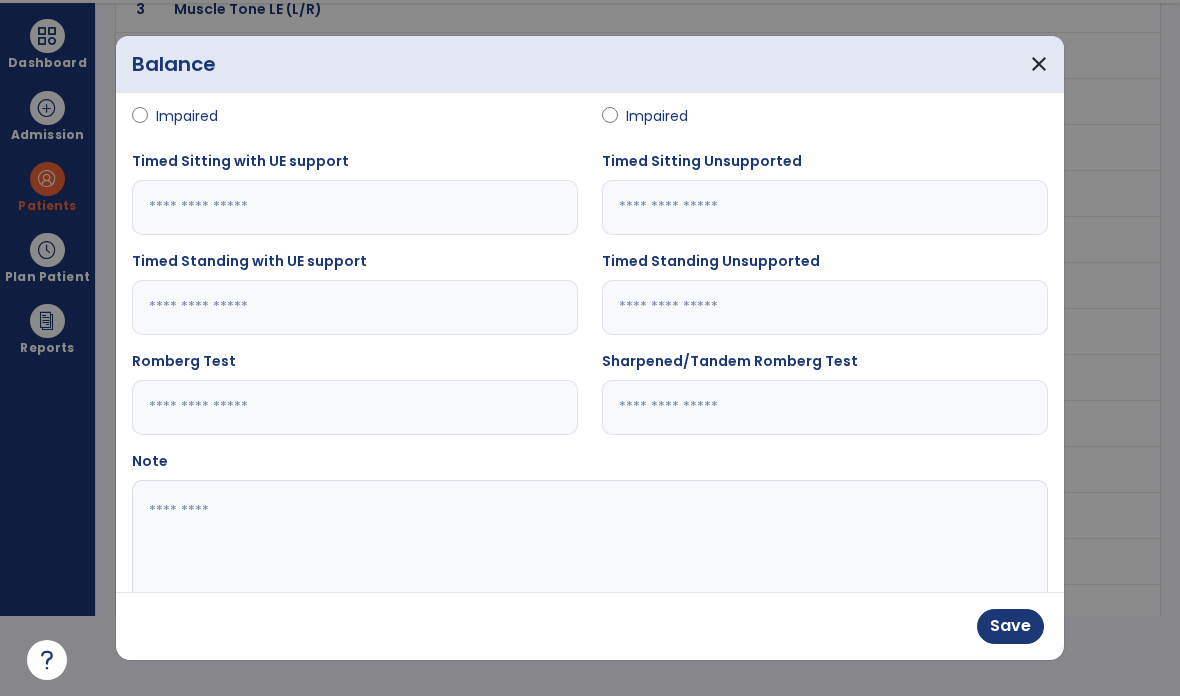 click at bounding box center (355, 307) 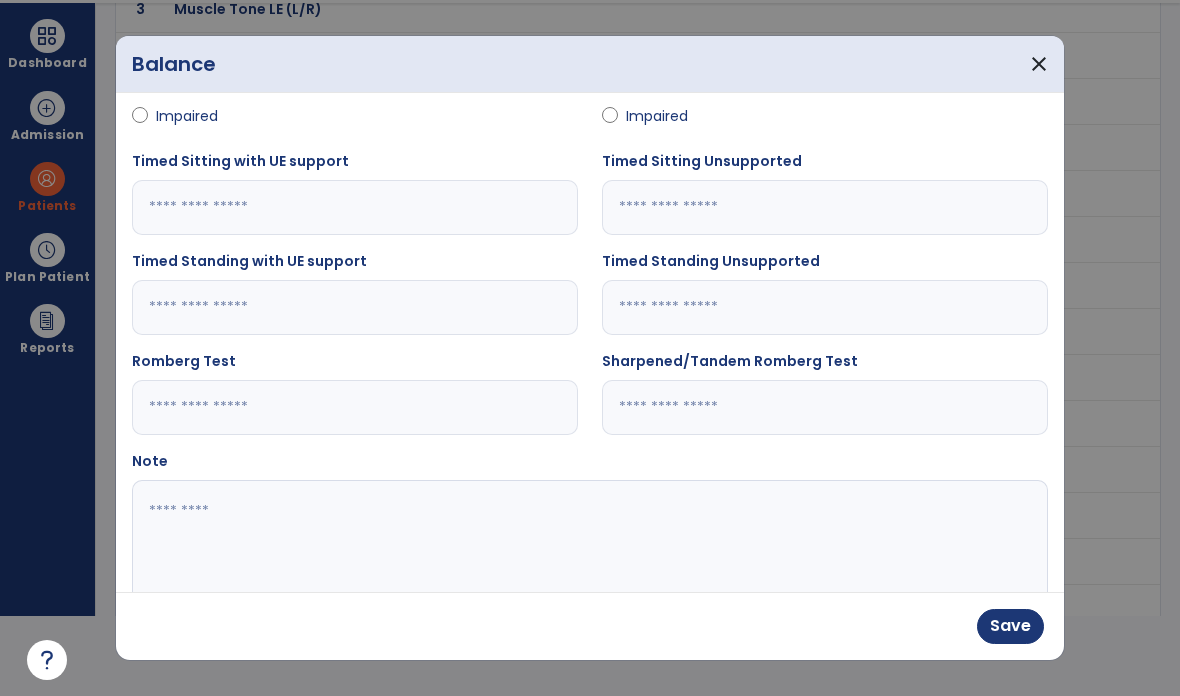 type on "**" 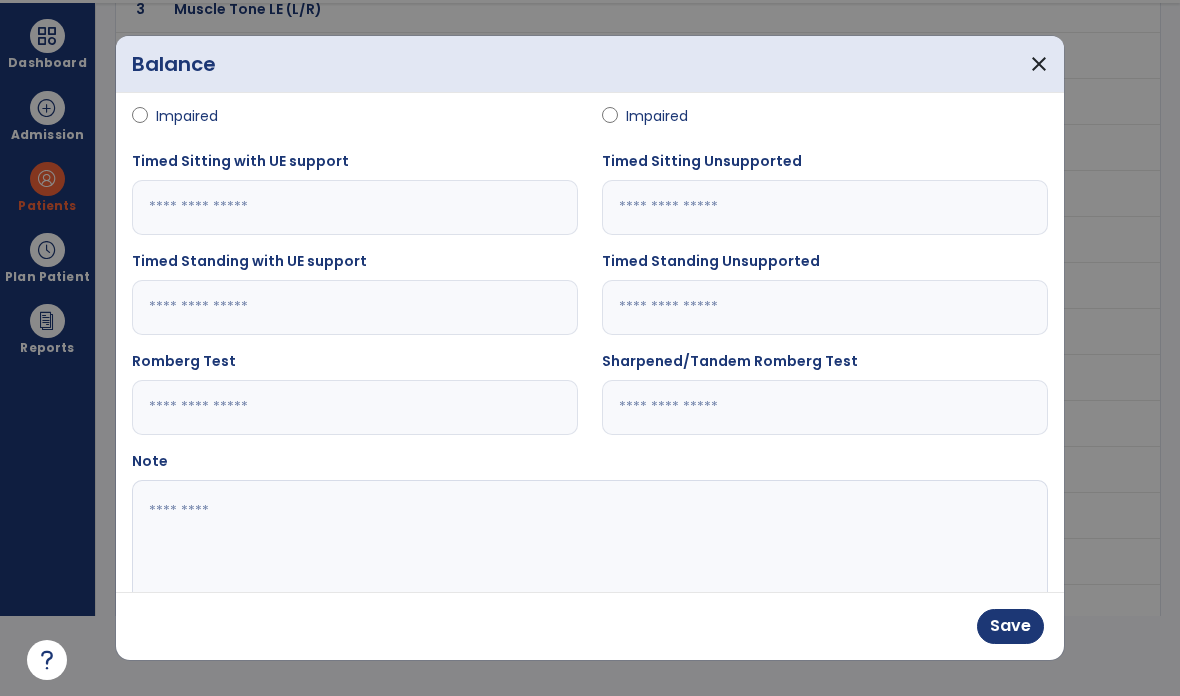type on "*" 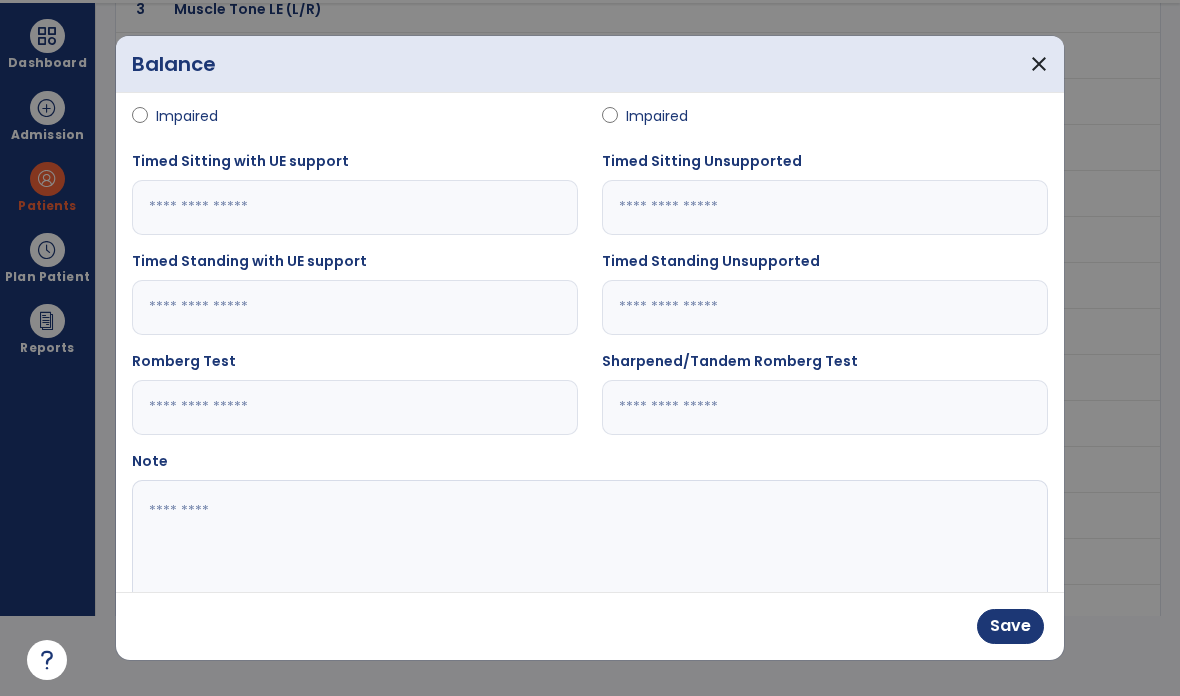 type on "**" 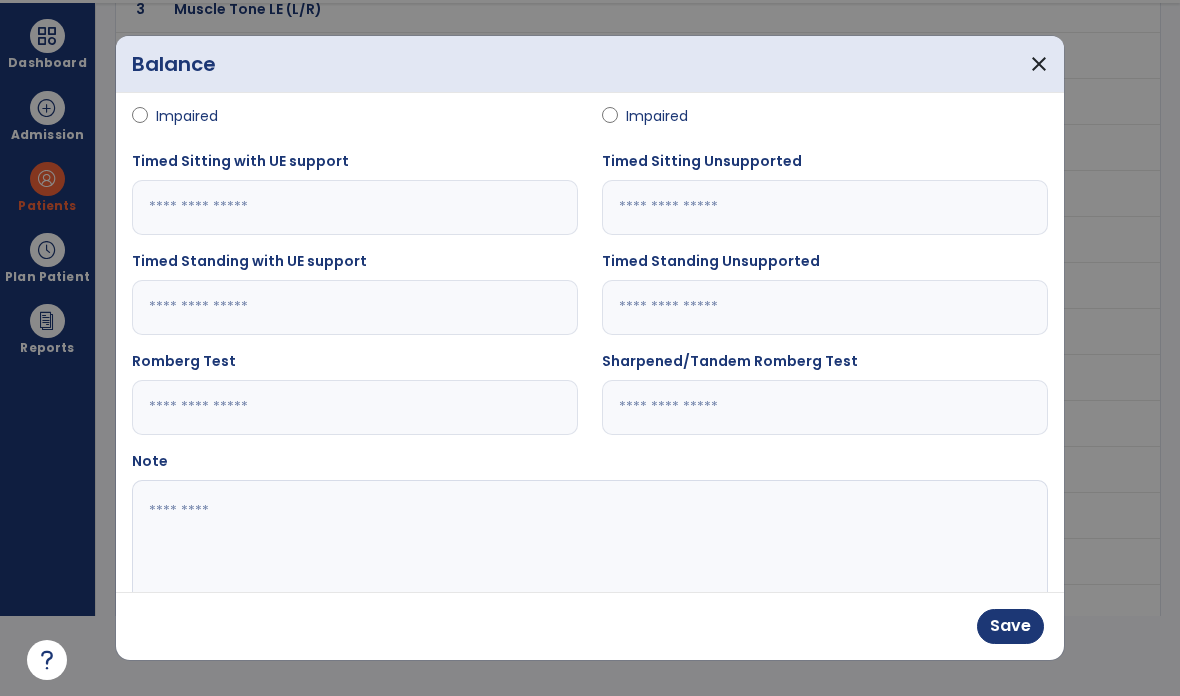 click at bounding box center (590, 555) 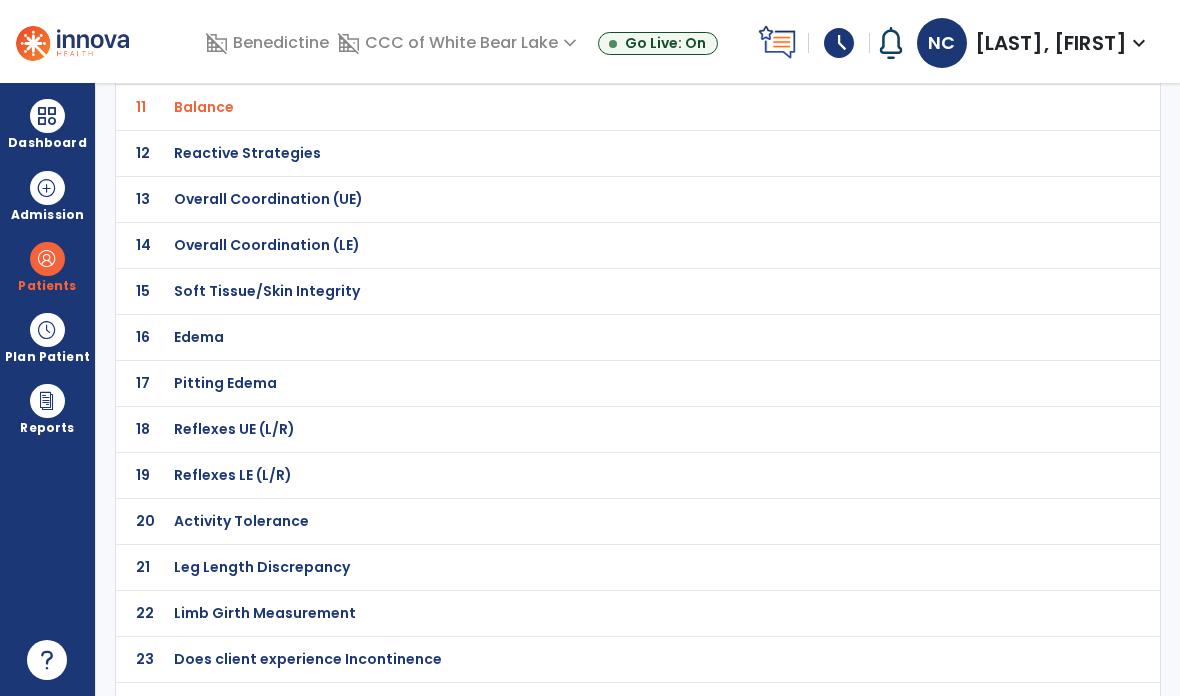 scroll, scrollTop: 623, scrollLeft: 0, axis: vertical 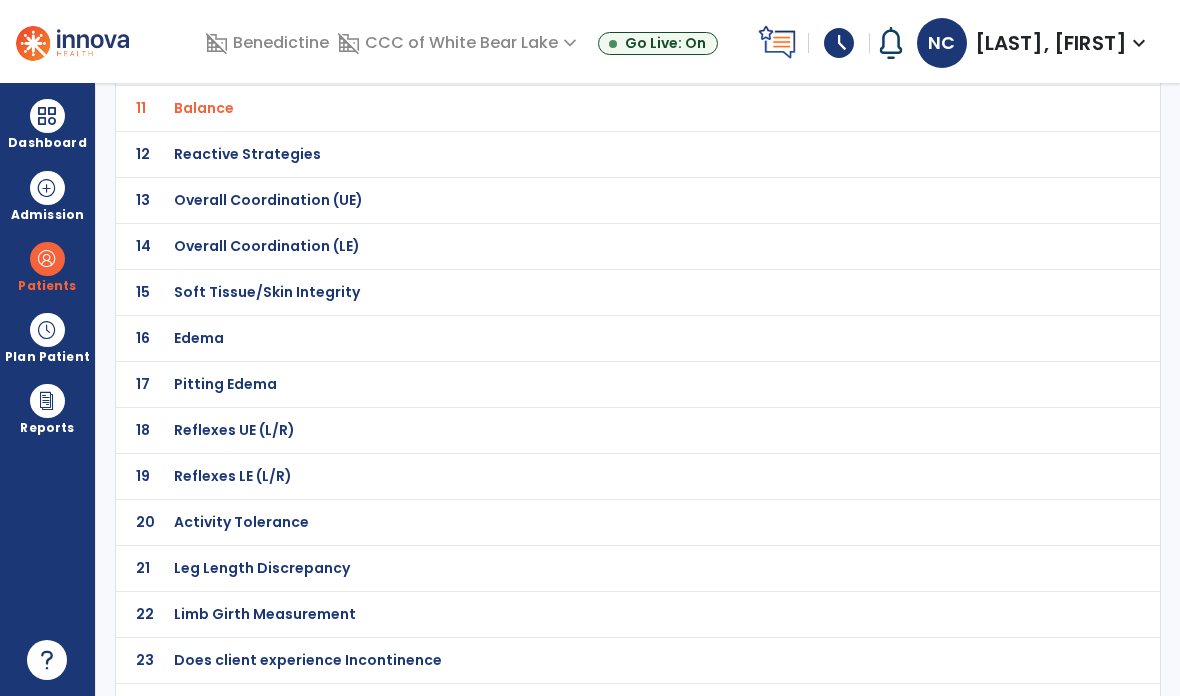 click on "Gait Deviations" at bounding box center [593, -352] 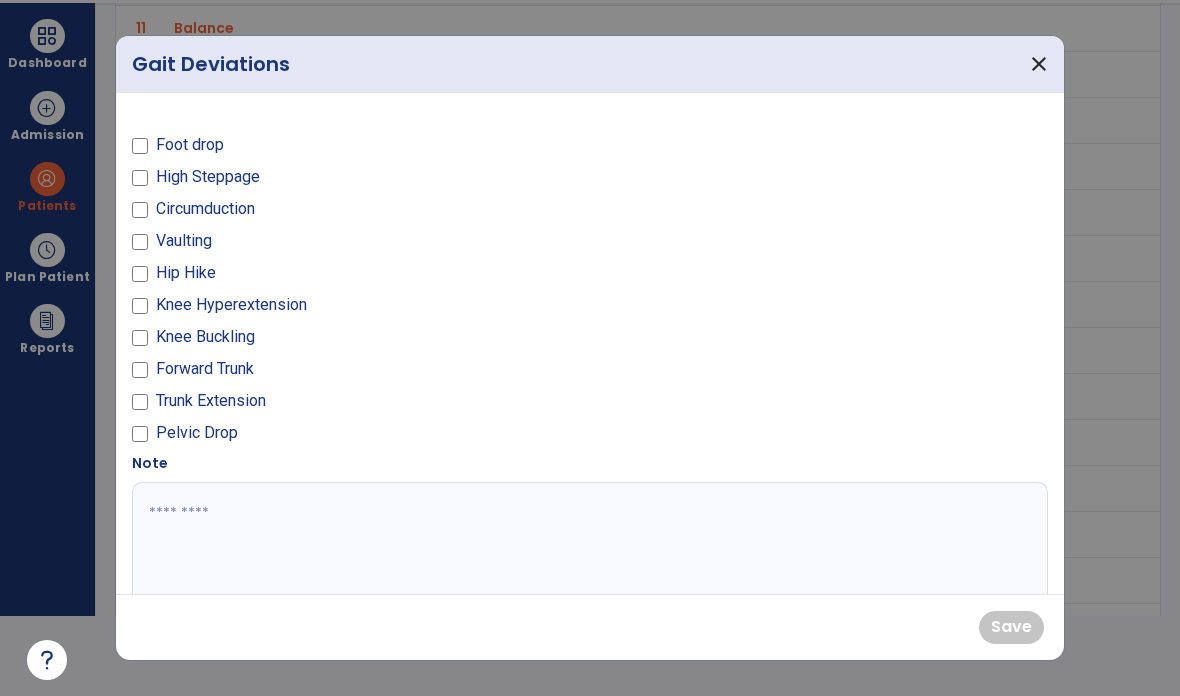 scroll, scrollTop: 0, scrollLeft: 0, axis: both 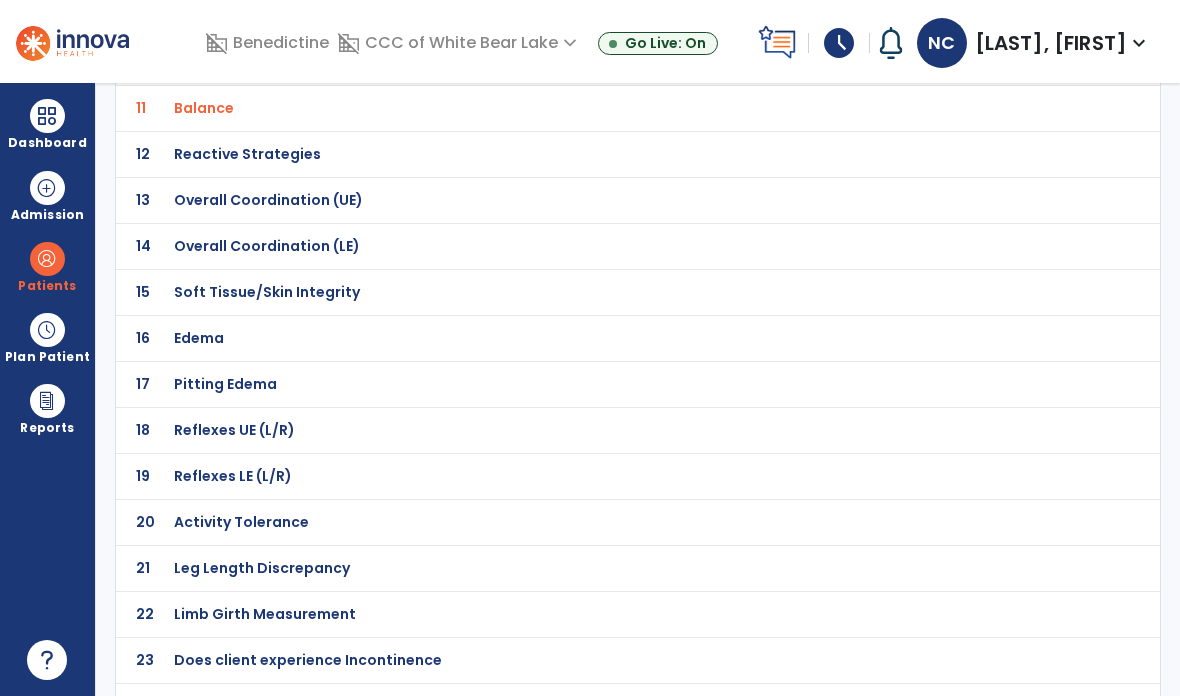 click on "Pathological Gait Deviation" at bounding box center [245, -352] 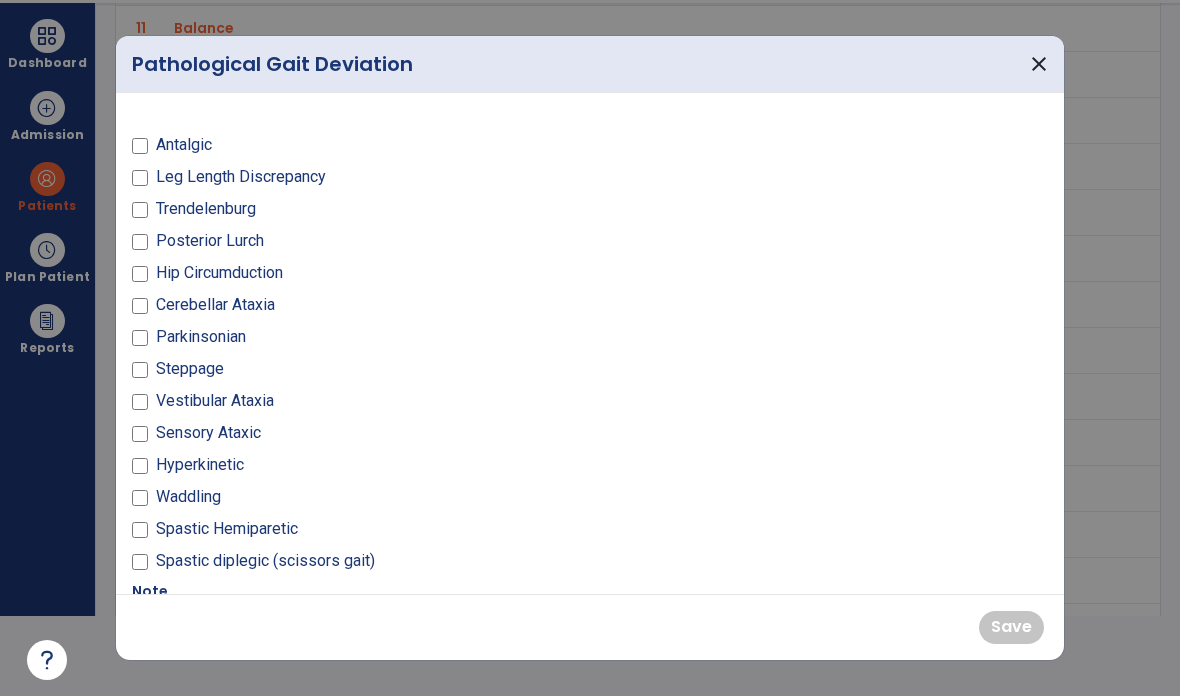 click on "close" at bounding box center (1039, 64) 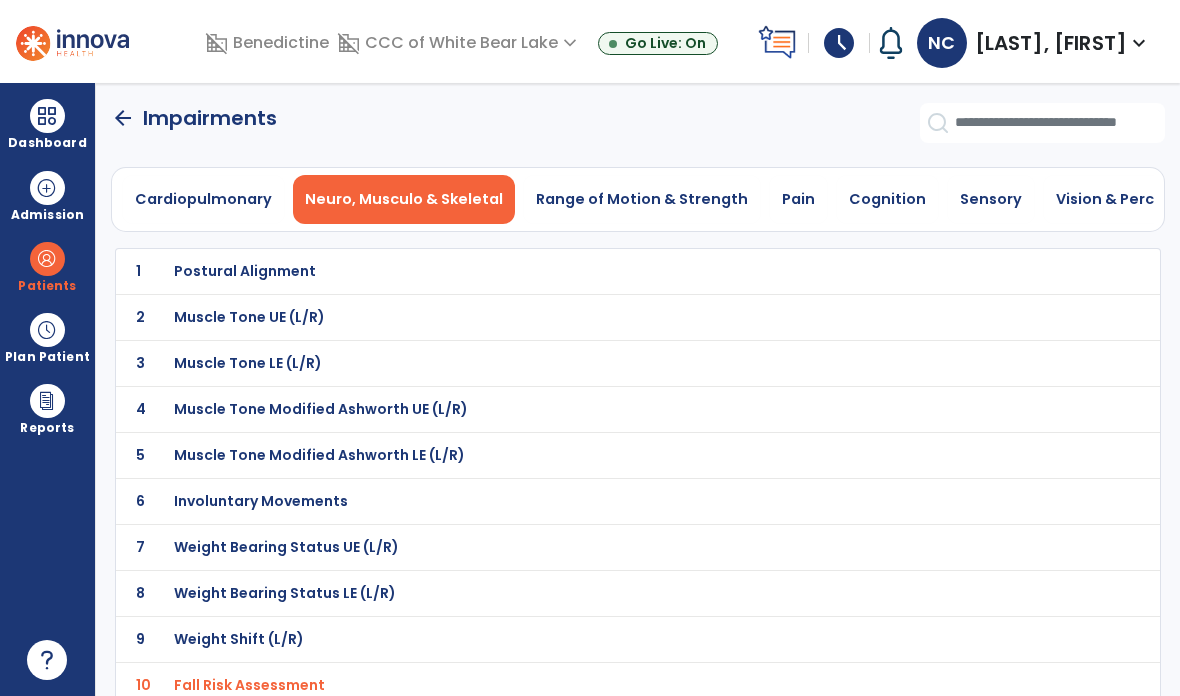 scroll, scrollTop: -1, scrollLeft: 0, axis: vertical 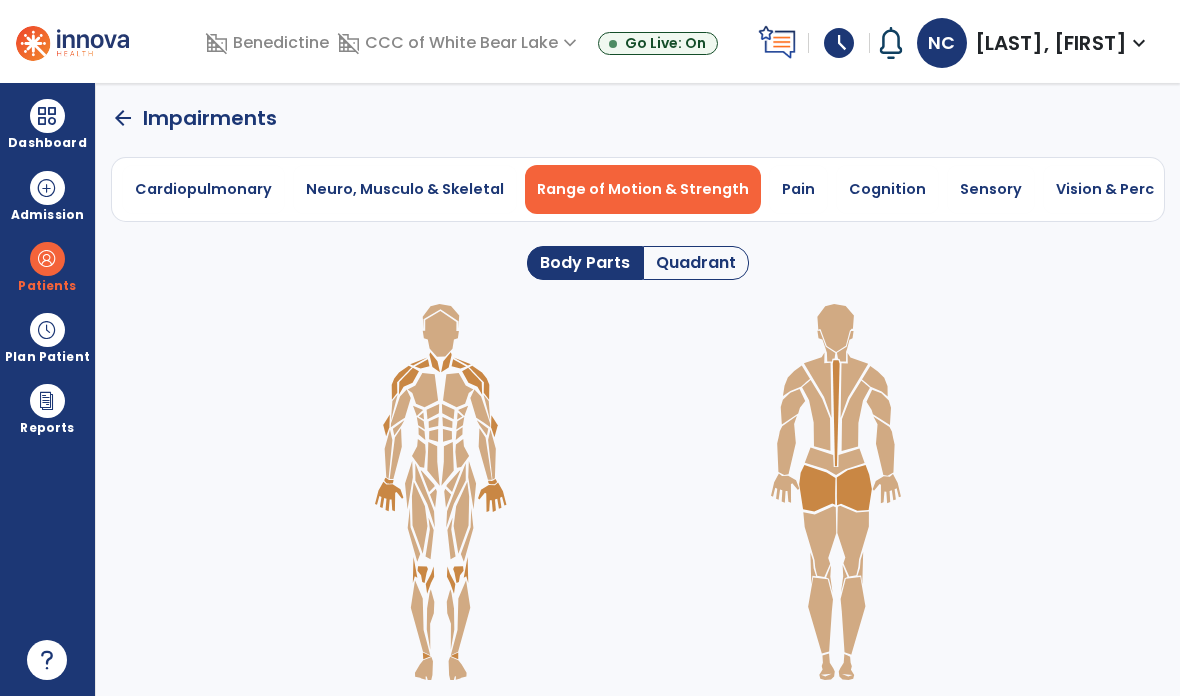 click on "Quadrant" 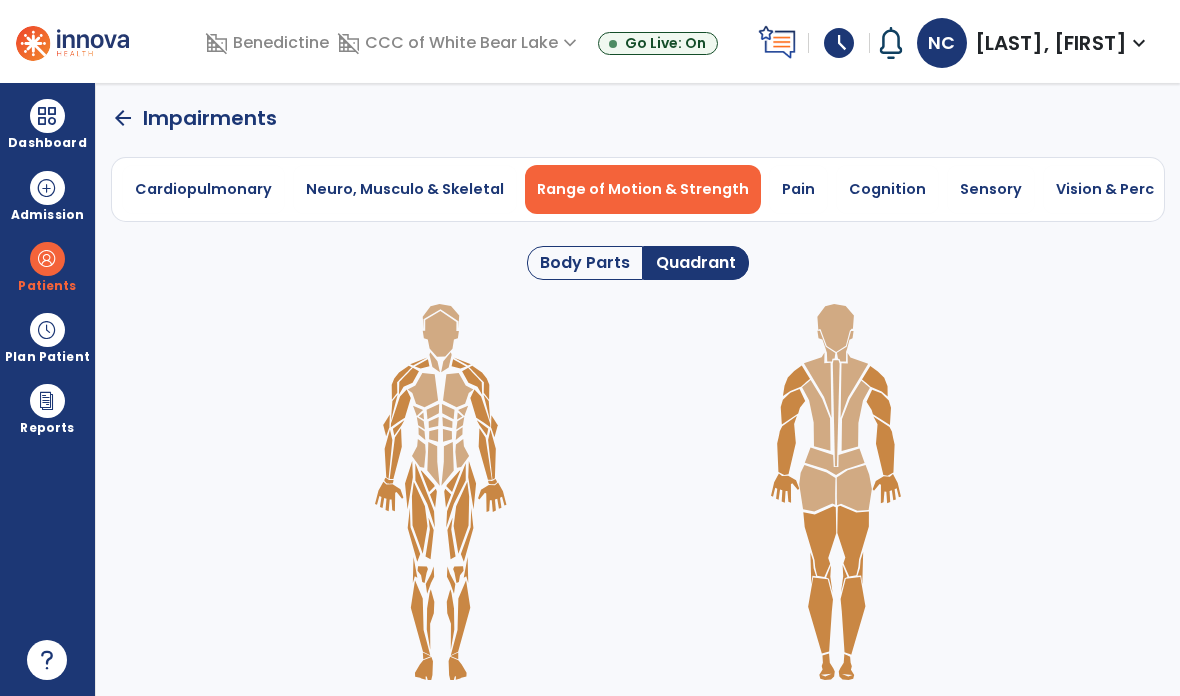 click 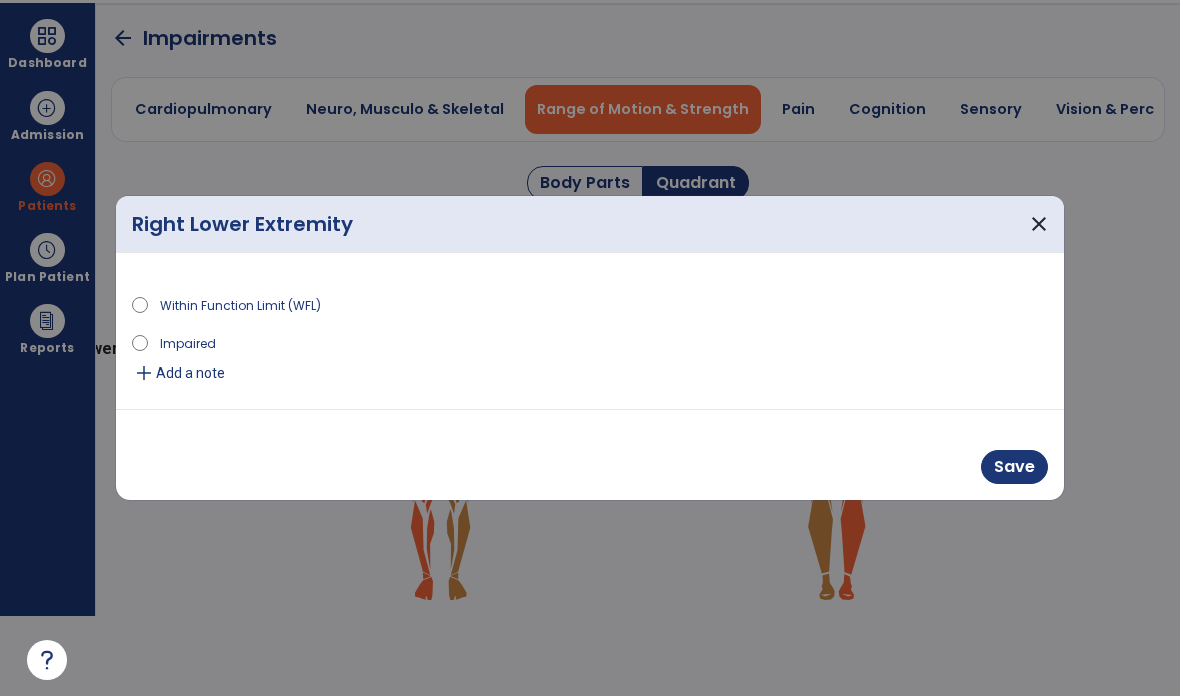 scroll, scrollTop: 0, scrollLeft: 0, axis: both 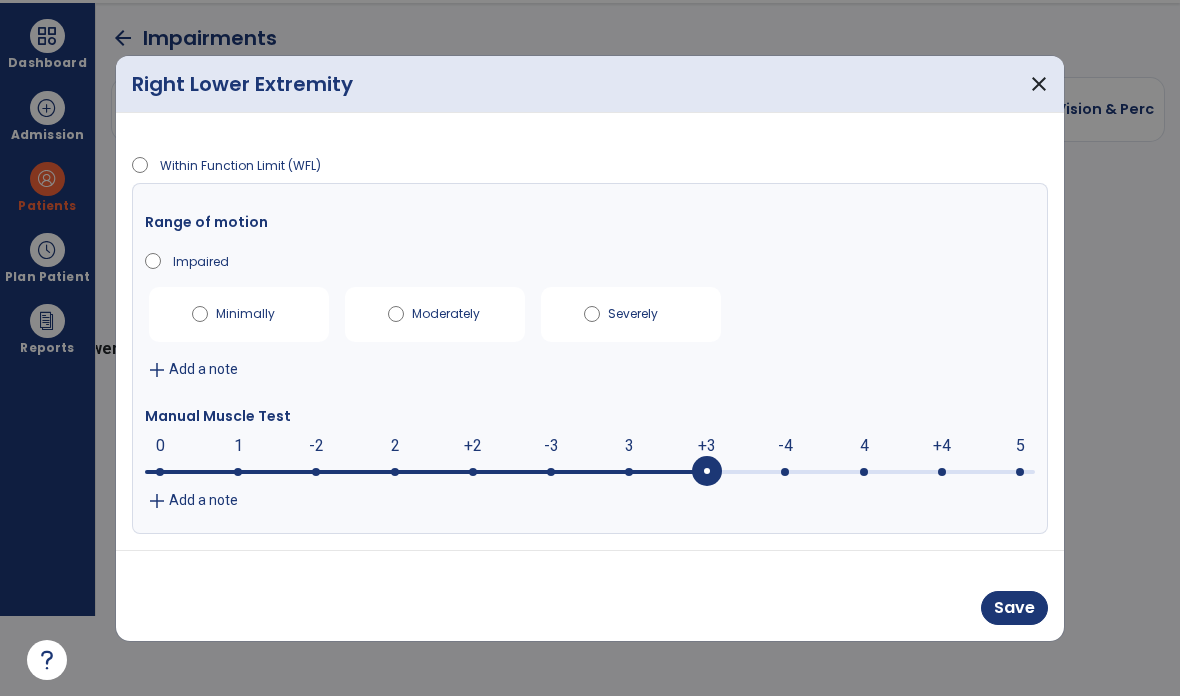 click at bounding box center [590, 470] 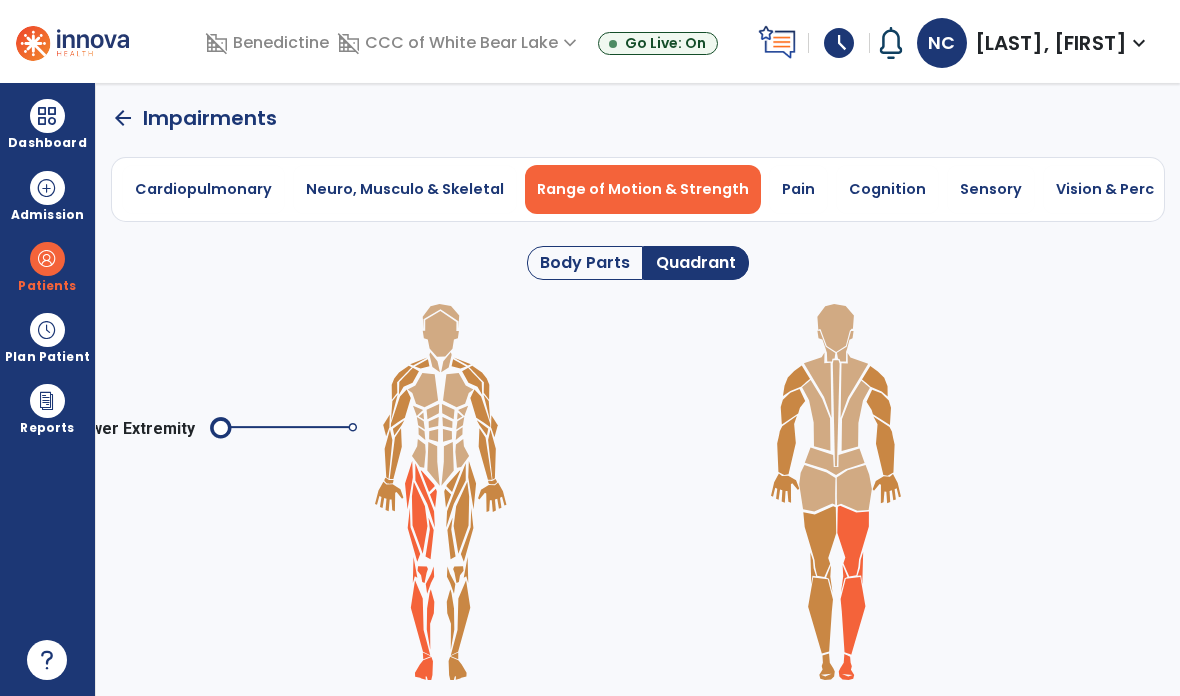 click 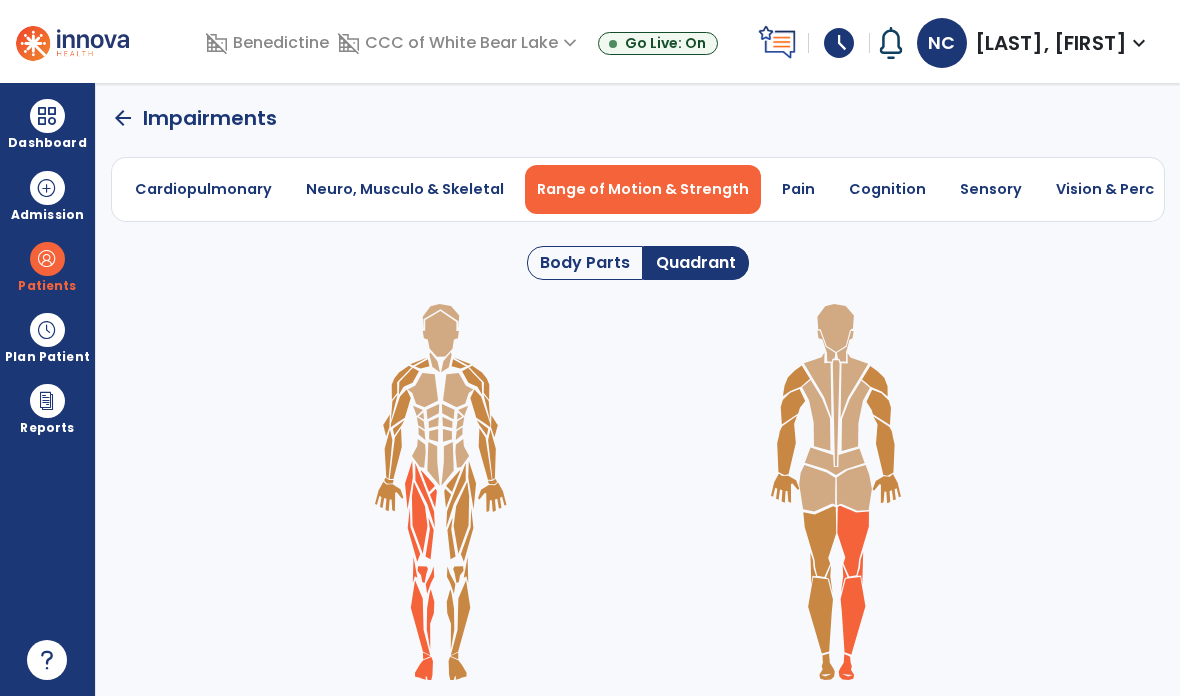 click 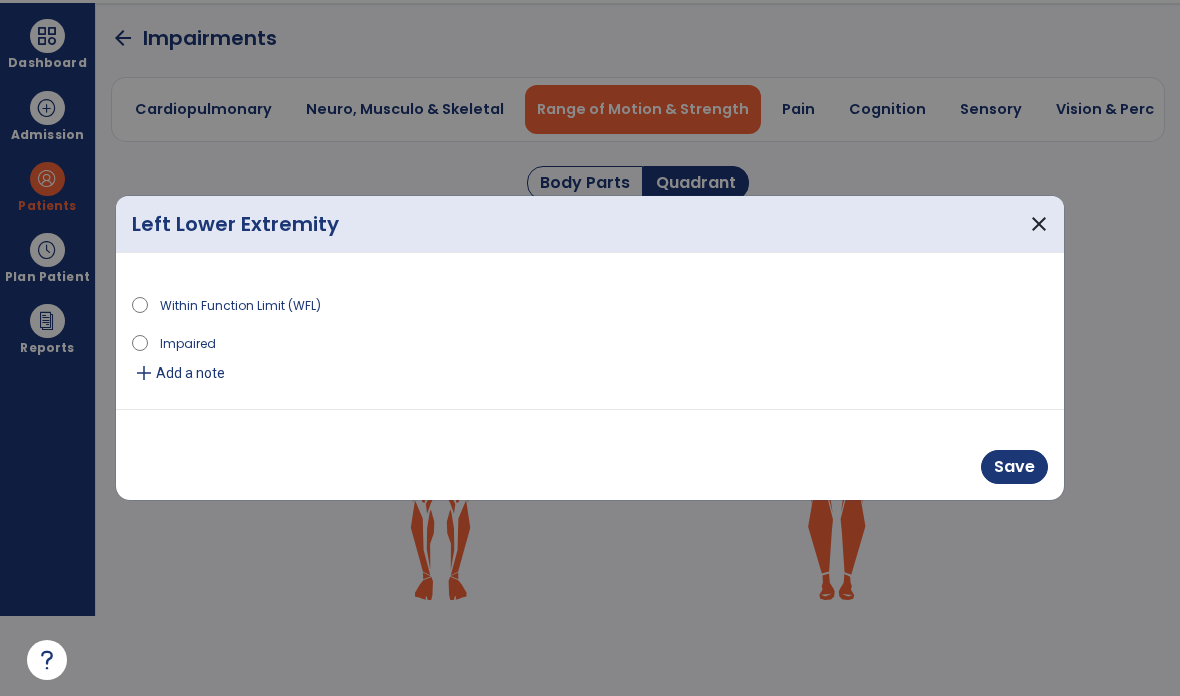 scroll, scrollTop: 0, scrollLeft: 0, axis: both 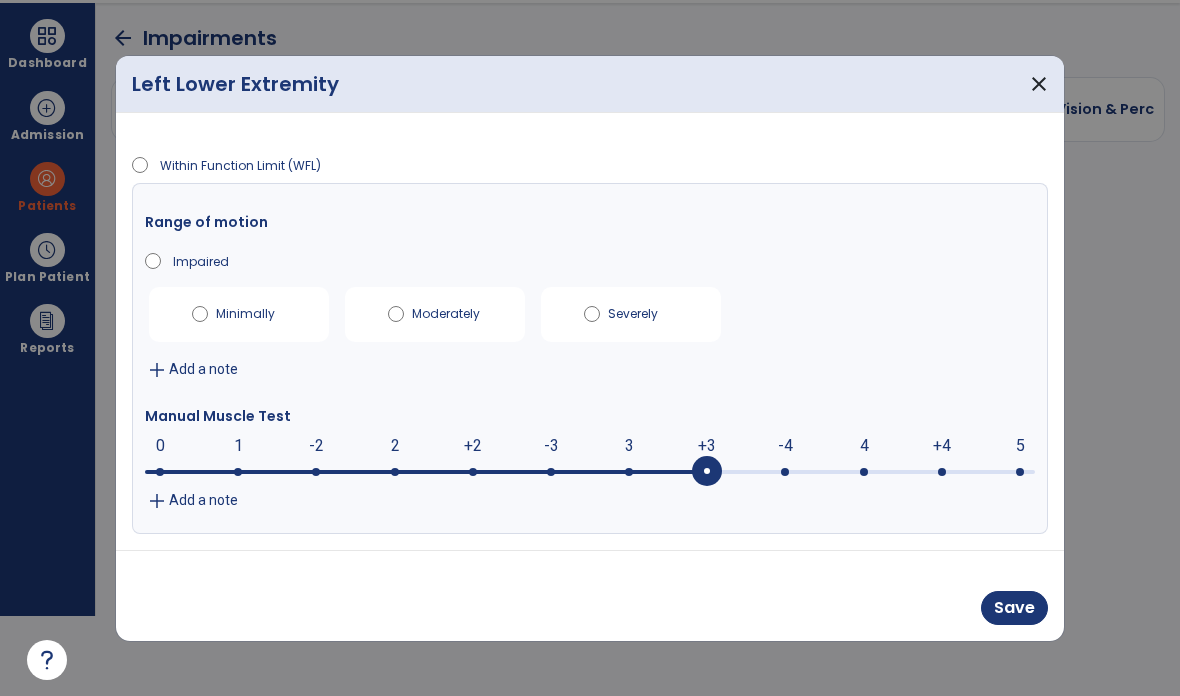 click at bounding box center [590, 470] 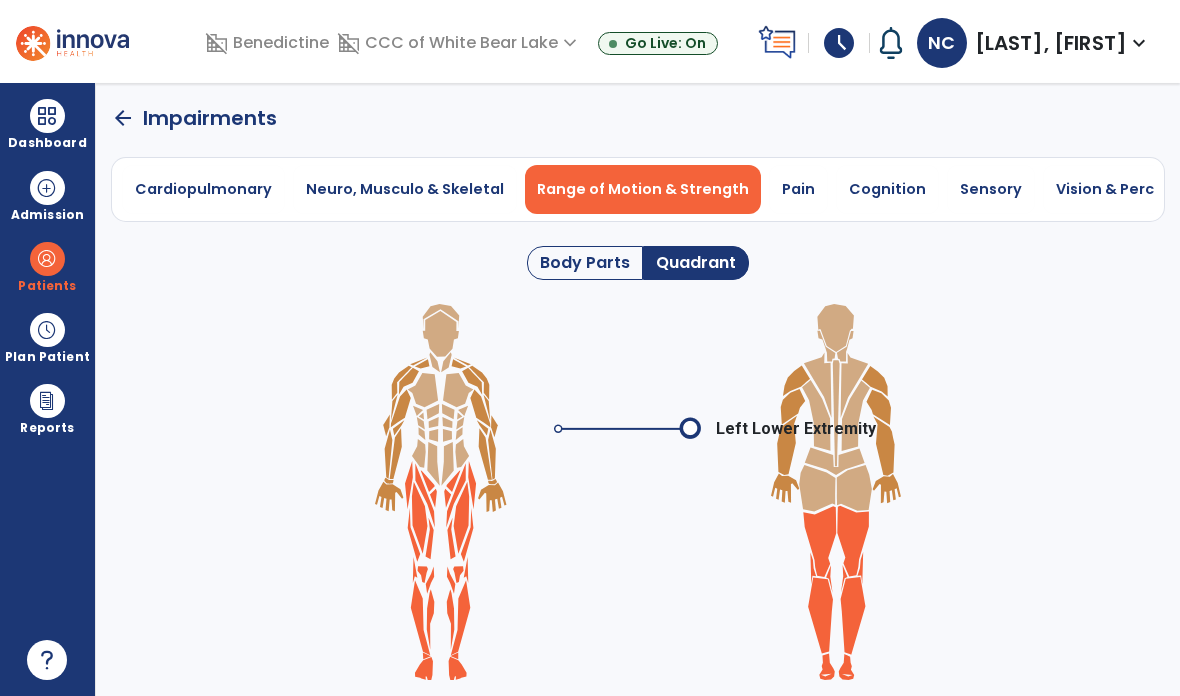 click on "Pain" at bounding box center [798, 189] 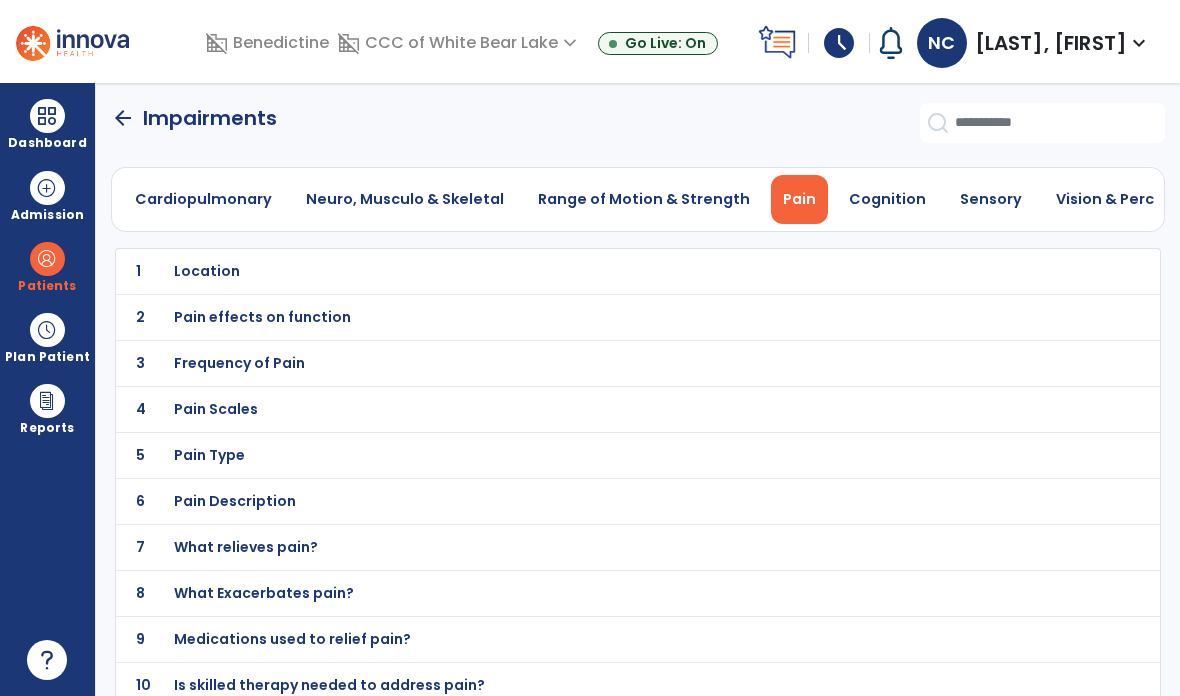 click on "Location" at bounding box center (593, 271) 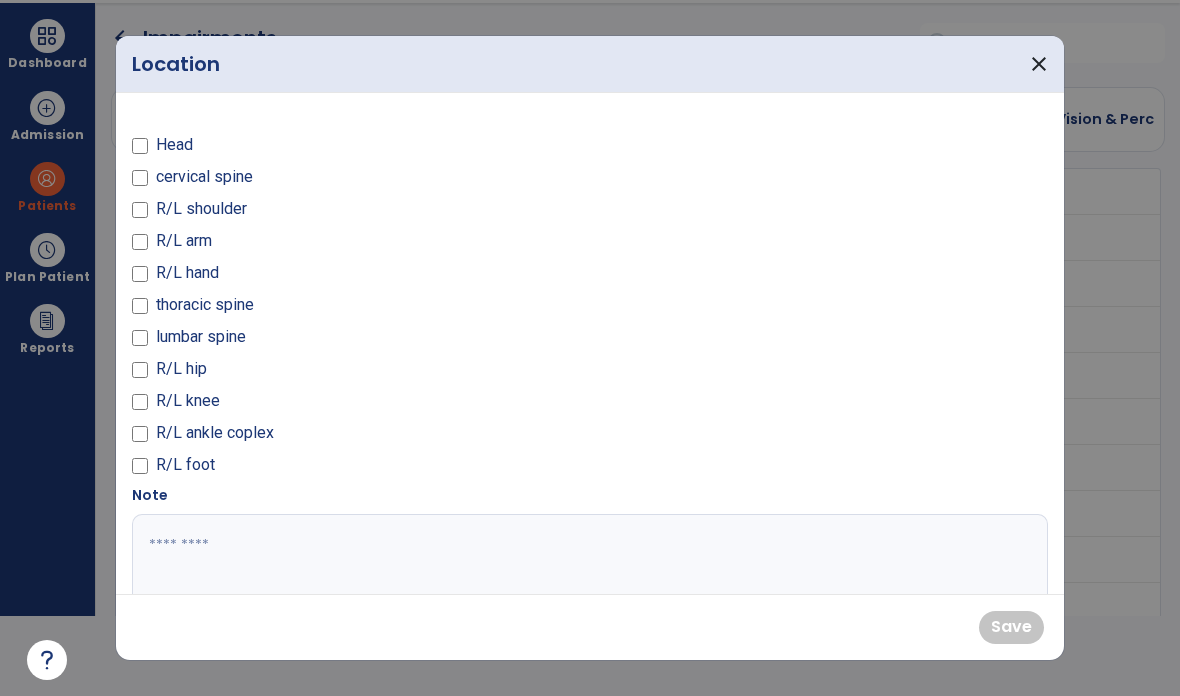 click on "lumbar spine" at bounding box center [201, 337] 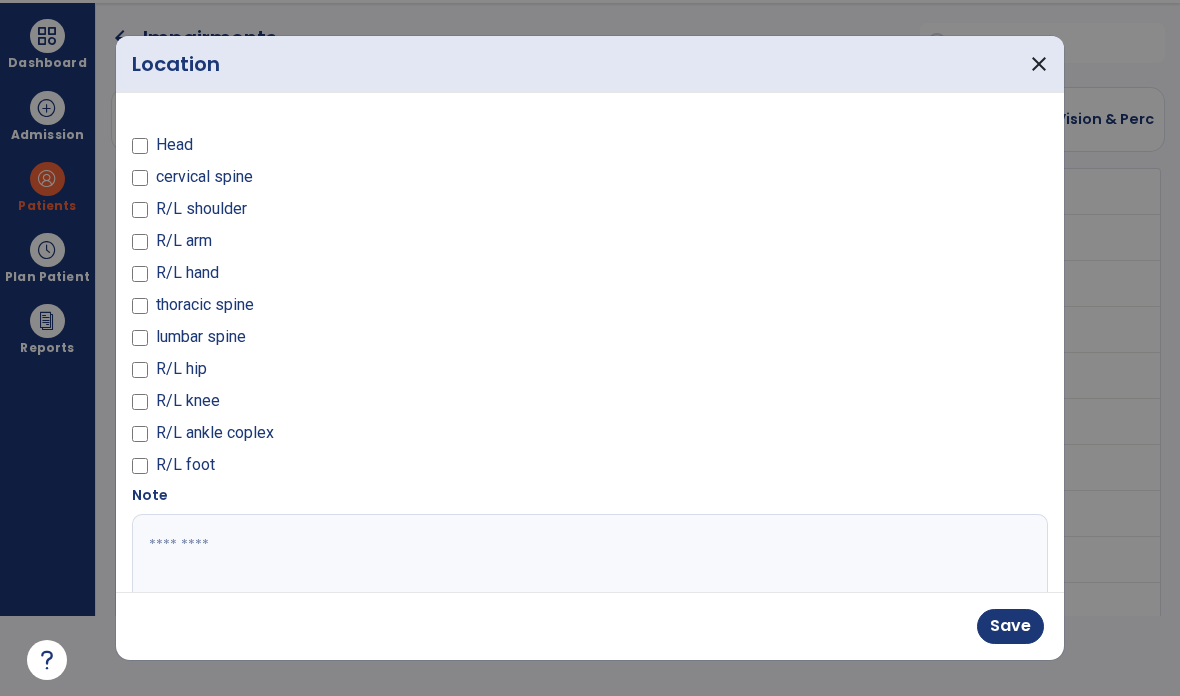 click on "close" at bounding box center (1039, 64) 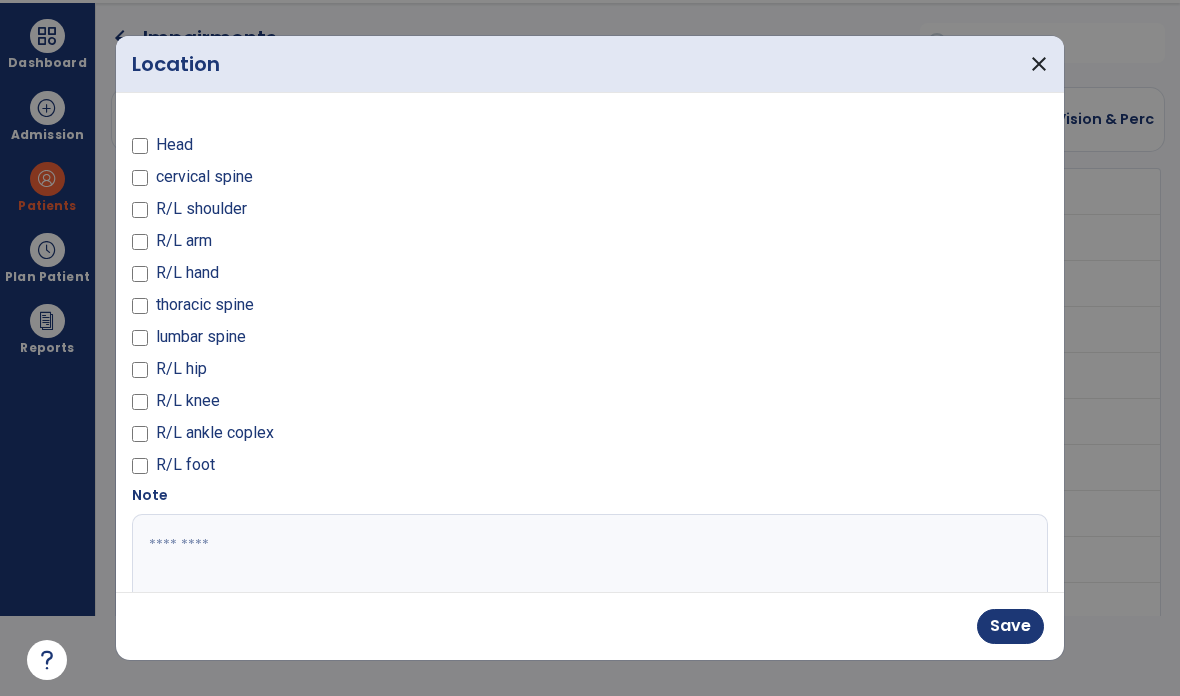 scroll, scrollTop: 80, scrollLeft: 0, axis: vertical 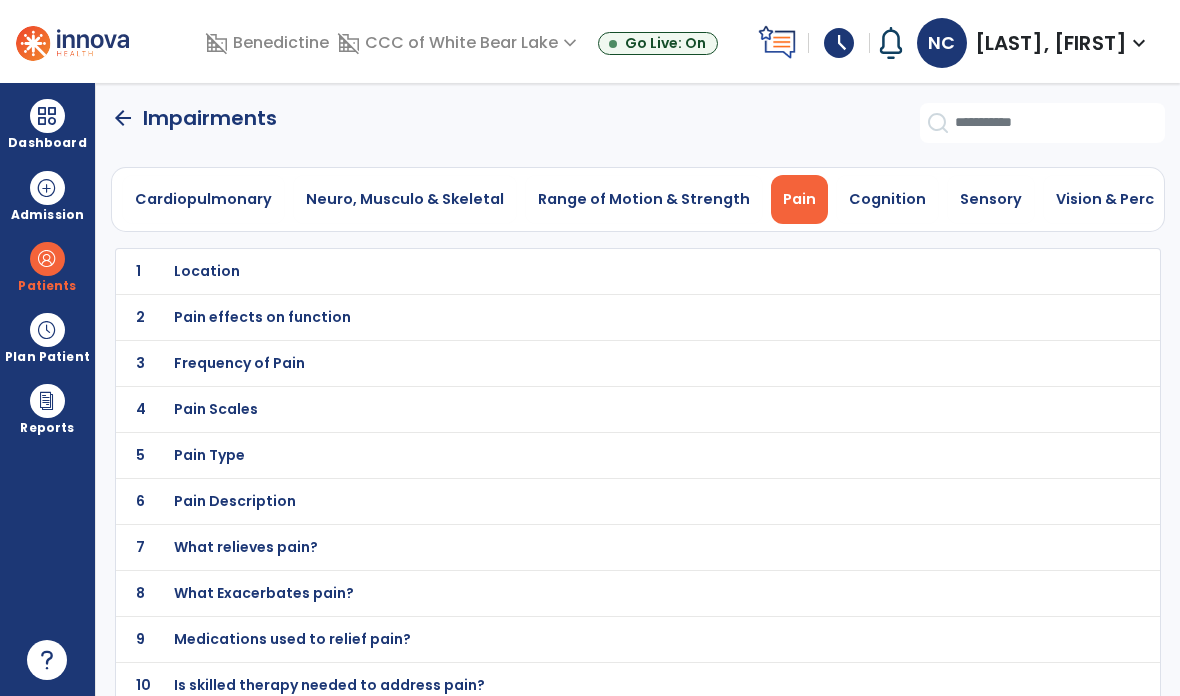 click on "Pain effects on function" at bounding box center (593, 271) 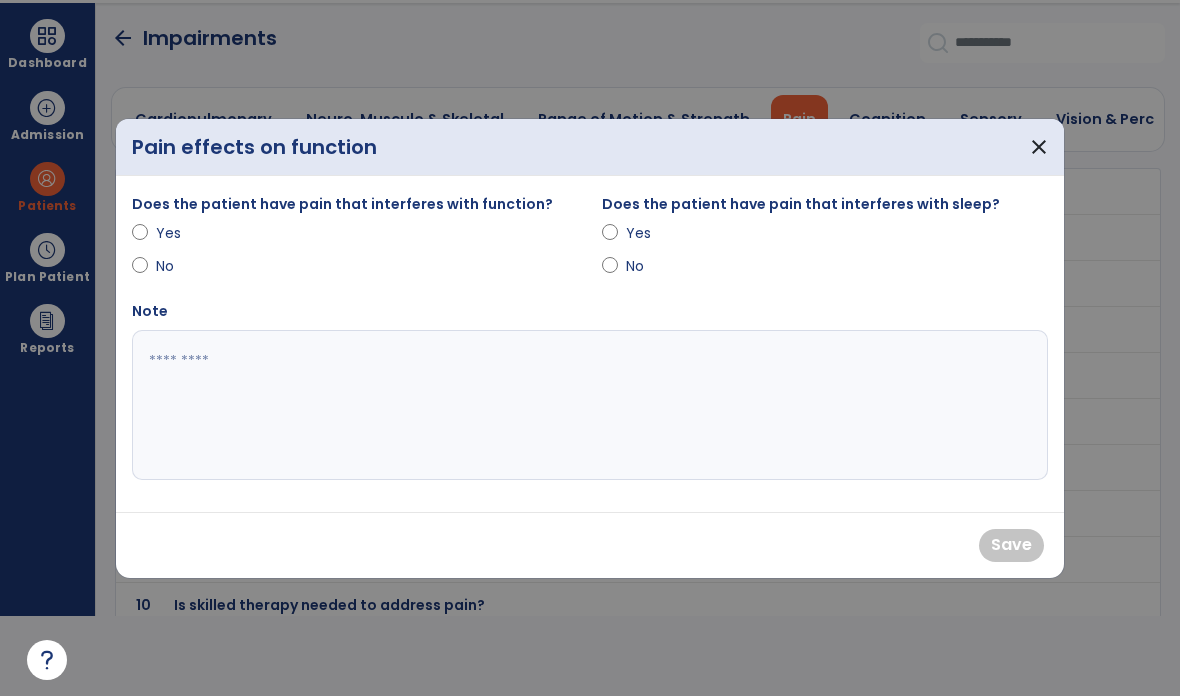 scroll, scrollTop: 0, scrollLeft: 0, axis: both 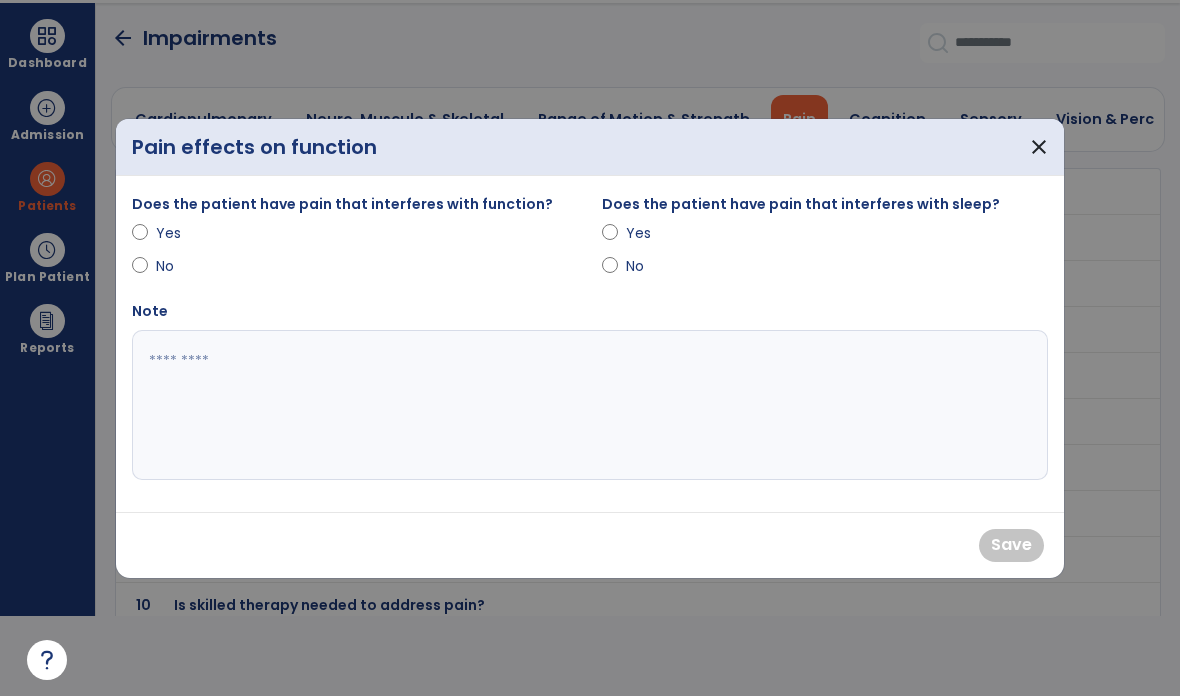 click on "Yes" at bounding box center (191, 233) 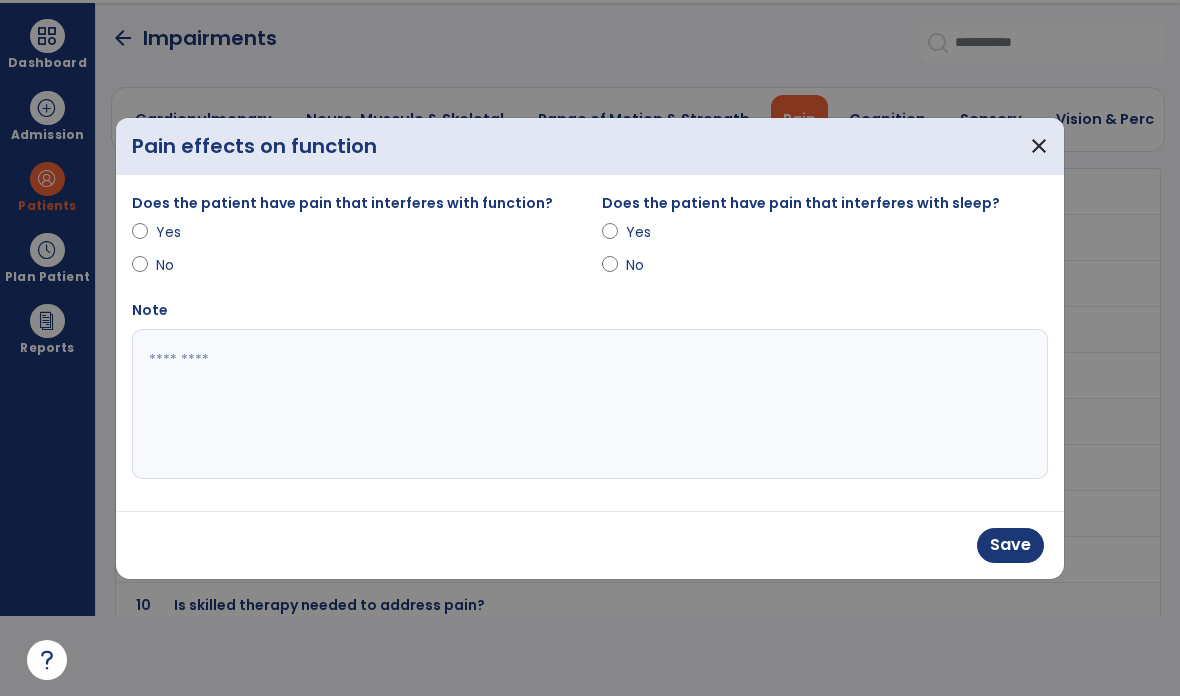 click at bounding box center [590, 404] 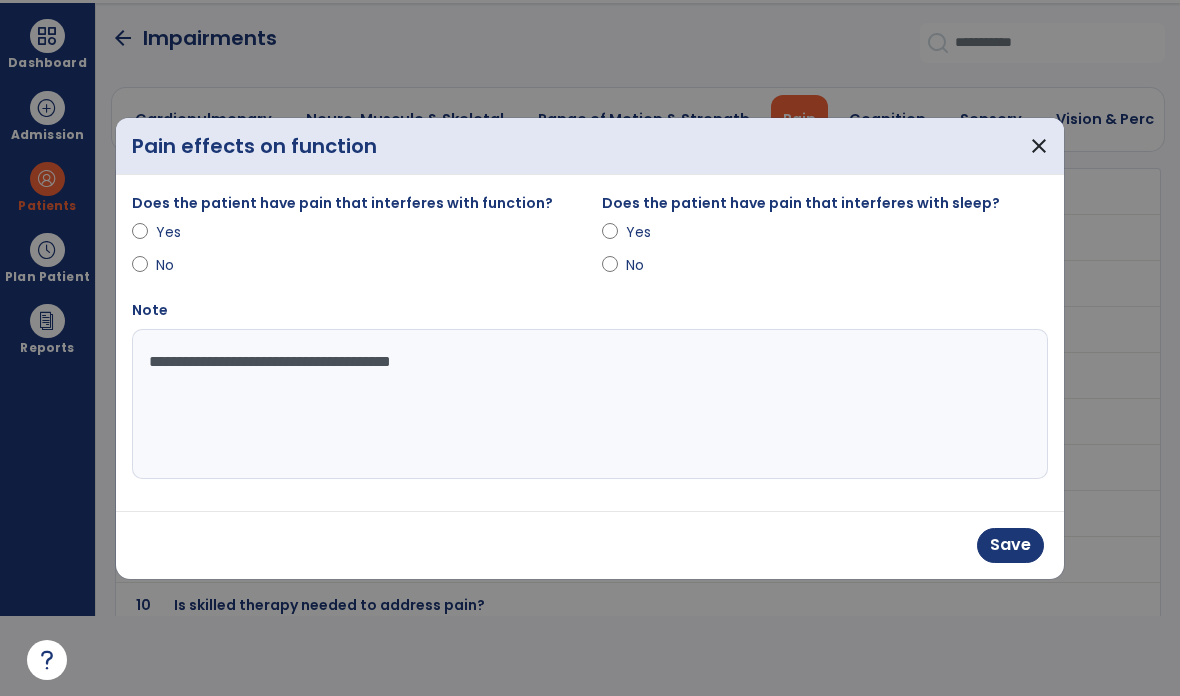 type on "**********" 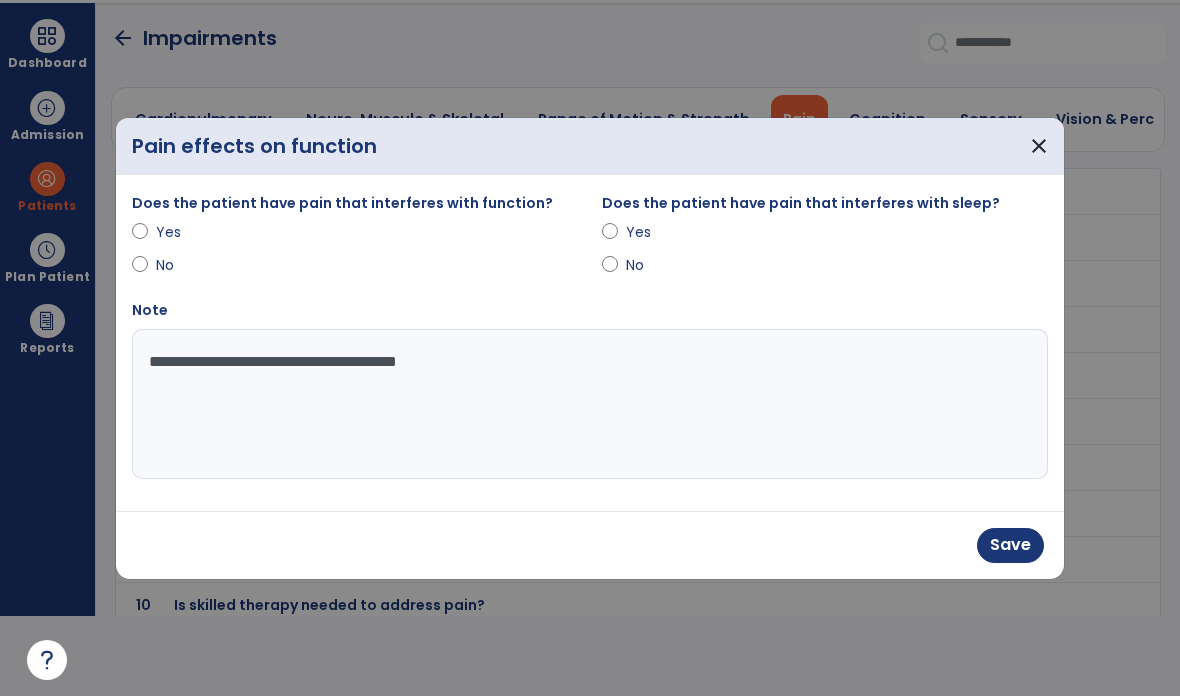 click on "Save" at bounding box center (1010, 545) 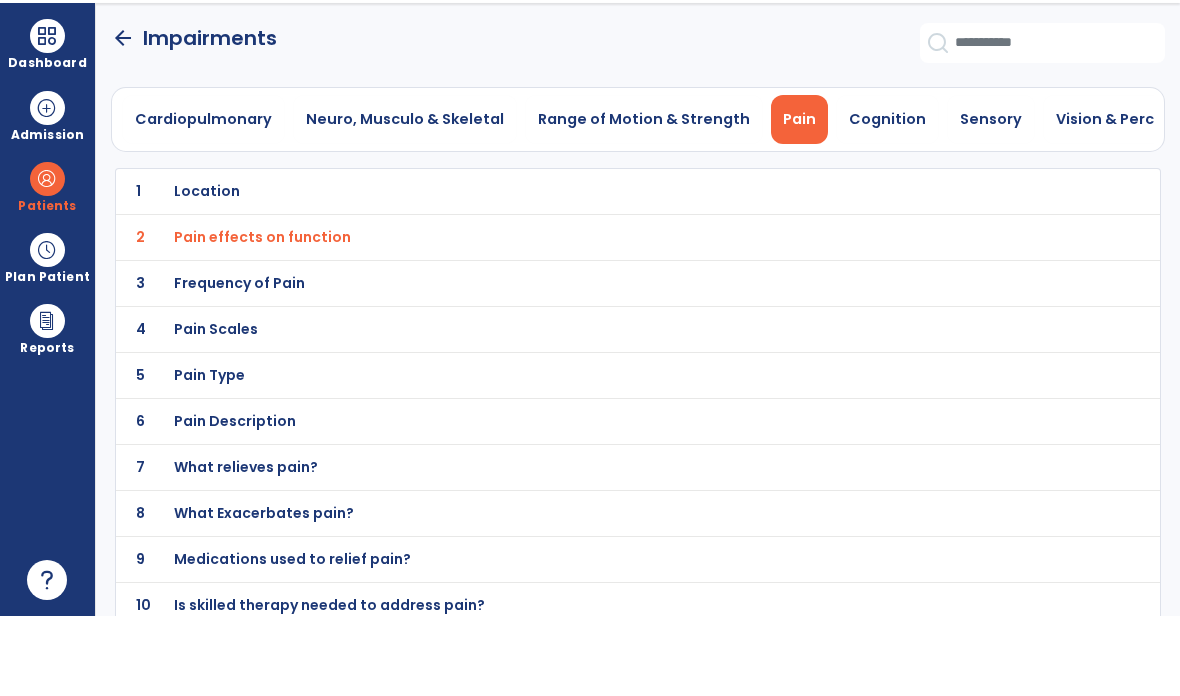 scroll, scrollTop: 80, scrollLeft: 0, axis: vertical 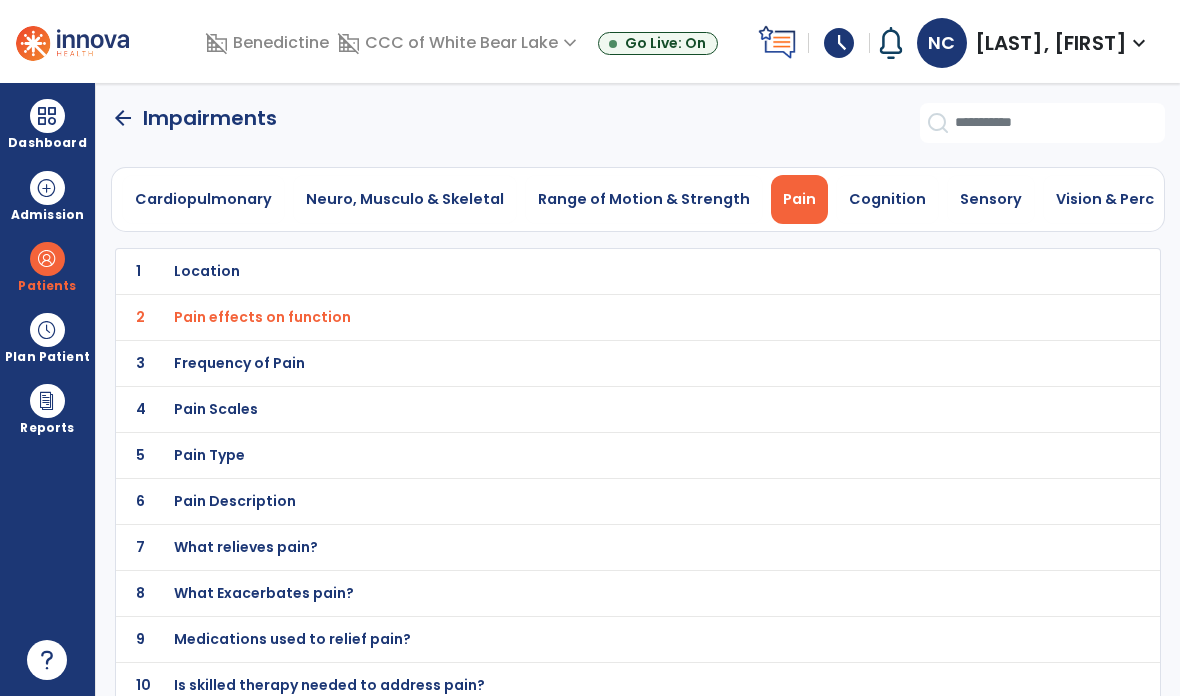 click on "Frequency of Pain" at bounding box center [593, 271] 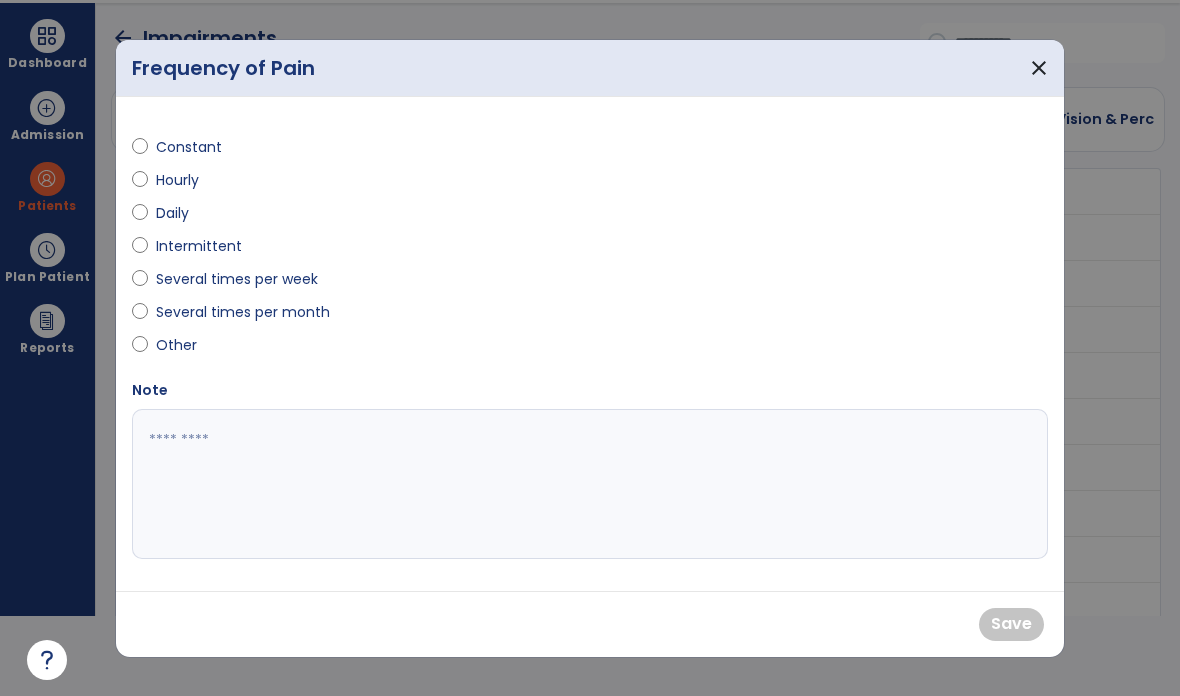 click on "Daily" at bounding box center (191, 213) 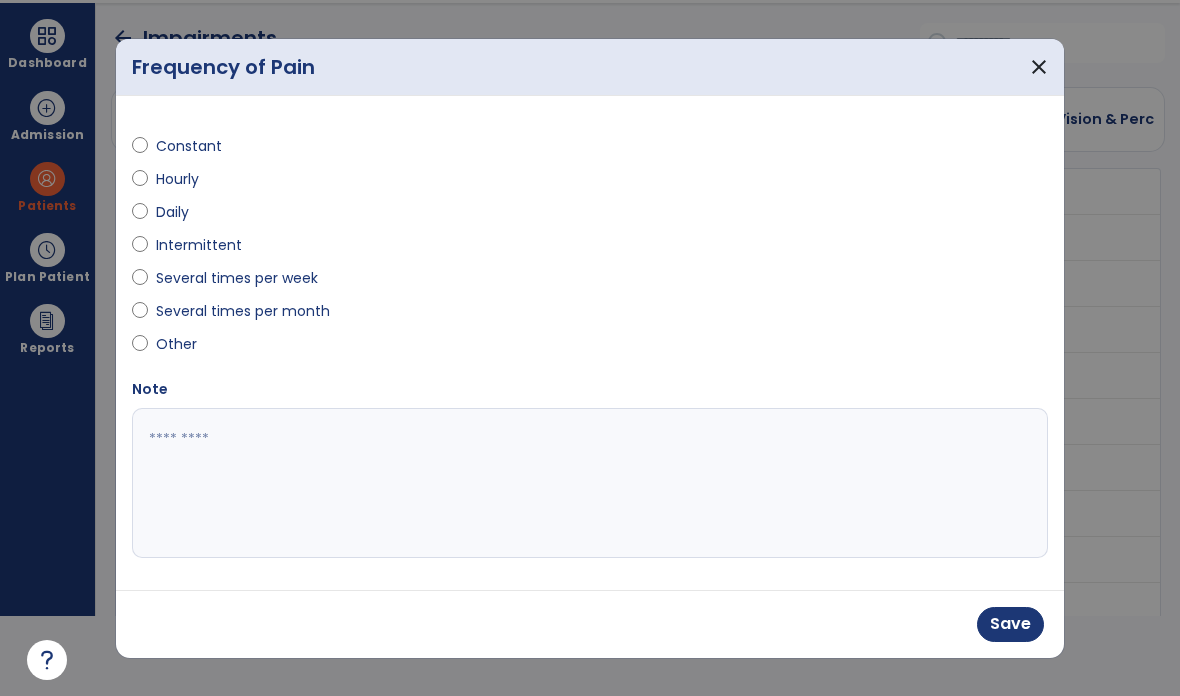 click on "Save" at bounding box center (1010, 624) 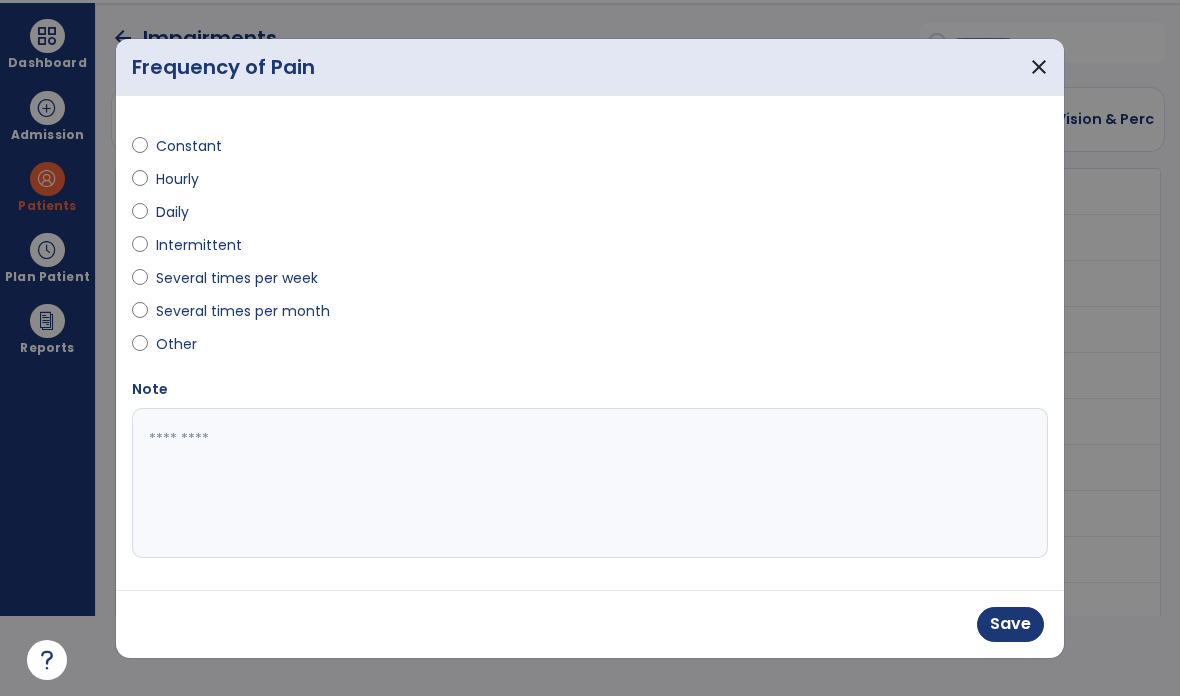 scroll, scrollTop: 80, scrollLeft: 0, axis: vertical 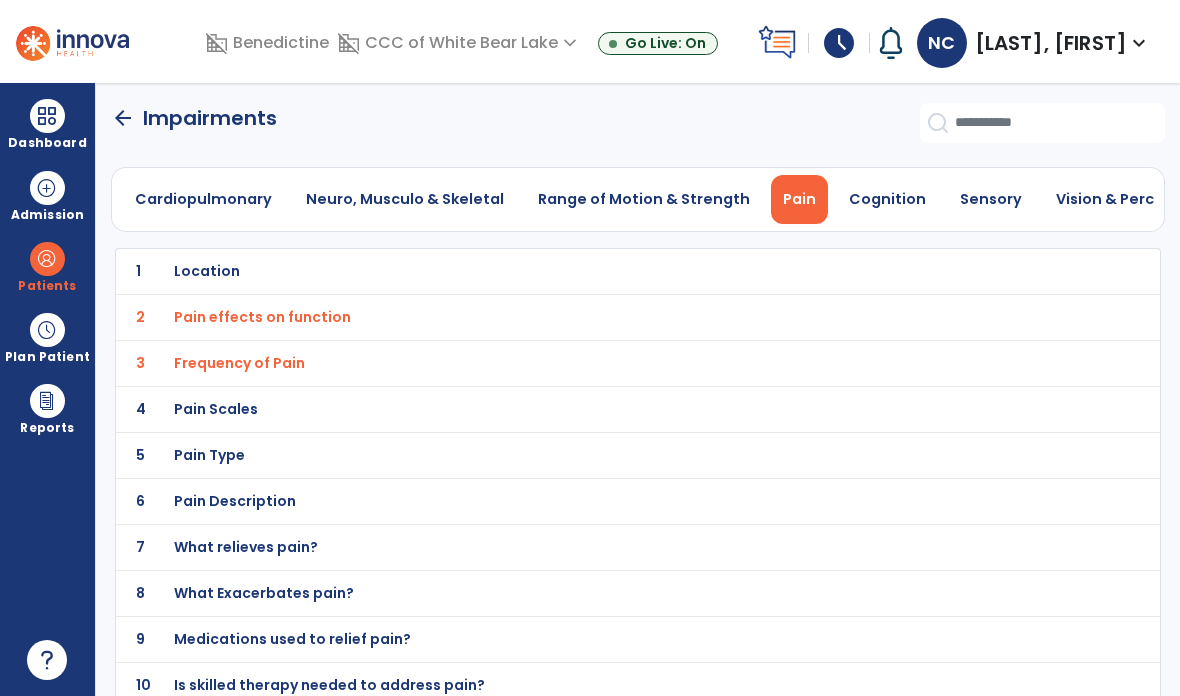click on "Pain Scales" at bounding box center (593, 271) 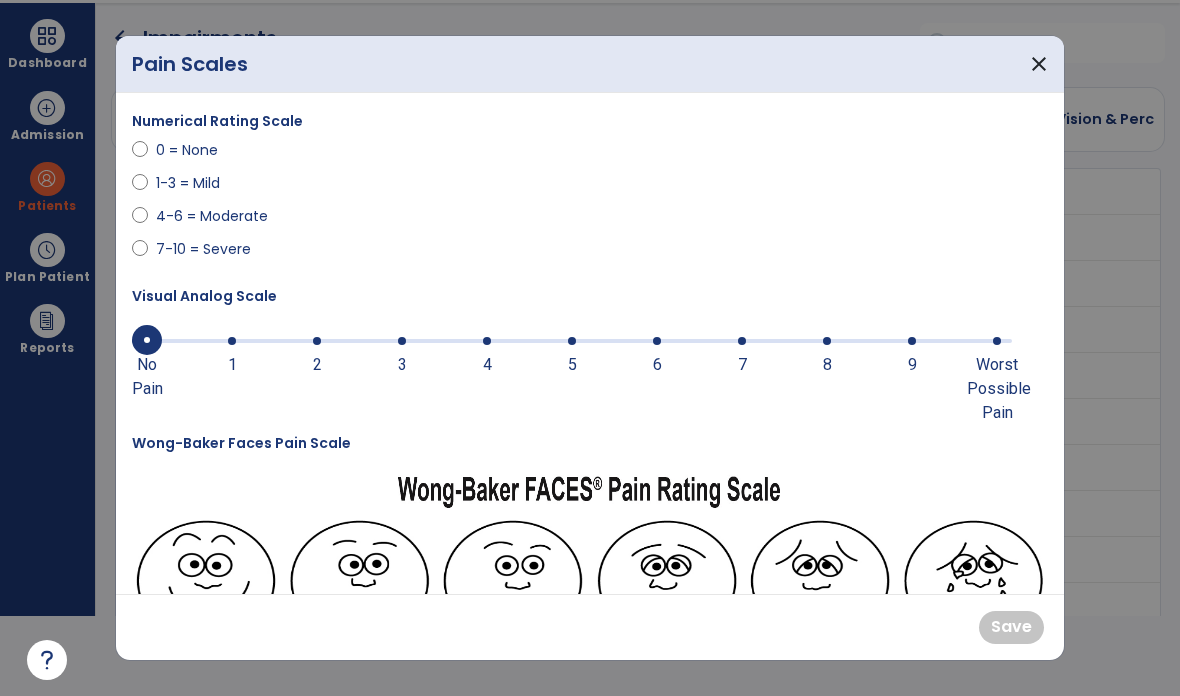 scroll, scrollTop: 0, scrollLeft: 0, axis: both 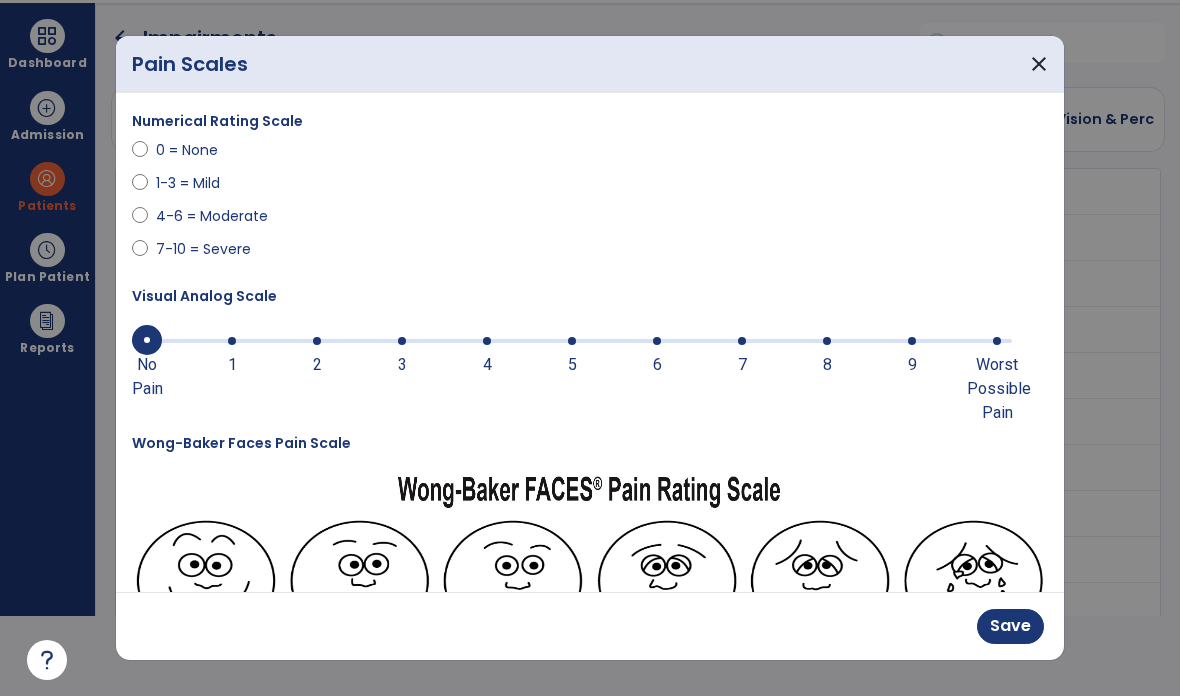 click on "Save" at bounding box center [1010, 626] 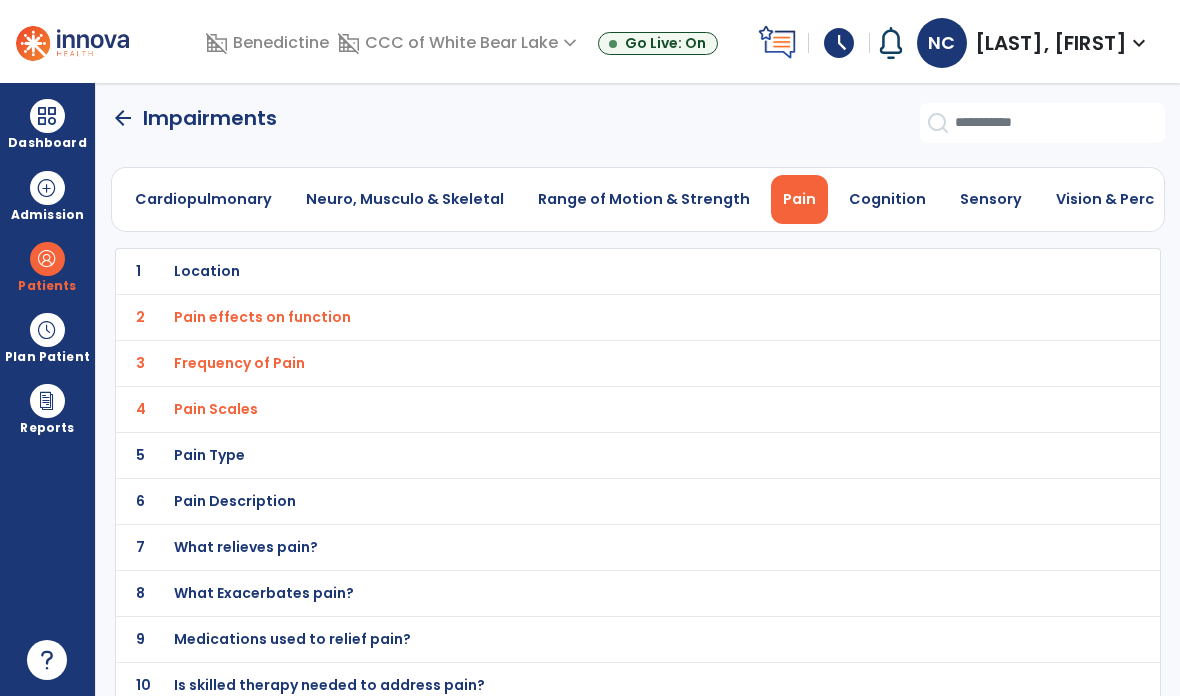 click on "Cognition" at bounding box center [887, 199] 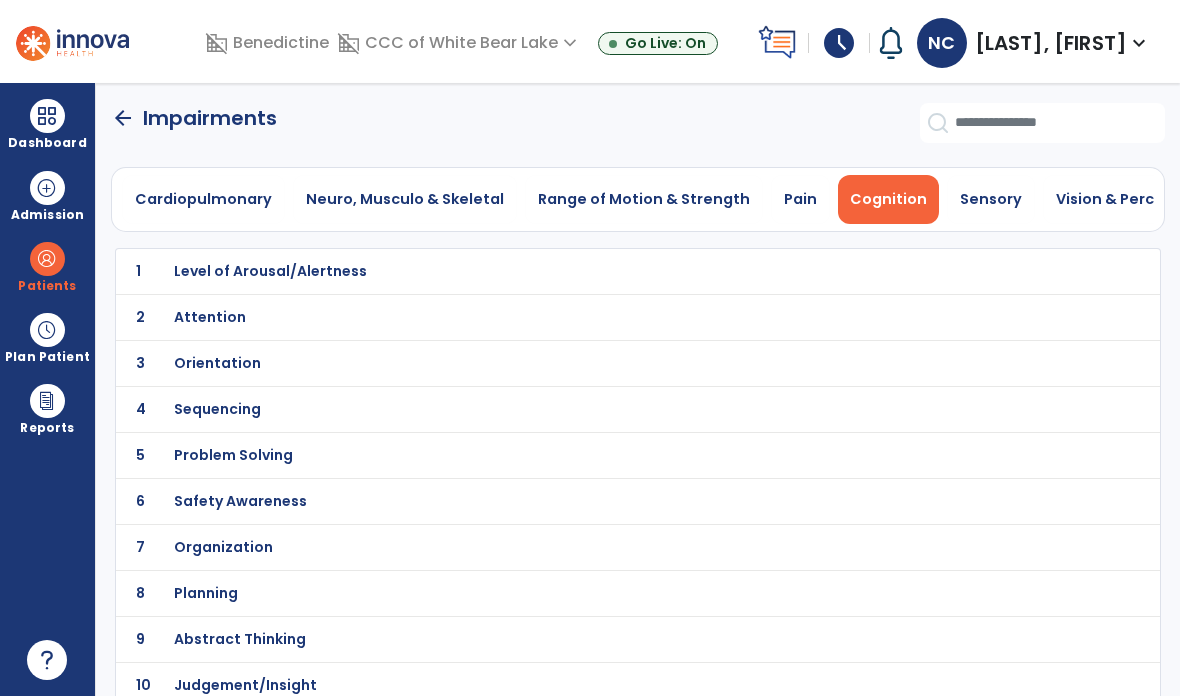 click on "Level of Arousal/Alertness" at bounding box center [593, 271] 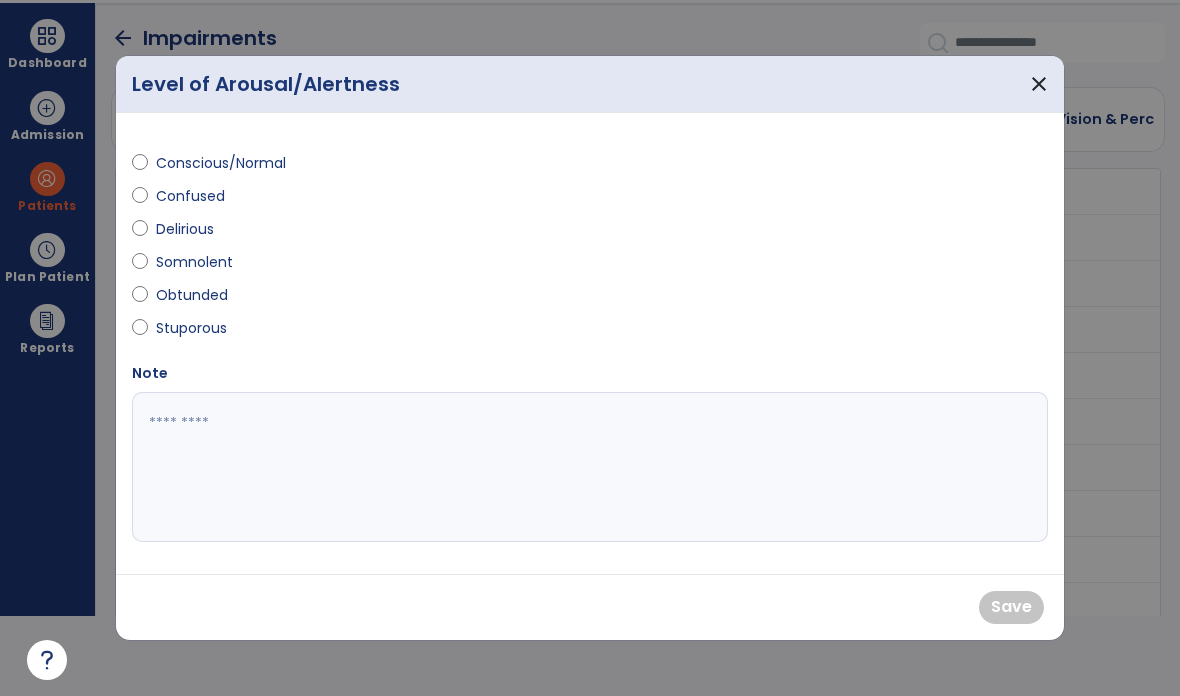 scroll, scrollTop: 0, scrollLeft: 0, axis: both 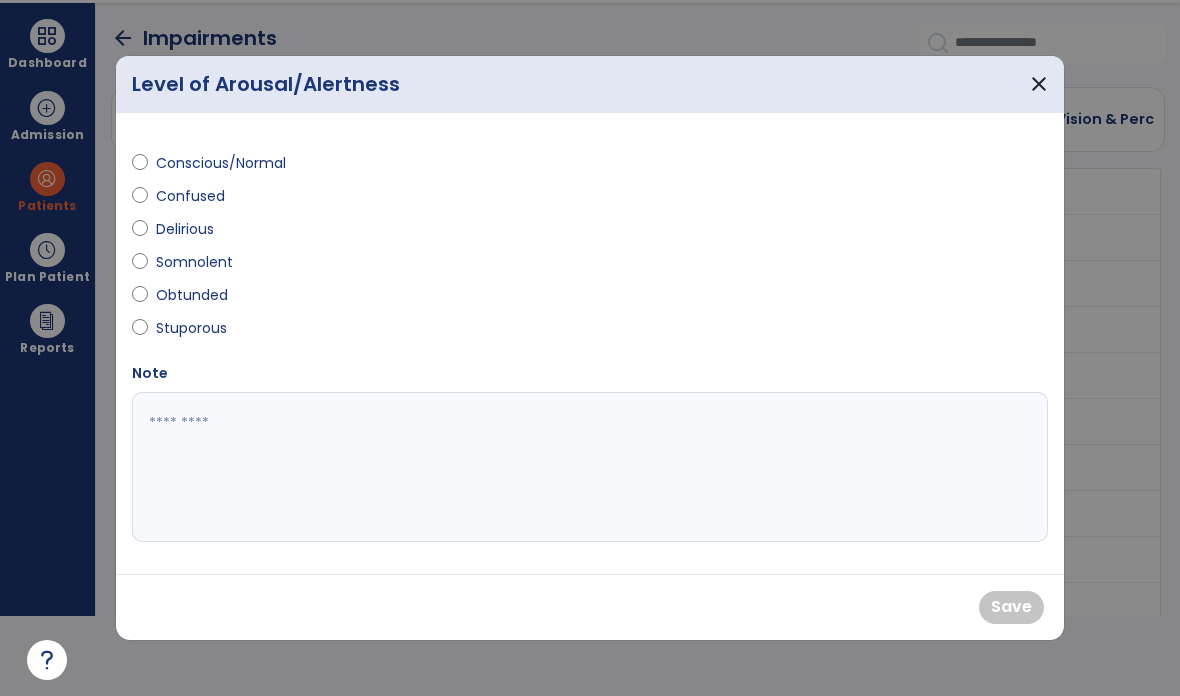 click on "Conscious/Normal" at bounding box center (221, 163) 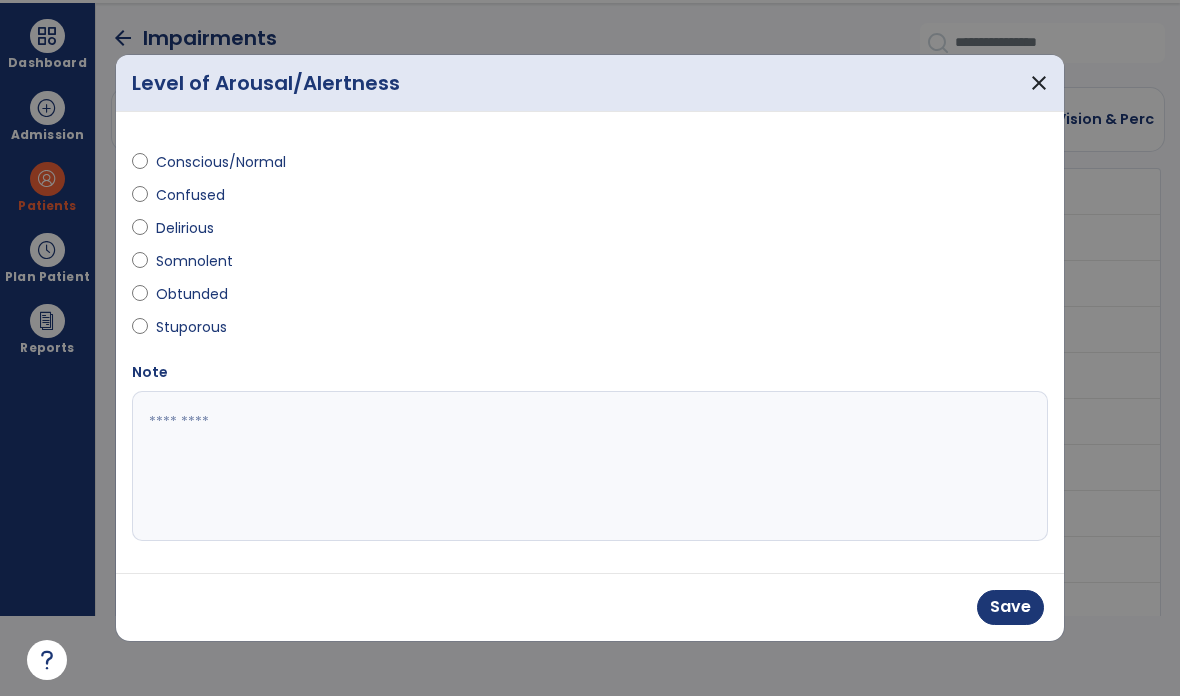 click on "Save" at bounding box center [1010, 607] 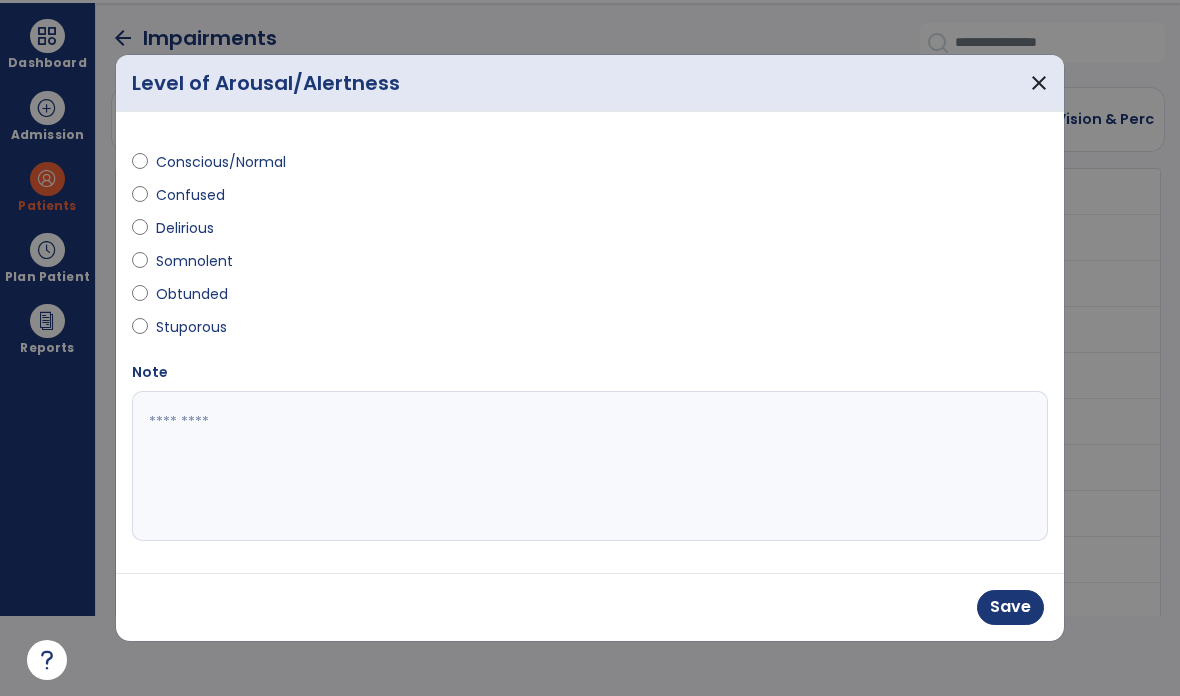 scroll, scrollTop: 80, scrollLeft: 0, axis: vertical 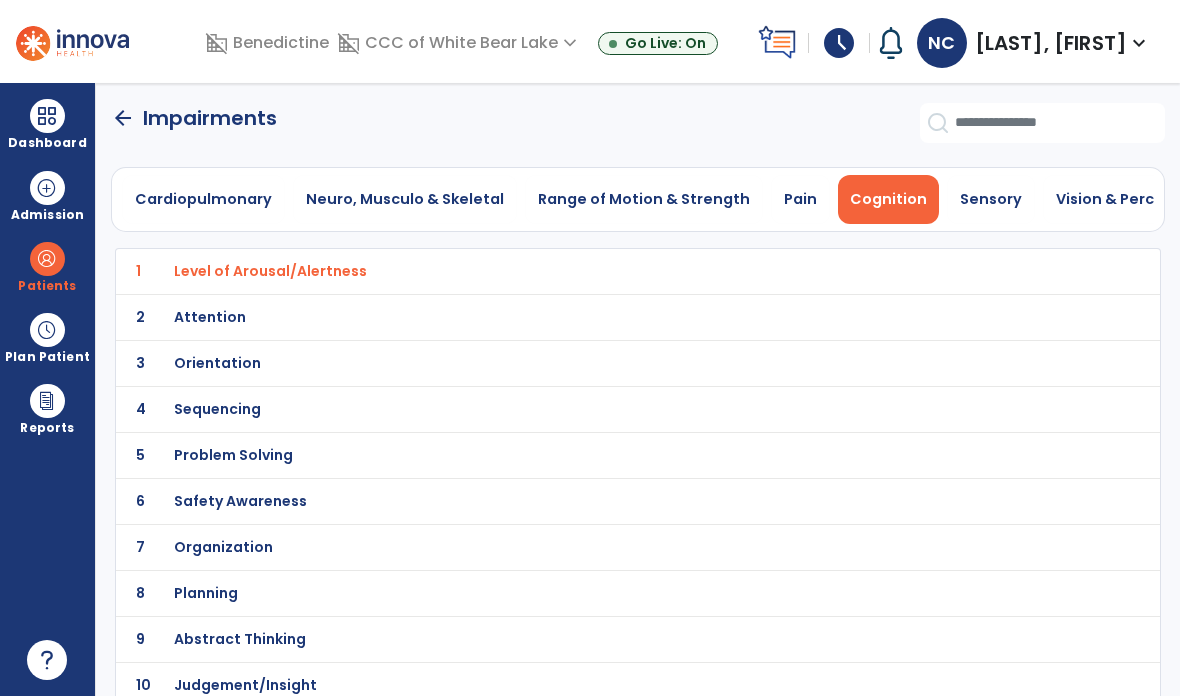 click on "Orientation" at bounding box center (593, 271) 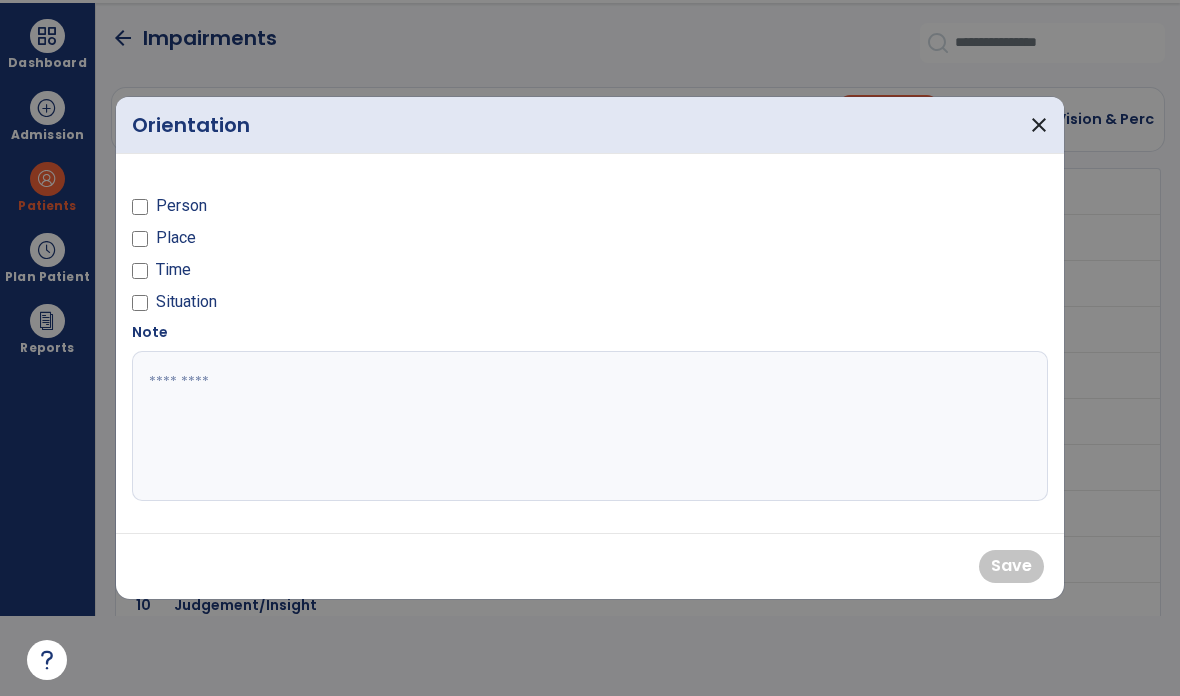 scroll, scrollTop: 0, scrollLeft: 0, axis: both 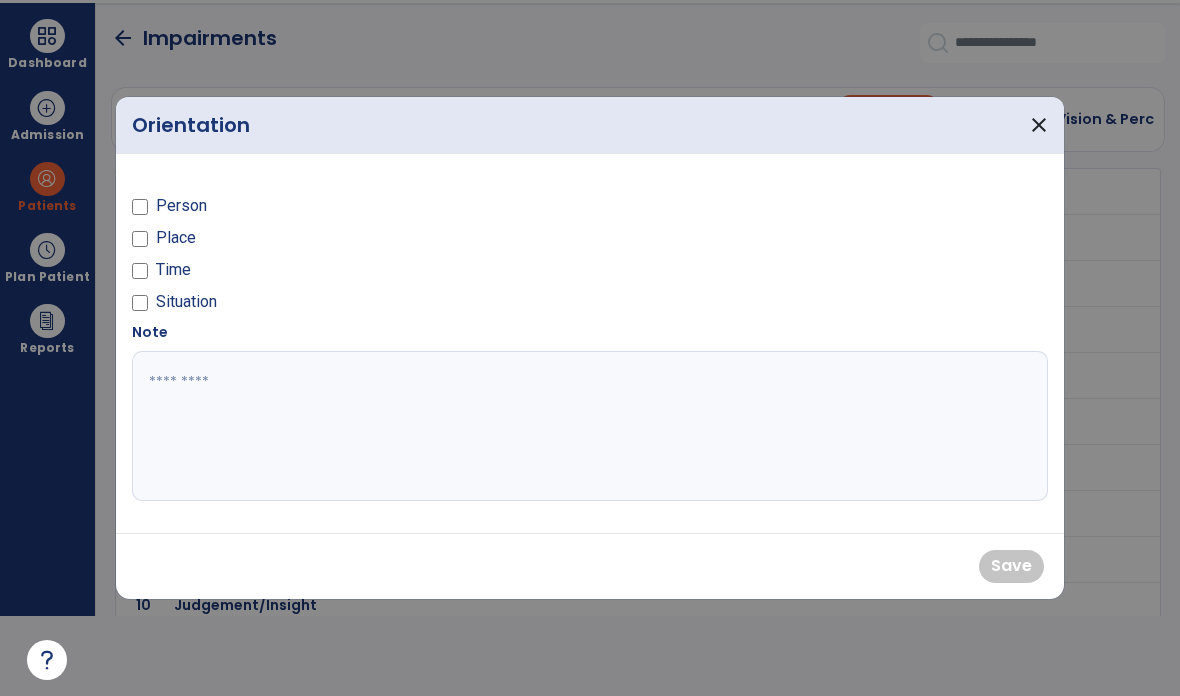 click on "Person" at bounding box center [181, 206] 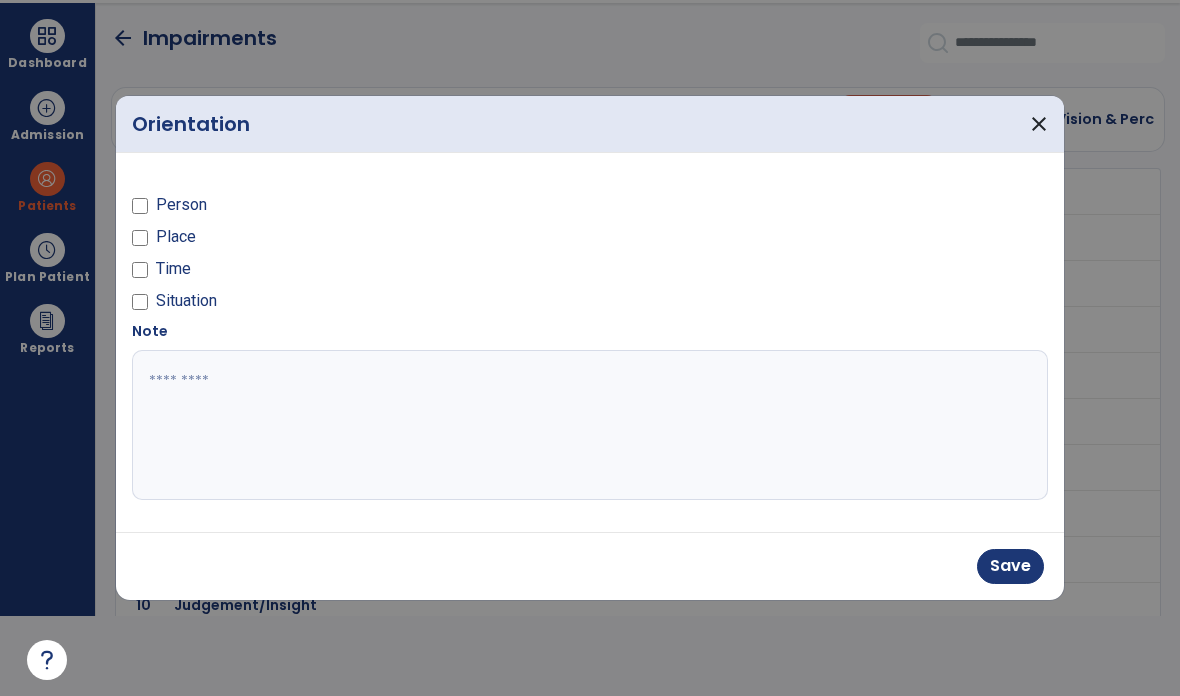click on "Place" at bounding box center (176, 237) 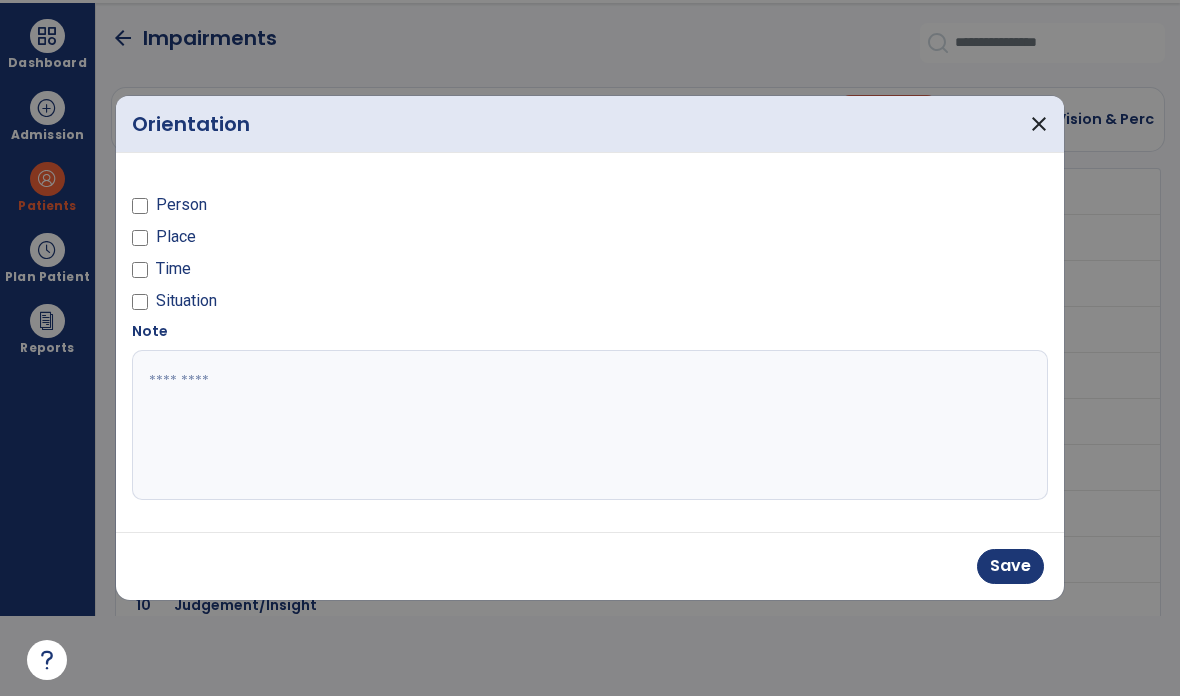 click on "Situation" at bounding box center [186, 301] 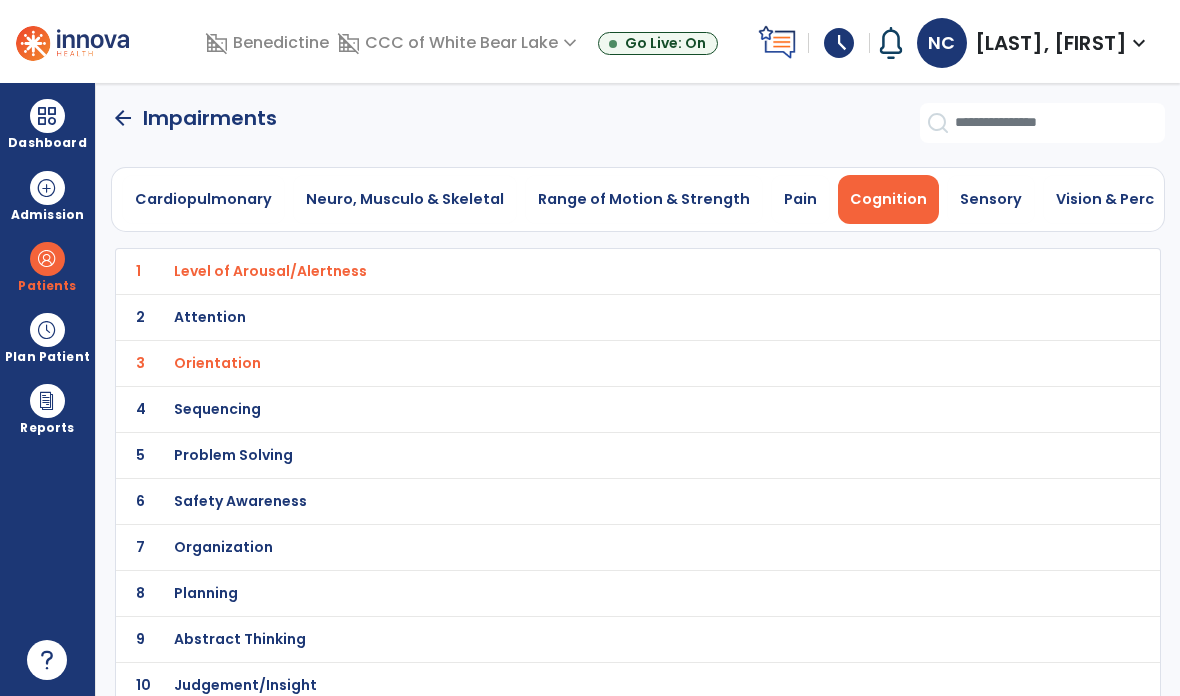 click on "Sensory" at bounding box center (991, 199) 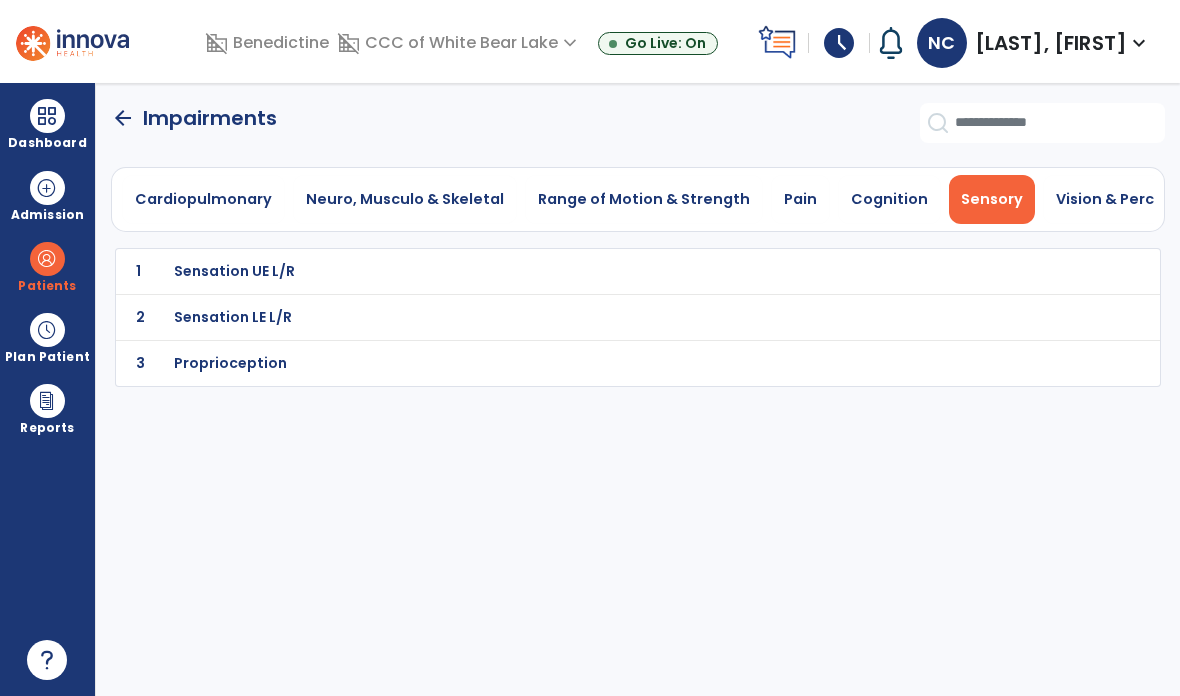 click on "Sensation LE L/R" at bounding box center [593, 271] 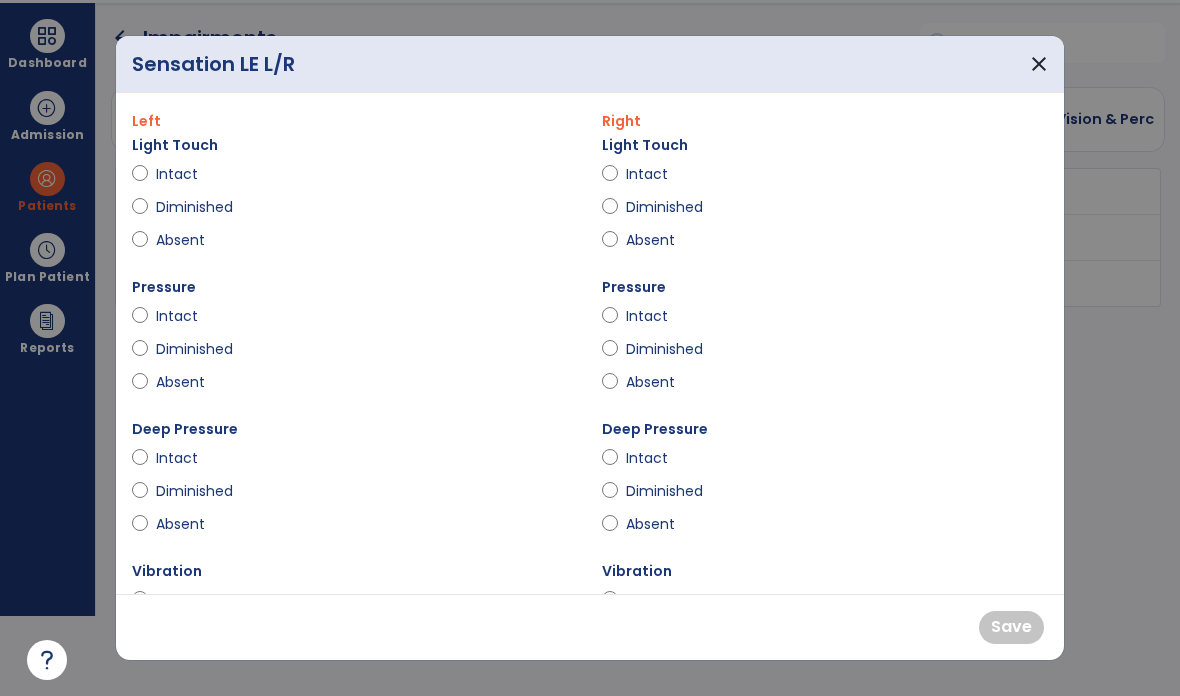 scroll, scrollTop: 0, scrollLeft: 0, axis: both 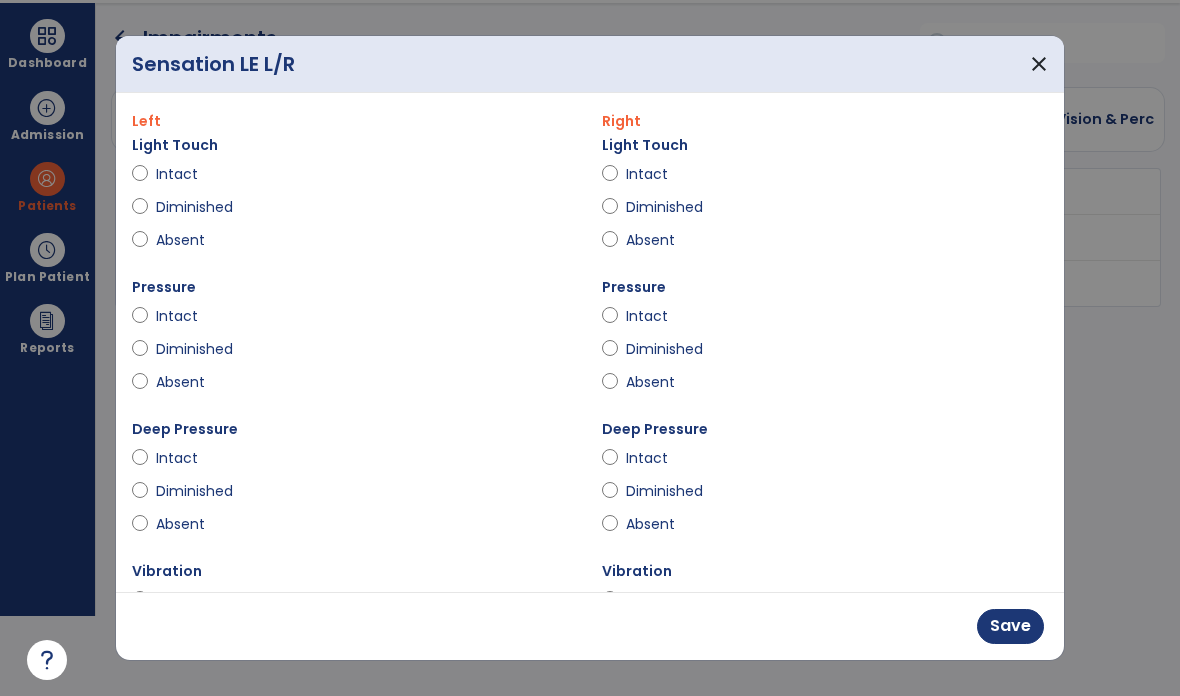 click on "Diminished" at bounding box center [664, 207] 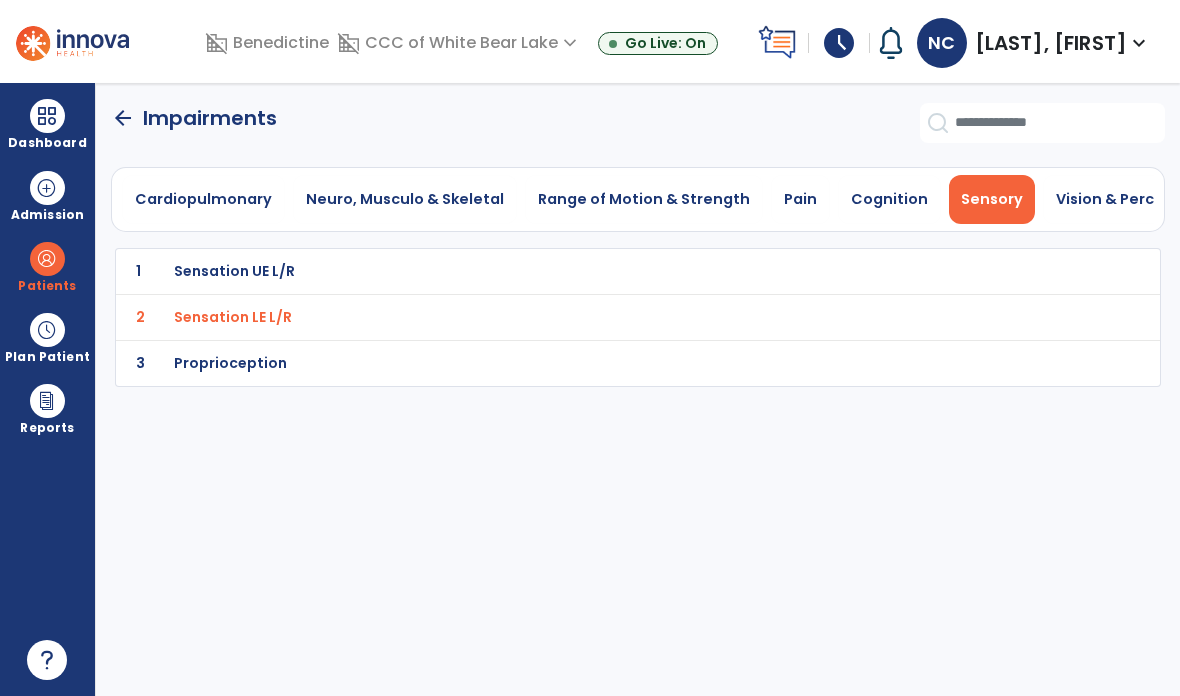 click on "Neuro, Musculo & Skeletal" at bounding box center (405, 199) 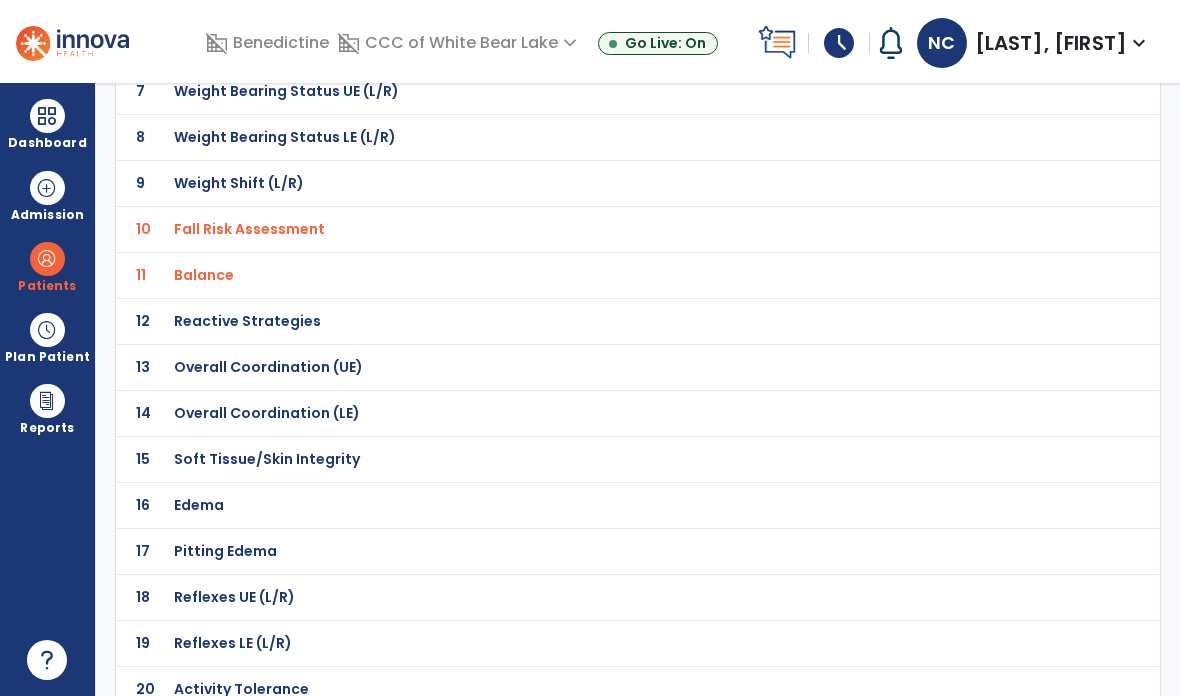 scroll, scrollTop: 481, scrollLeft: 0, axis: vertical 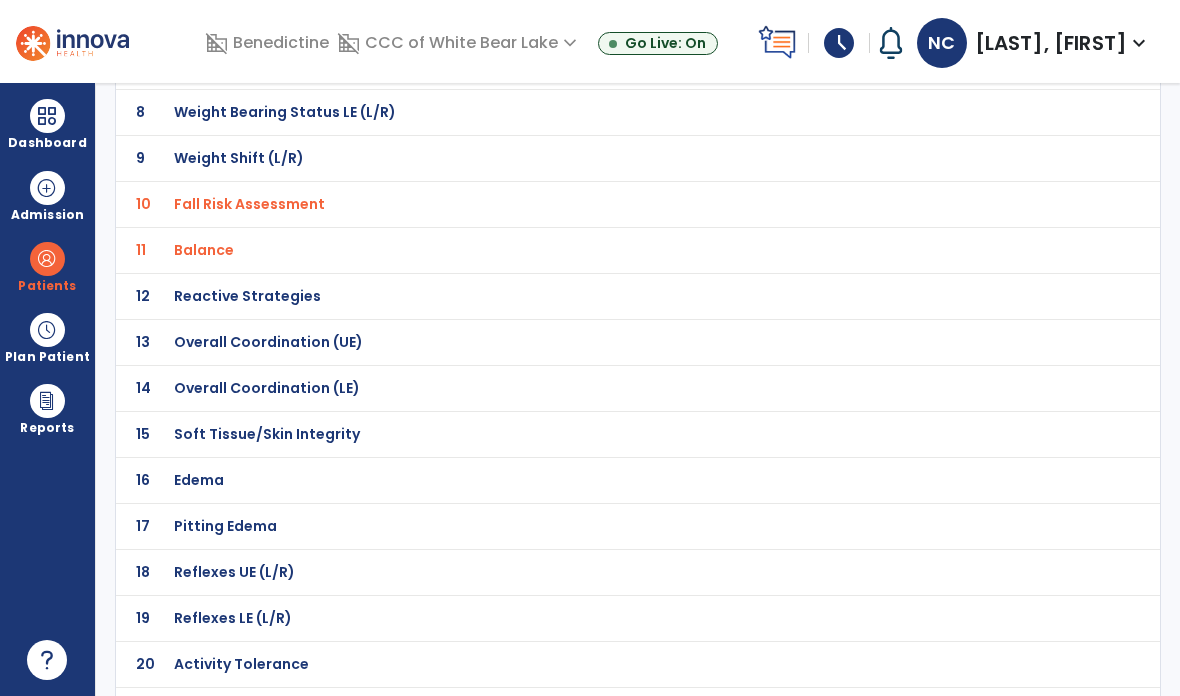 click on "Pitting Edema" at bounding box center [593, -210] 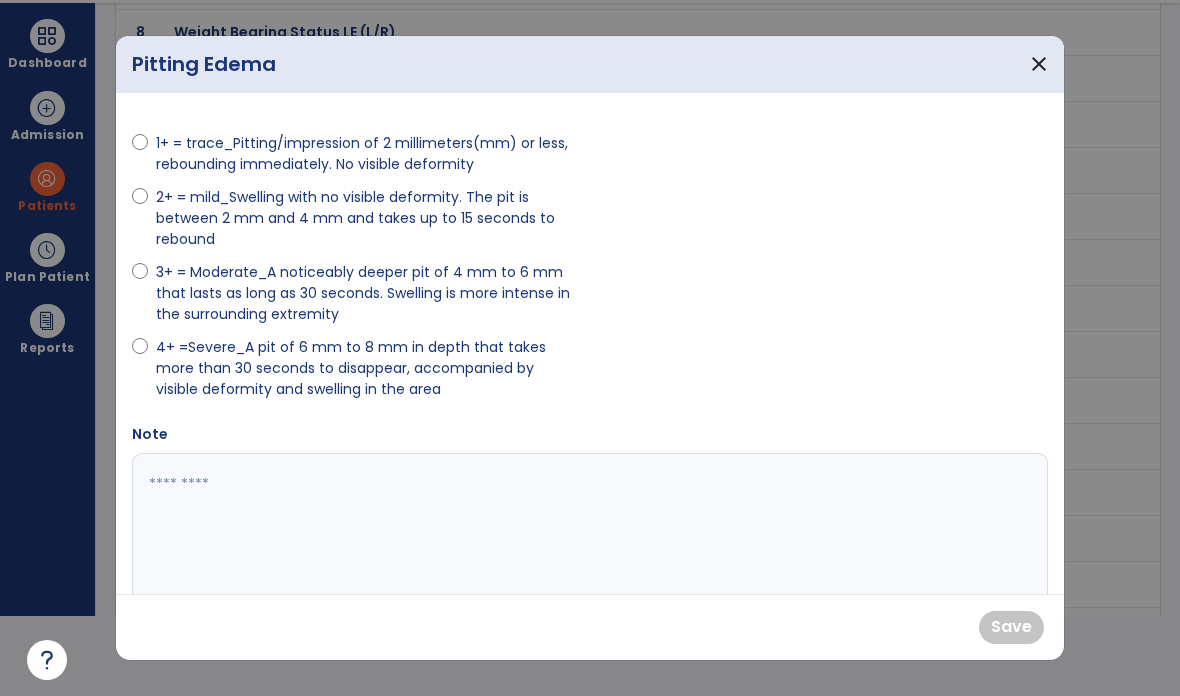 scroll, scrollTop: 0, scrollLeft: 0, axis: both 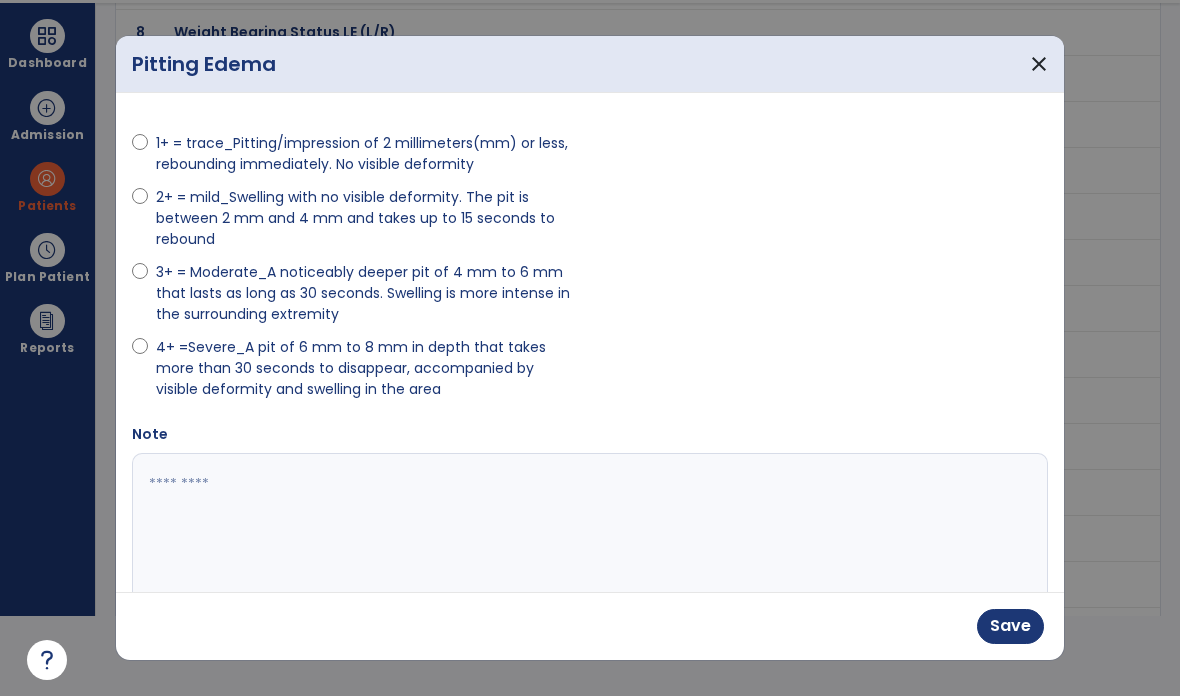 click on "Save" at bounding box center [1010, 626] 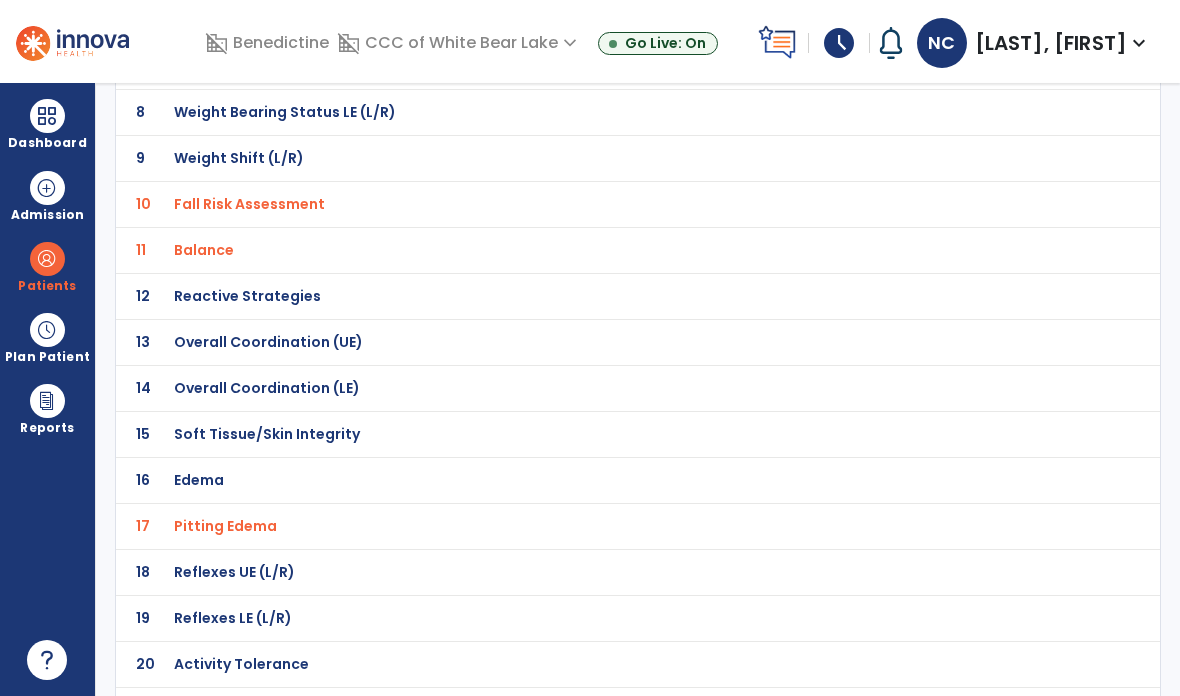 click on "Pitting Edema" at bounding box center [593, -210] 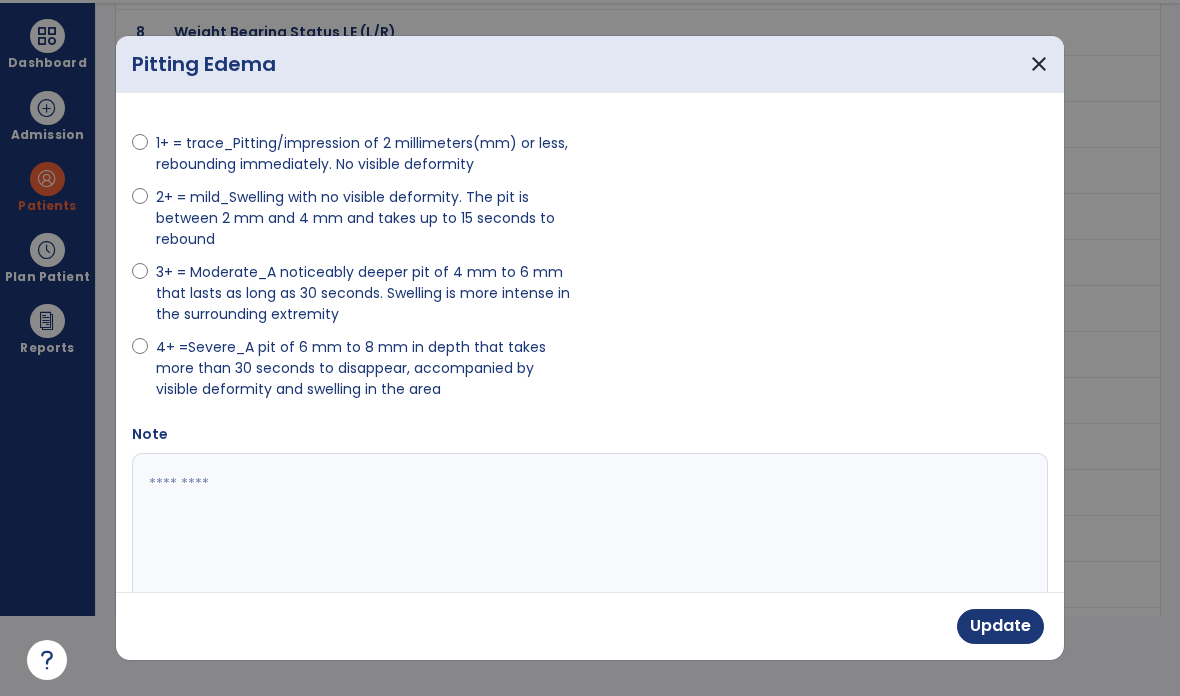 click at bounding box center (590, 528) 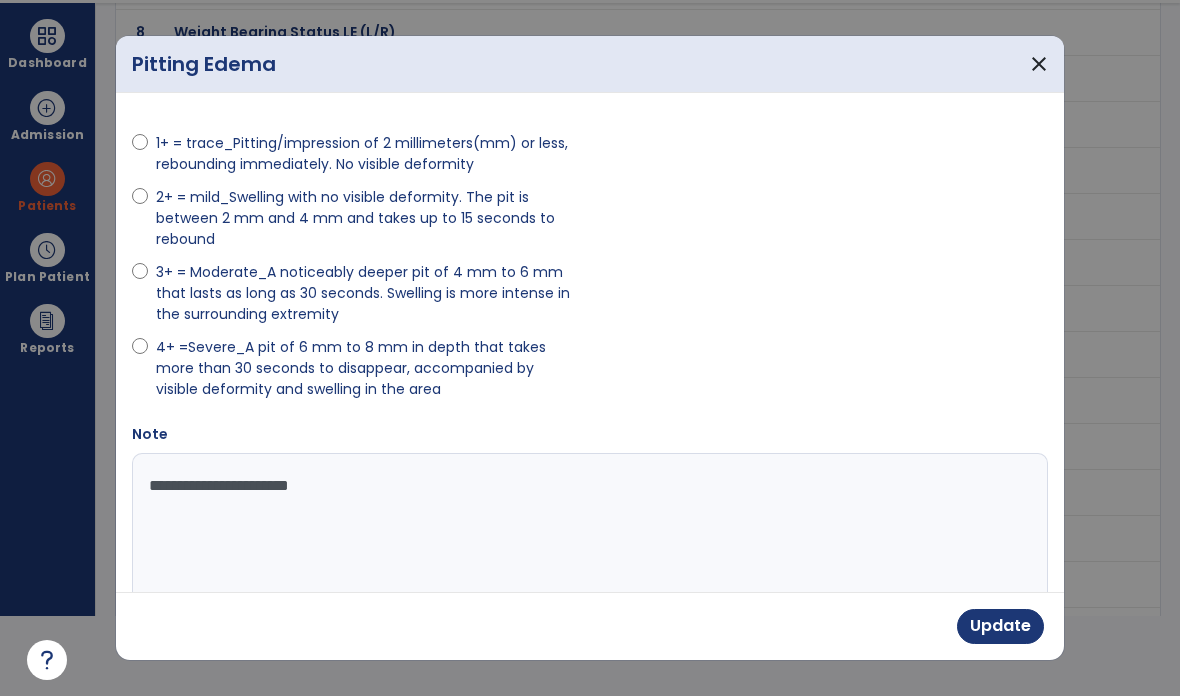 type on "**********" 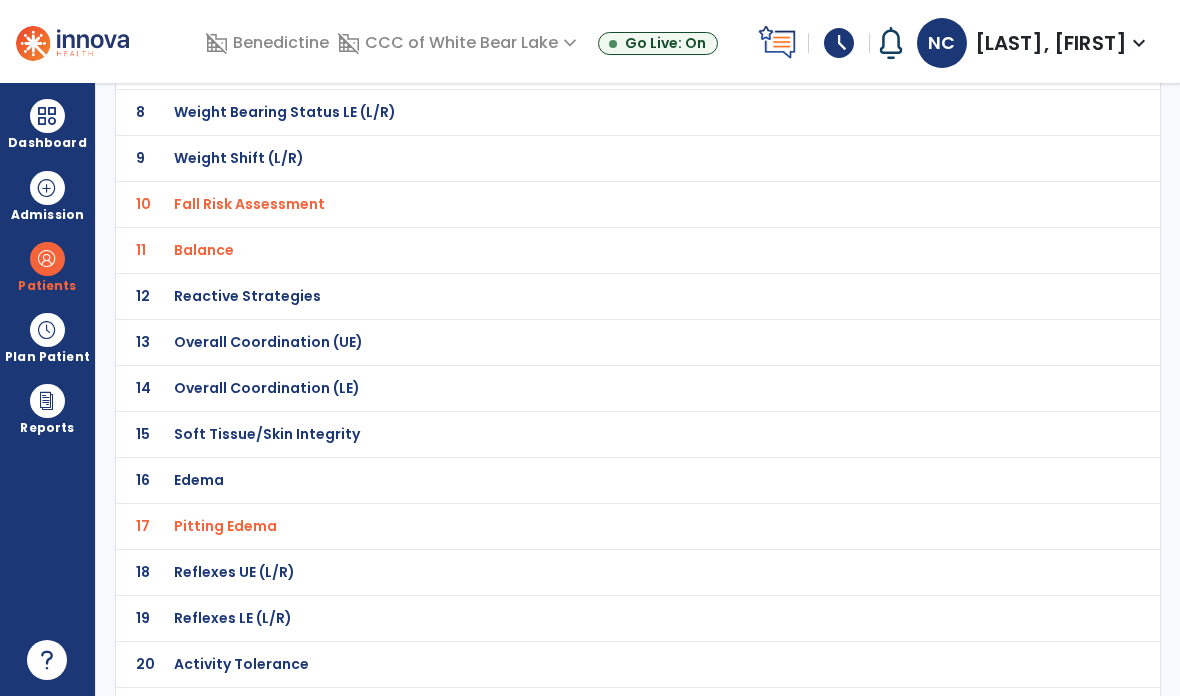 scroll, scrollTop: 80, scrollLeft: 0, axis: vertical 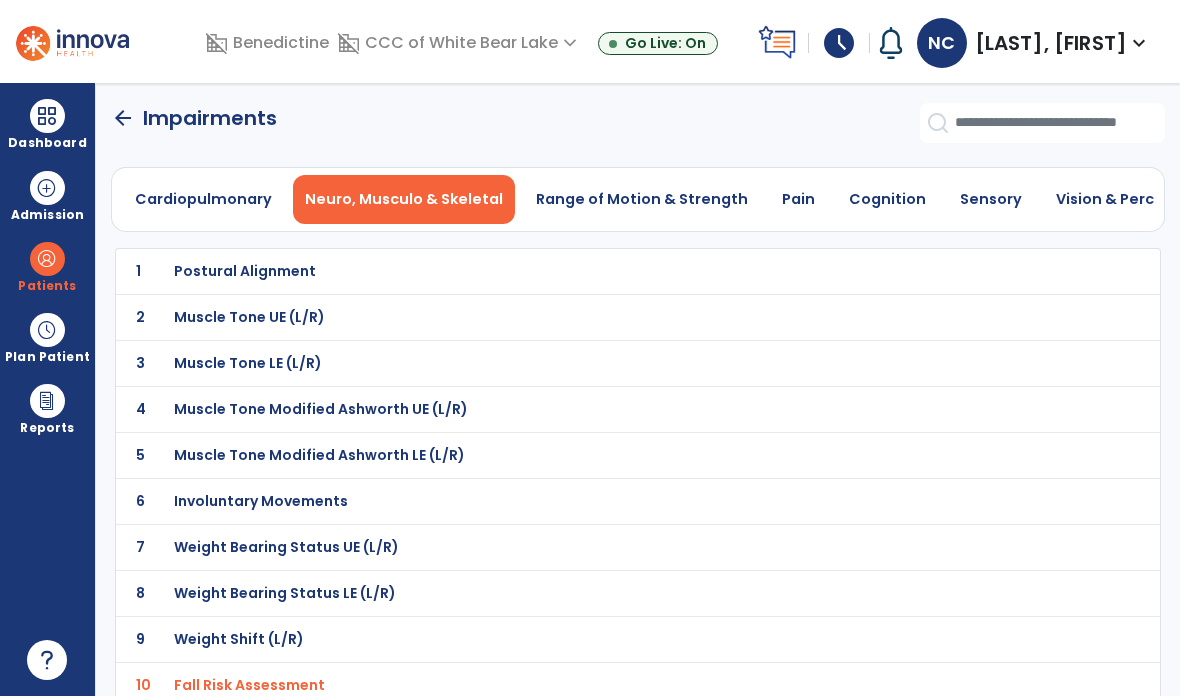 click on "arrow_back" 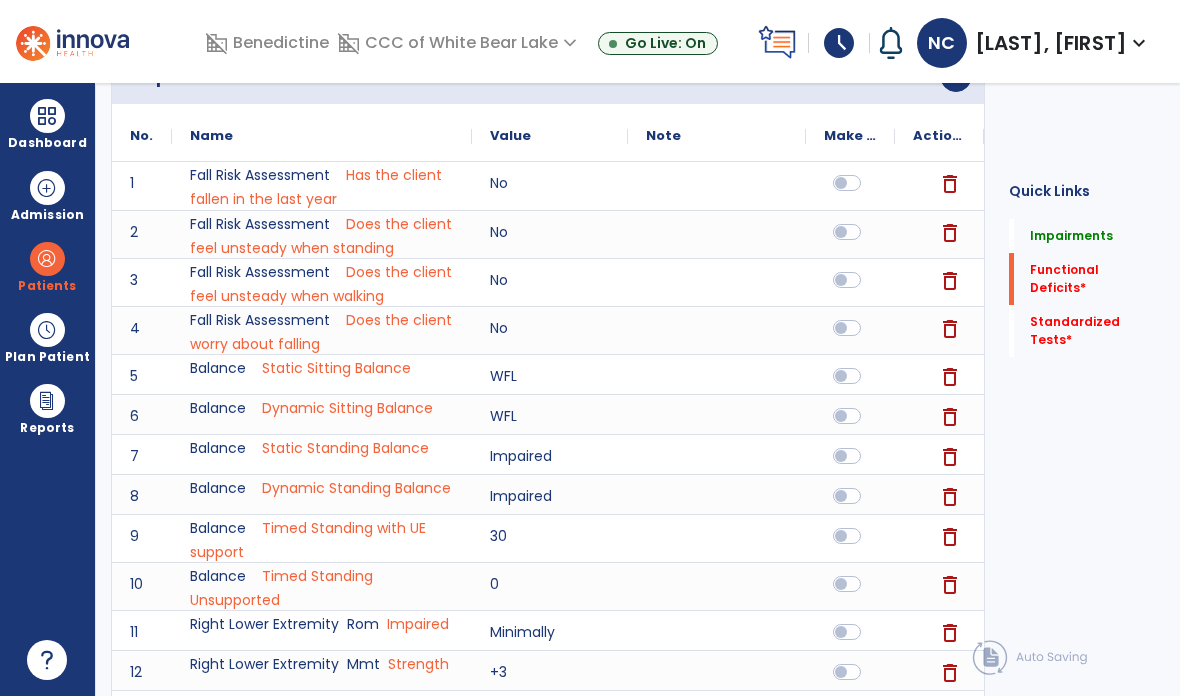 click on "Quick Links  Impairments   Impairments   Functional Deficits   *  Functional Deficits   *  Standardized Tests   *  Standardized Tests   *" 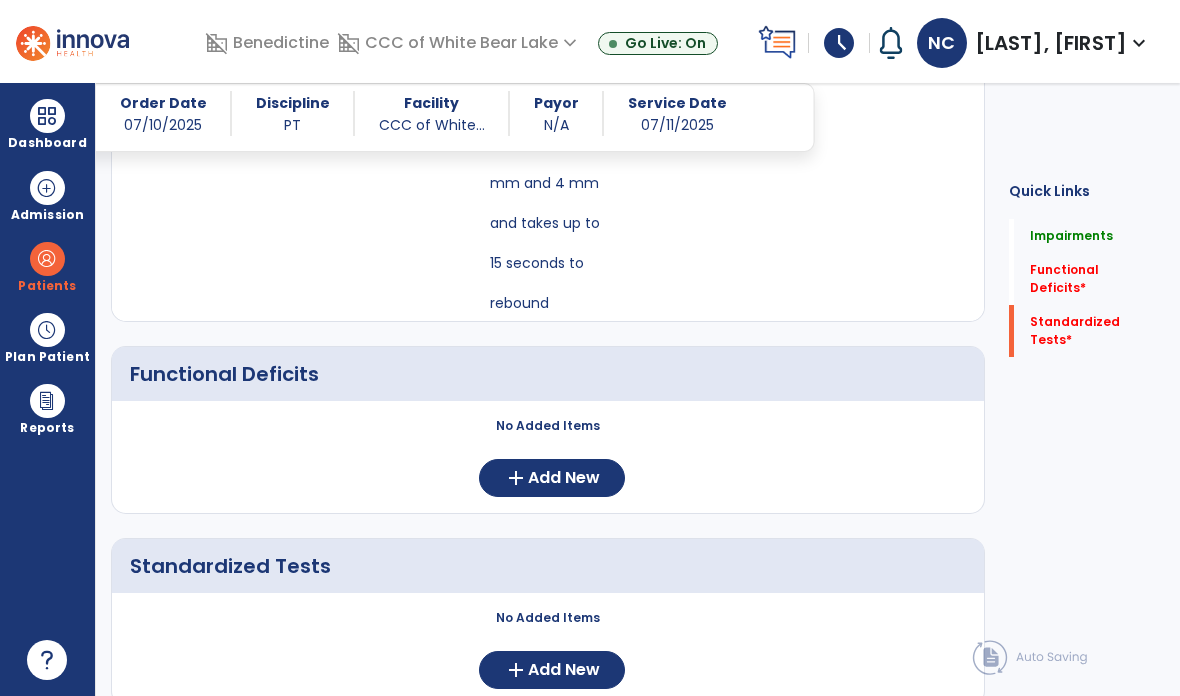 click on "Add New" 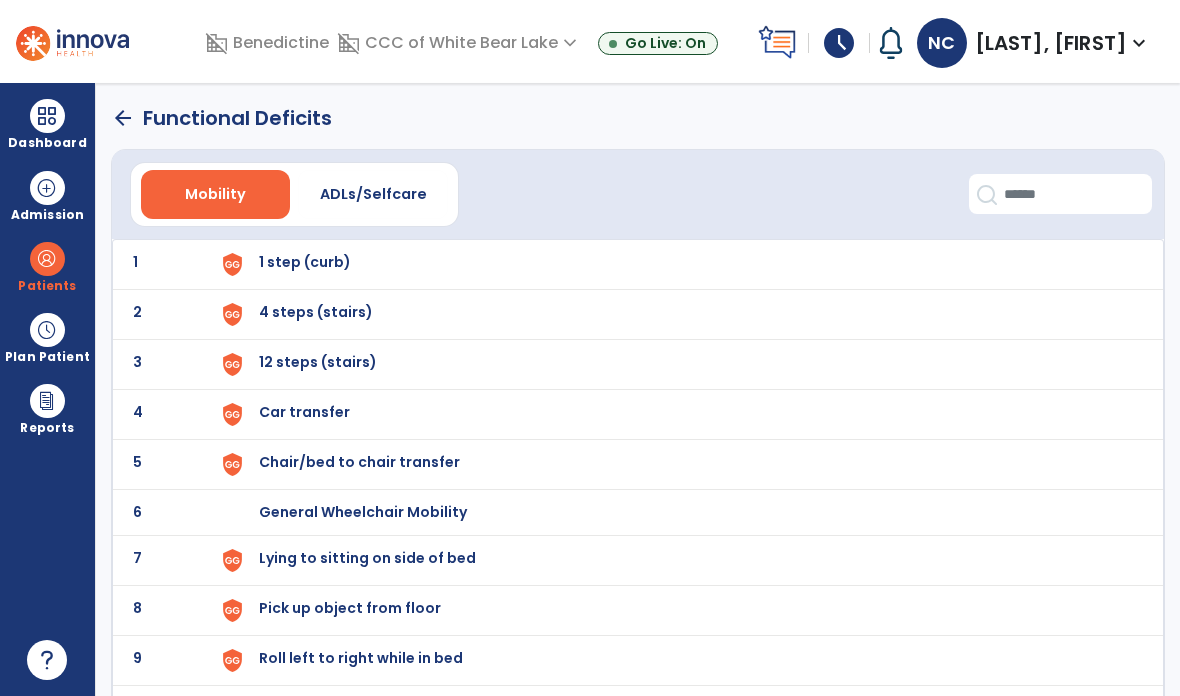 scroll, scrollTop: 0, scrollLeft: 0, axis: both 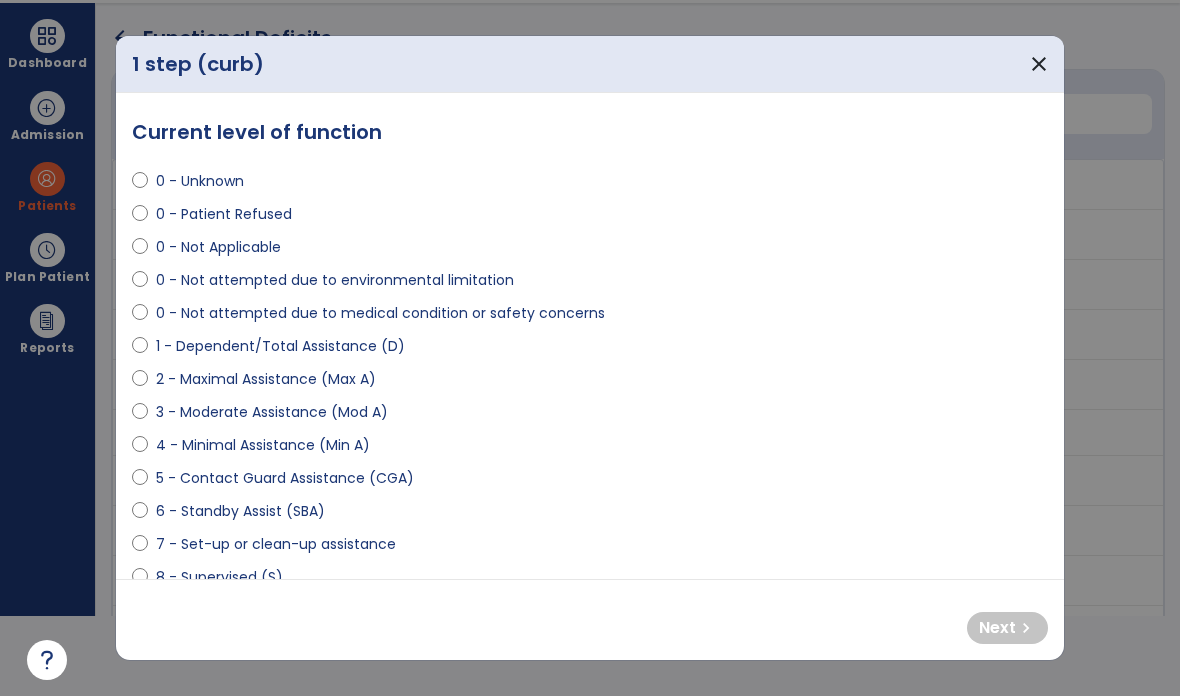 click on "**********" at bounding box center (590, 336) 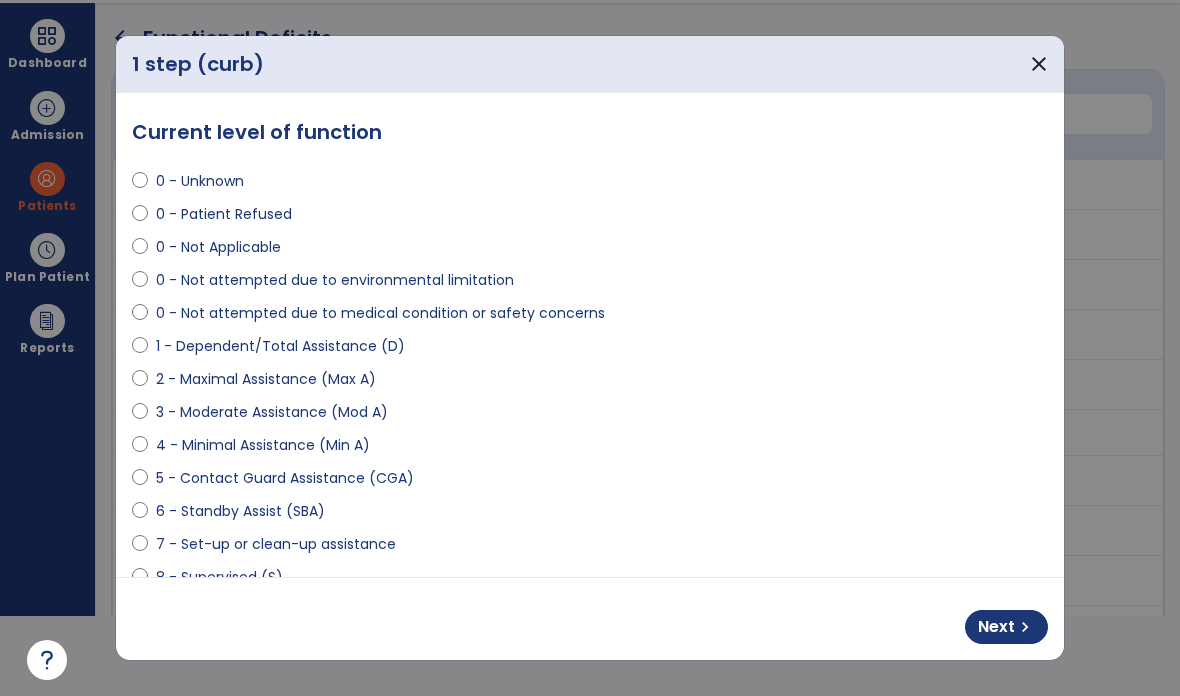 click on "chevron_right" at bounding box center (1025, 627) 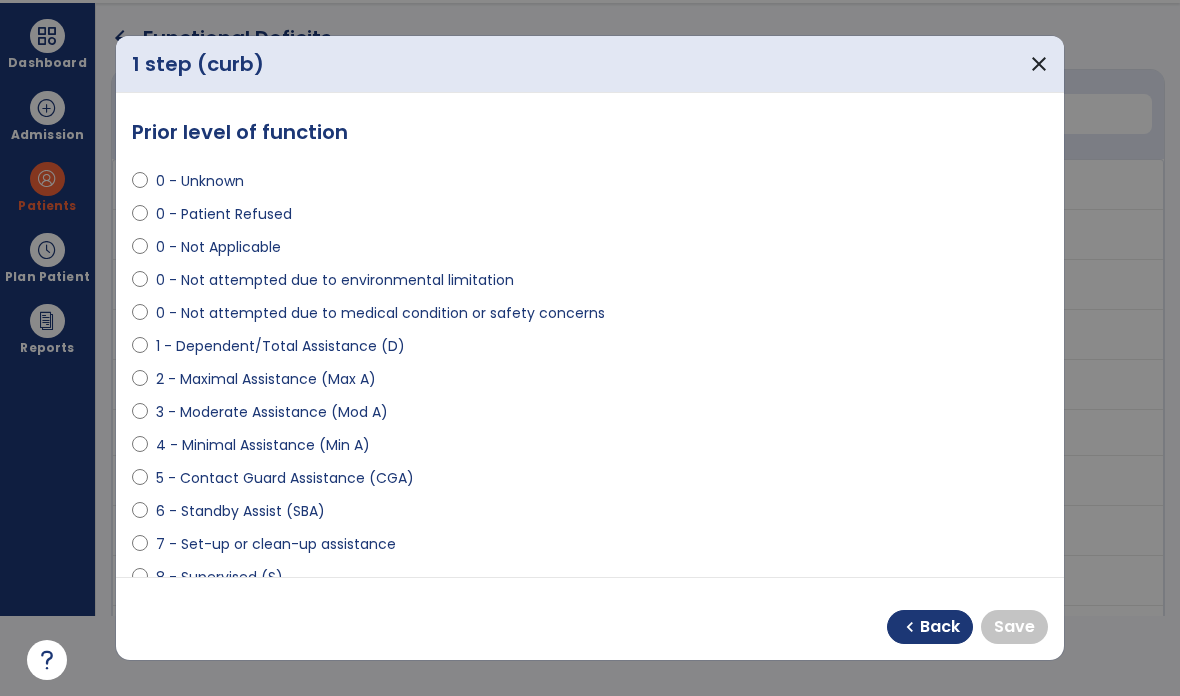 select on "**********" 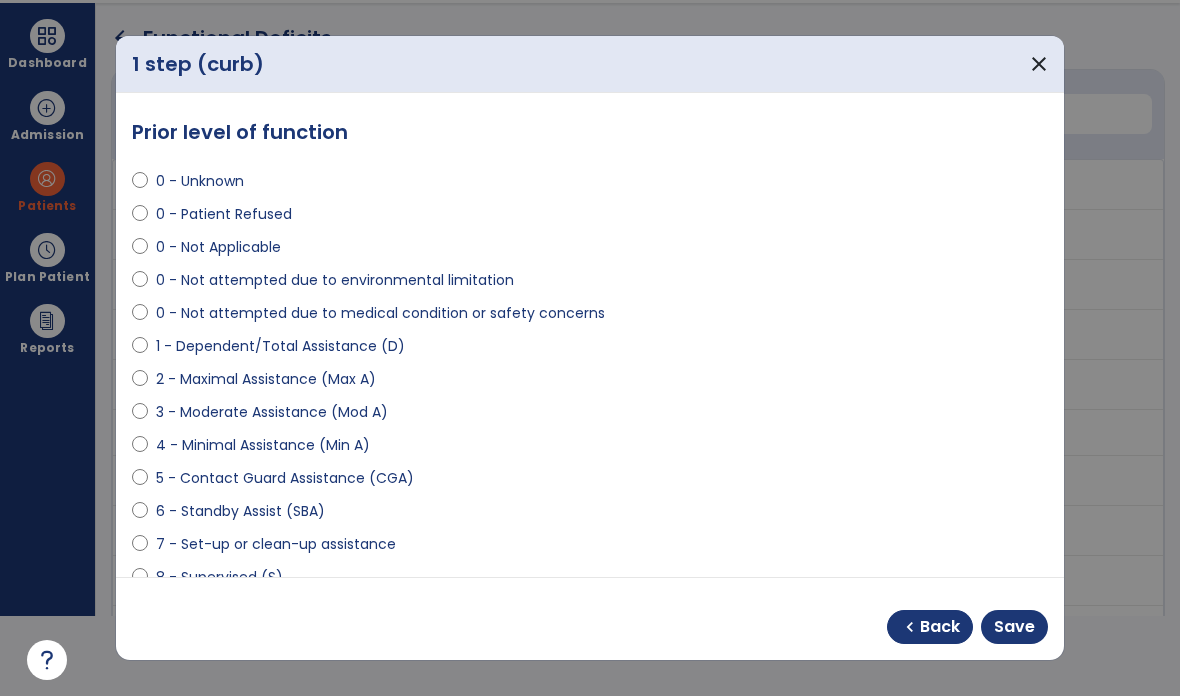 click on "Save" at bounding box center [1014, 627] 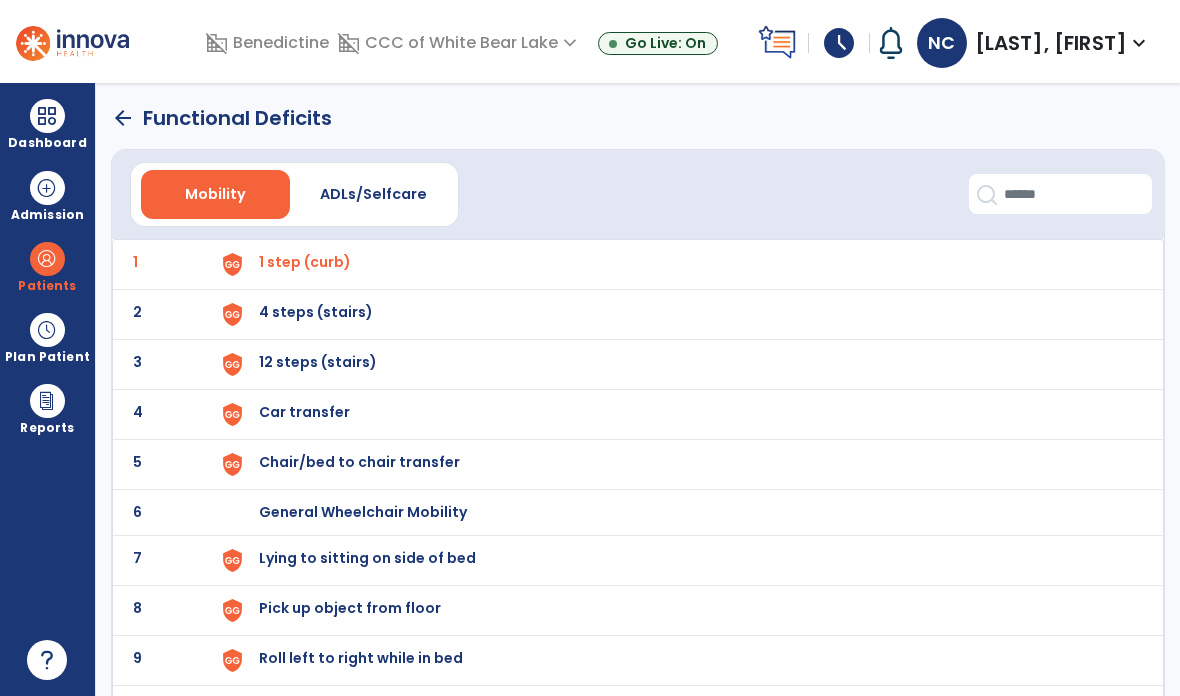 click on "2" 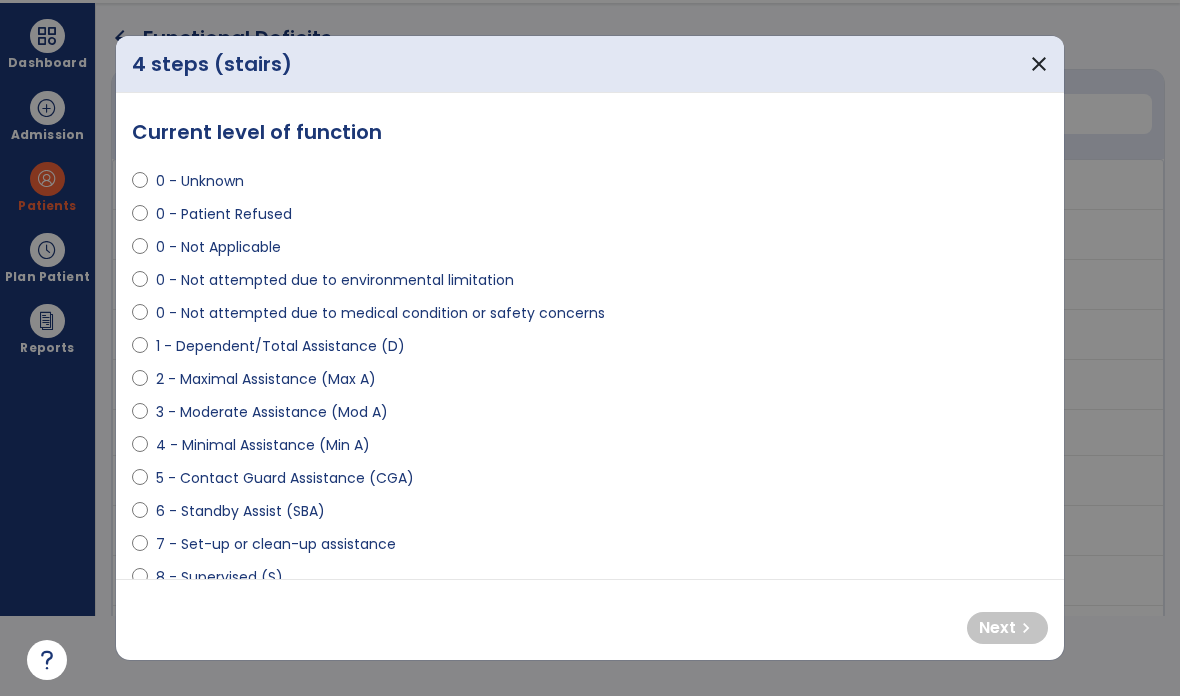 scroll, scrollTop: 0, scrollLeft: 0, axis: both 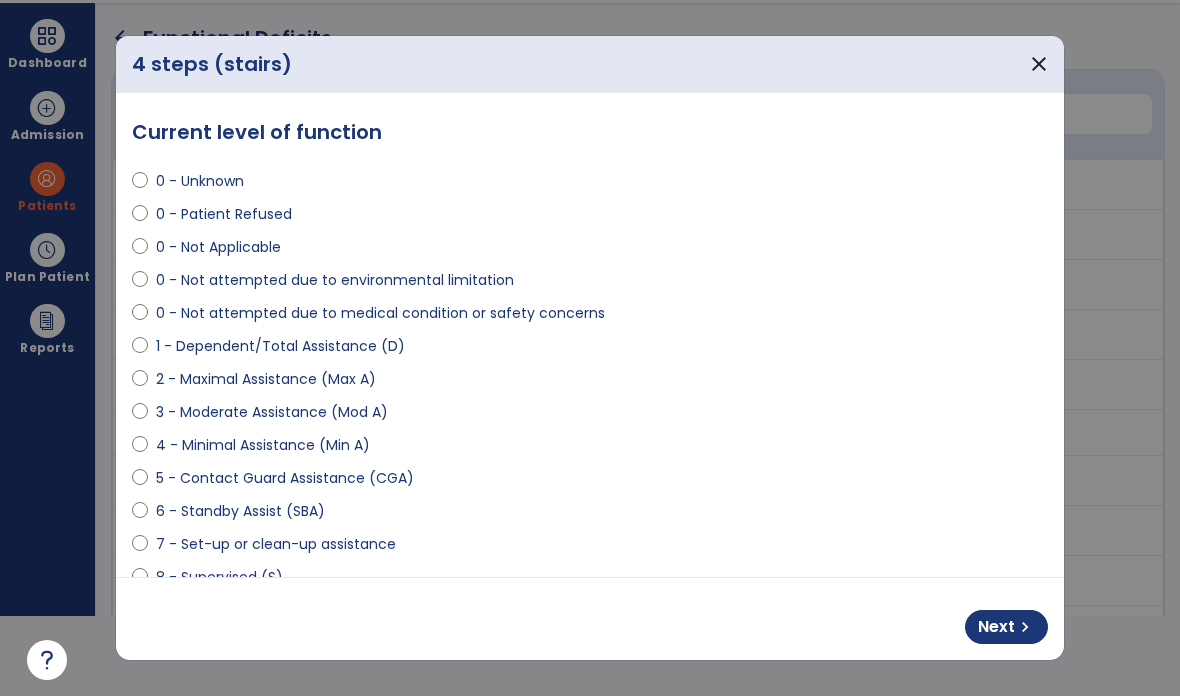 select on "**********" 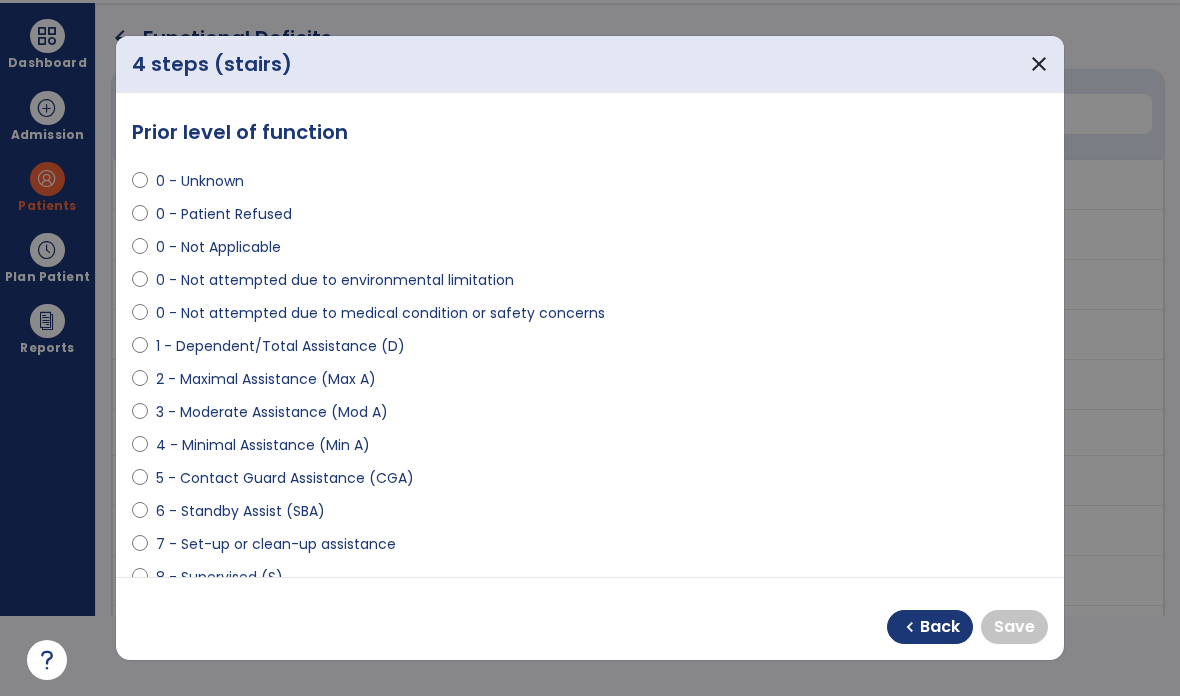 select on "**********" 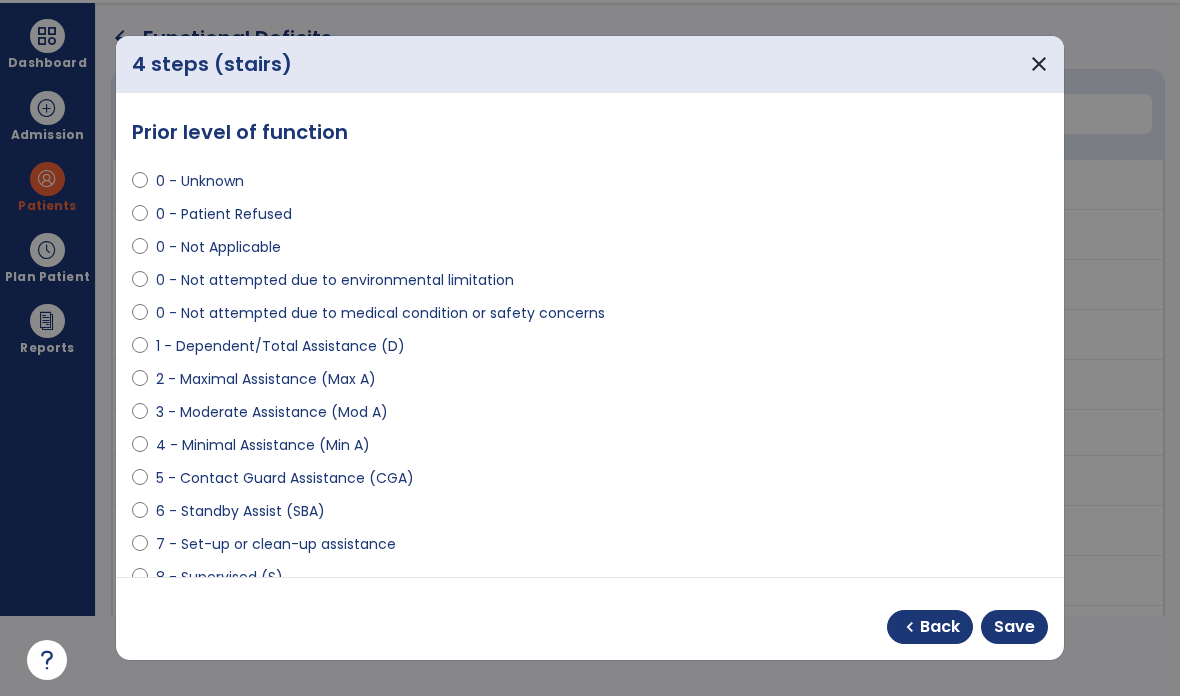 click on "Save" at bounding box center (1014, 627) 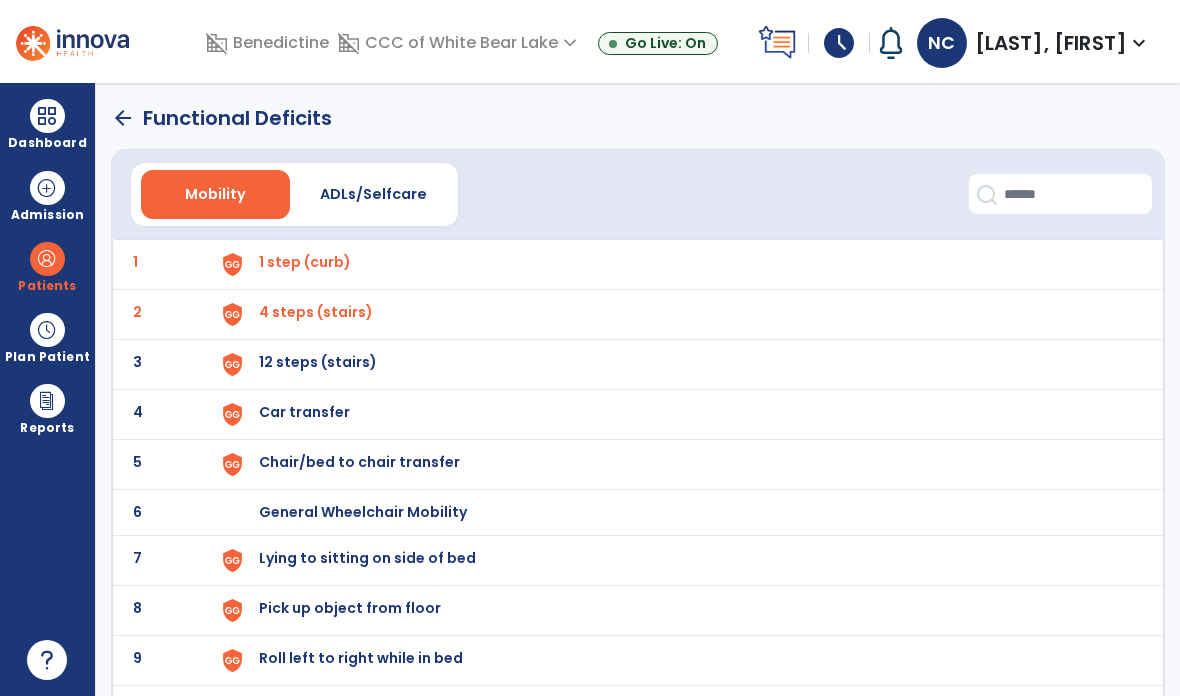 click on "3" 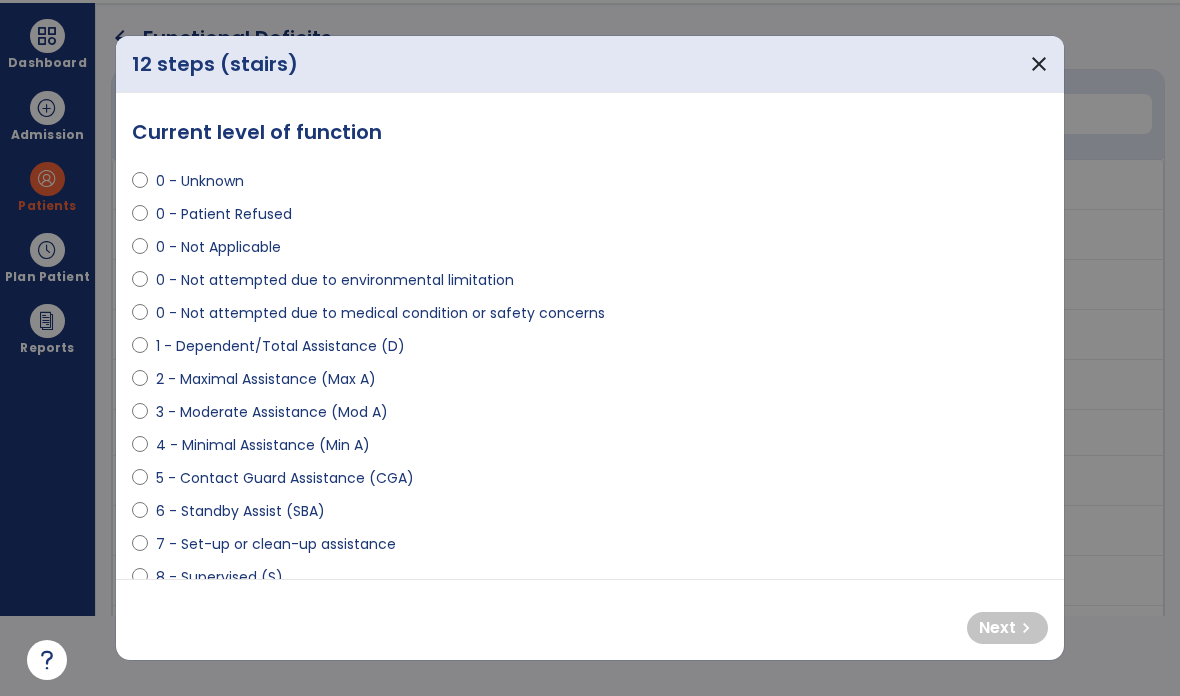 scroll, scrollTop: 0, scrollLeft: 0, axis: both 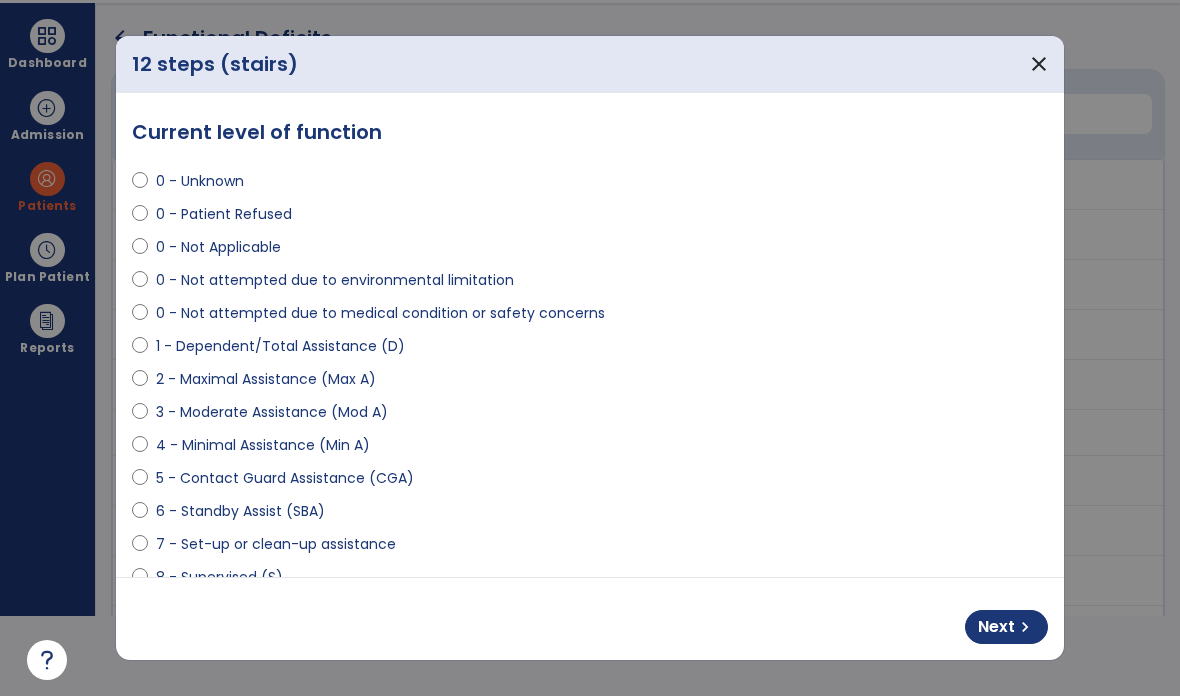 click on "chevron_right" at bounding box center (1025, 627) 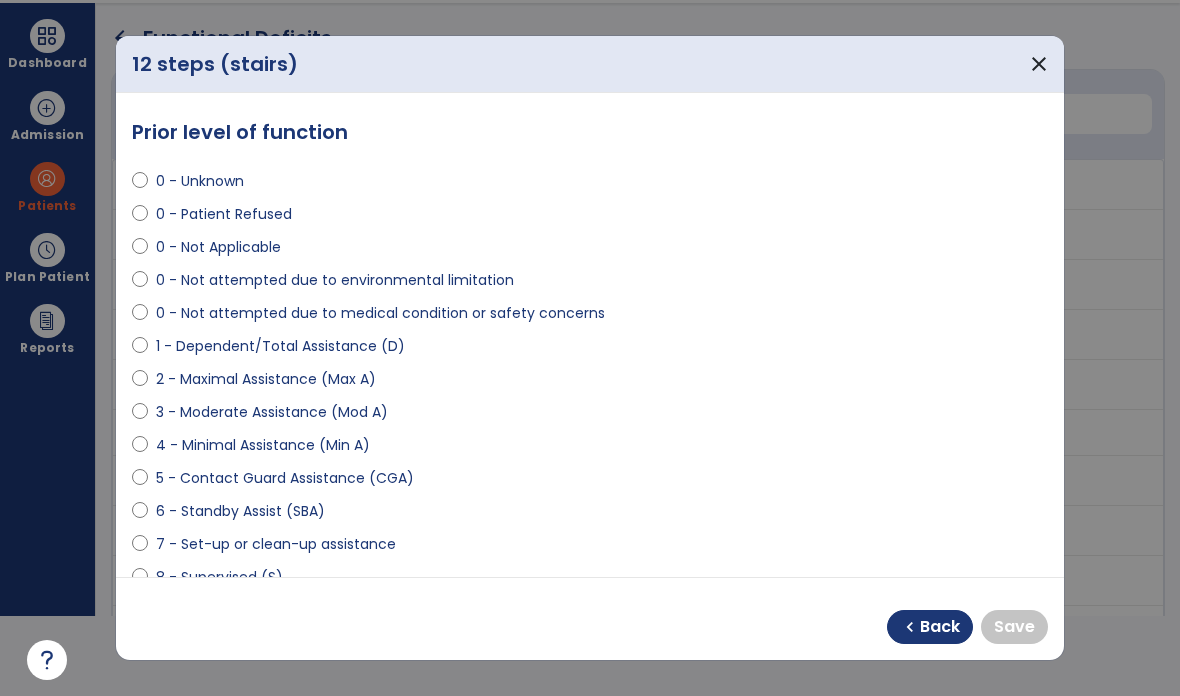 select on "**********" 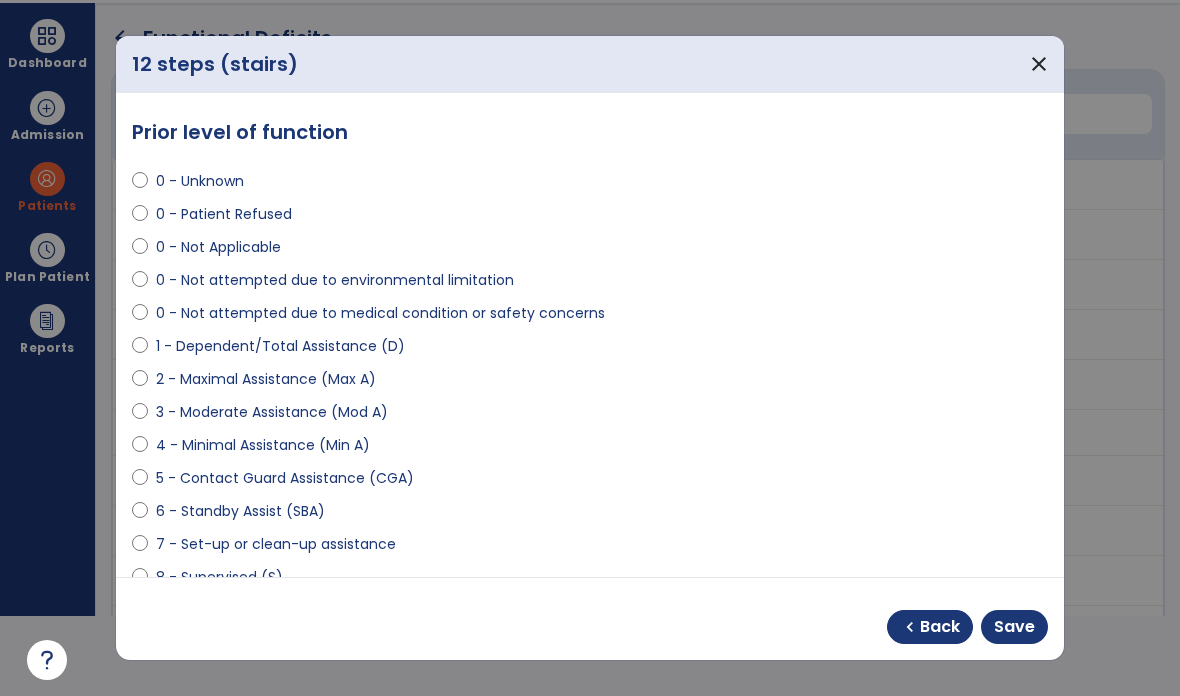 click on "Save" at bounding box center (1014, 627) 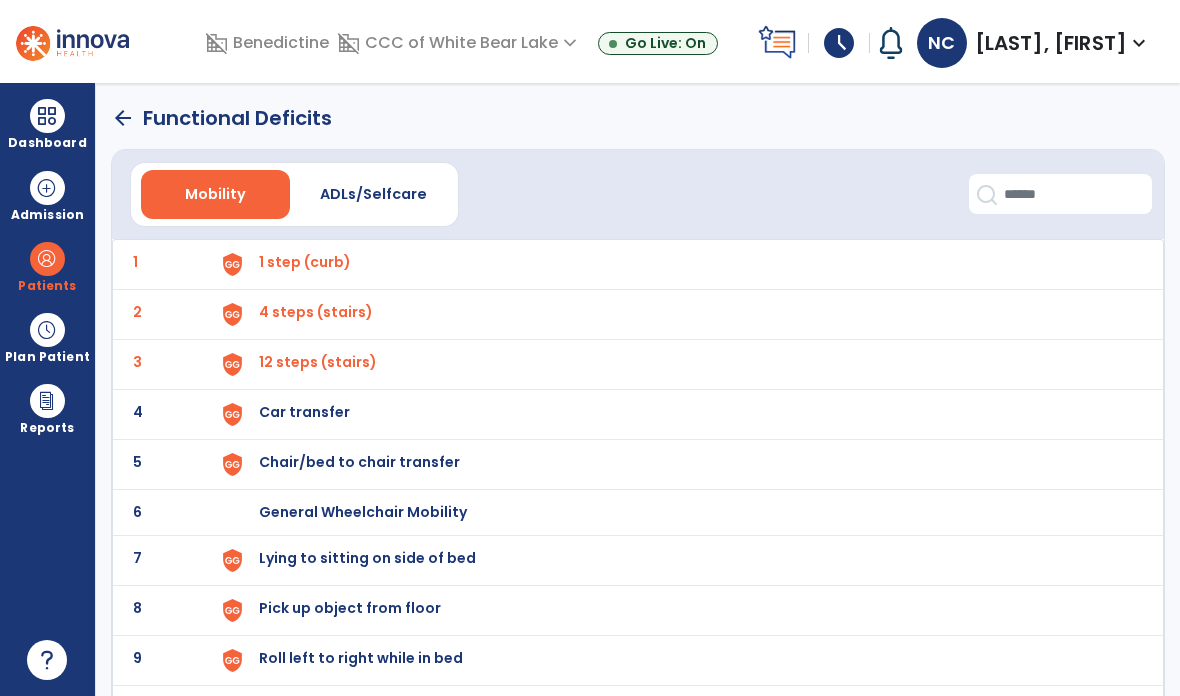 click on "4" 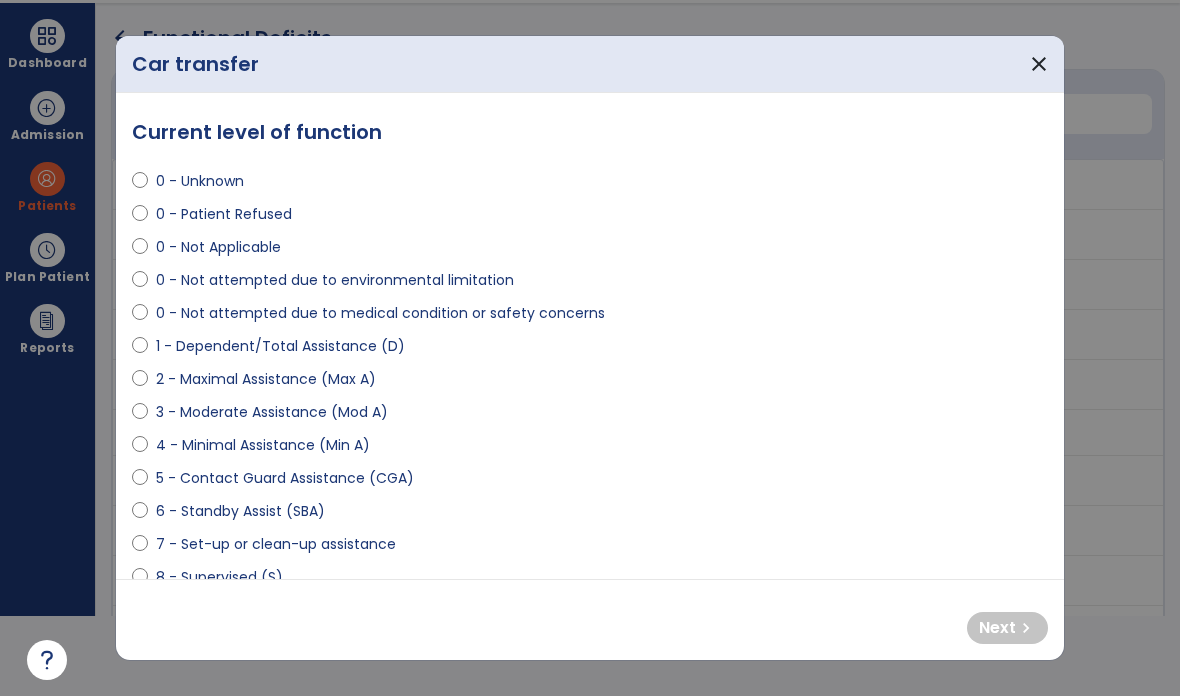 scroll, scrollTop: 0, scrollLeft: 0, axis: both 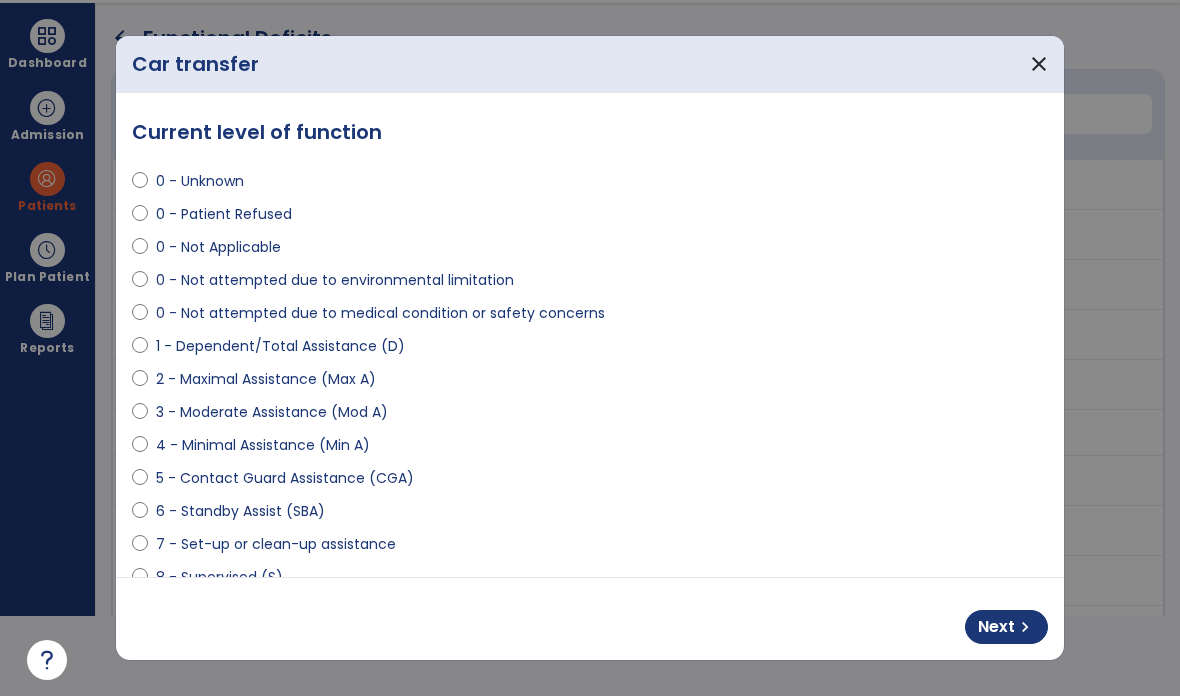 click on "chevron_right" at bounding box center (1025, 627) 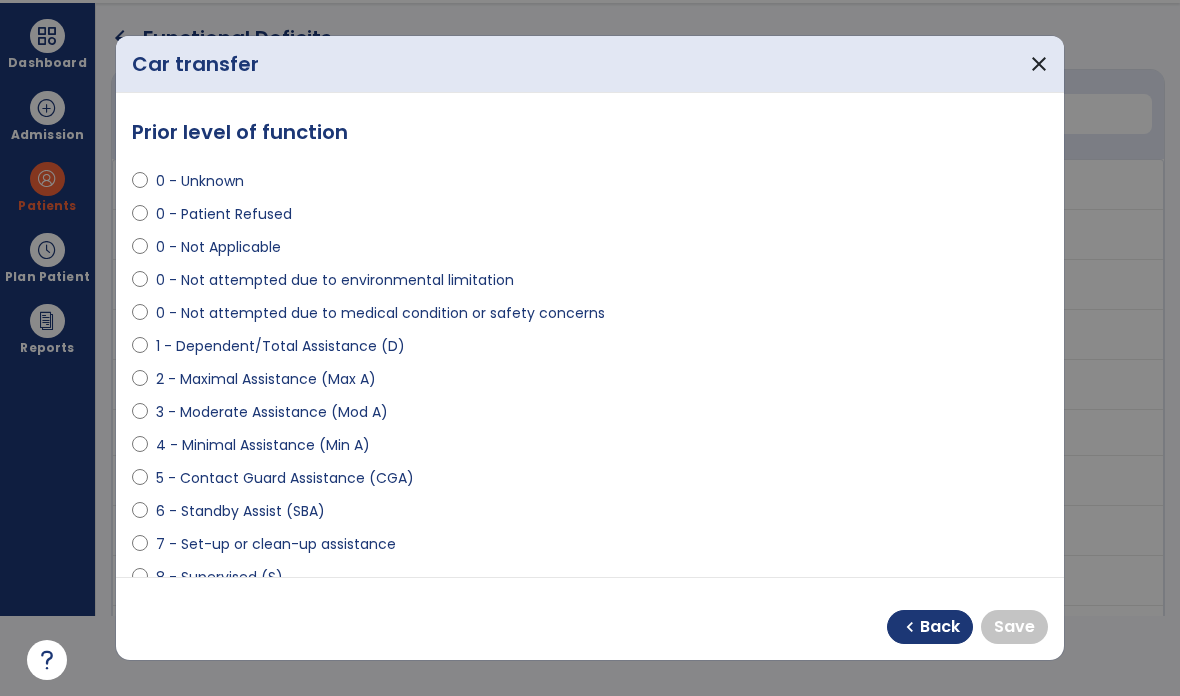 select on "**********" 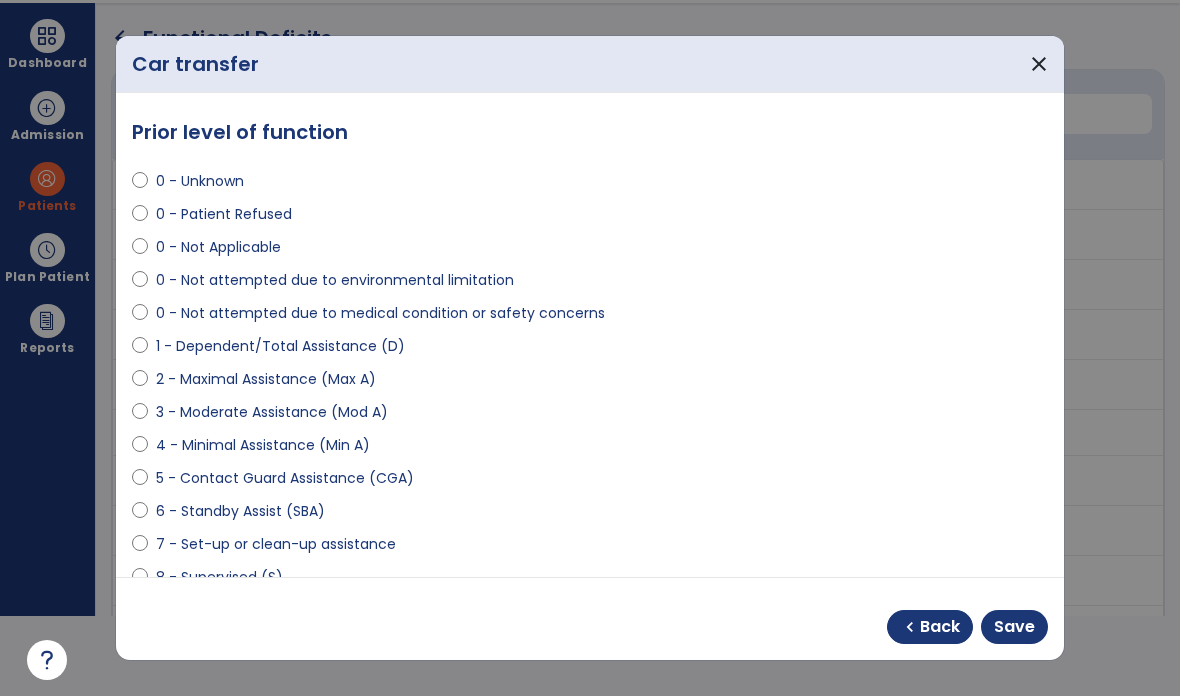 click on "Save" at bounding box center [1014, 627] 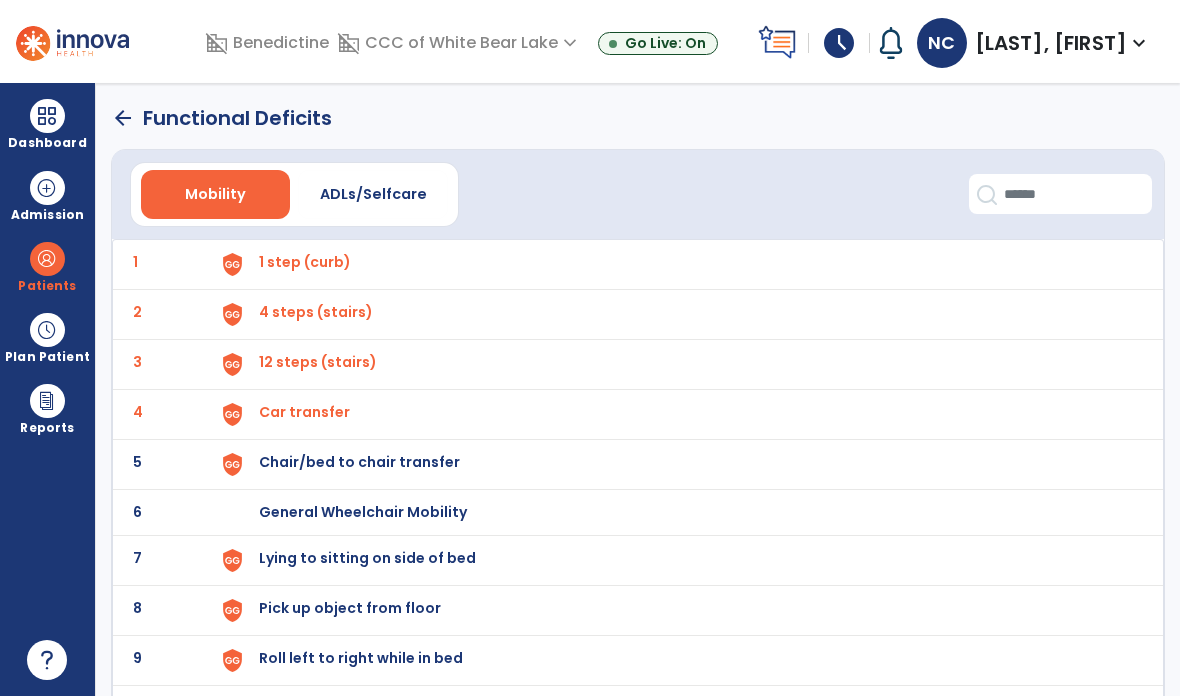 click on "5" 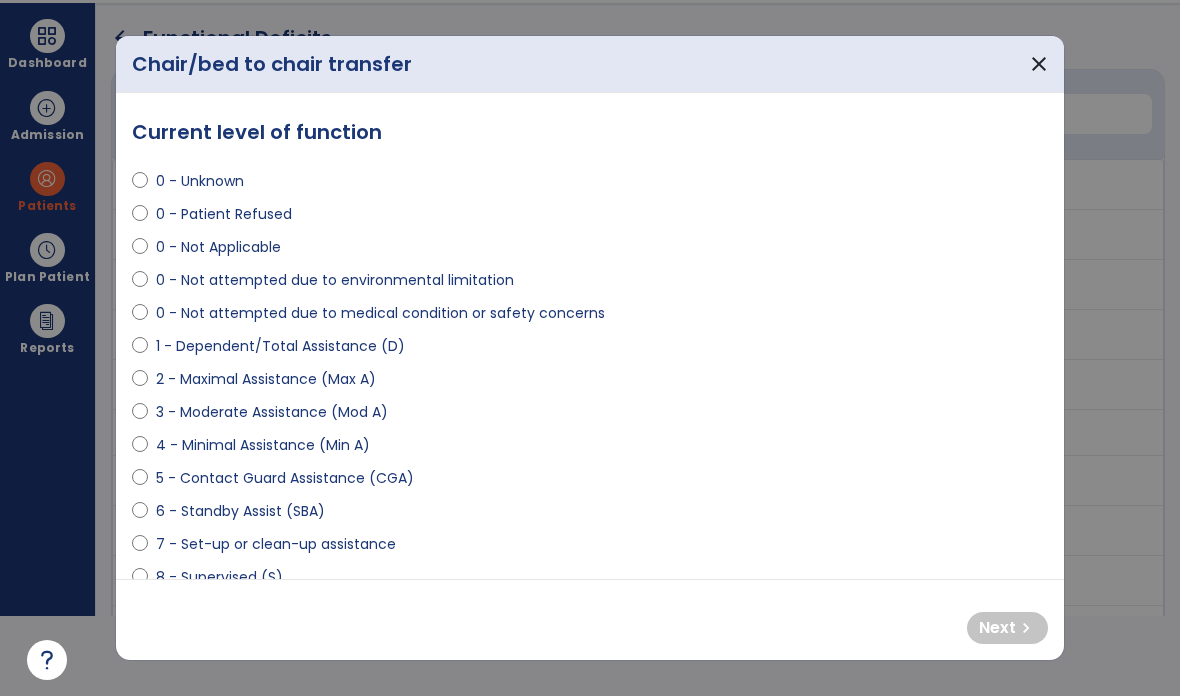 select on "**********" 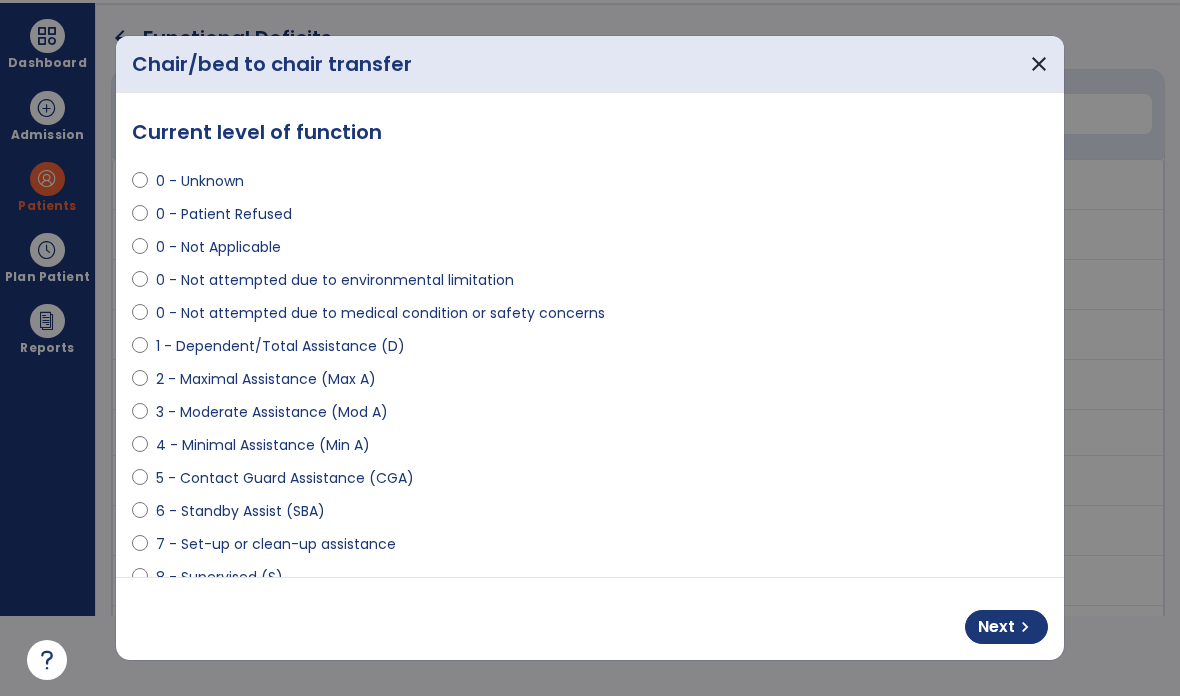 click on "chevron_right" at bounding box center [1025, 627] 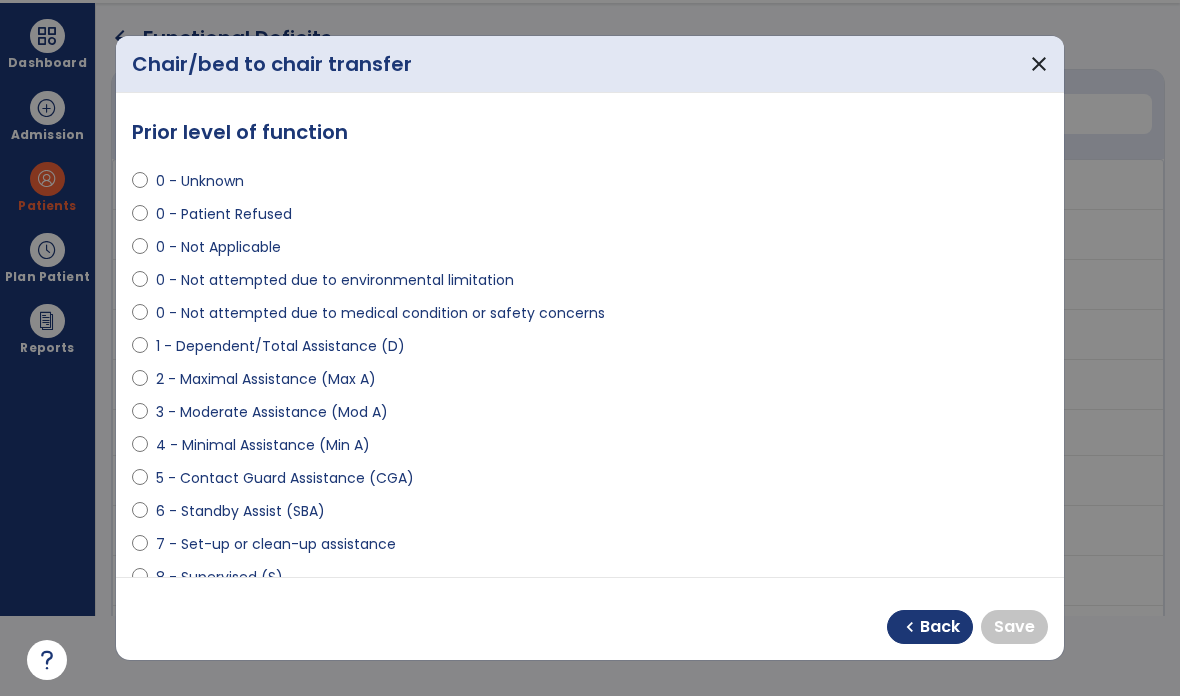 select on "**********" 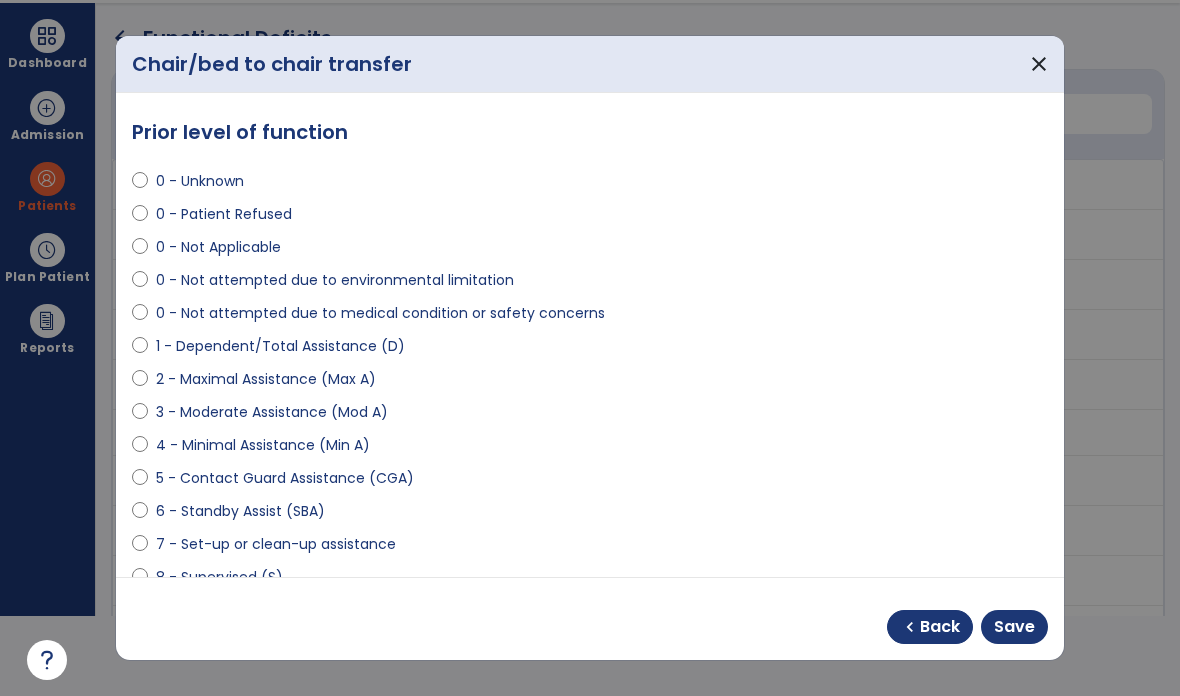 click on "Save" at bounding box center (1014, 627) 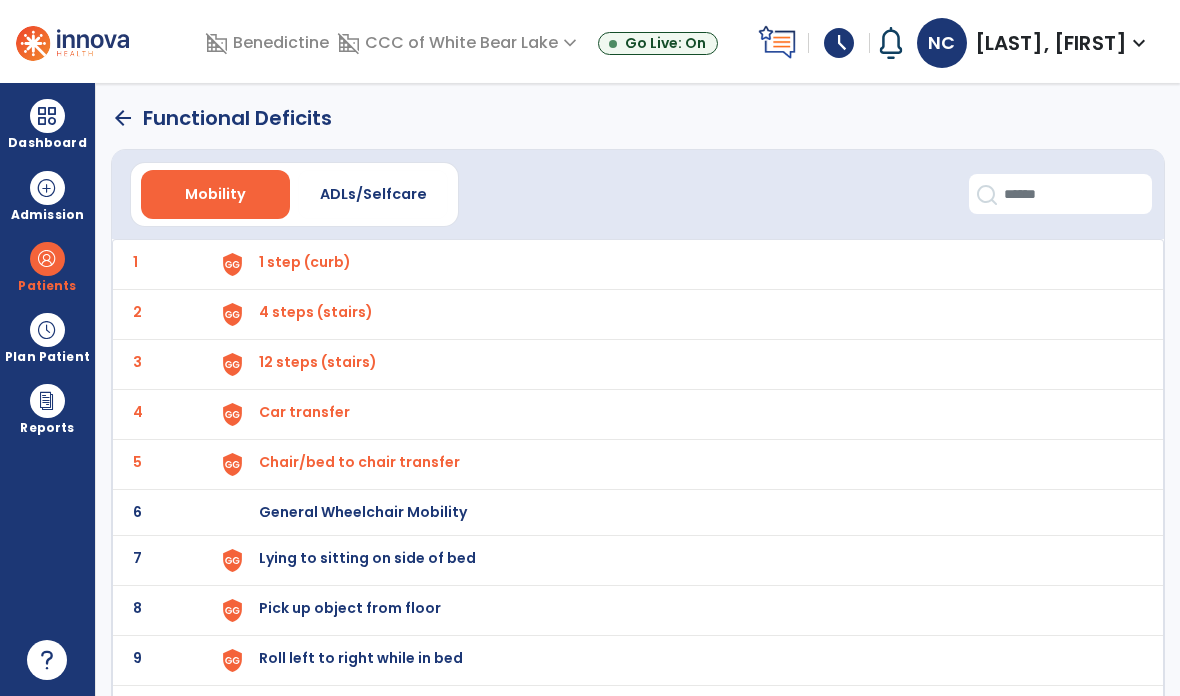 click on "7" 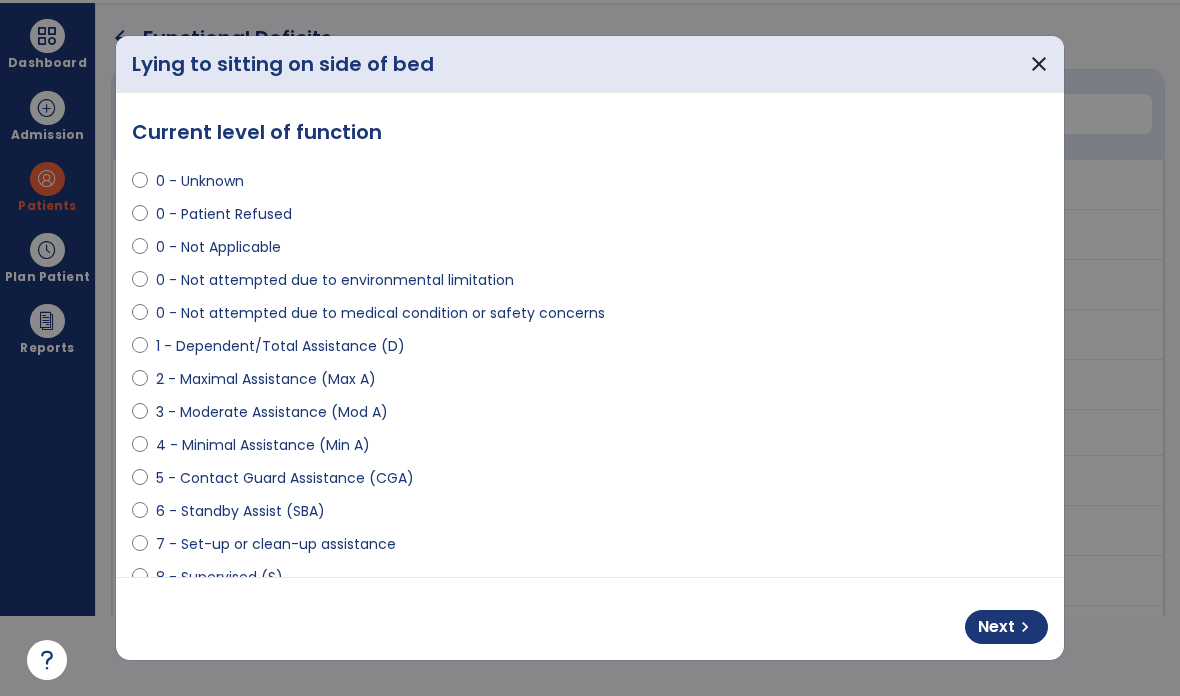 select on "**********" 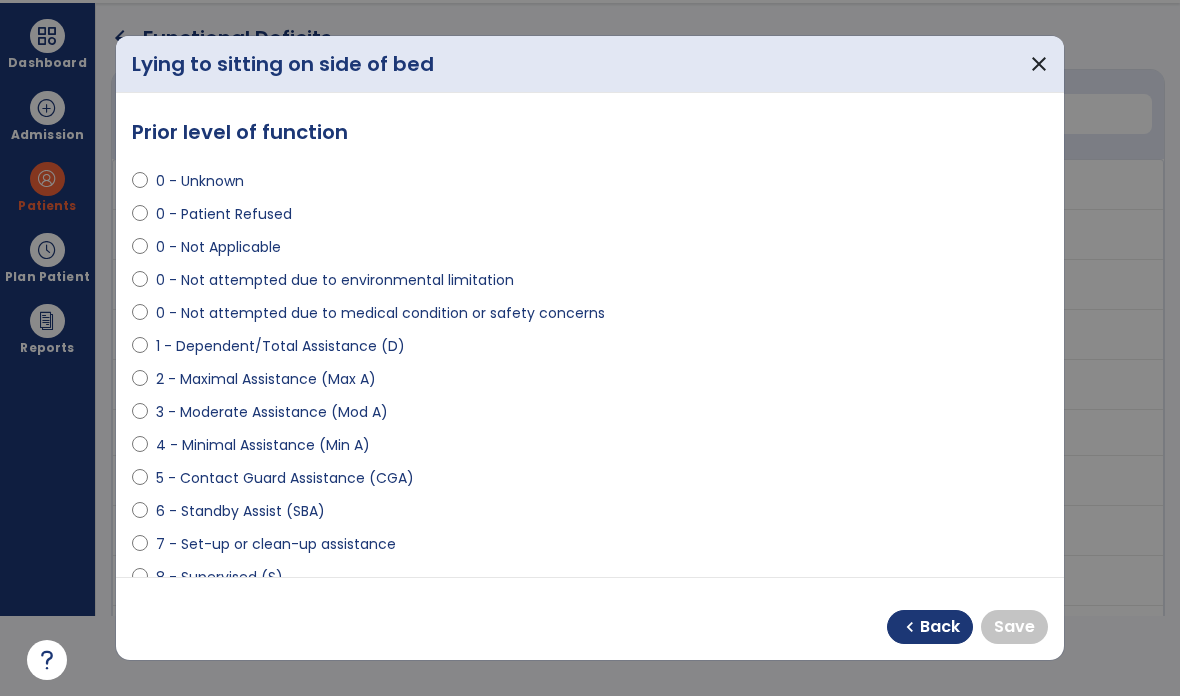 select on "**********" 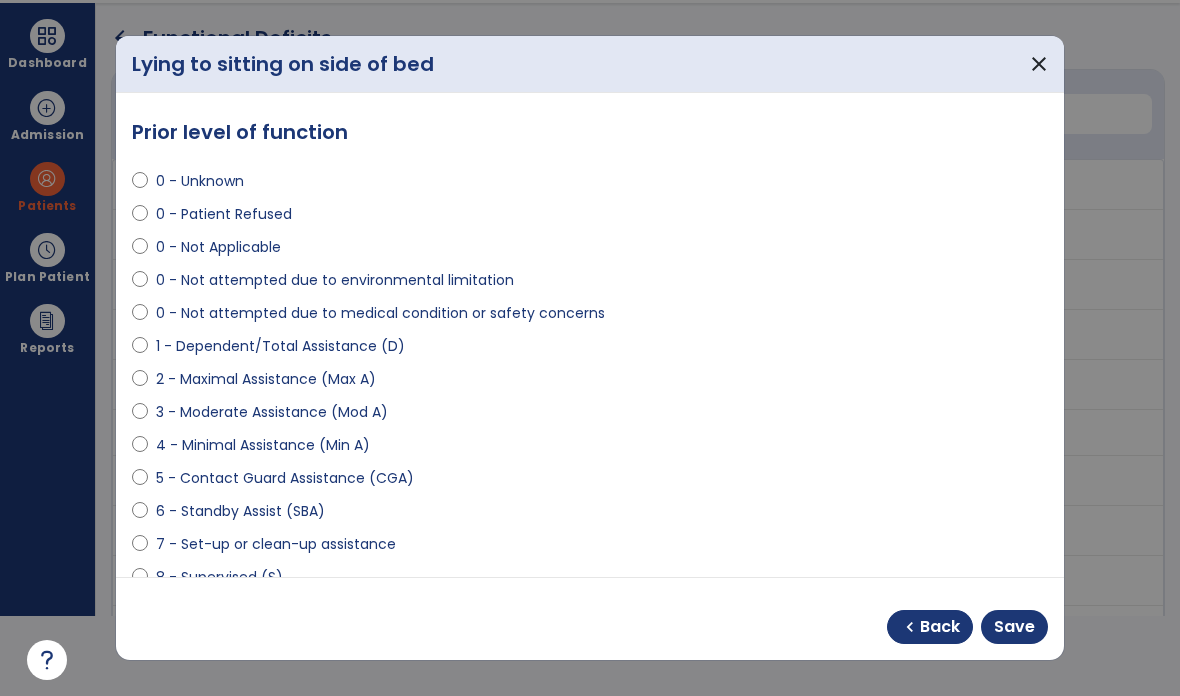 click on "Save" at bounding box center (1014, 627) 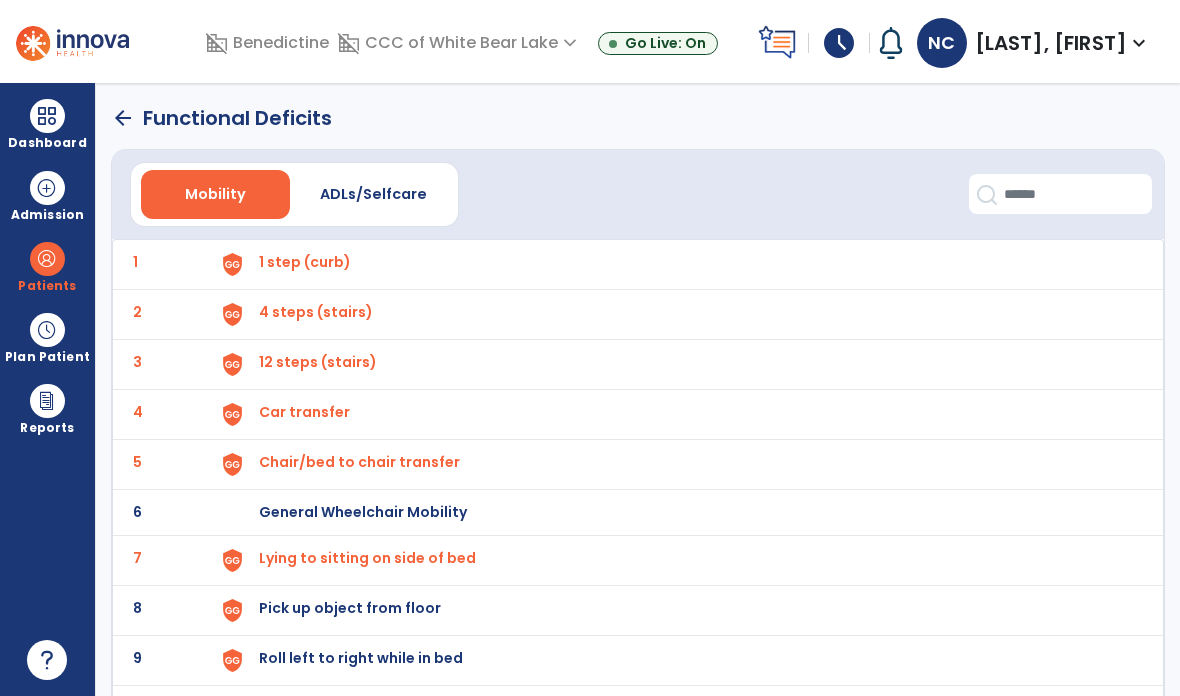 click on "7" 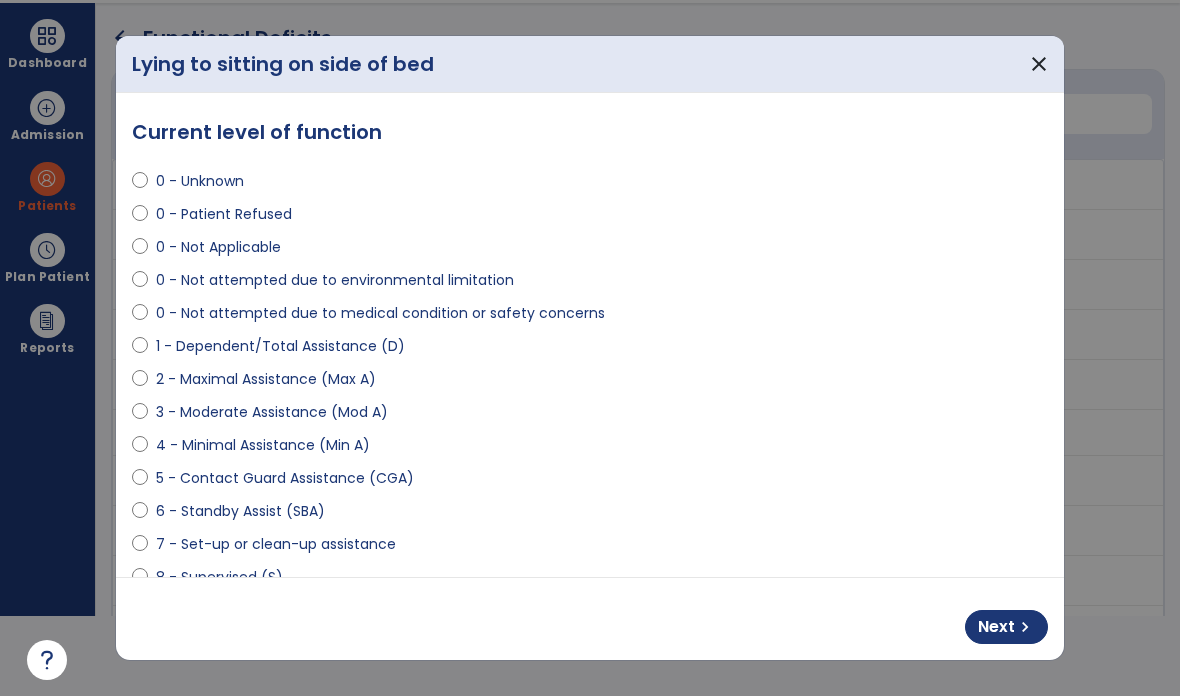 select on "**********" 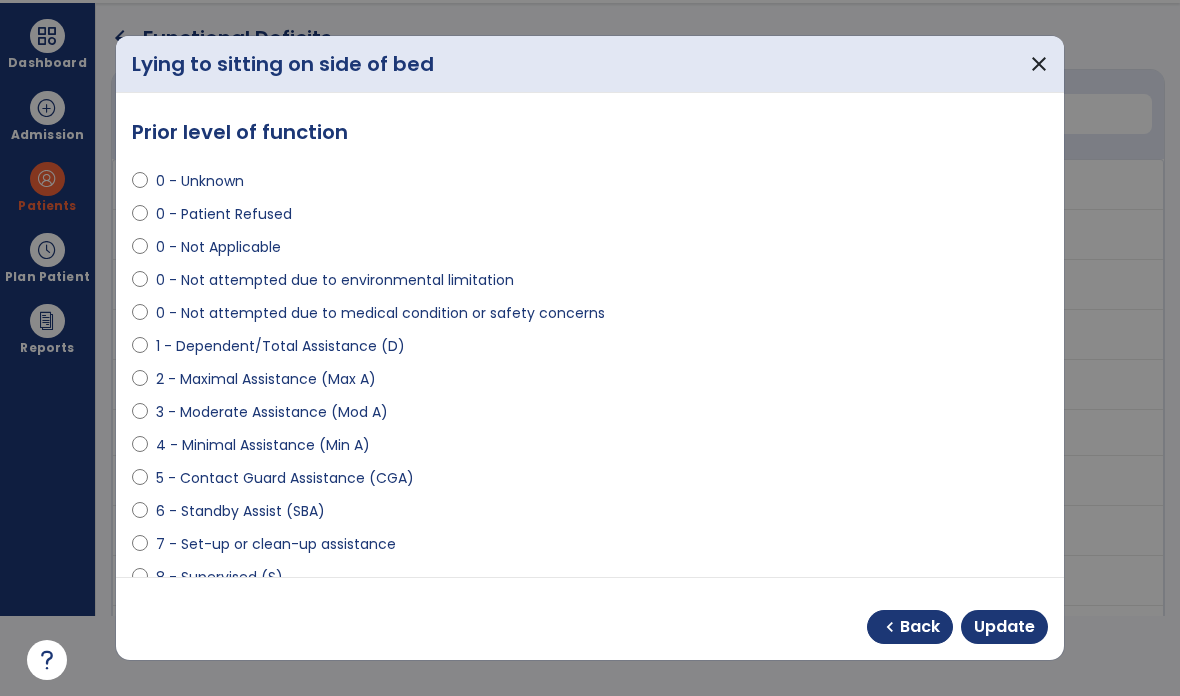 click on "Update" at bounding box center (1004, 627) 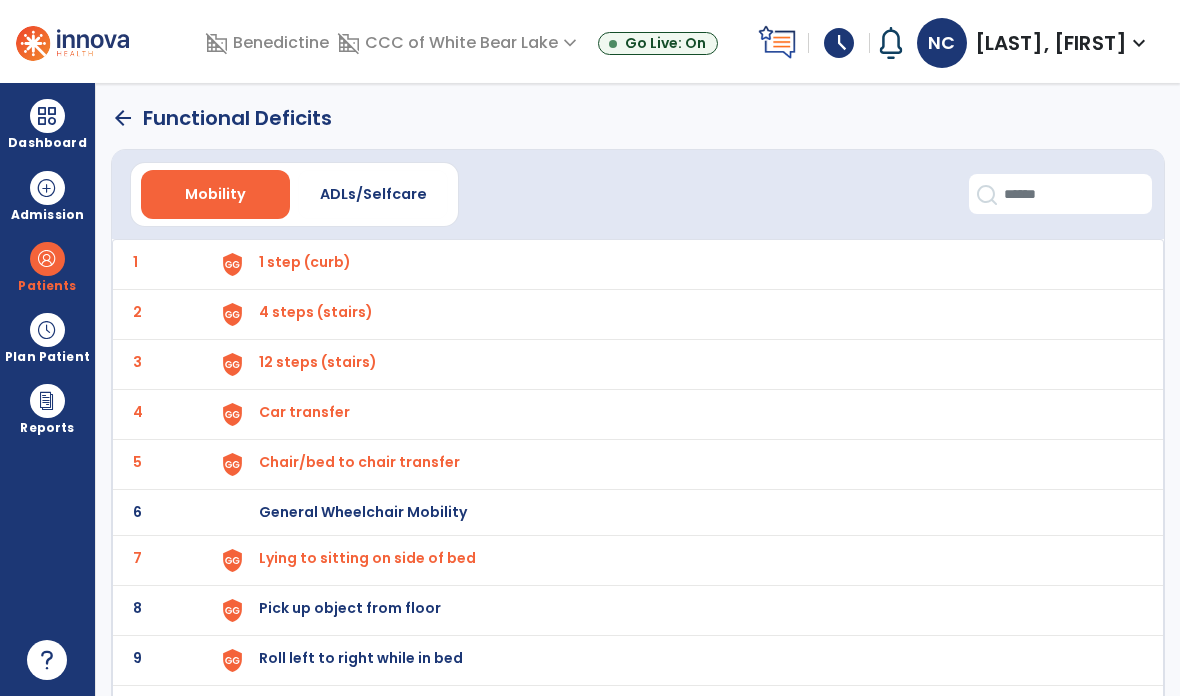 click on "8" 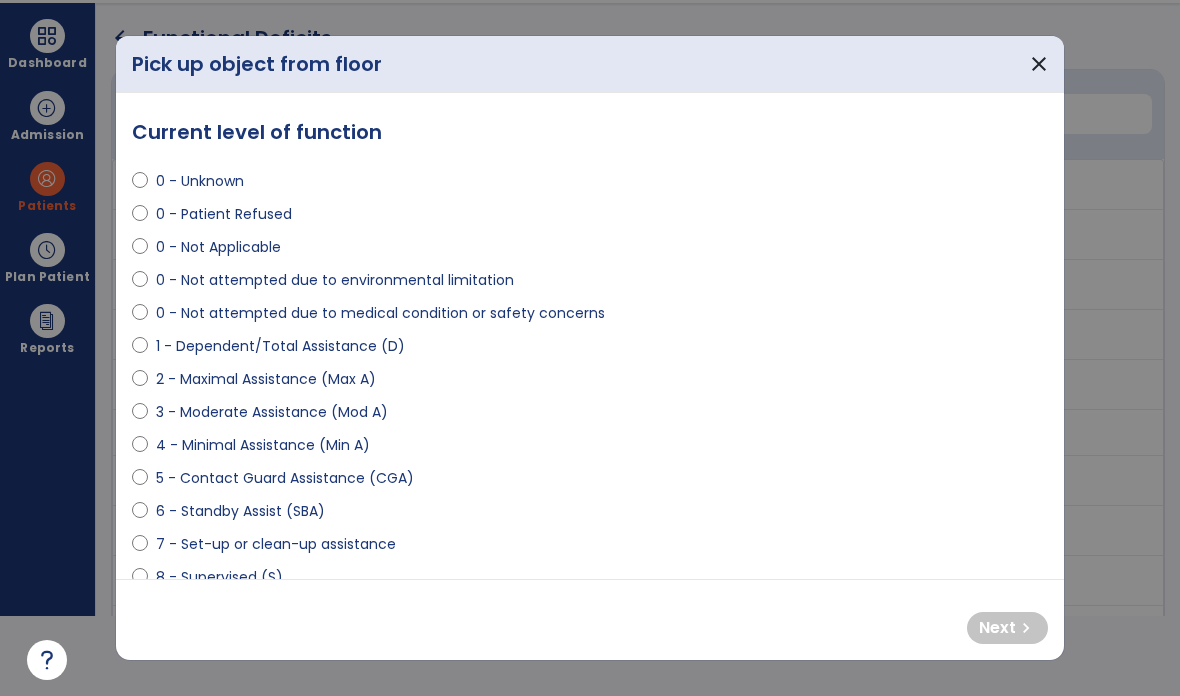 scroll, scrollTop: 0, scrollLeft: 0, axis: both 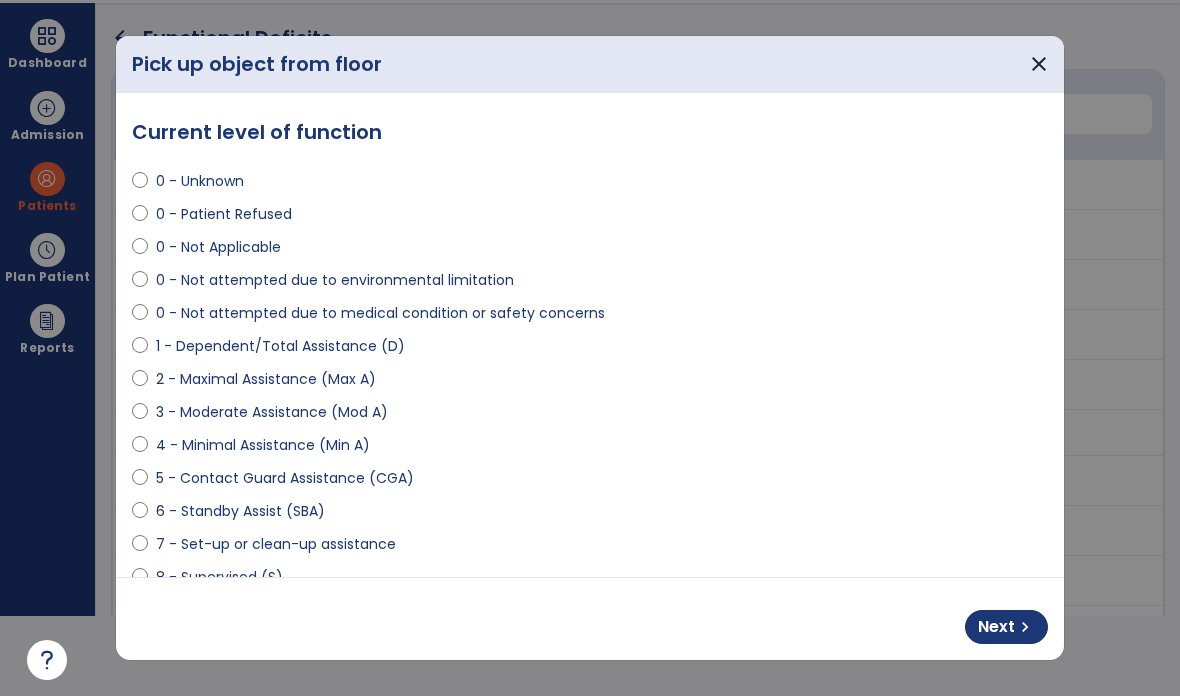 click on "Next  chevron_right" at bounding box center (1006, 627) 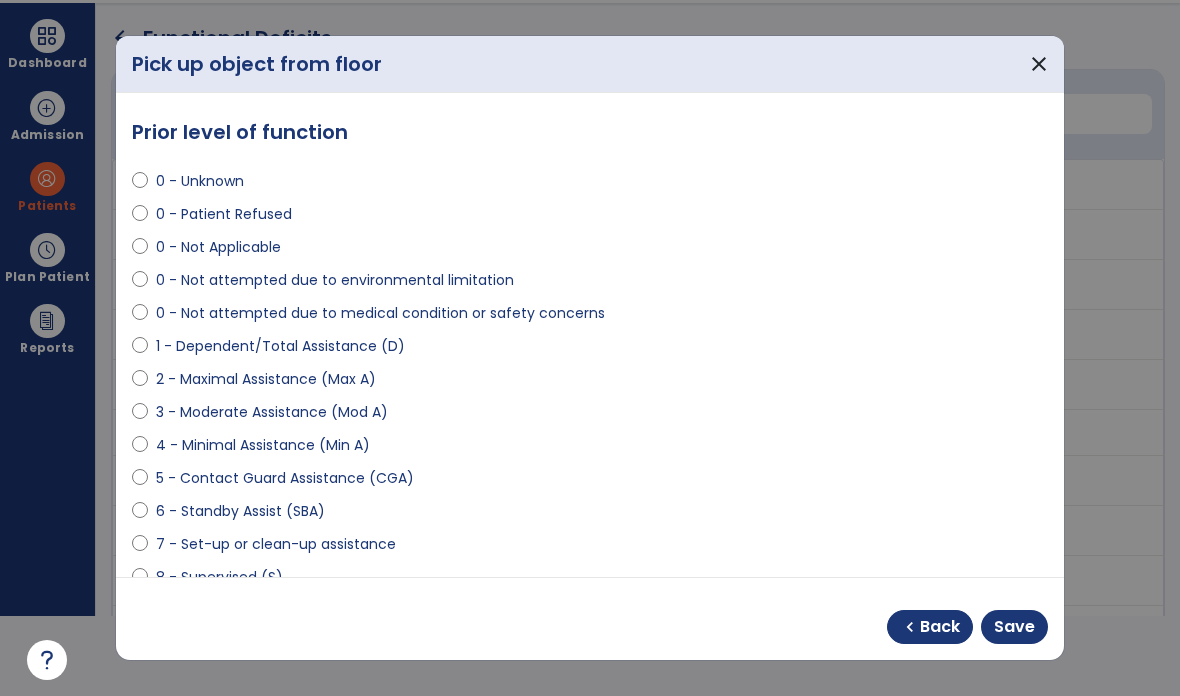 select on "**********" 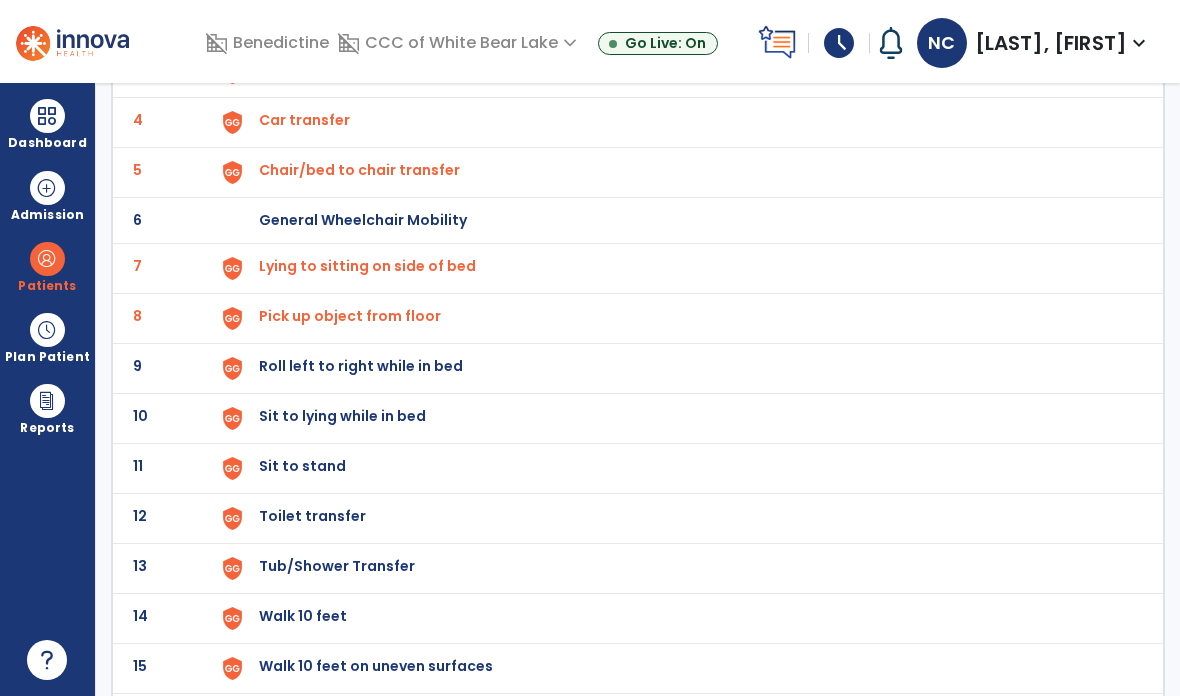 scroll, scrollTop: 296, scrollLeft: 0, axis: vertical 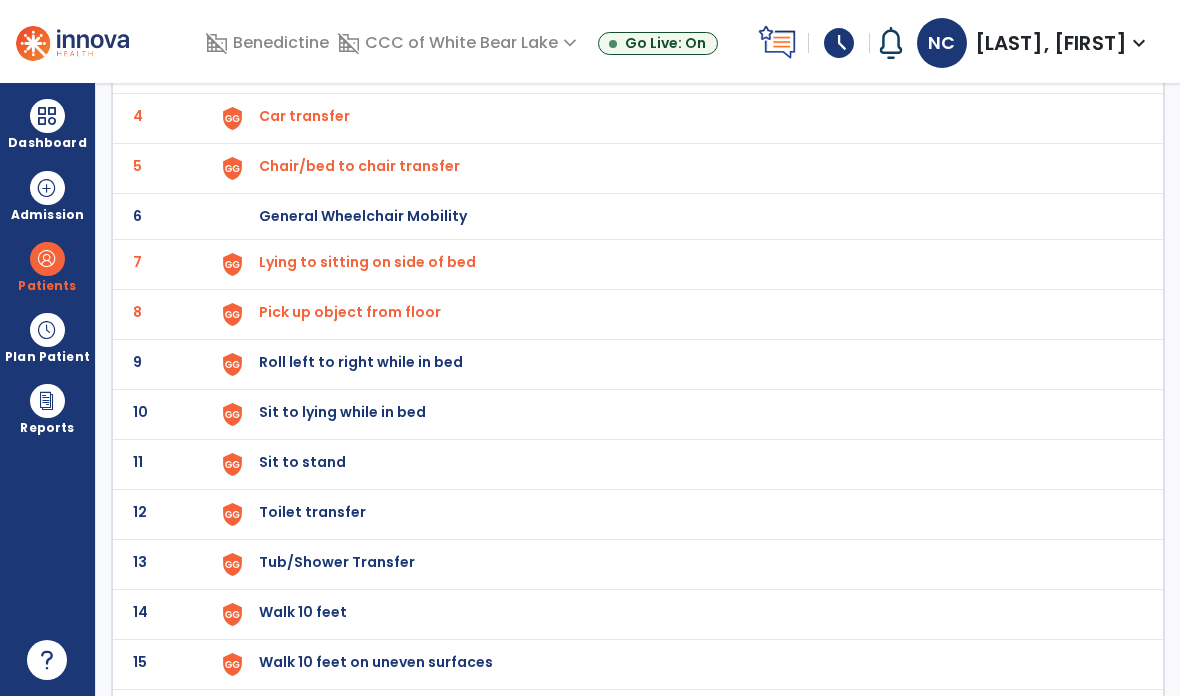 click on "9" 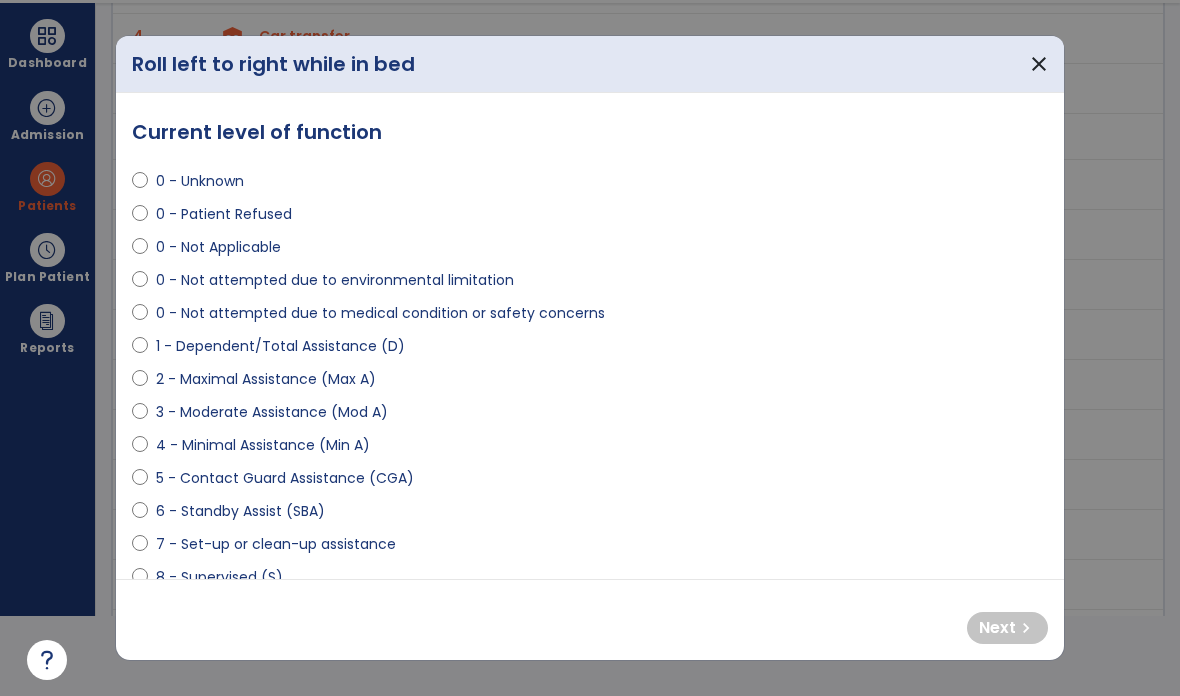 scroll, scrollTop: 0, scrollLeft: 0, axis: both 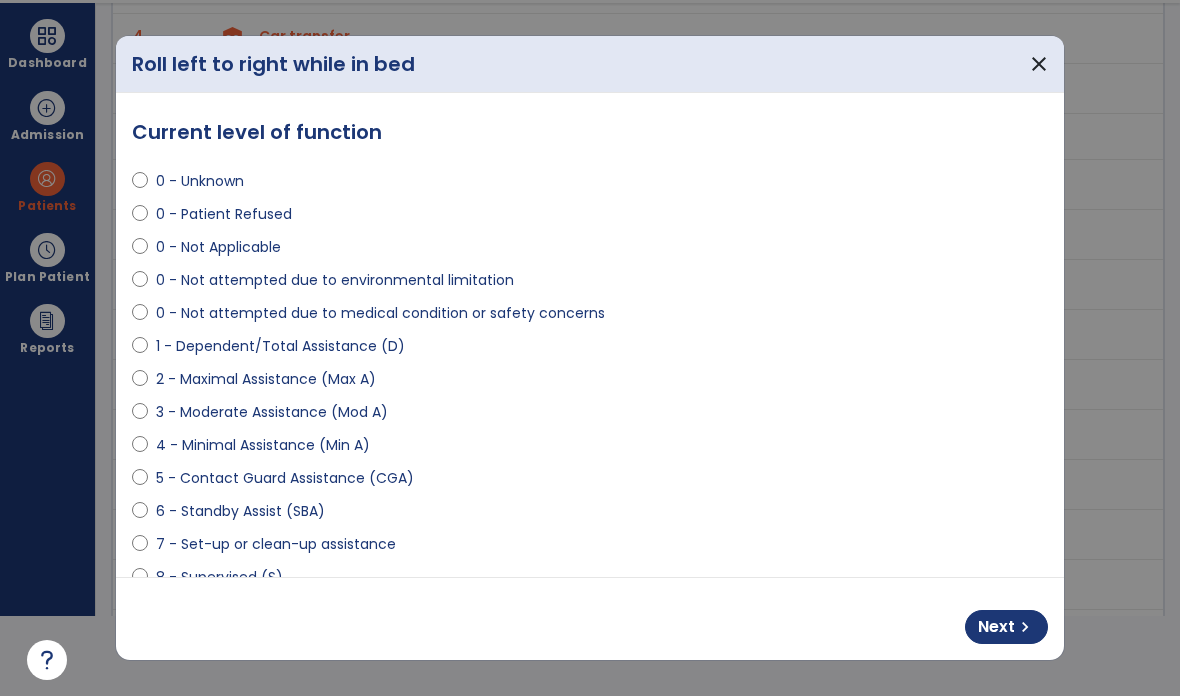select on "**********" 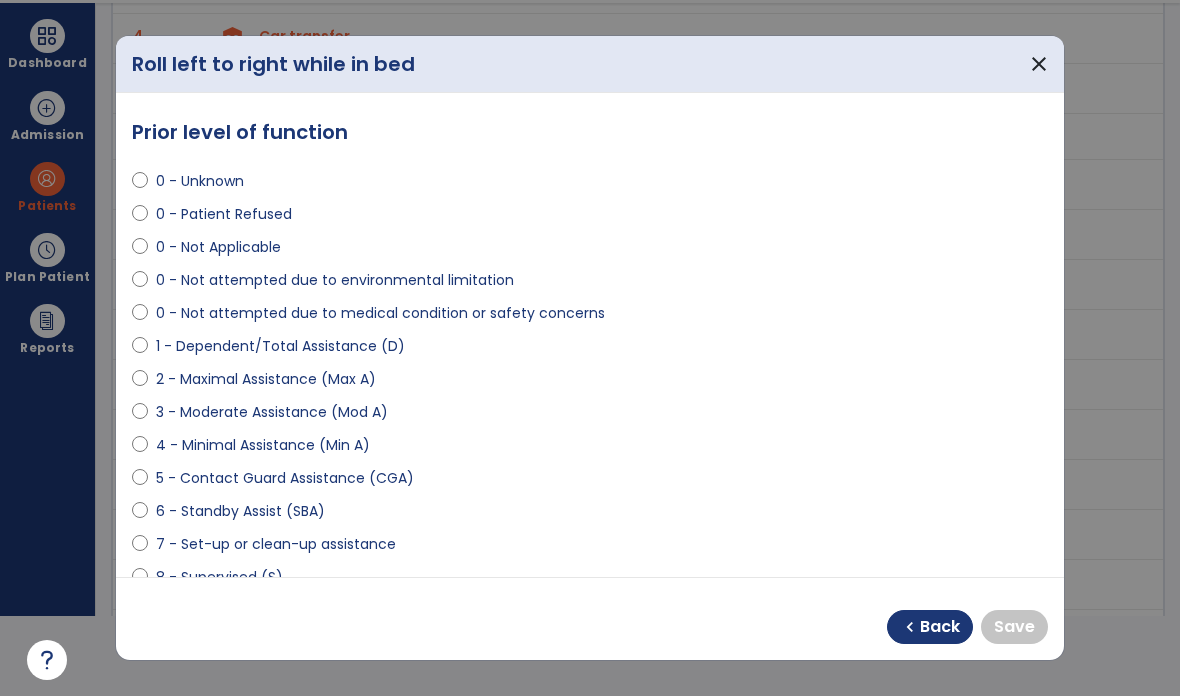 select on "**********" 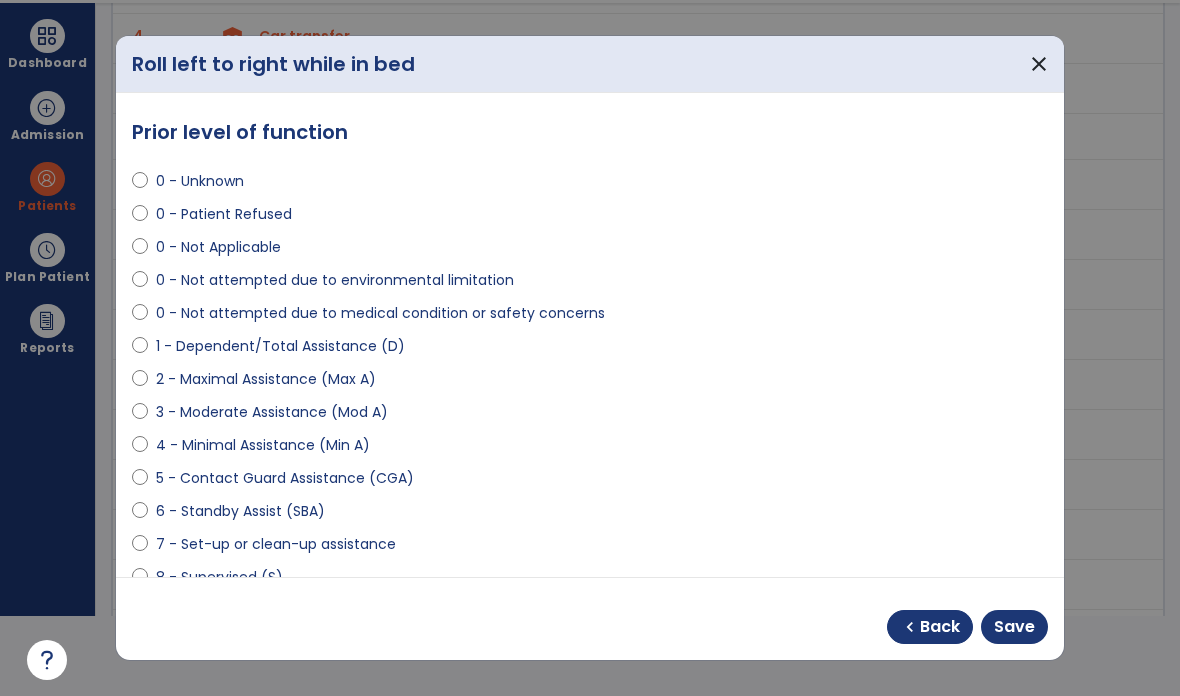 click on "Save" at bounding box center (1014, 627) 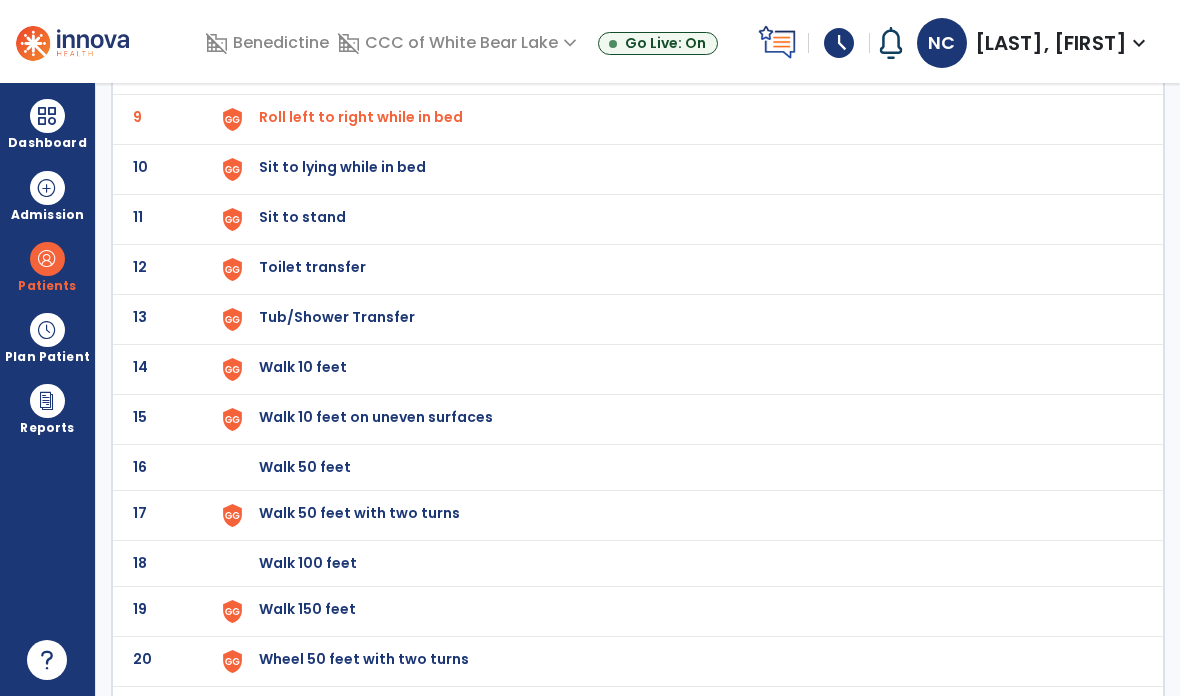 scroll, scrollTop: 544, scrollLeft: 0, axis: vertical 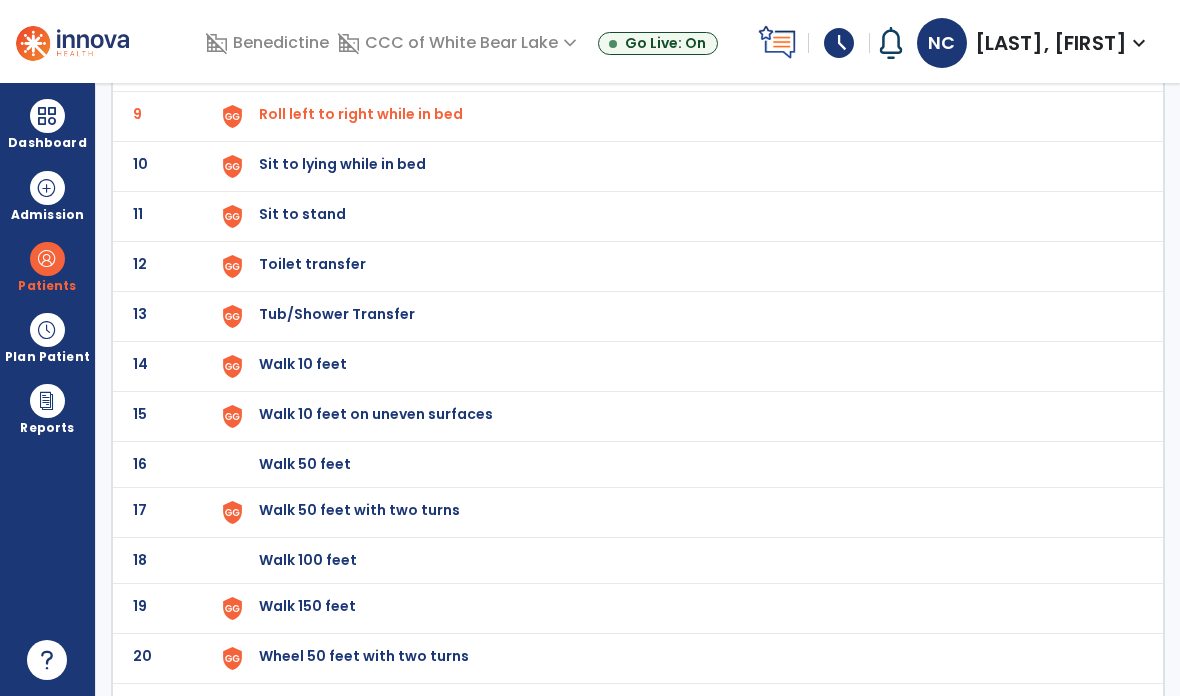 click on "10" 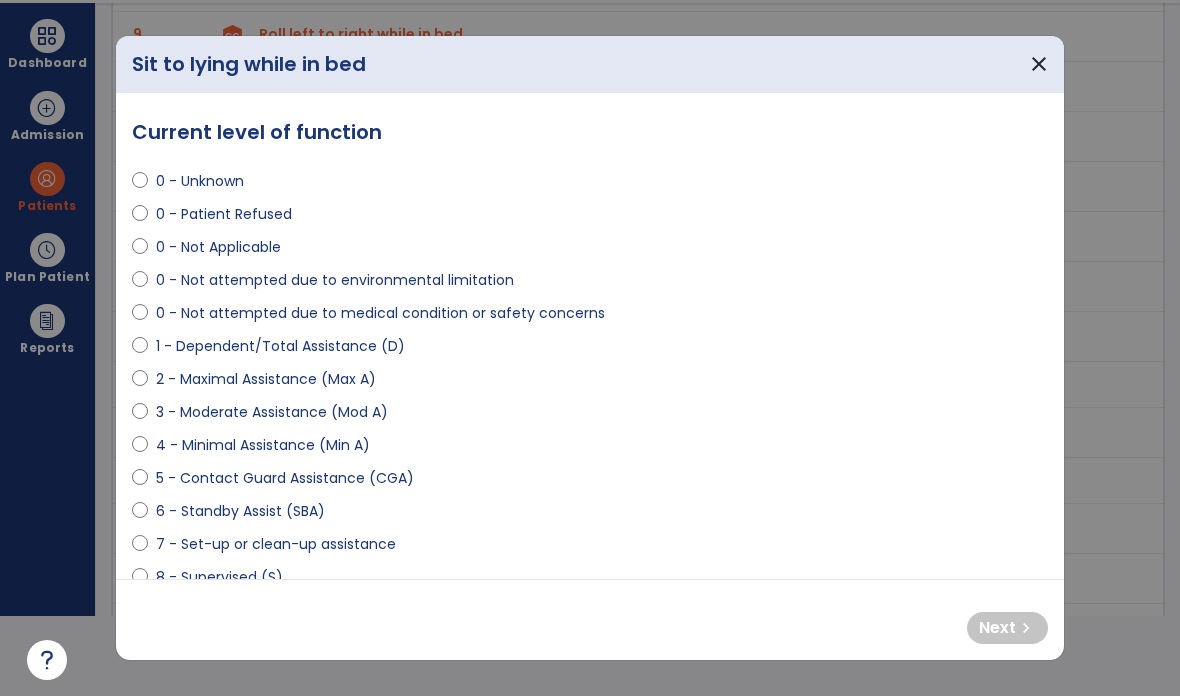 select on "**********" 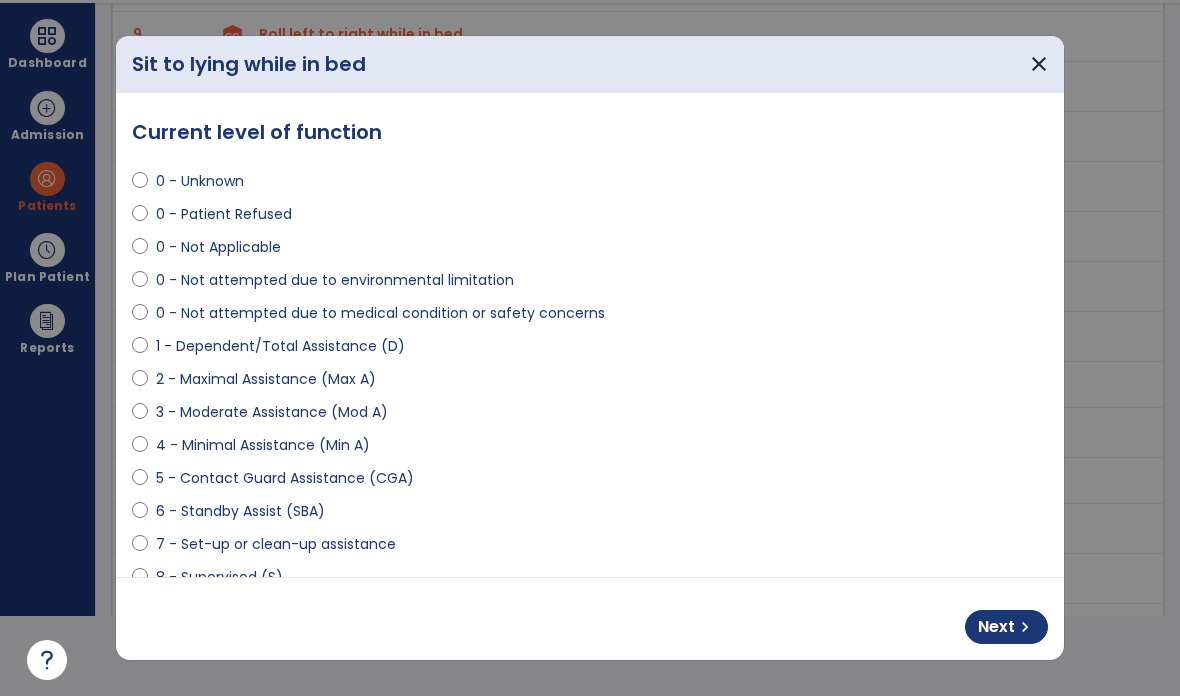 click on "Next  chevron_right" at bounding box center [1006, 627] 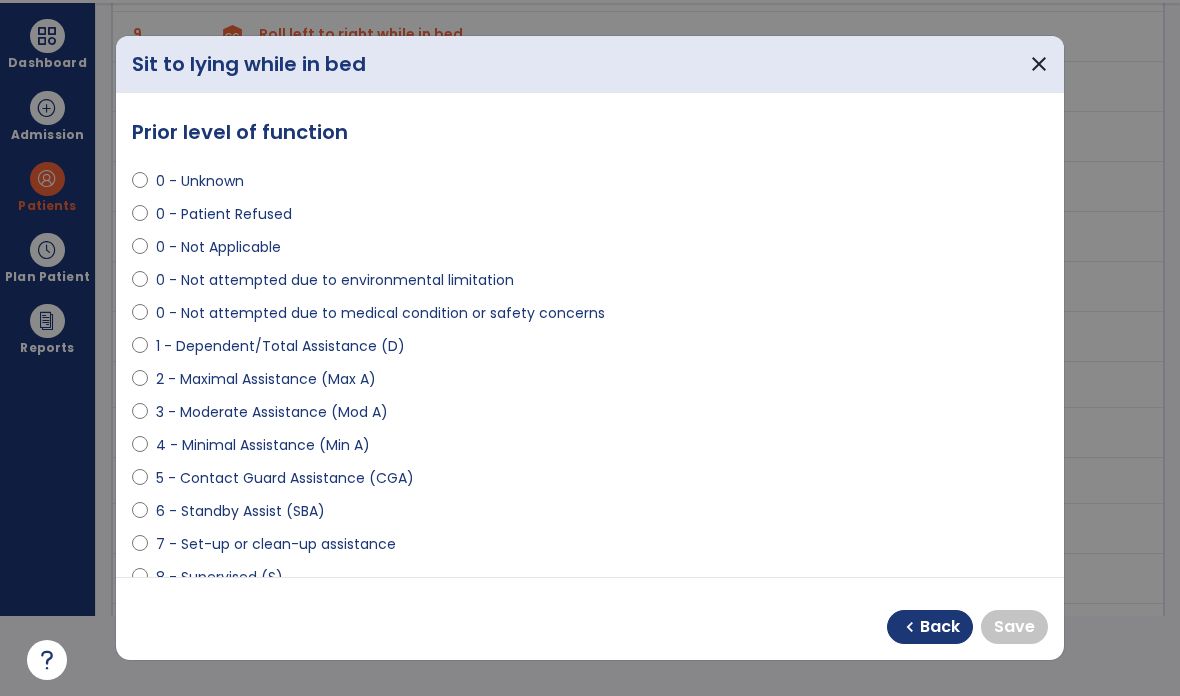 select on "**********" 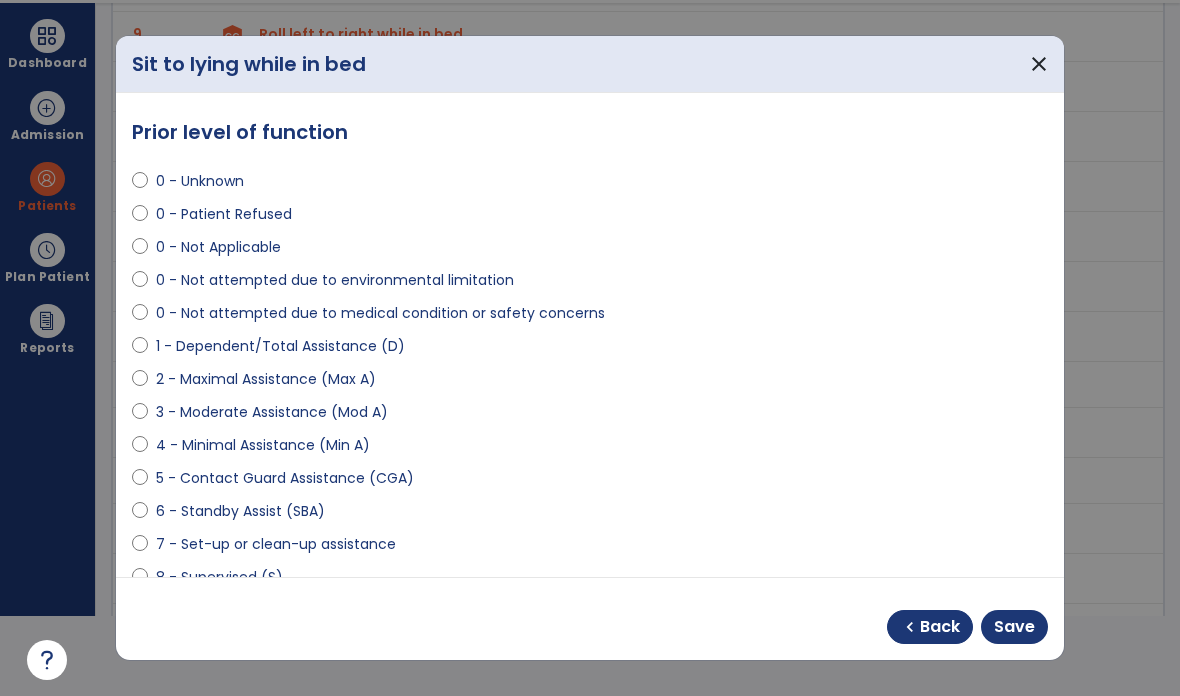 click on "Save" at bounding box center (1014, 627) 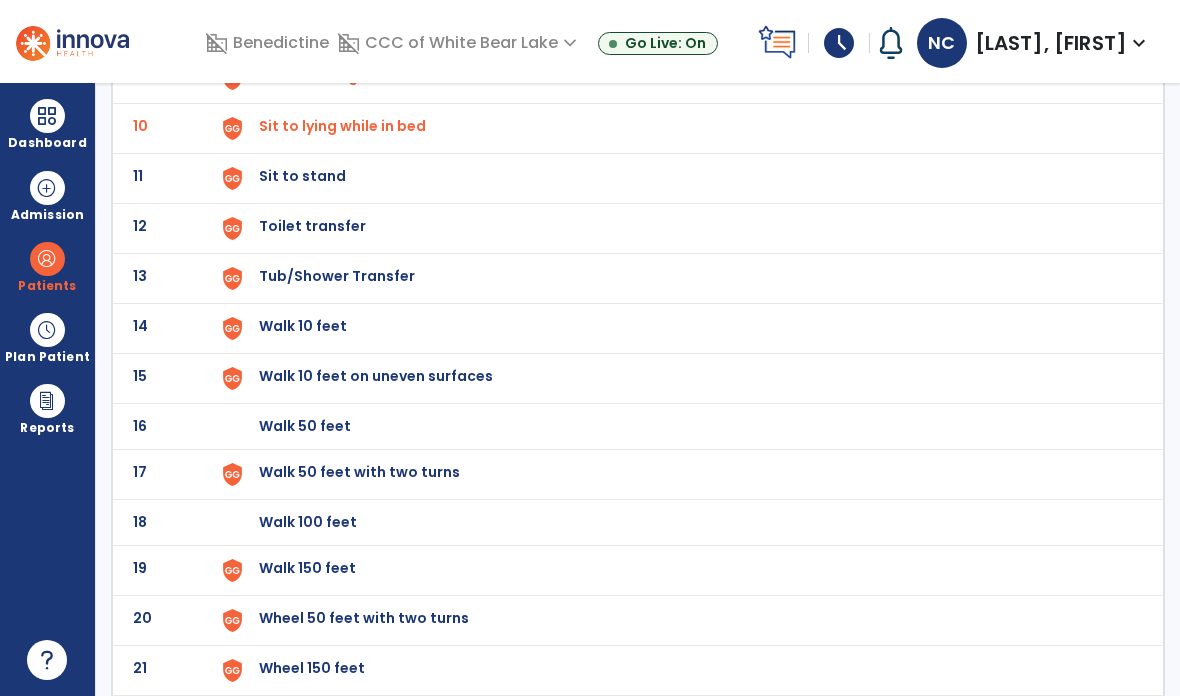 scroll, scrollTop: 583, scrollLeft: 0, axis: vertical 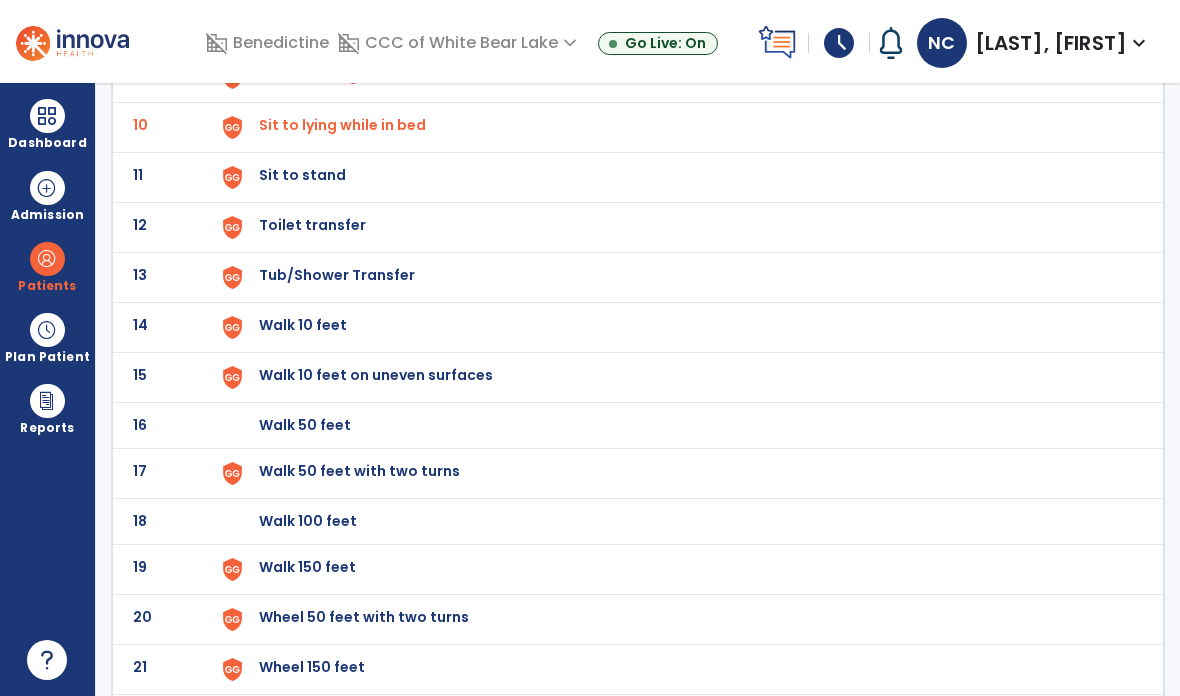 click on "11" 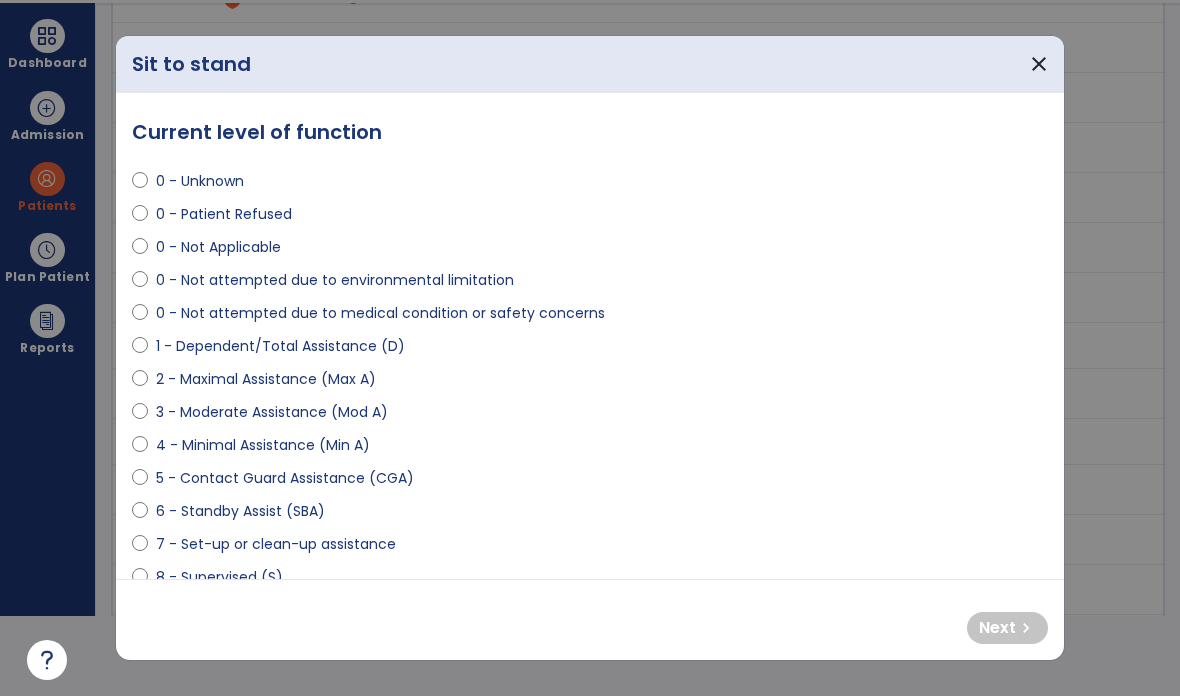 scroll, scrollTop: 0, scrollLeft: 0, axis: both 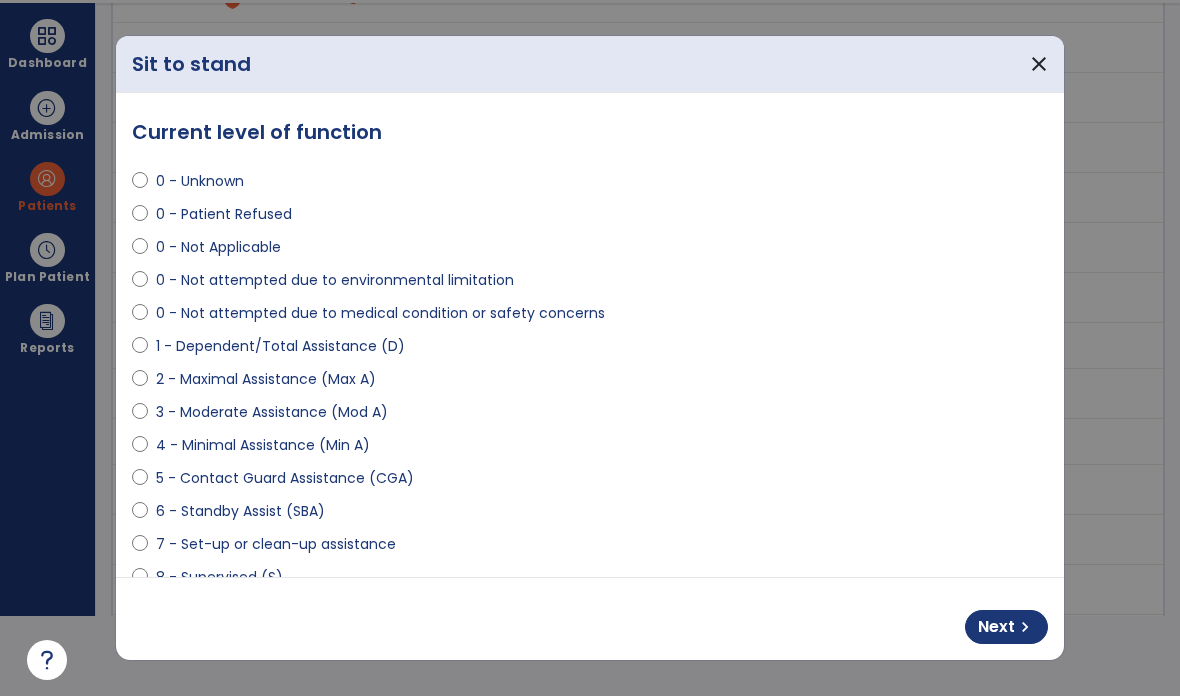 click on "chevron_right" at bounding box center (1025, 627) 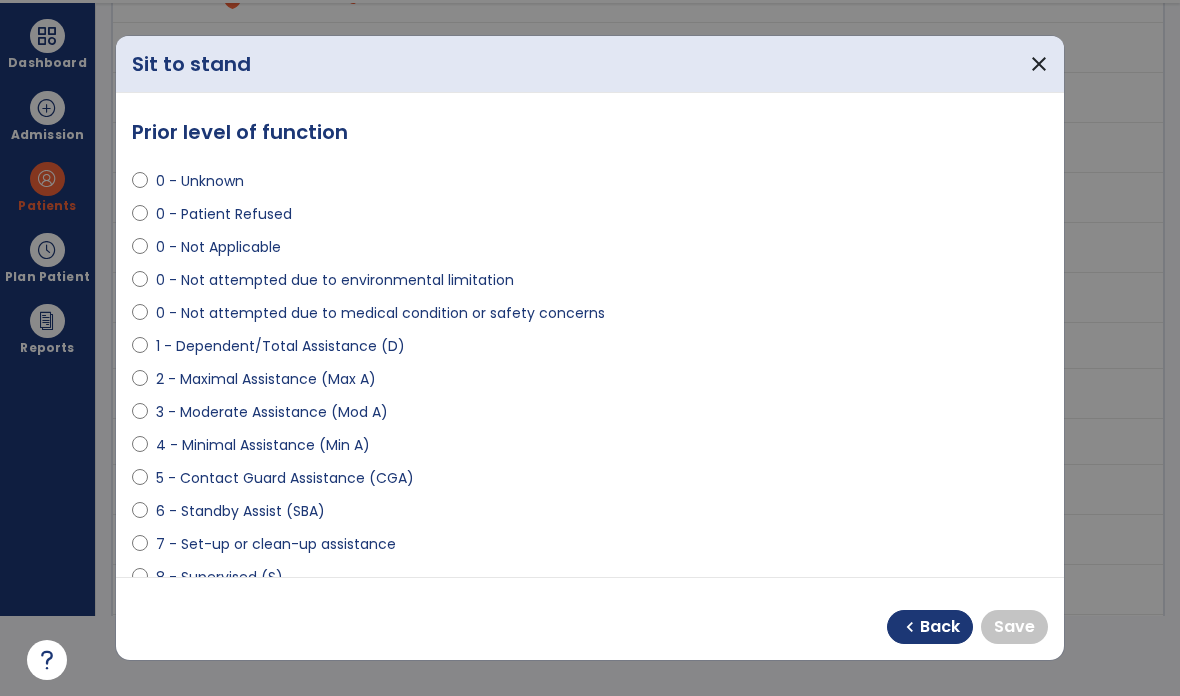 select on "**********" 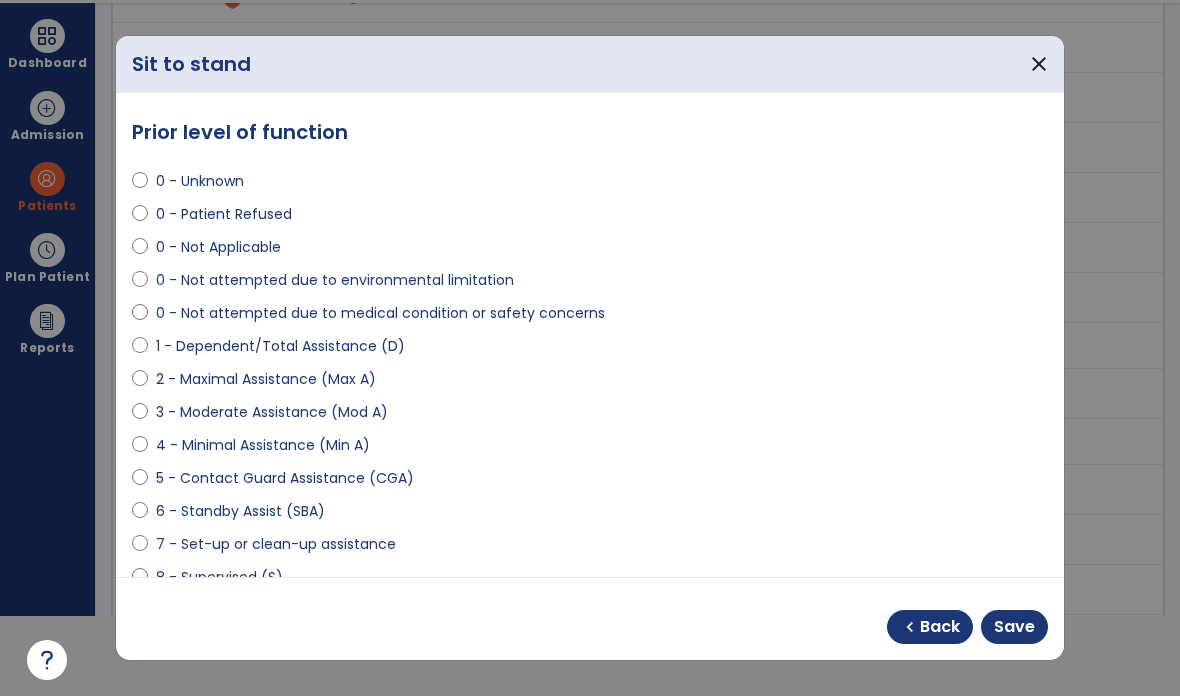 click on "Save" at bounding box center (1014, 627) 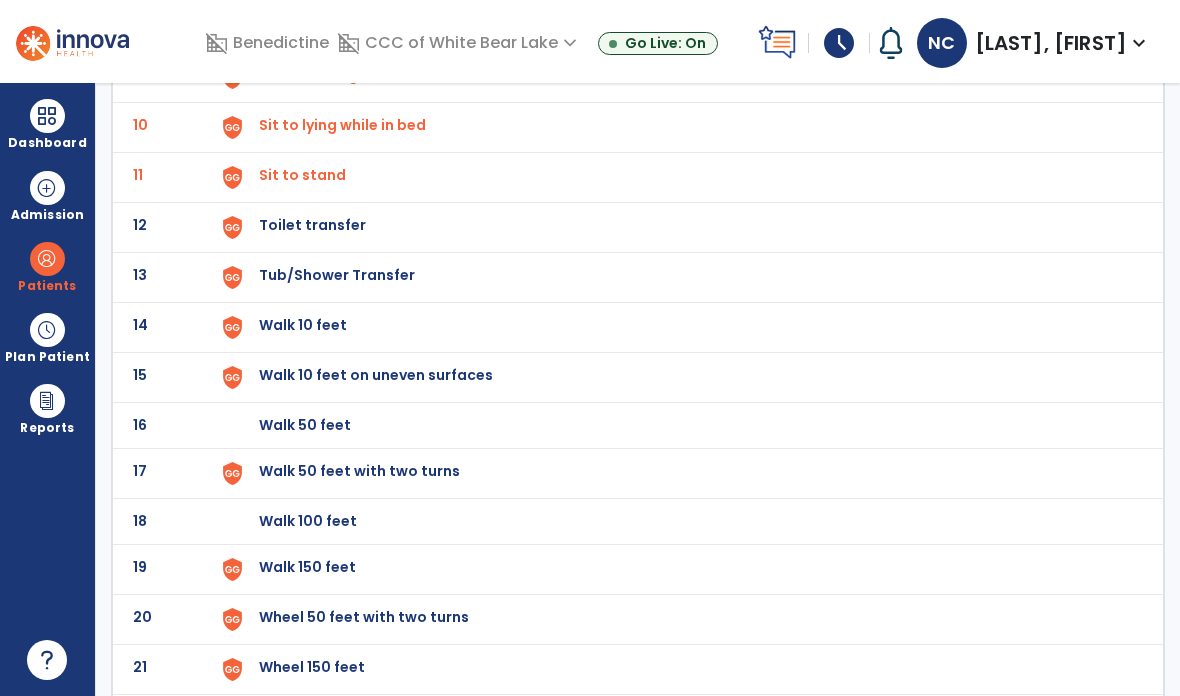 click on "12" 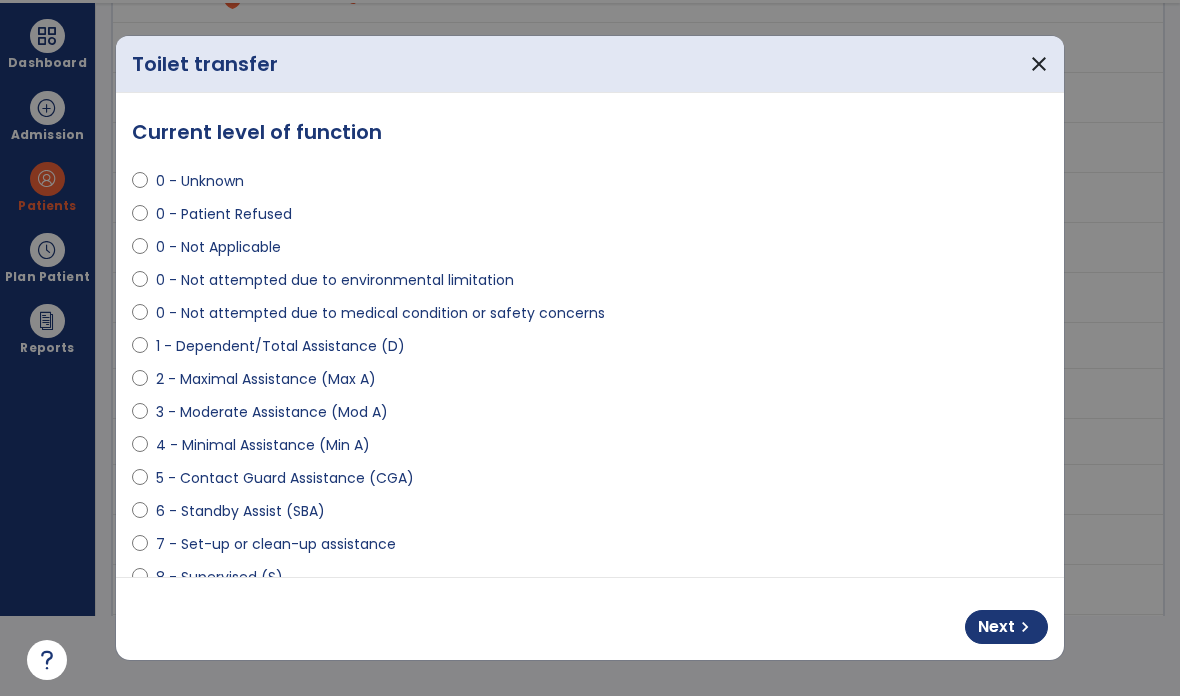 select on "**********" 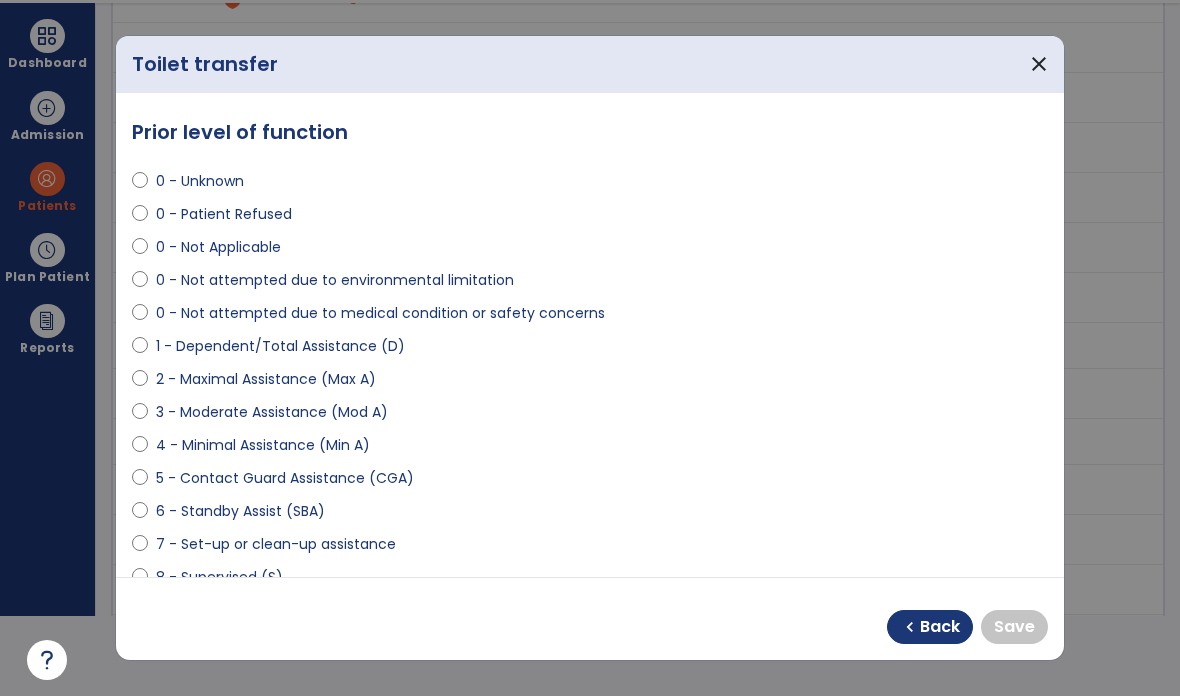 select on "**********" 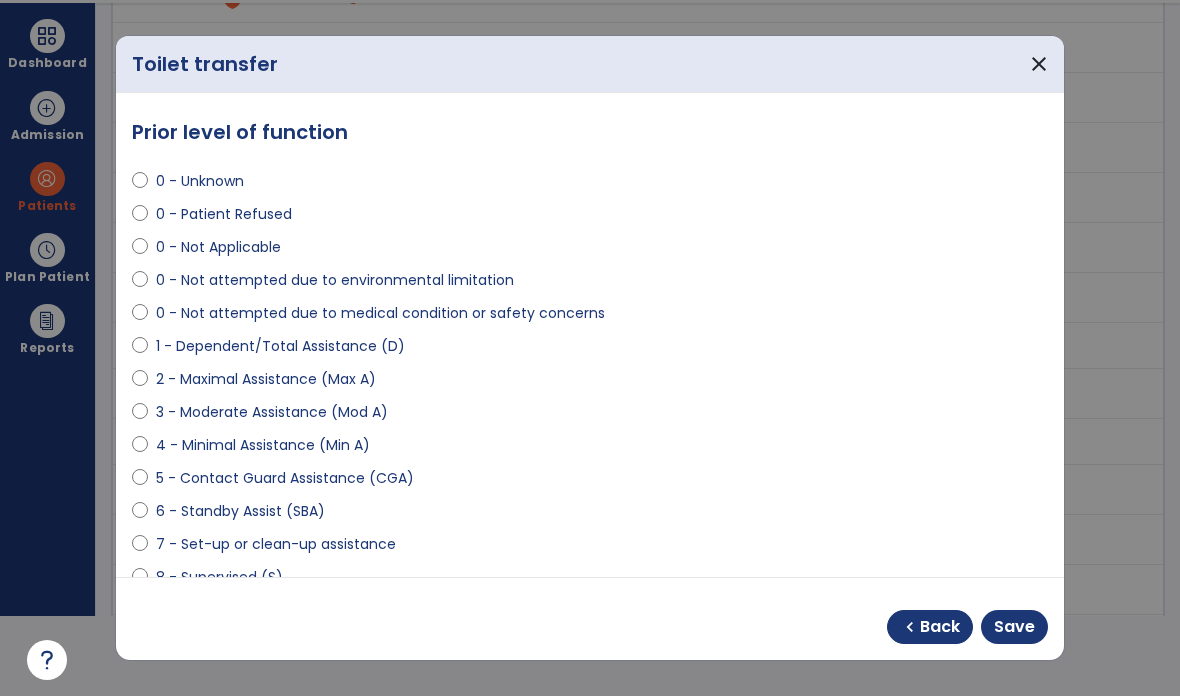 click on "Save" at bounding box center (1014, 627) 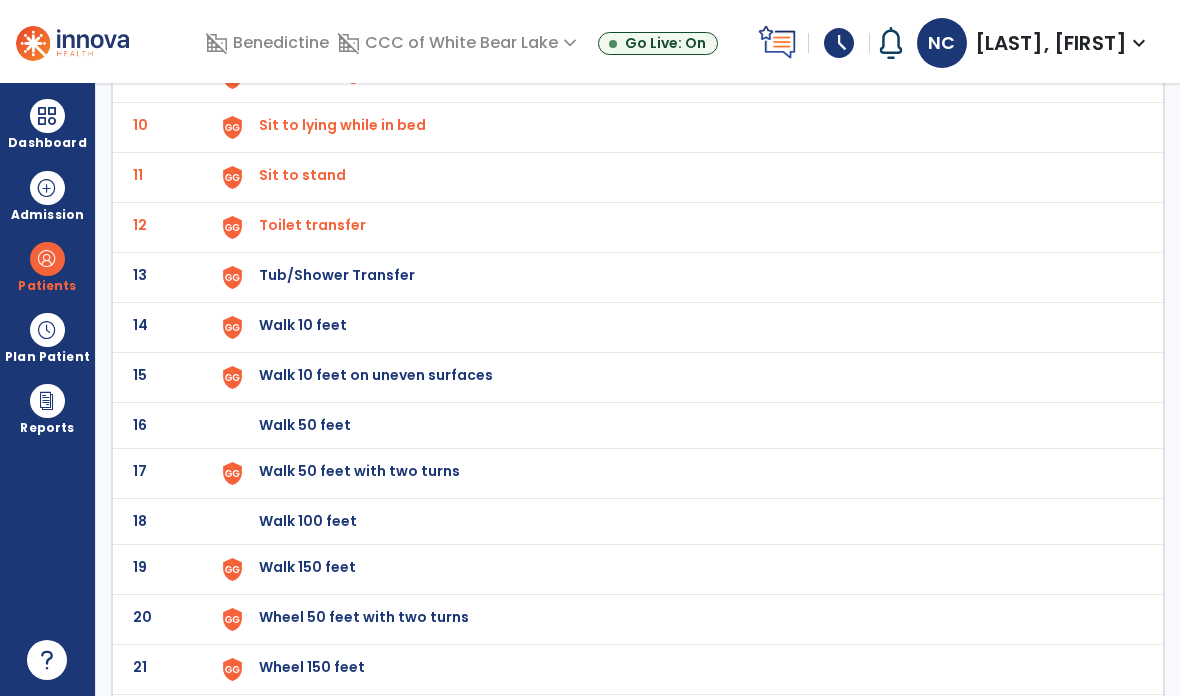 click on "14" 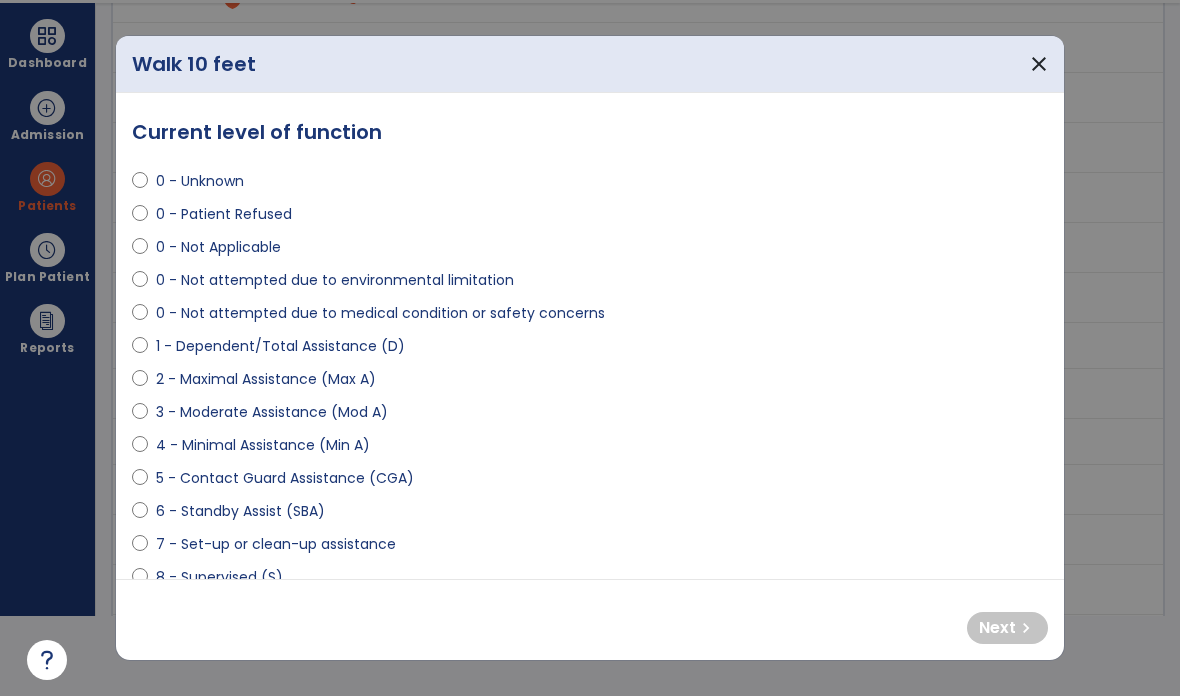 scroll, scrollTop: 0, scrollLeft: 0, axis: both 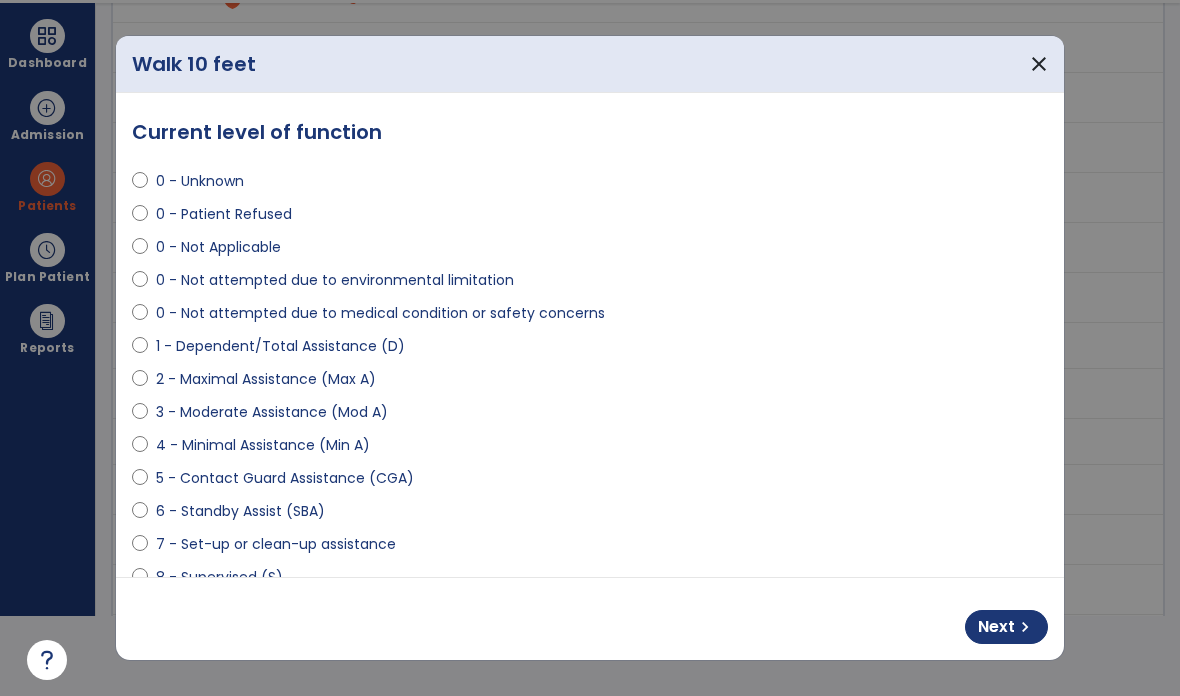click on "Next" at bounding box center (996, 627) 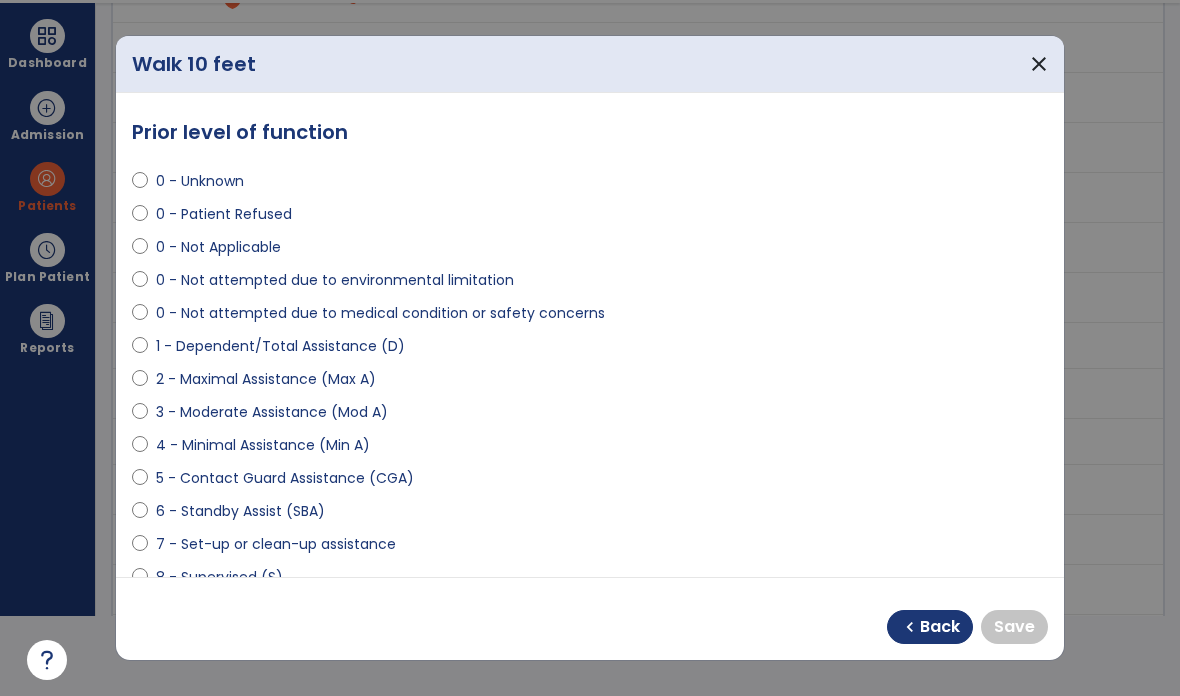 select on "**********" 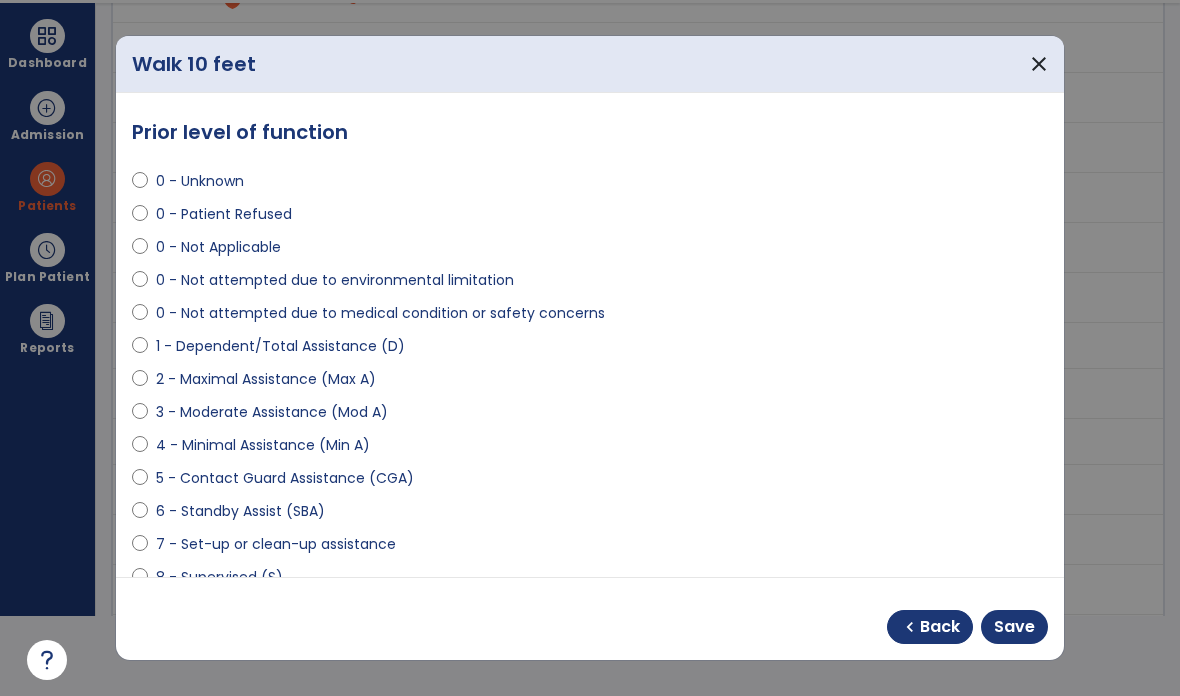 click on "Save" at bounding box center (1014, 627) 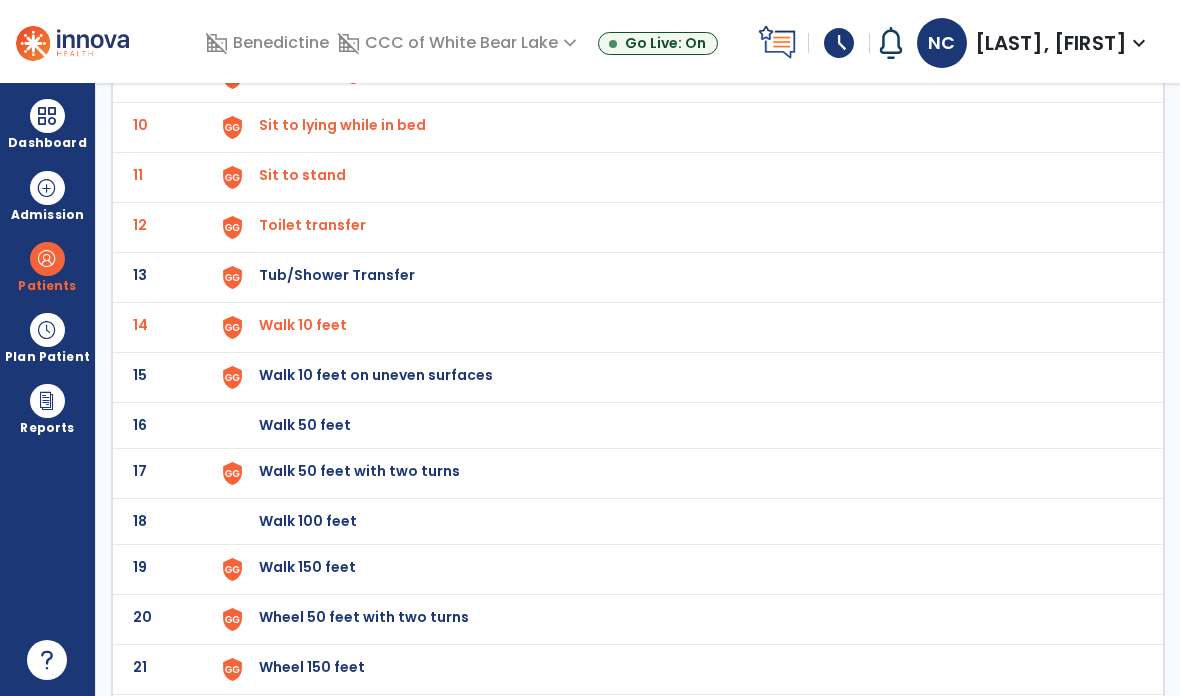 click on "15" 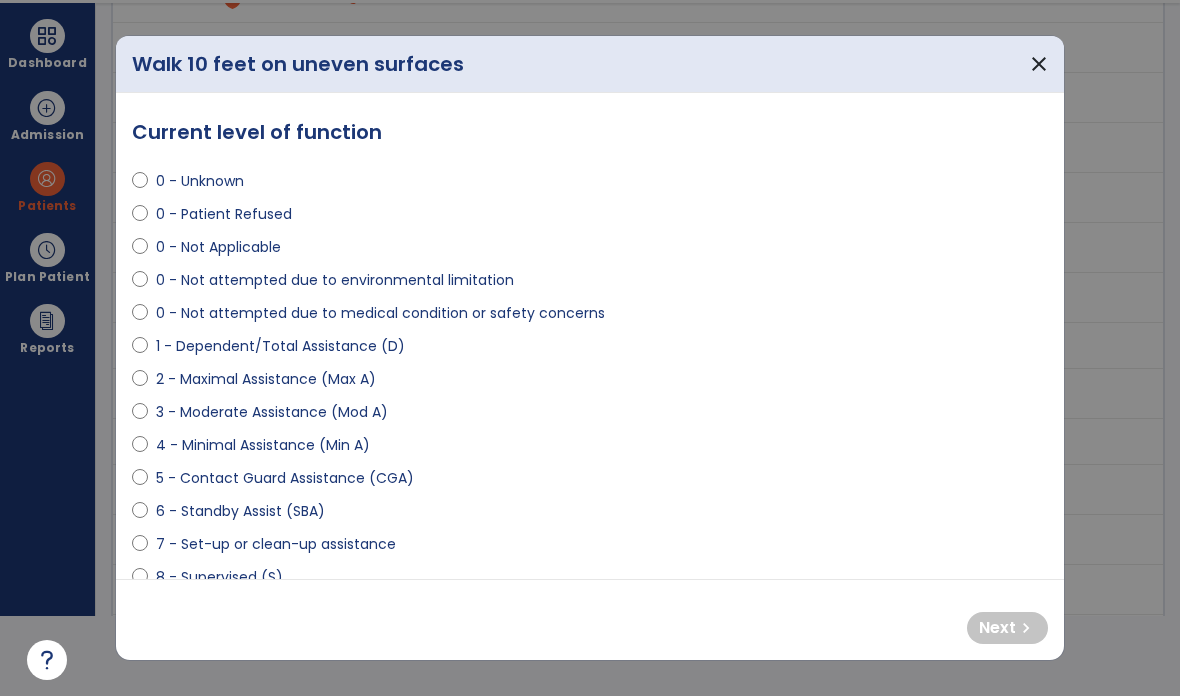 scroll, scrollTop: 0, scrollLeft: 0, axis: both 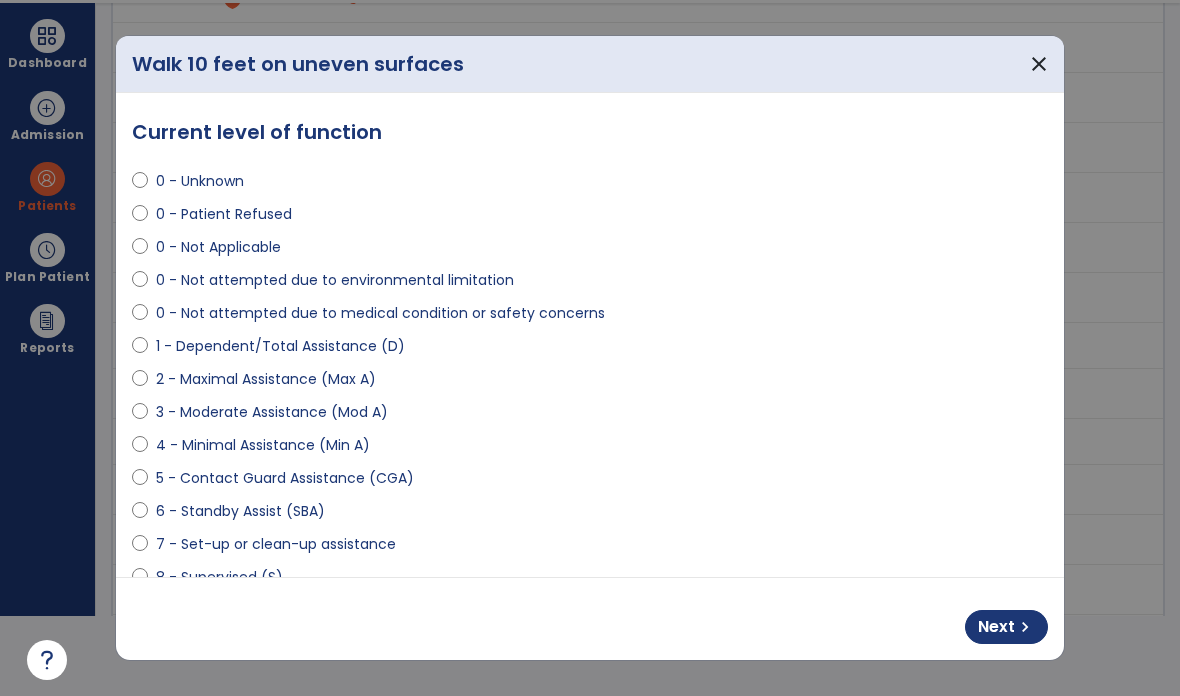 click on "chevron_right" at bounding box center (1025, 627) 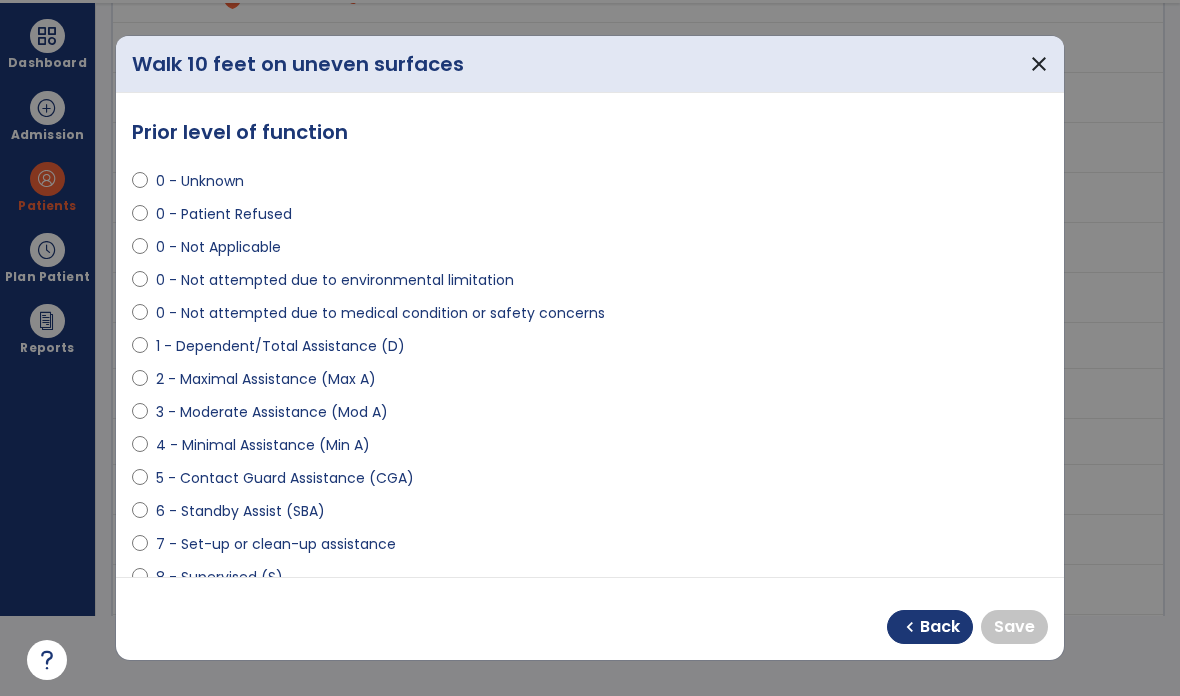 select on "**********" 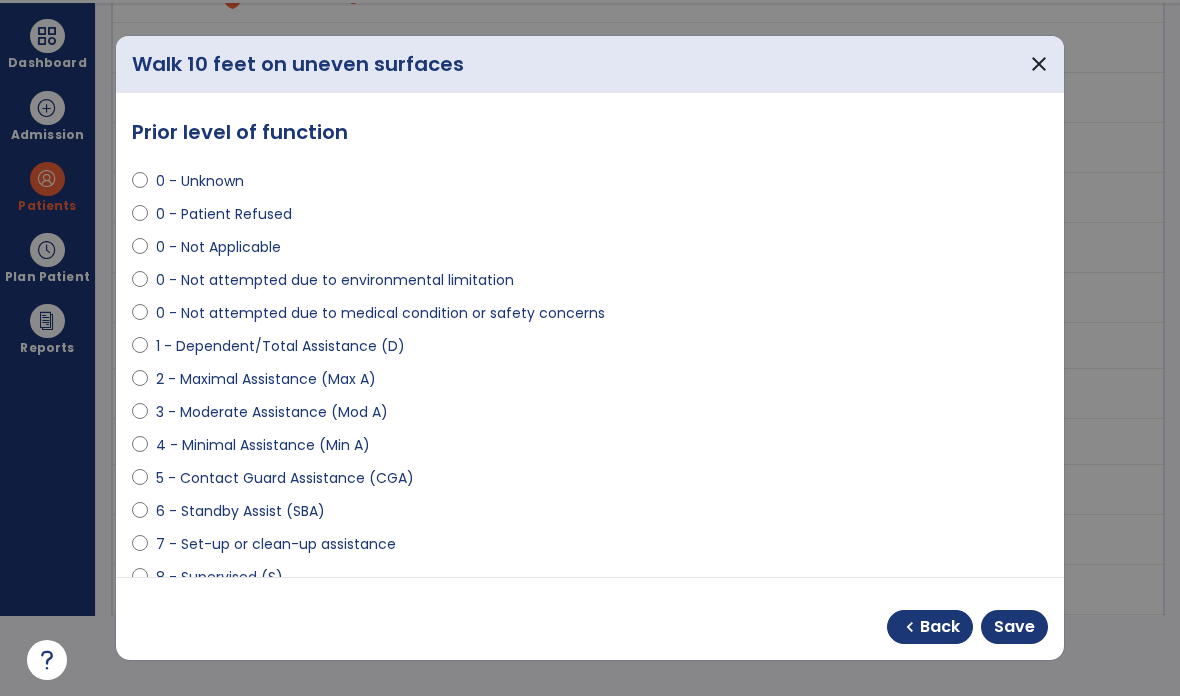 click on "Save" at bounding box center [1014, 627] 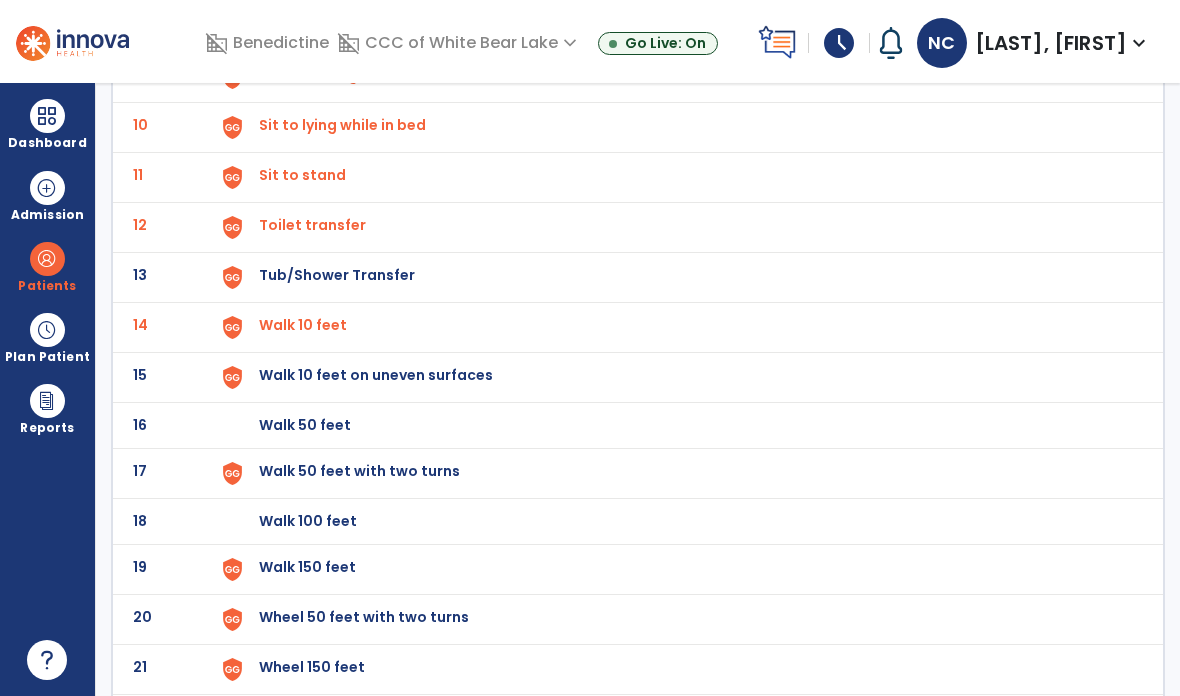 scroll, scrollTop: 80, scrollLeft: 0, axis: vertical 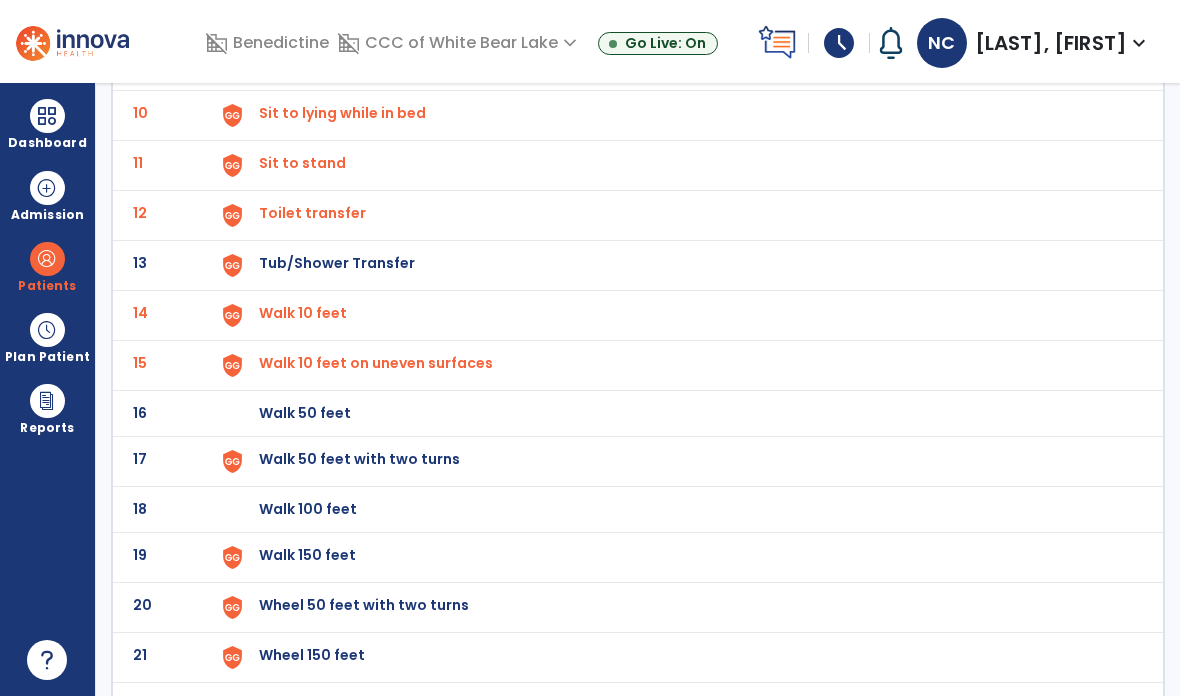 click on "17" 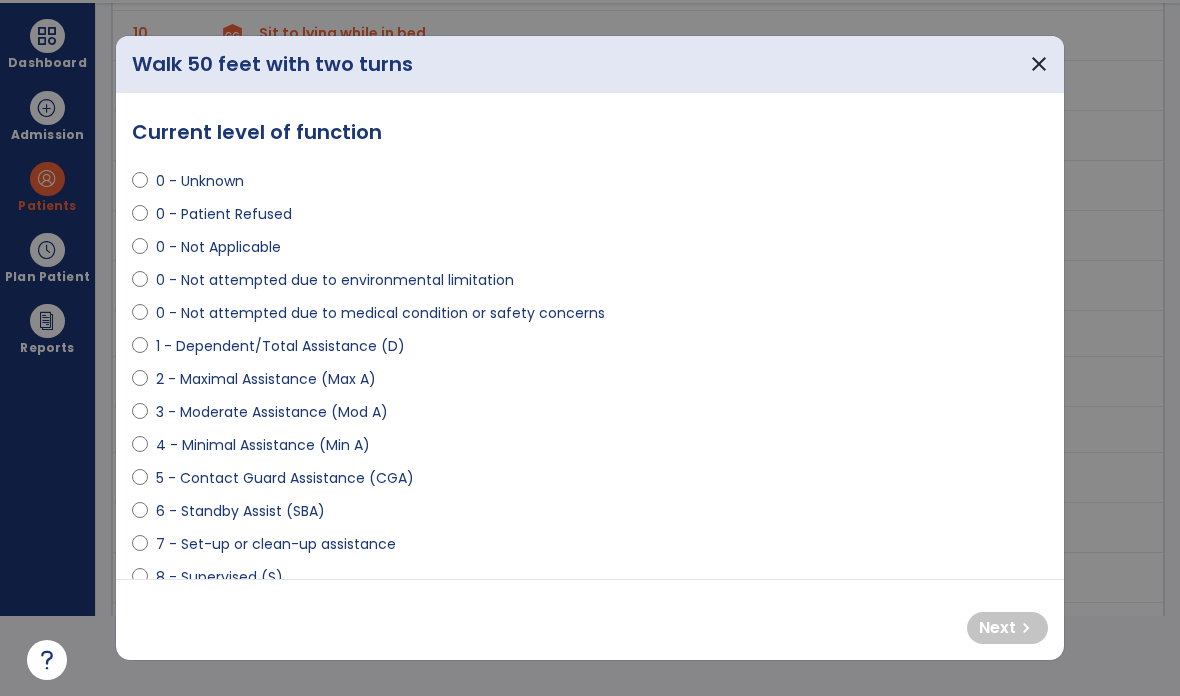 select on "**********" 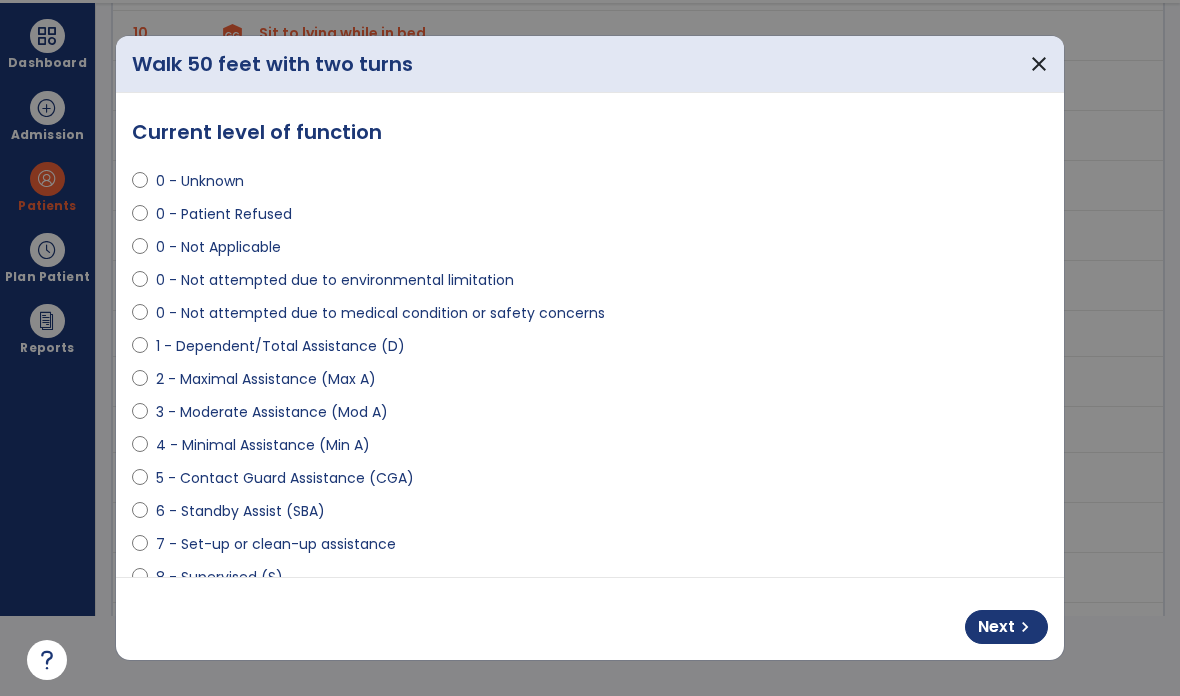 click on "Next  chevron_right" at bounding box center [1006, 627] 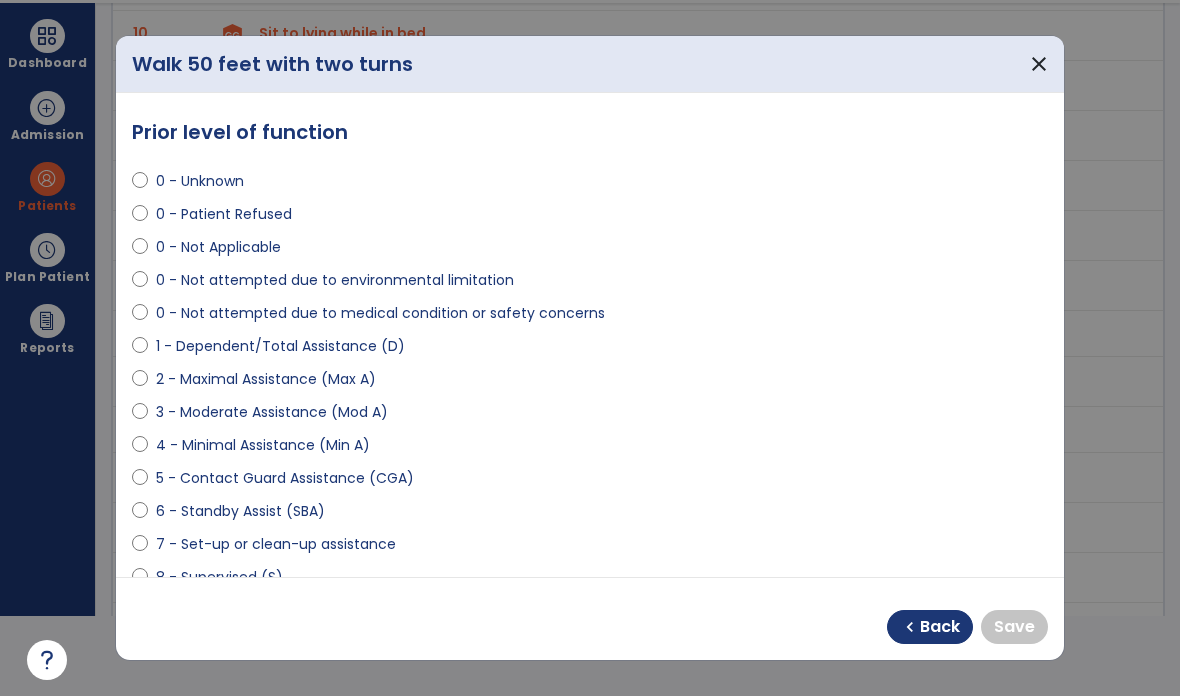 click at bounding box center (140, 614) 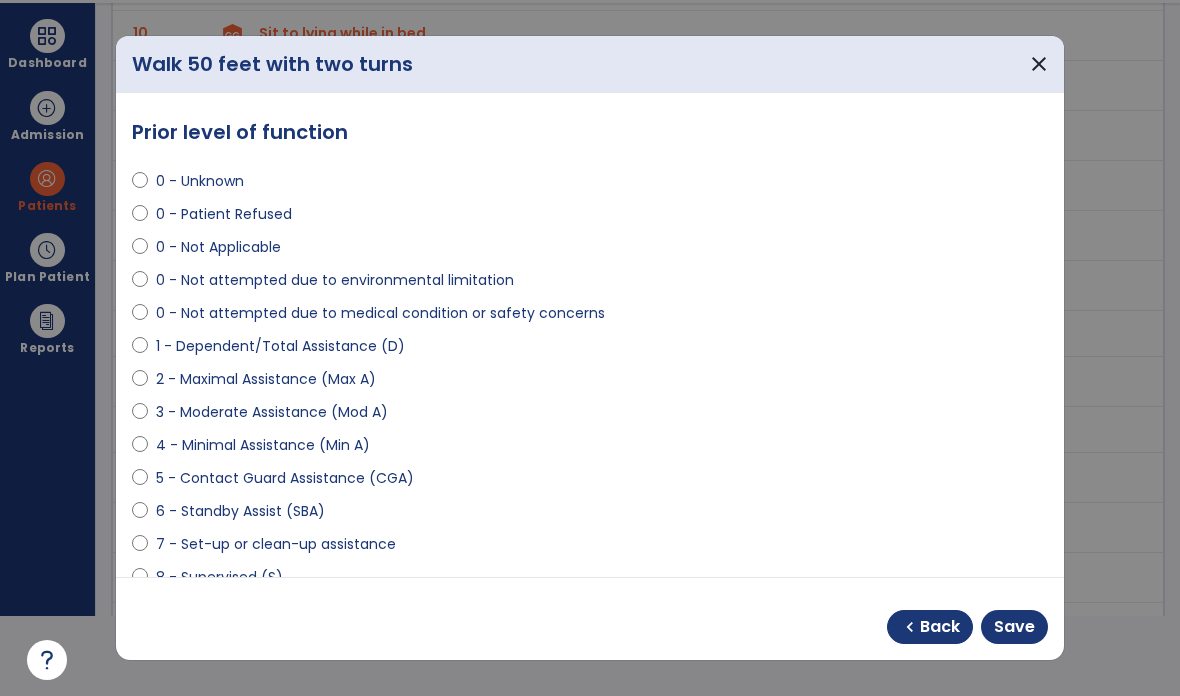 click on "Save" at bounding box center (1014, 627) 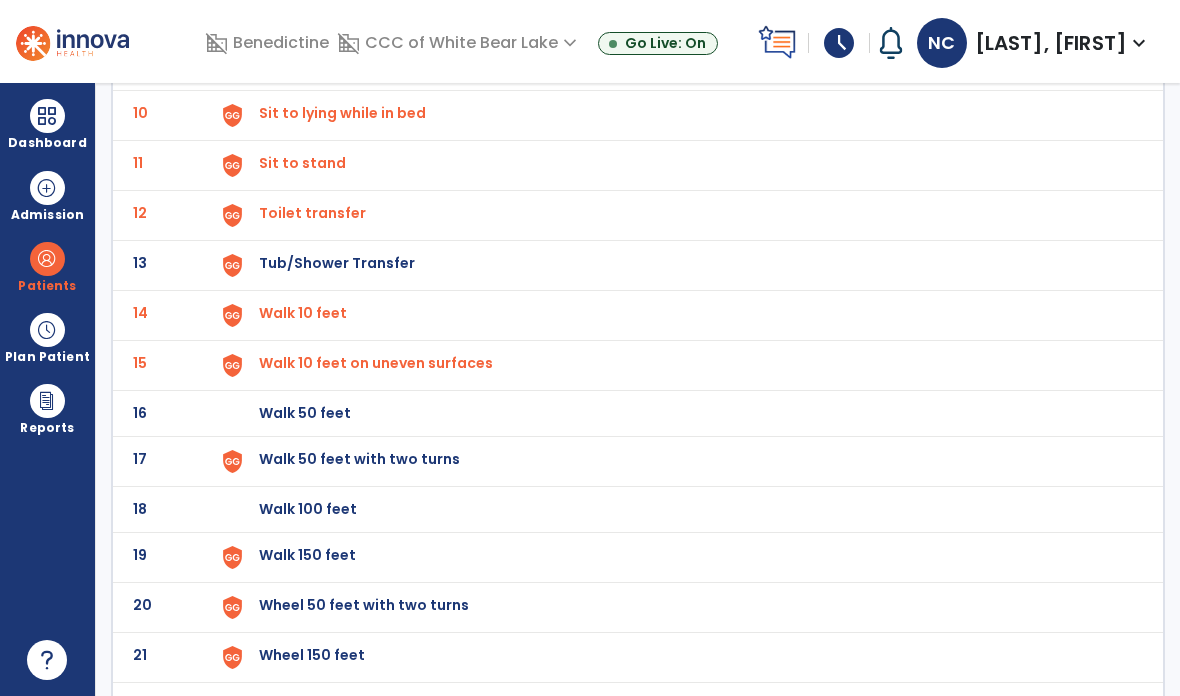 scroll, scrollTop: 80, scrollLeft: 0, axis: vertical 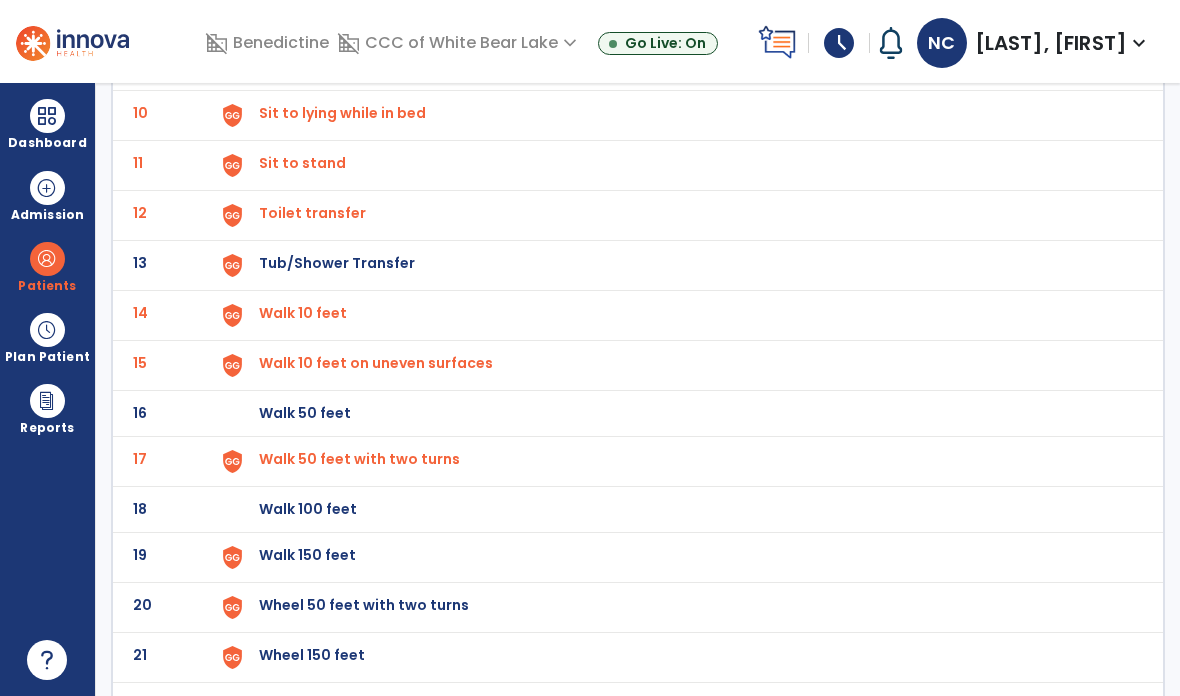click on "19" 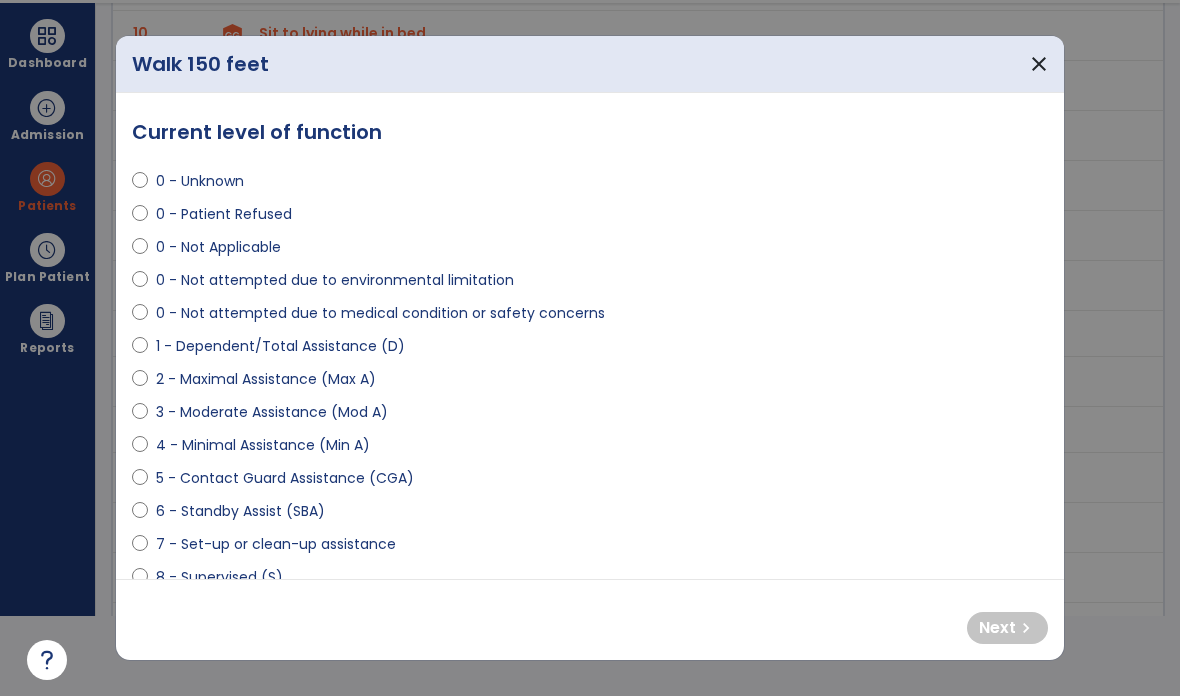 scroll, scrollTop: 0, scrollLeft: 0, axis: both 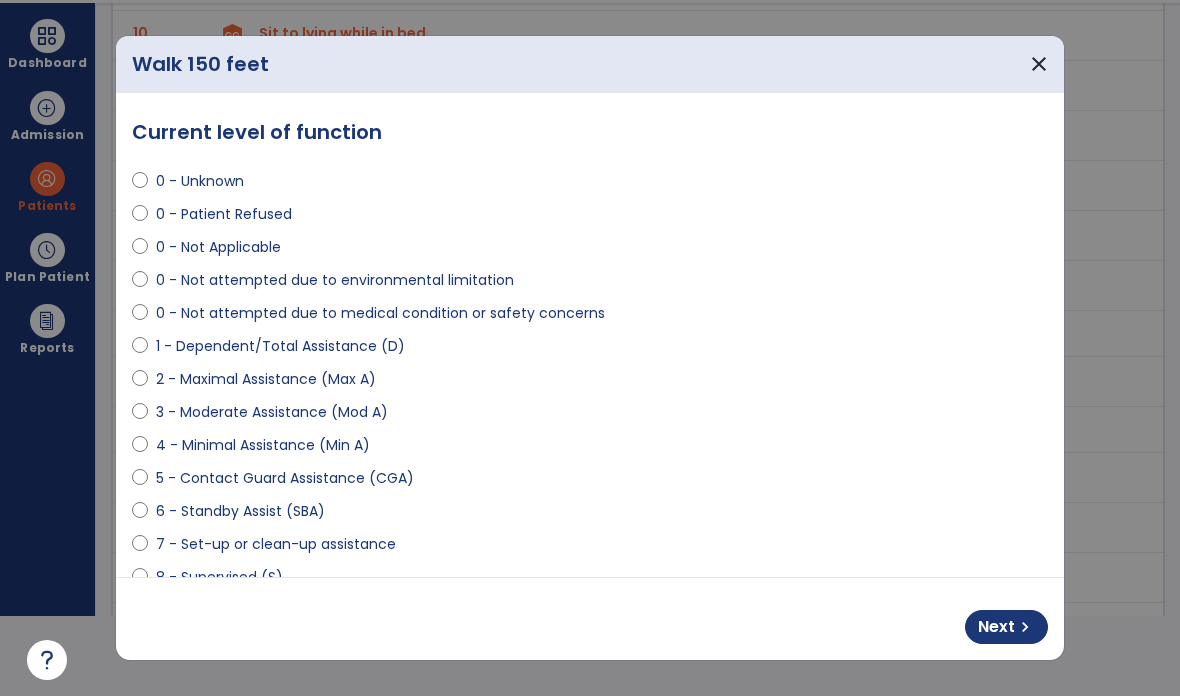 click on "chevron_right" at bounding box center (1025, 627) 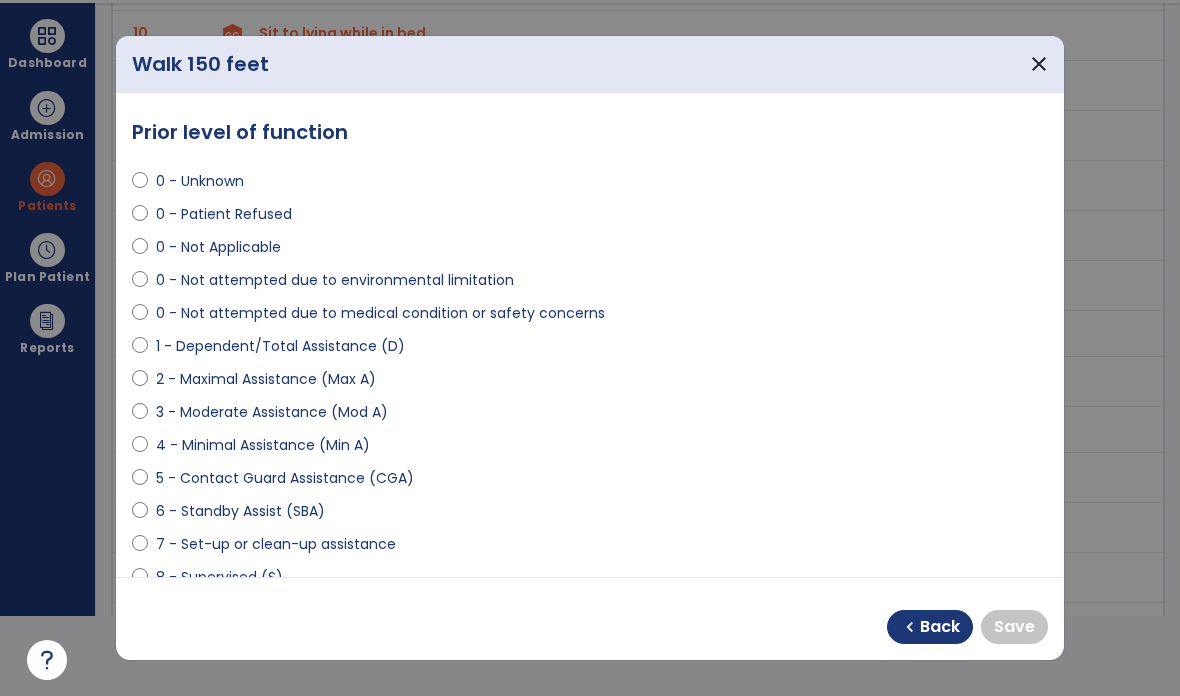 select on "**********" 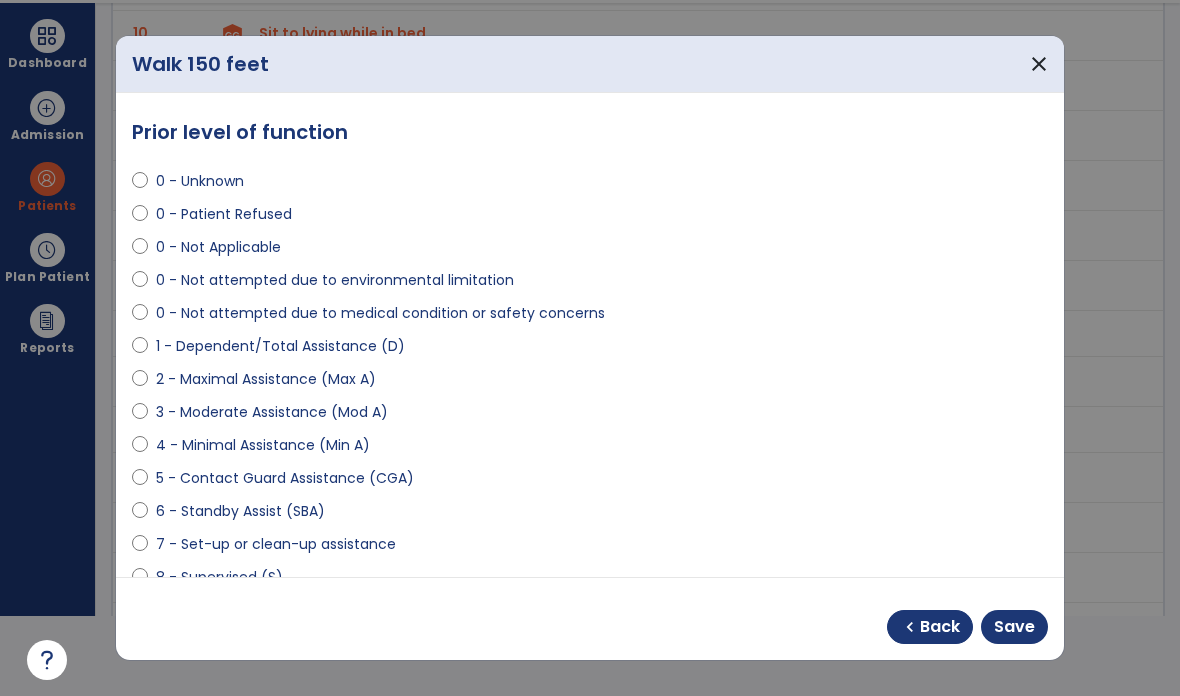 click on "Save" at bounding box center [1014, 627] 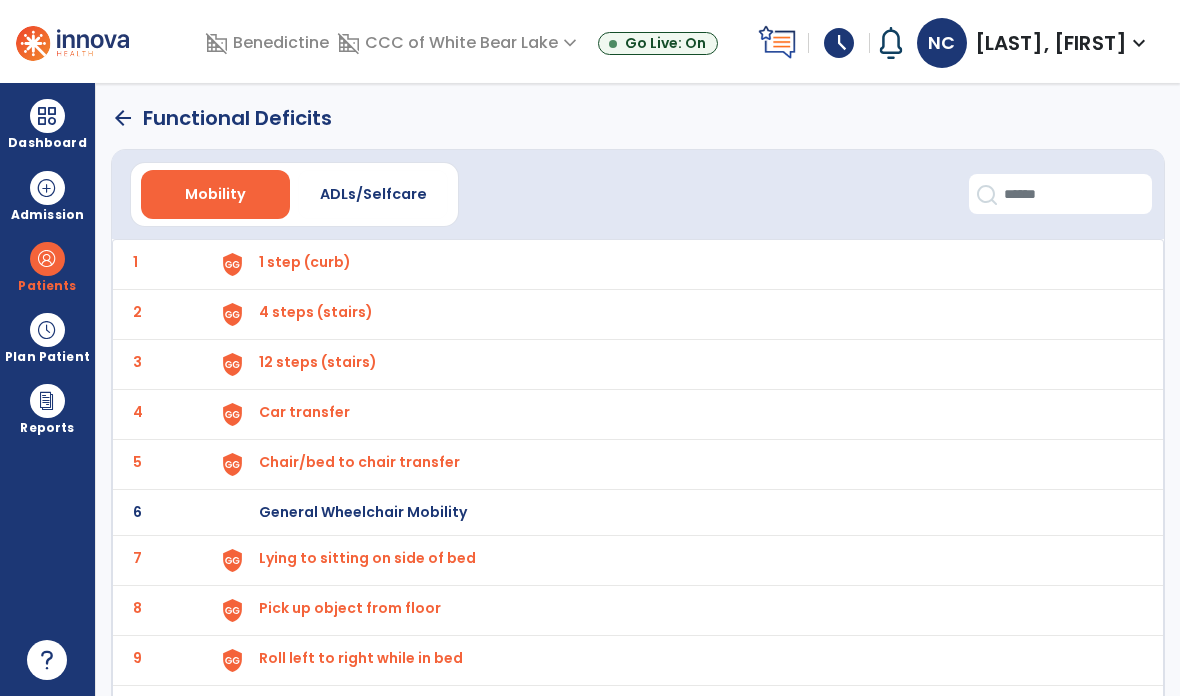 scroll, scrollTop: 0, scrollLeft: 0, axis: both 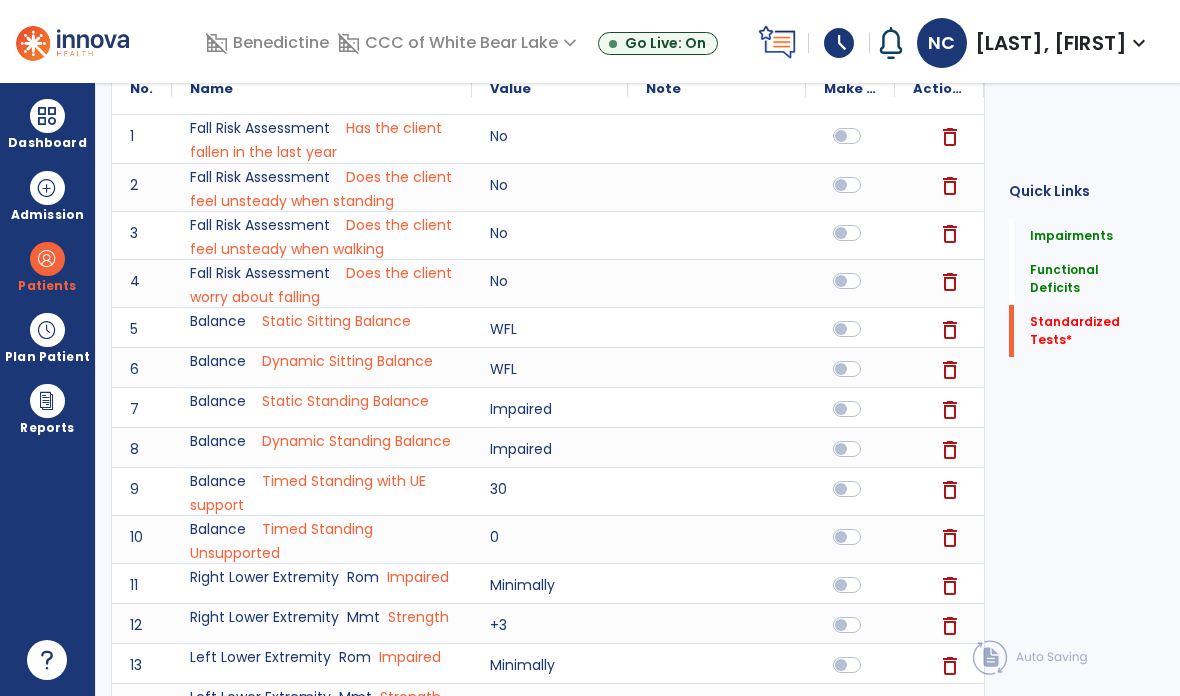 click on "Quick Links  Impairments   Impairments   Functional Deficits   Functional Deficits   Standardized Tests   *  Standardized Tests   *" 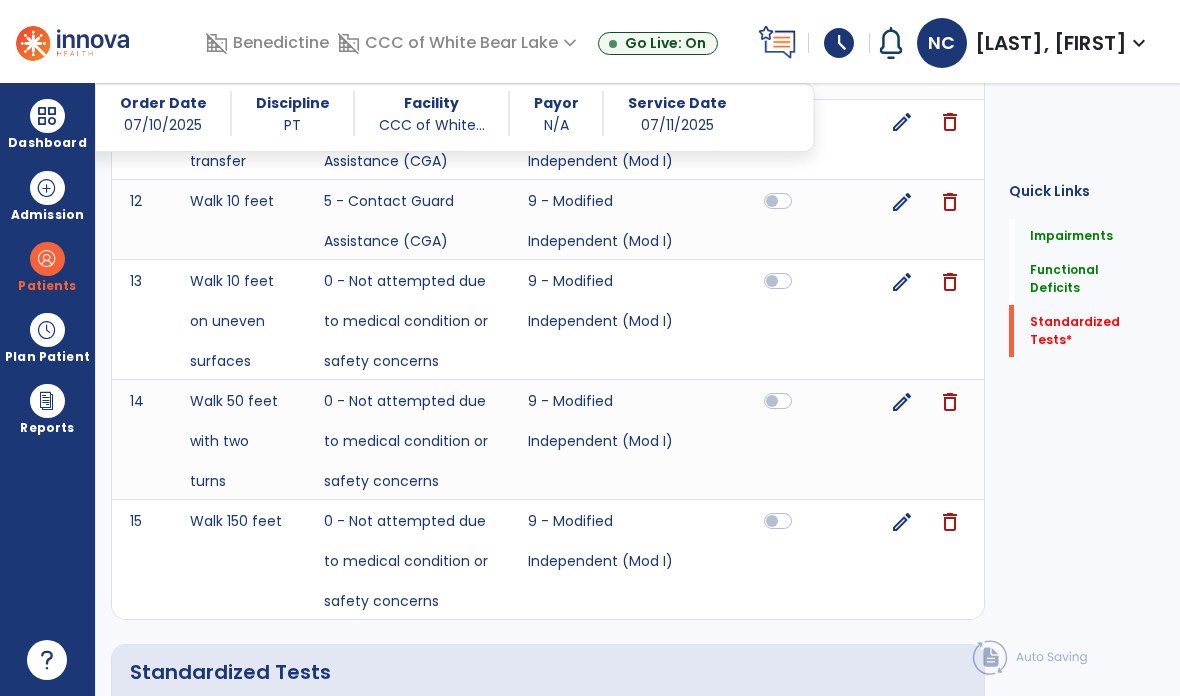 scroll, scrollTop: 3214, scrollLeft: 0, axis: vertical 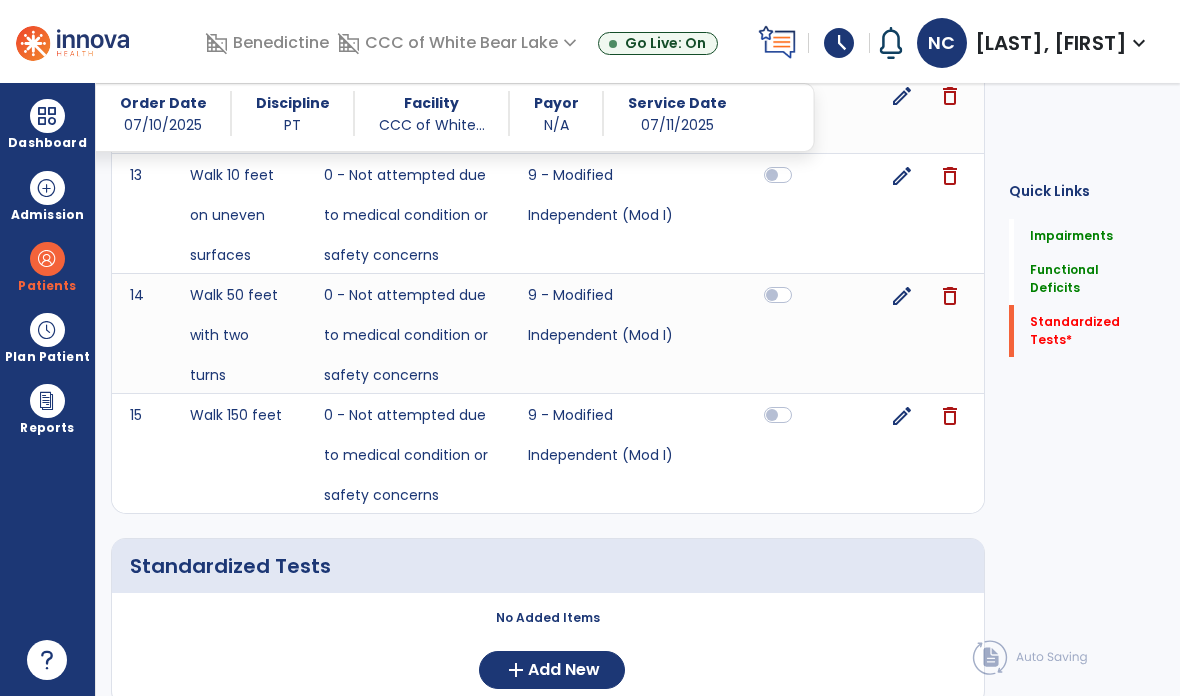 click on "No Added Items  add  Add New" 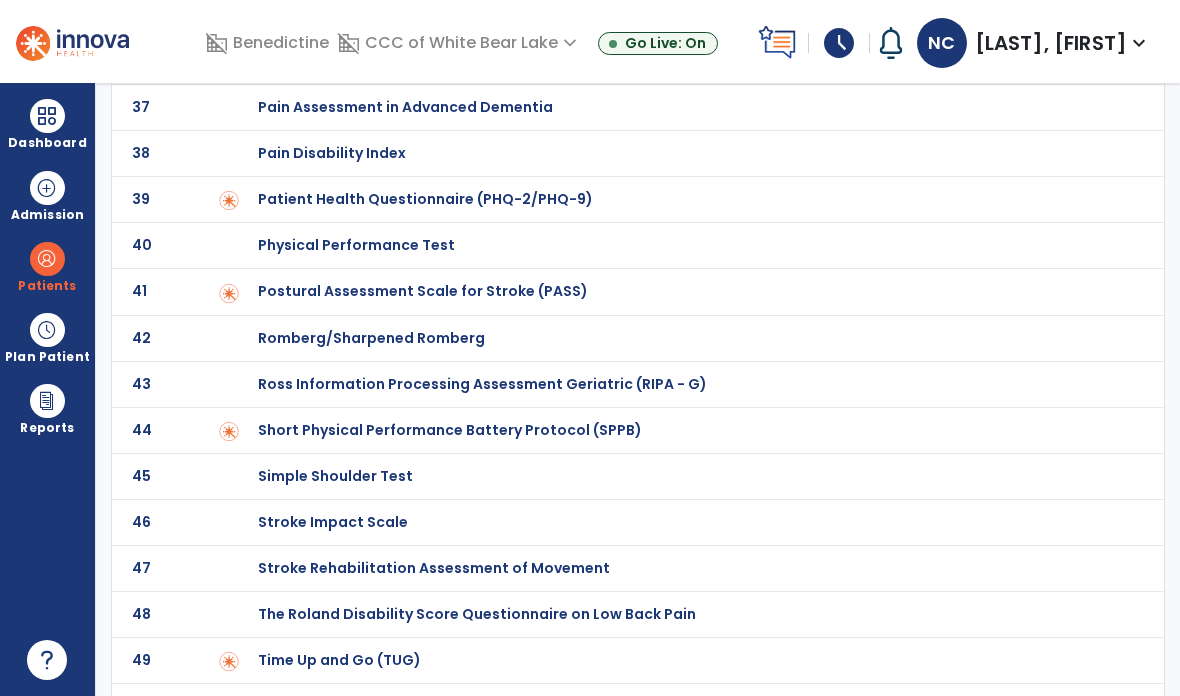 click on "50 Tinetti Assessment" 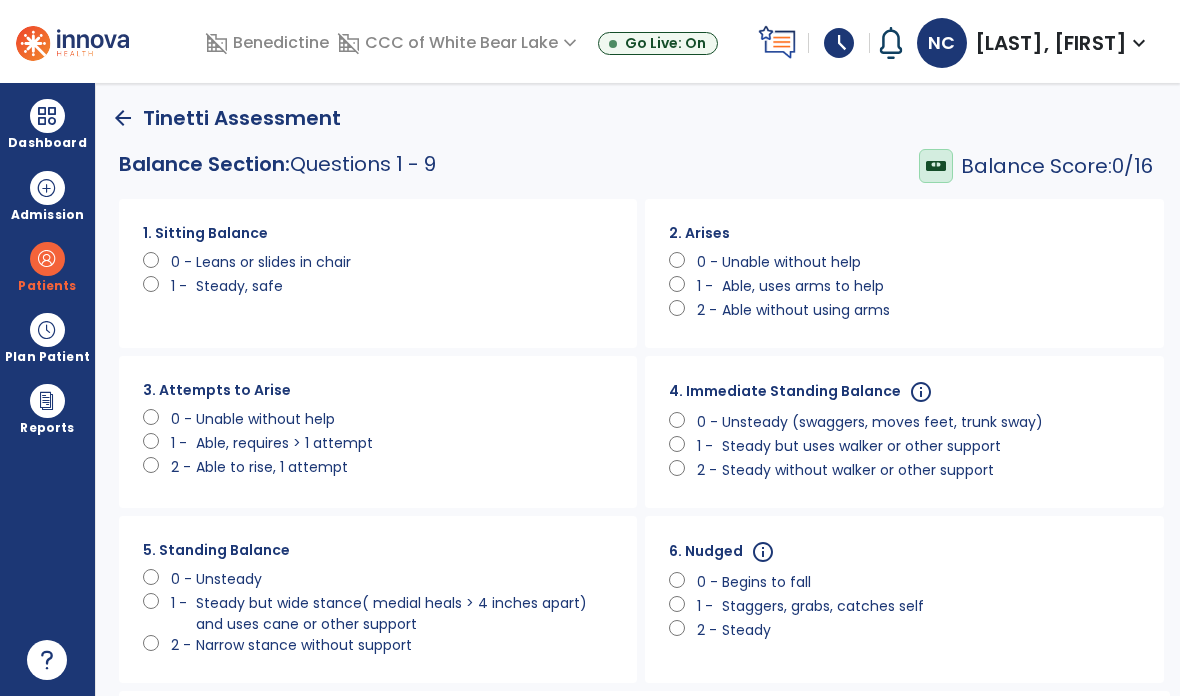 scroll, scrollTop: 0, scrollLeft: 0, axis: both 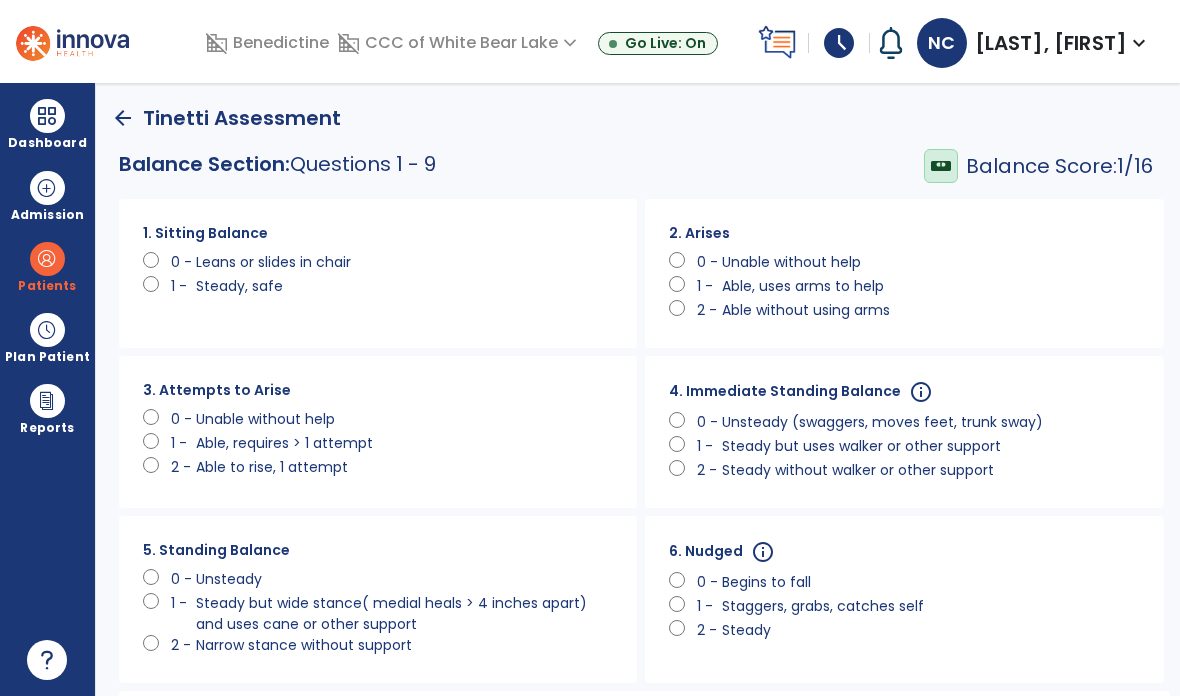 click on "Unable without help" 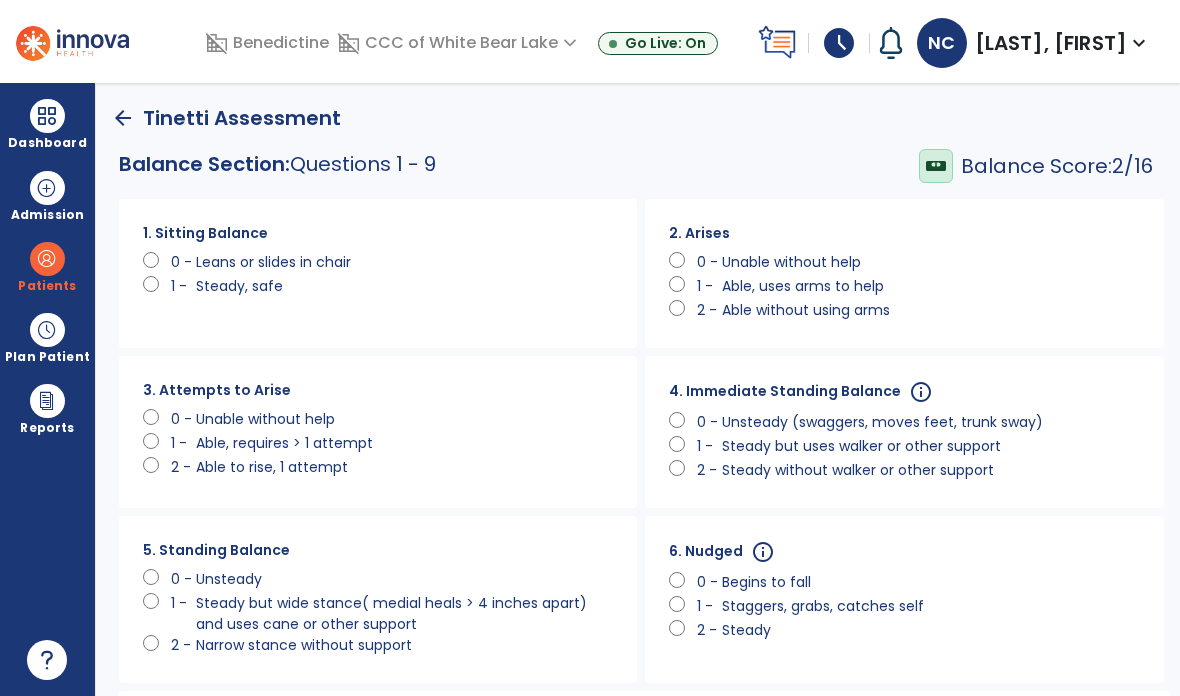 click on "Able to rise, 1 attempt" 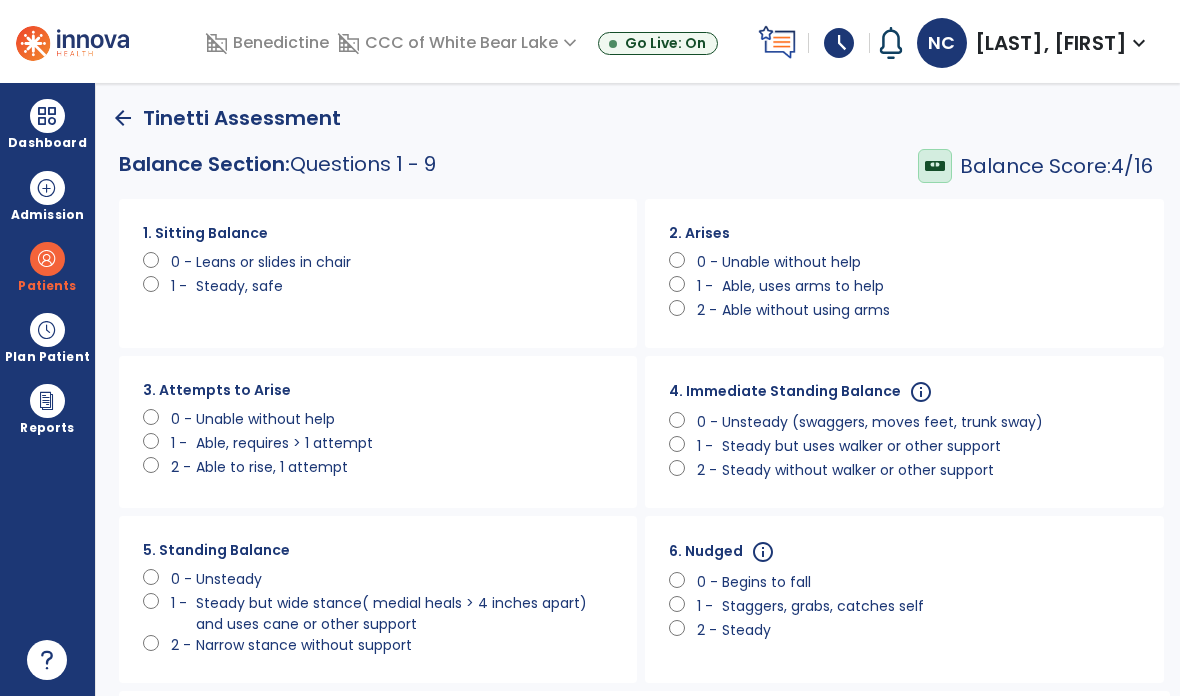 click on "Able, requires > 1 attempt" 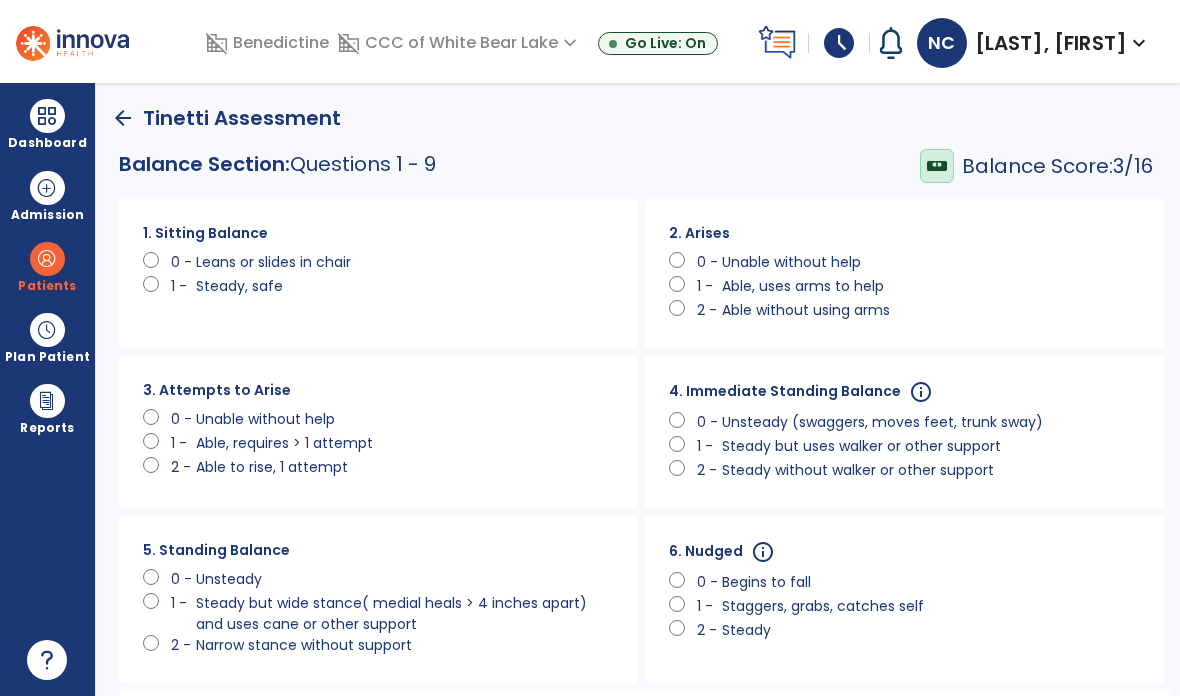 click on "Unsteady (swaggers, moves feet, trunk sway)" 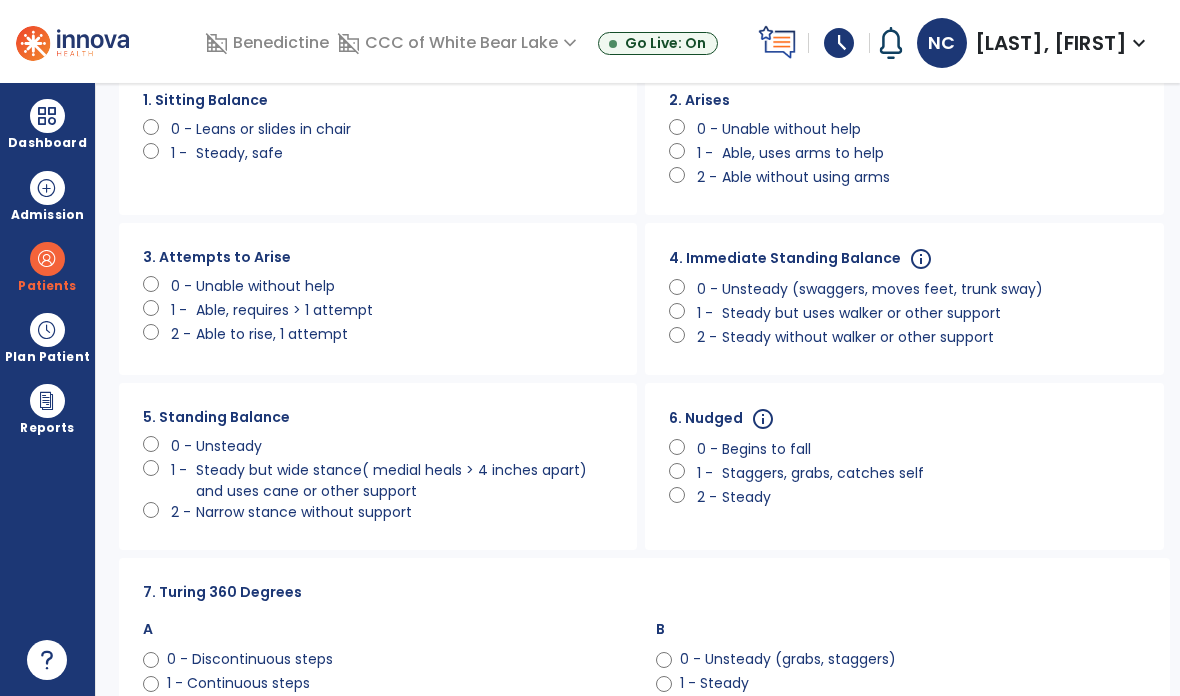 scroll, scrollTop: 136, scrollLeft: 0, axis: vertical 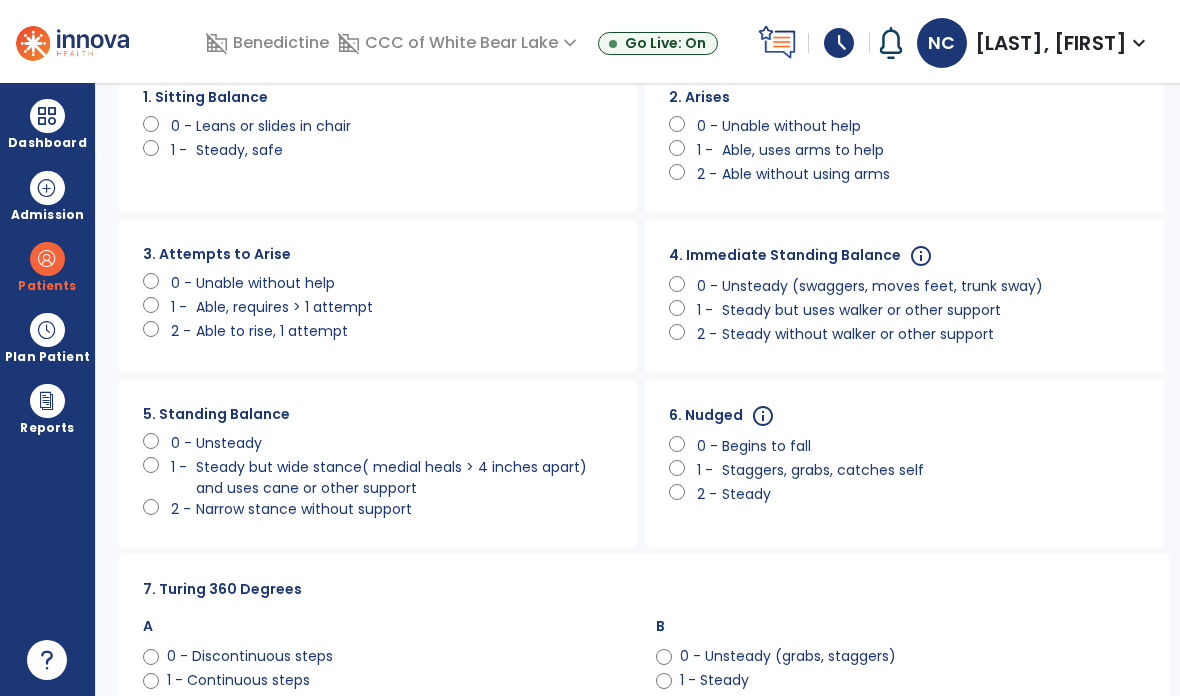 click on "Unsteady" 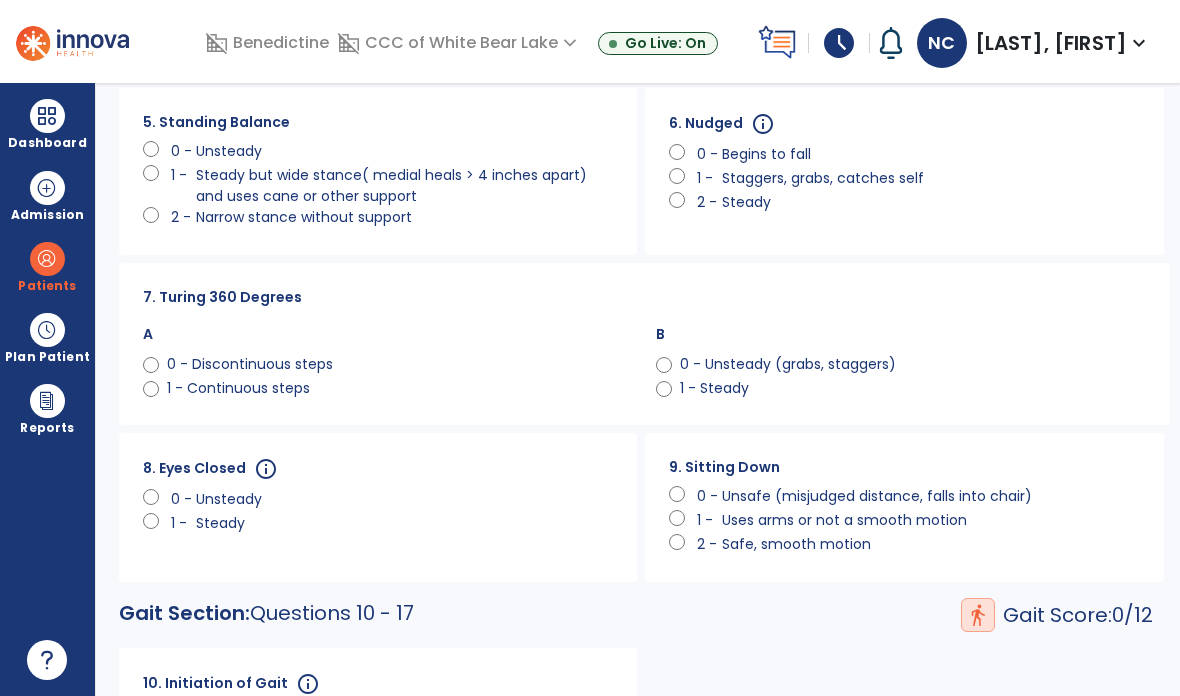 scroll, scrollTop: 444, scrollLeft: 0, axis: vertical 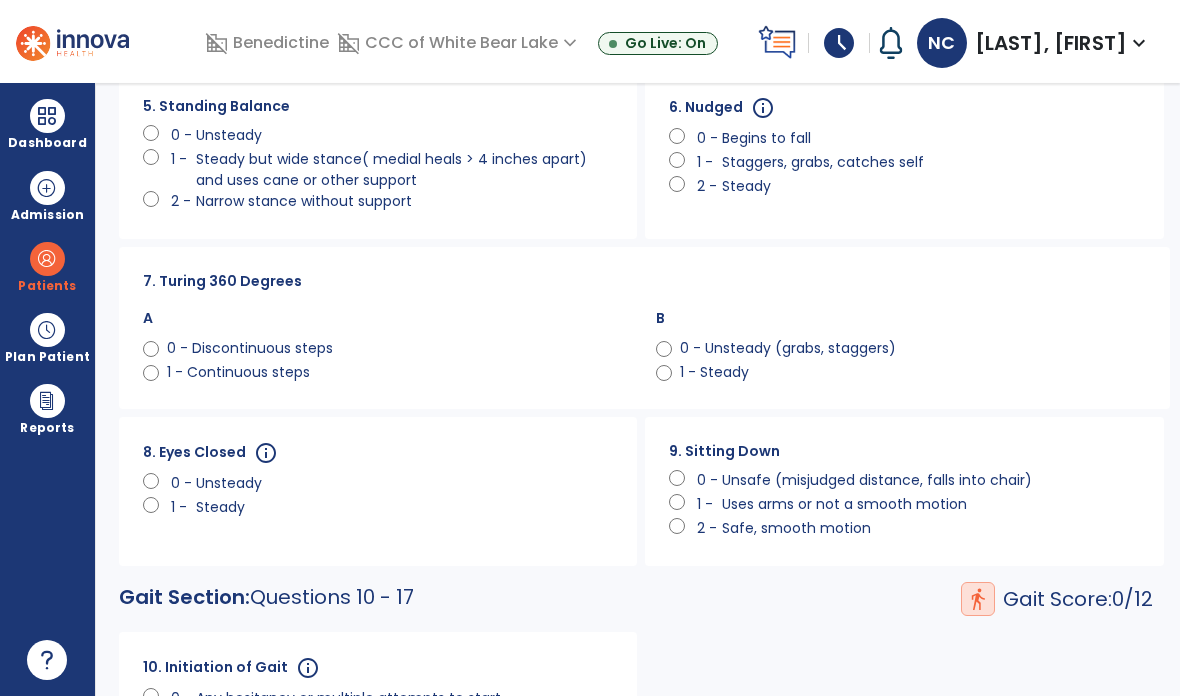 click on "0 - Discontinuous steps" 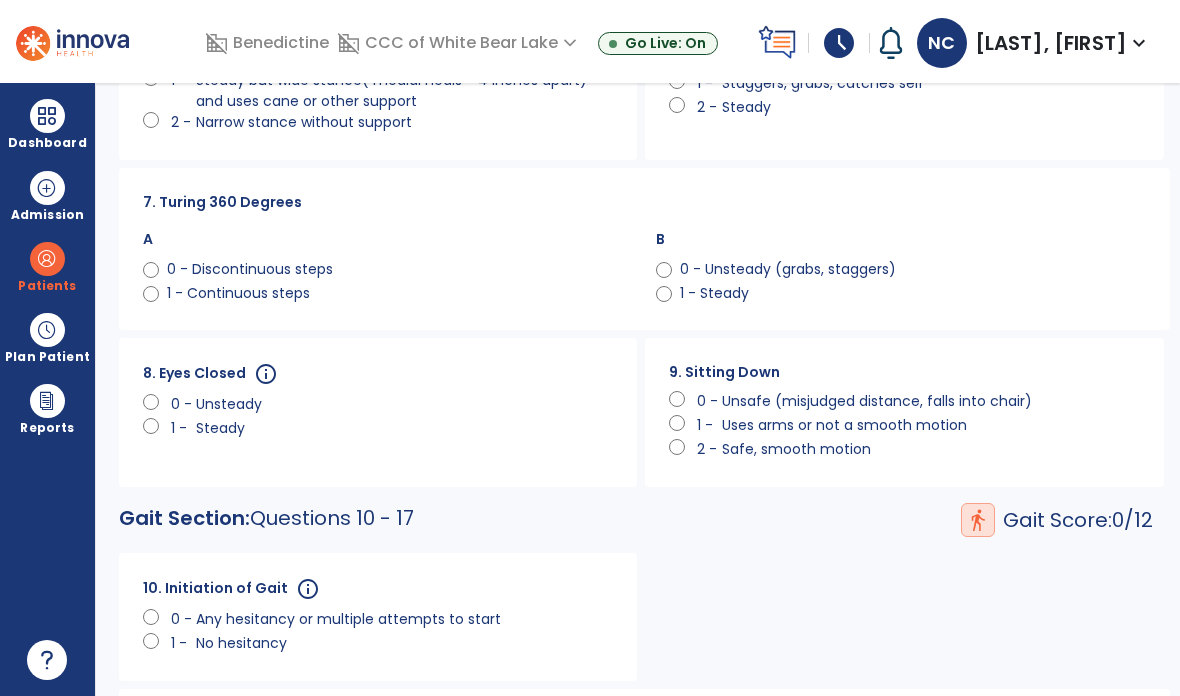 scroll, scrollTop: 621, scrollLeft: 0, axis: vertical 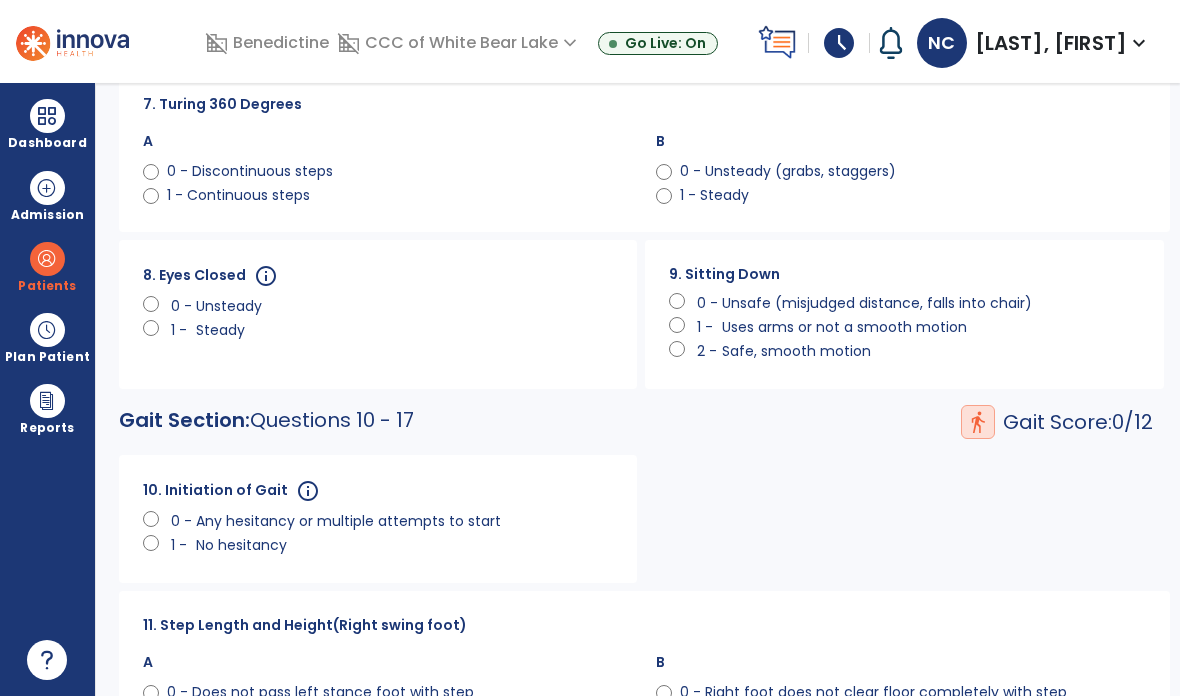 click on "Unsteady" 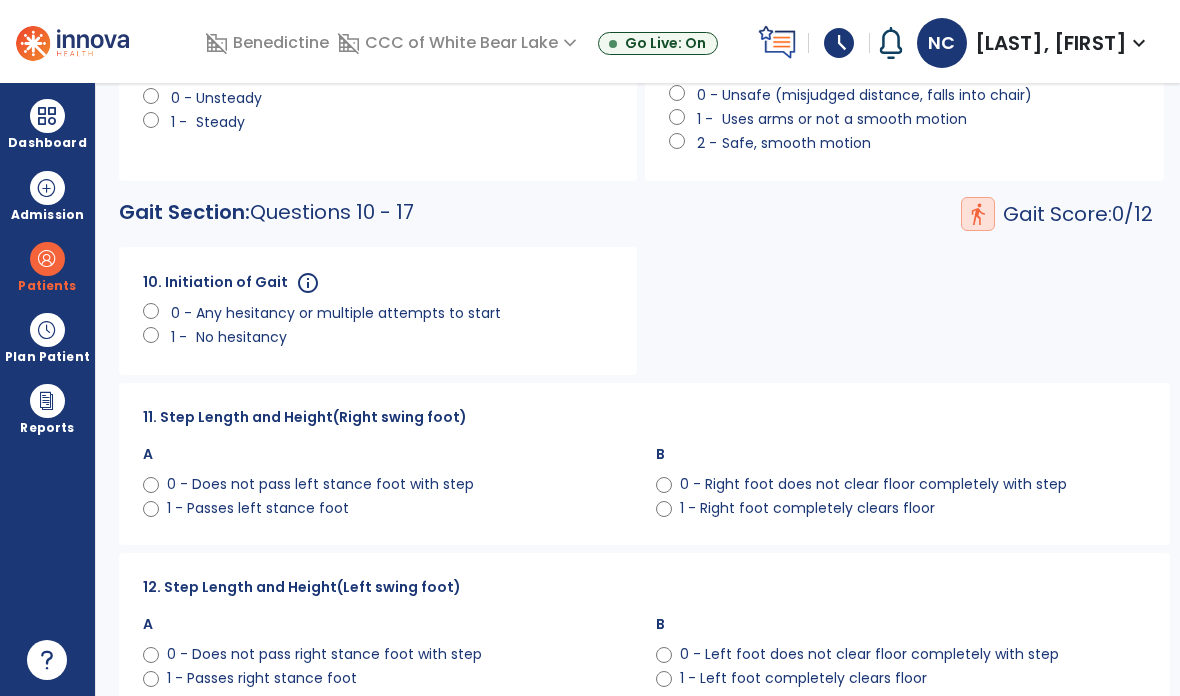 scroll, scrollTop: 832, scrollLeft: 0, axis: vertical 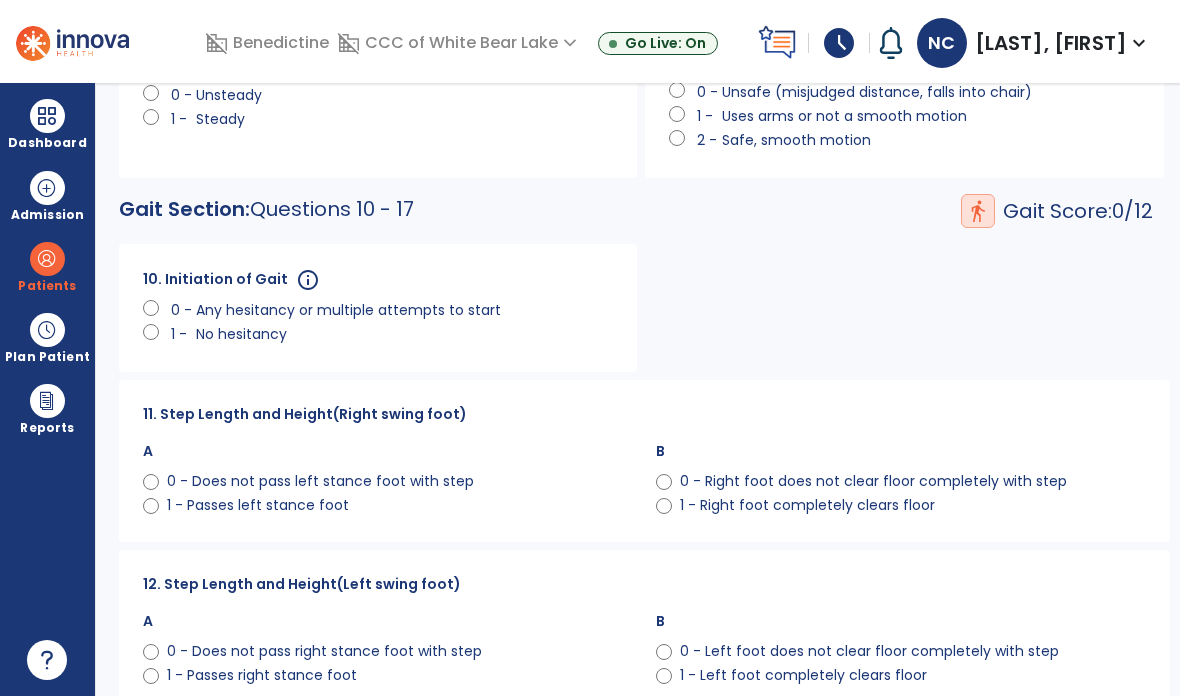 click on "No hesitancy" 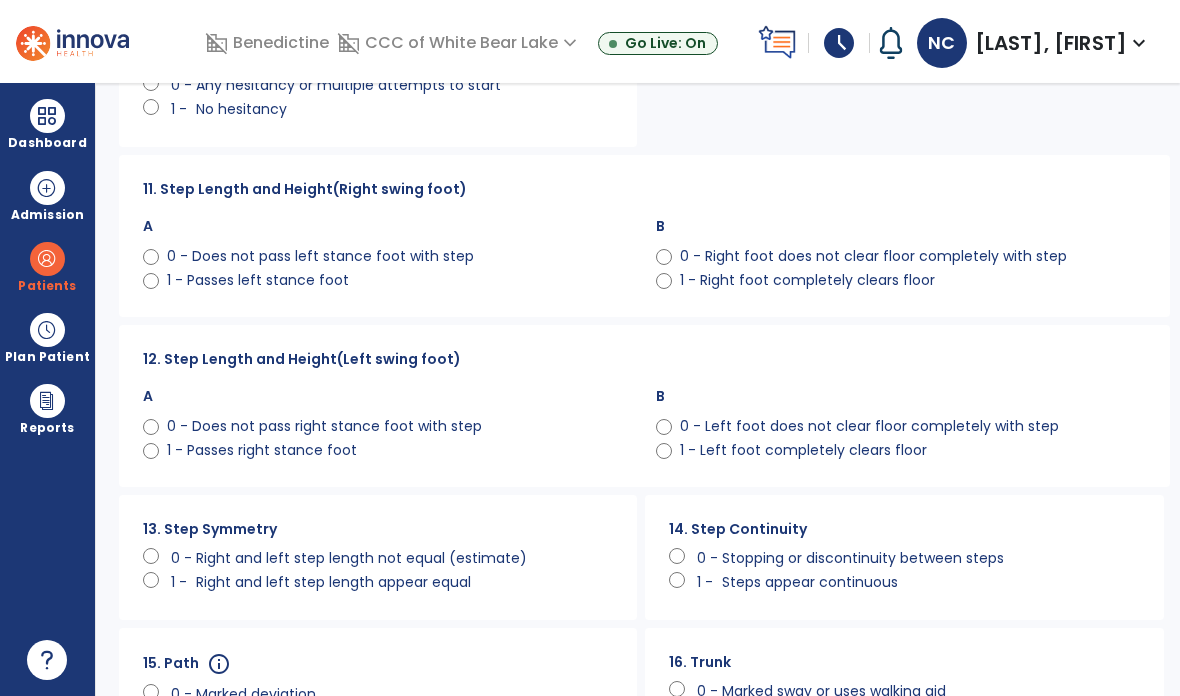 scroll, scrollTop: 1058, scrollLeft: 0, axis: vertical 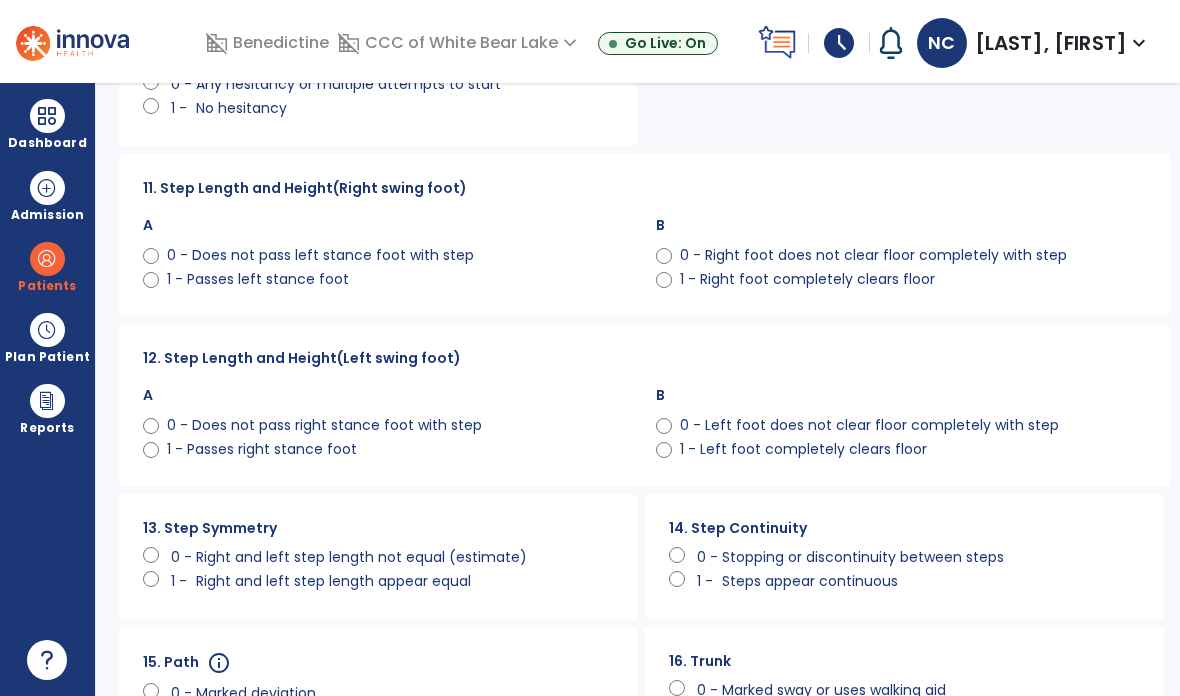 click on "0 - Does not pass left stance foot with step" 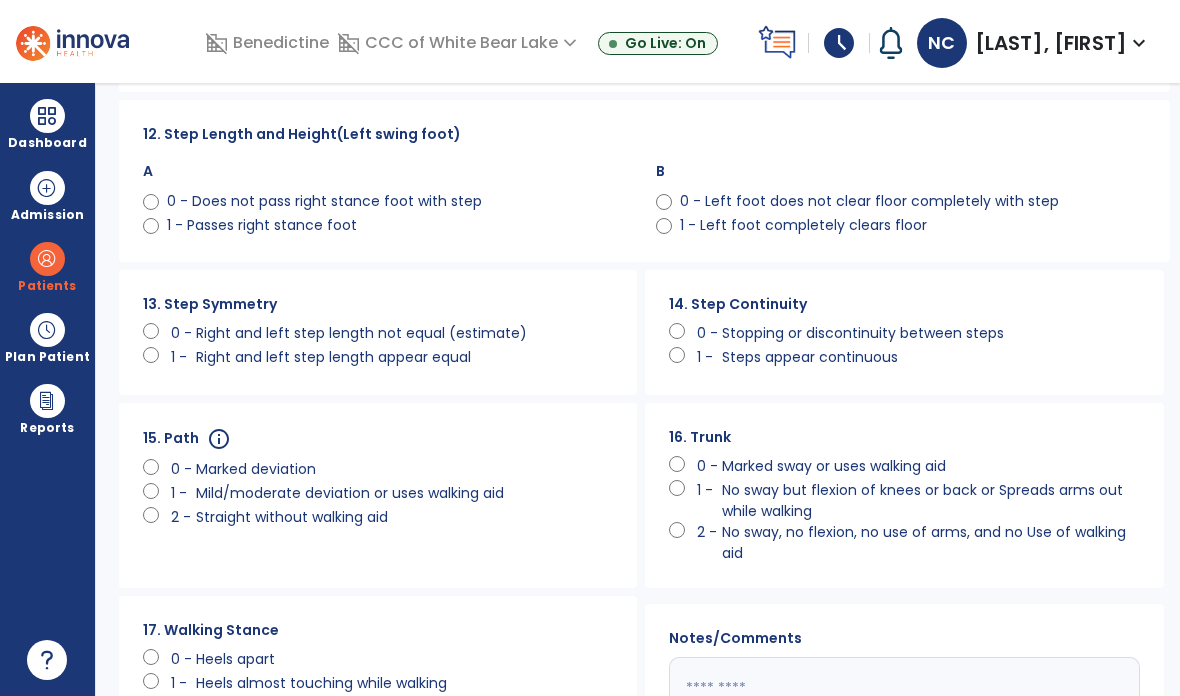 scroll, scrollTop: 1304, scrollLeft: 0, axis: vertical 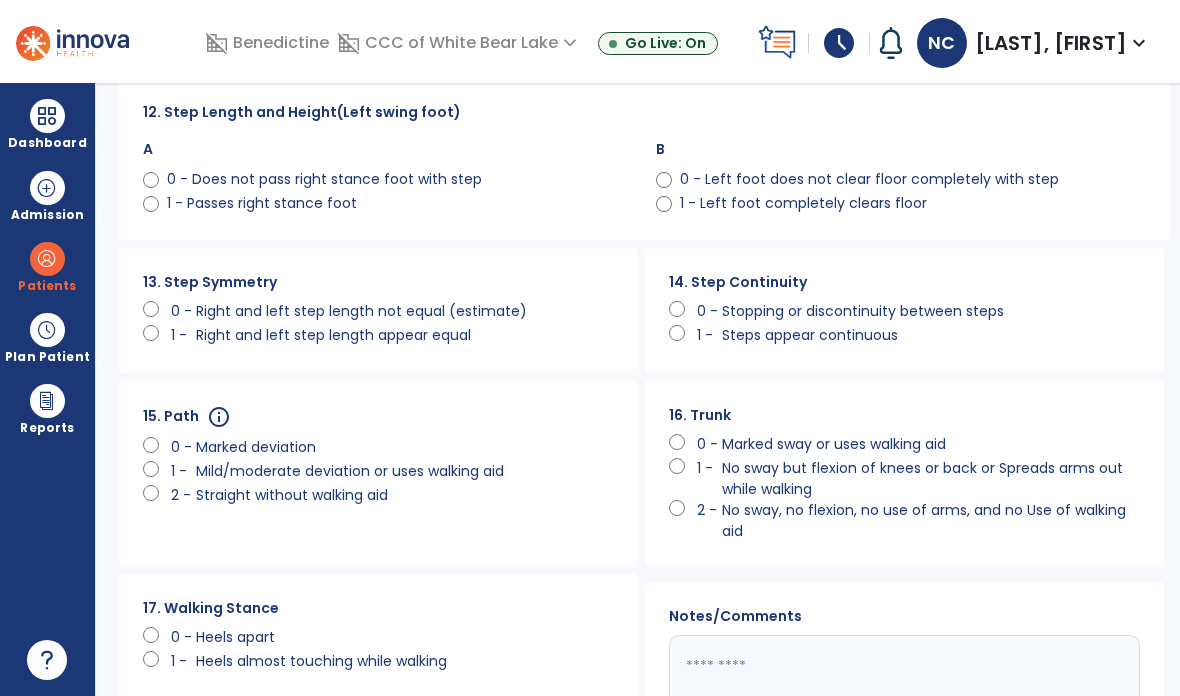 click on "Right and left step length appear equal" 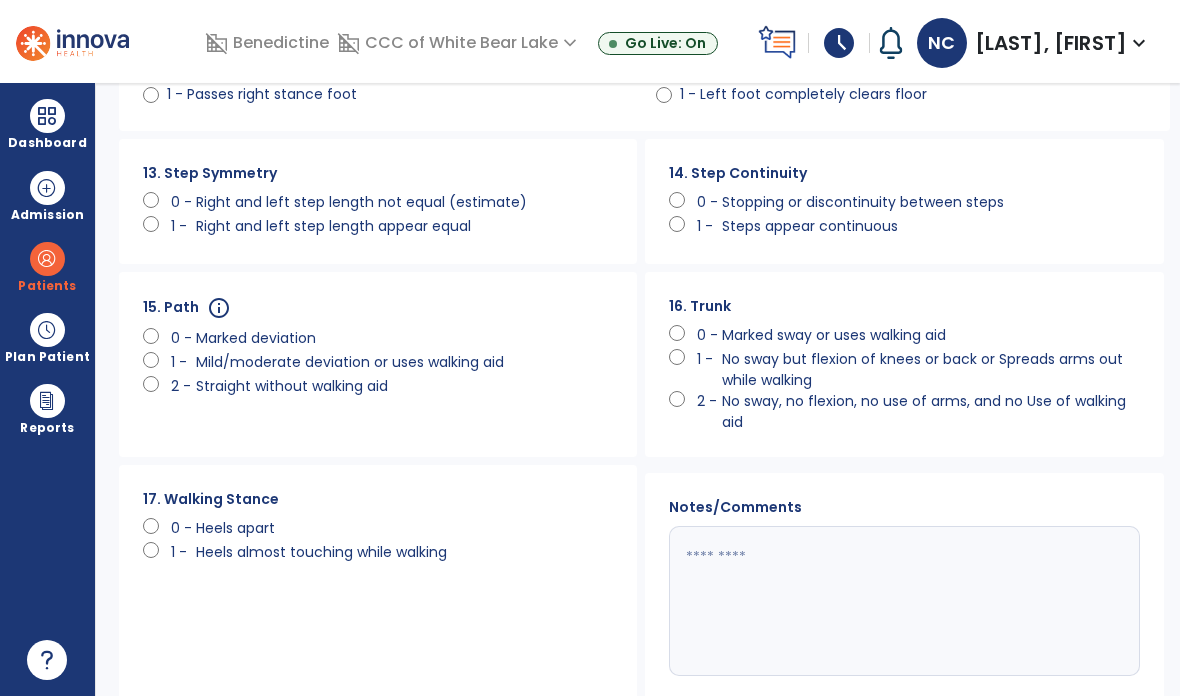 scroll, scrollTop: 1423, scrollLeft: 0, axis: vertical 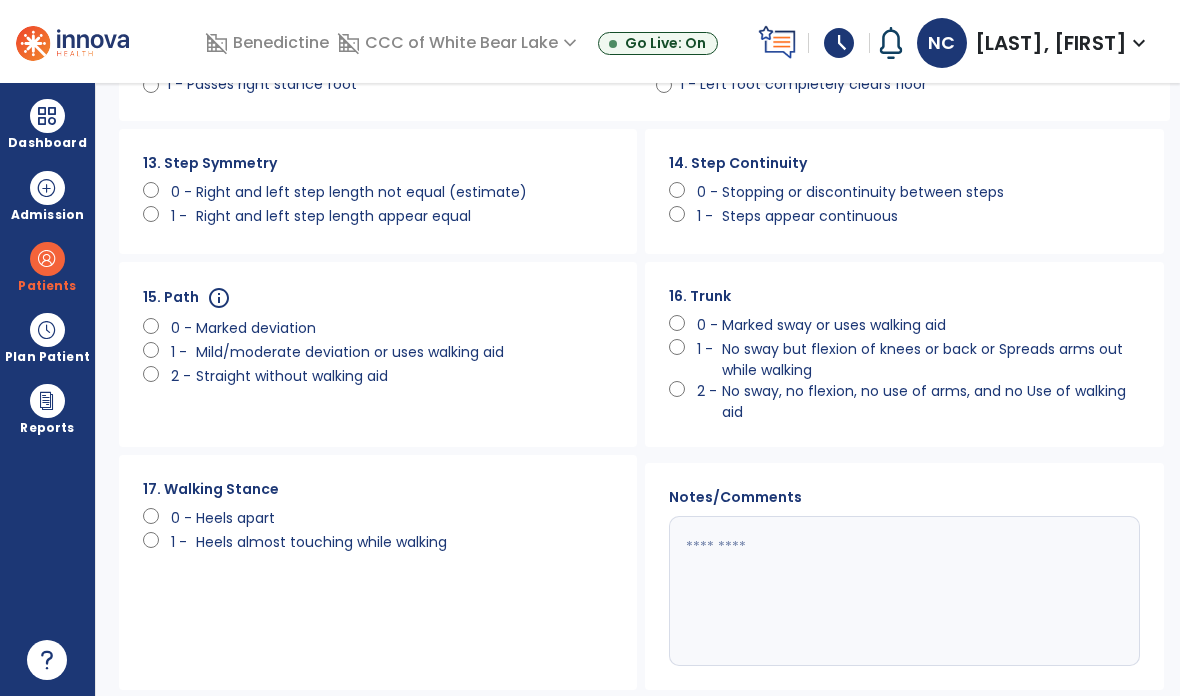 click on "Mild/moderate deviation or uses walking aid" 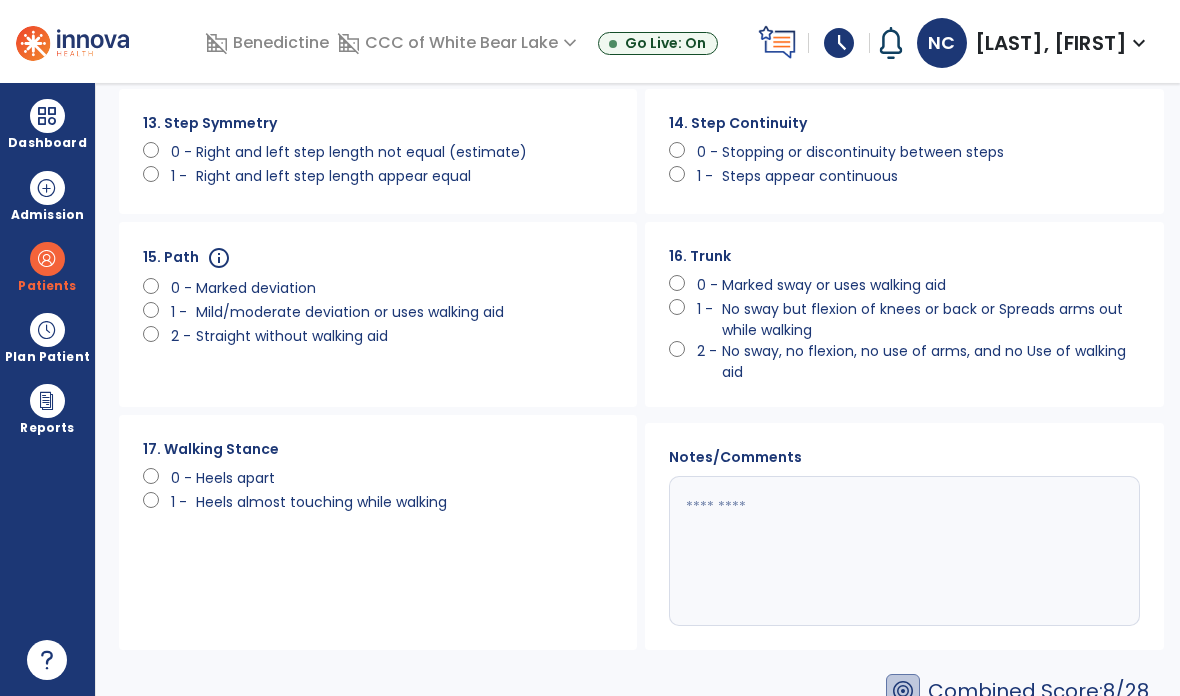 click on "Save" 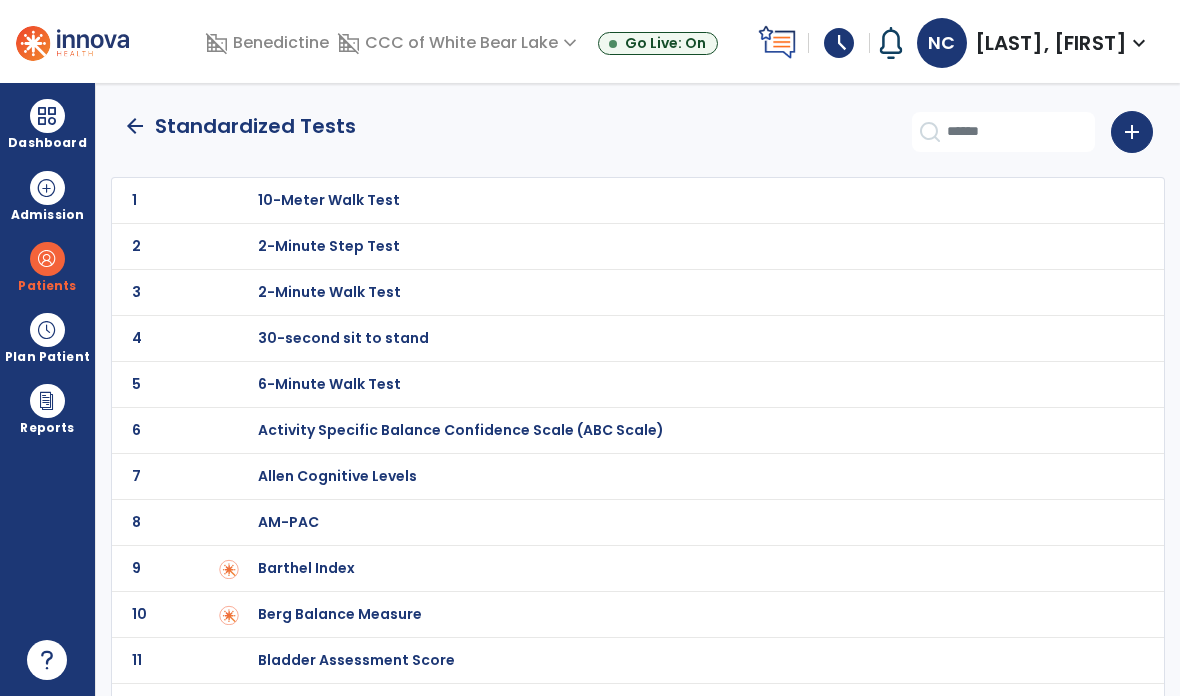 scroll, scrollTop: -2, scrollLeft: 0, axis: vertical 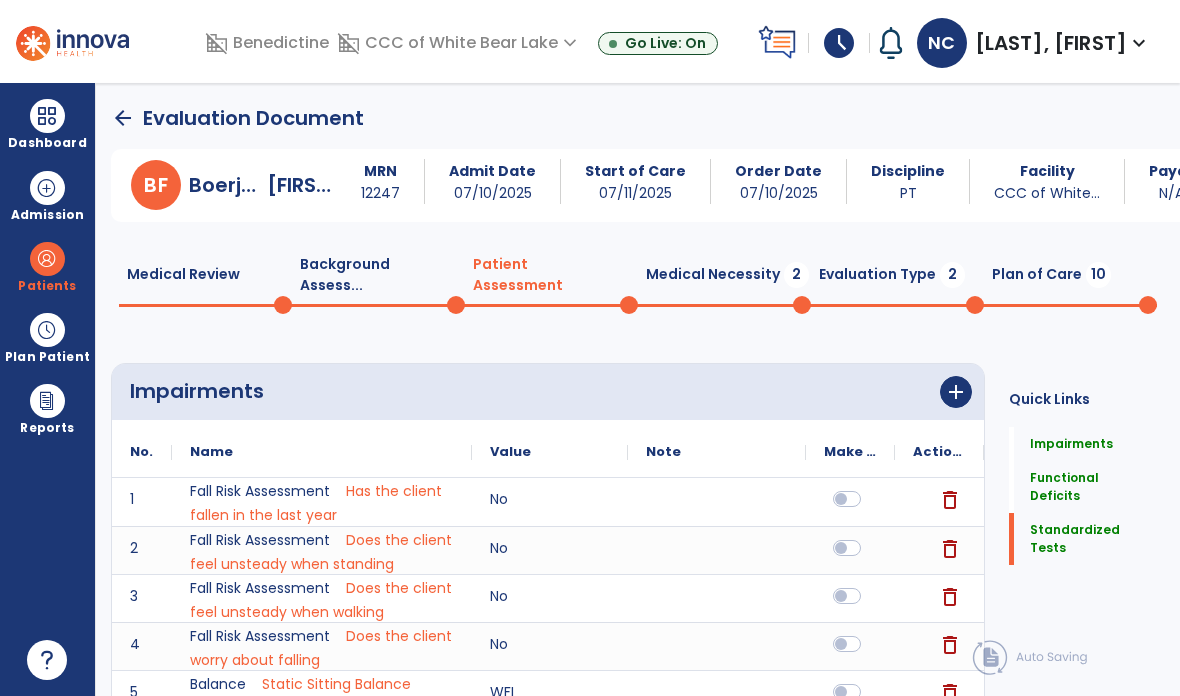 click on "Medical Necessity  2" 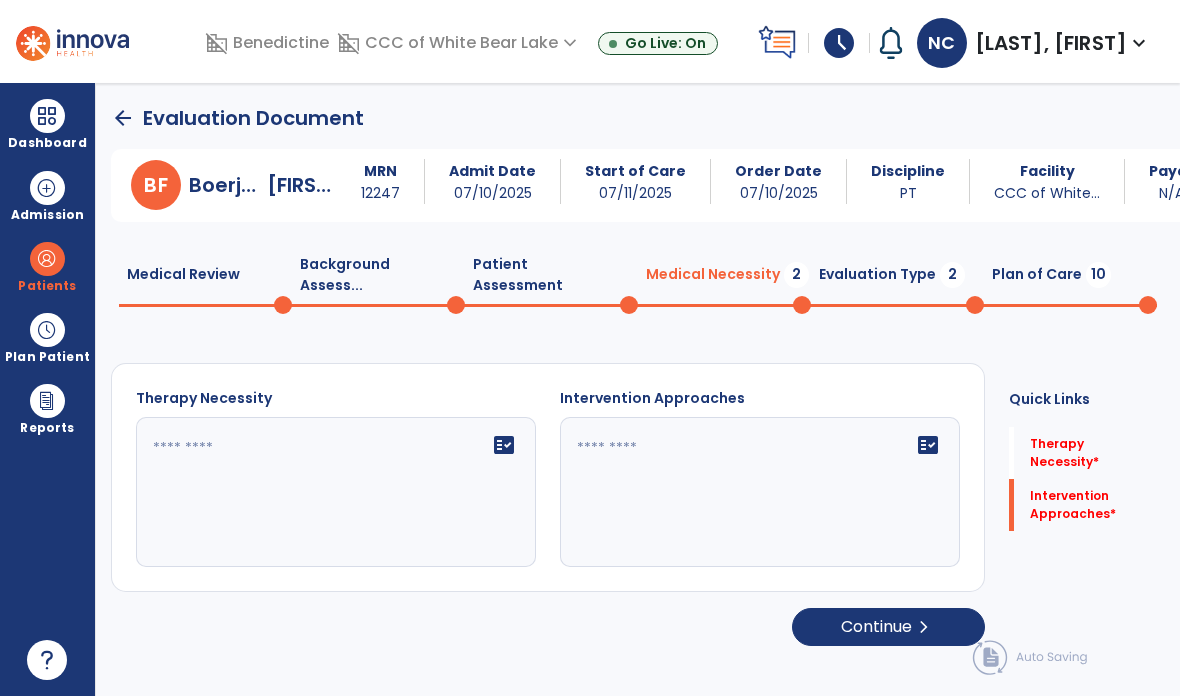 click on "fact_check" 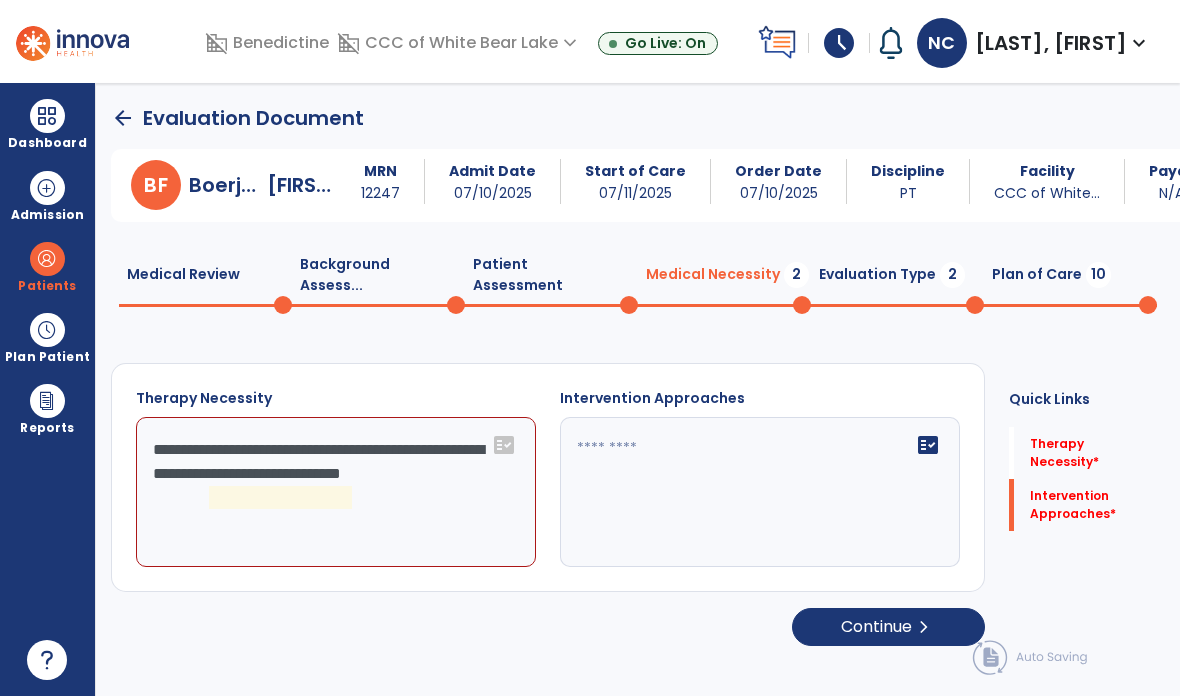 click on "**********" 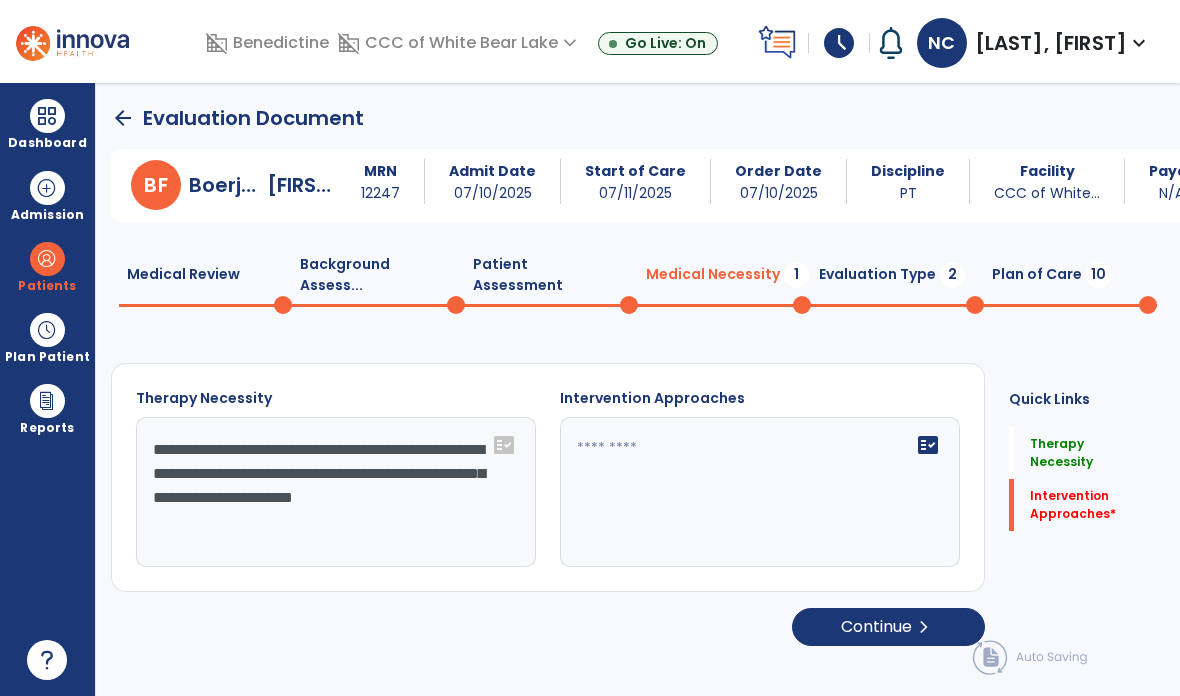 type on "**********" 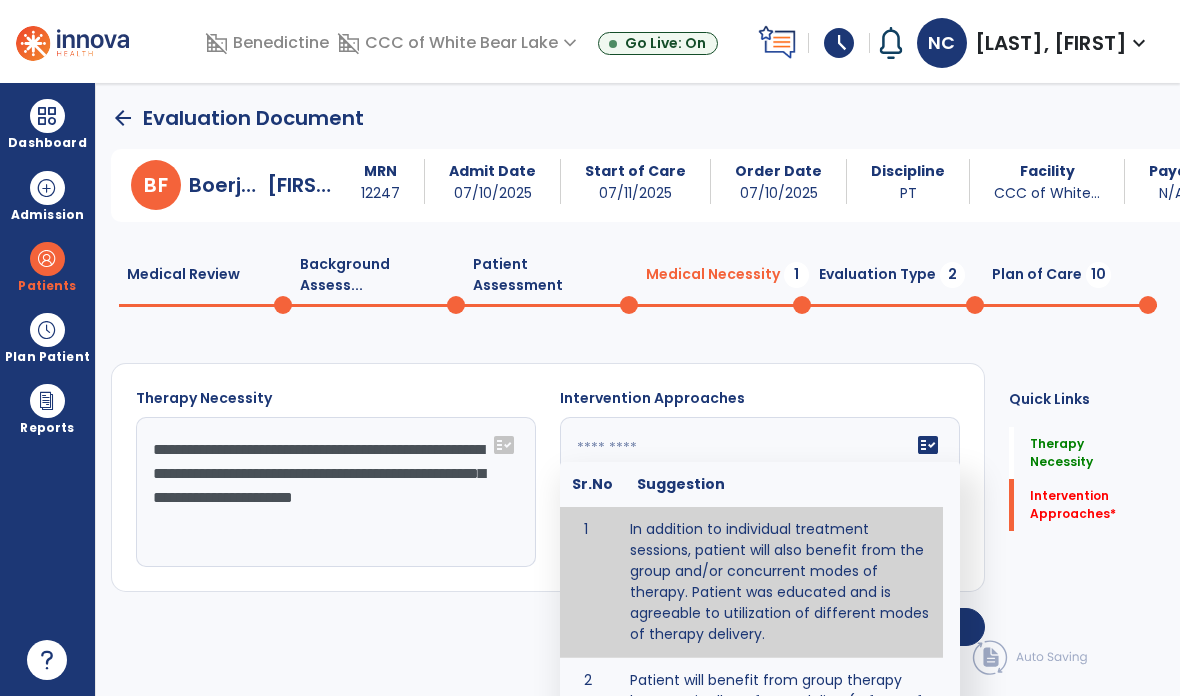 type on "**********" 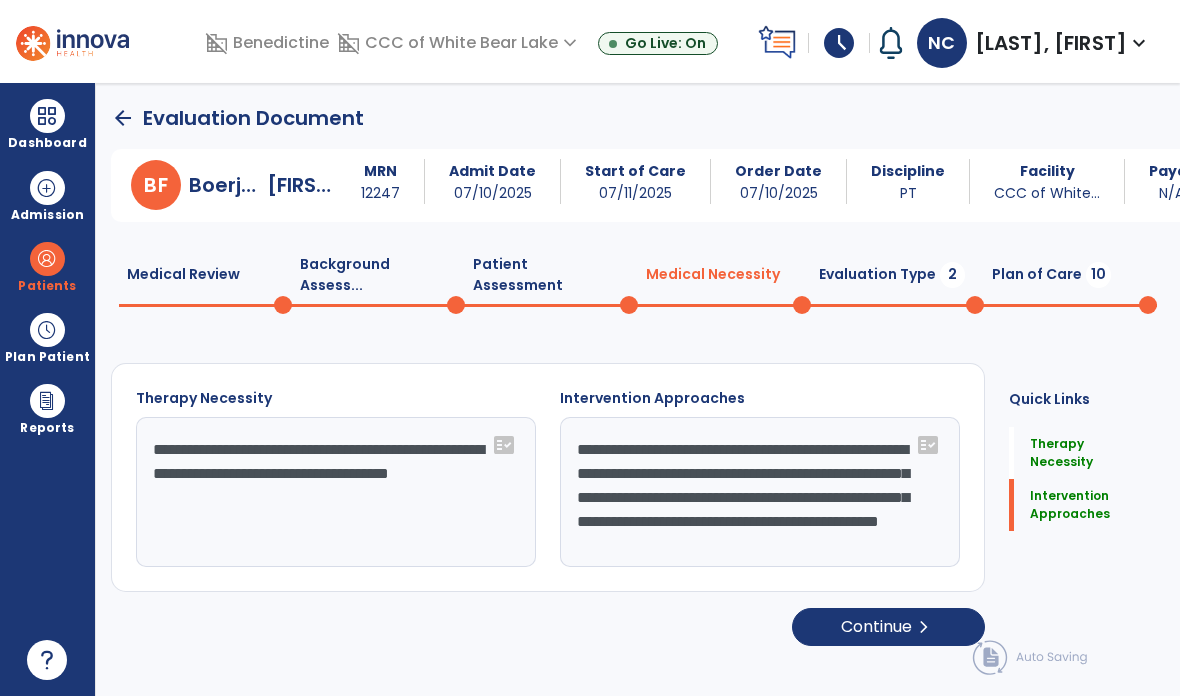 type on "**********" 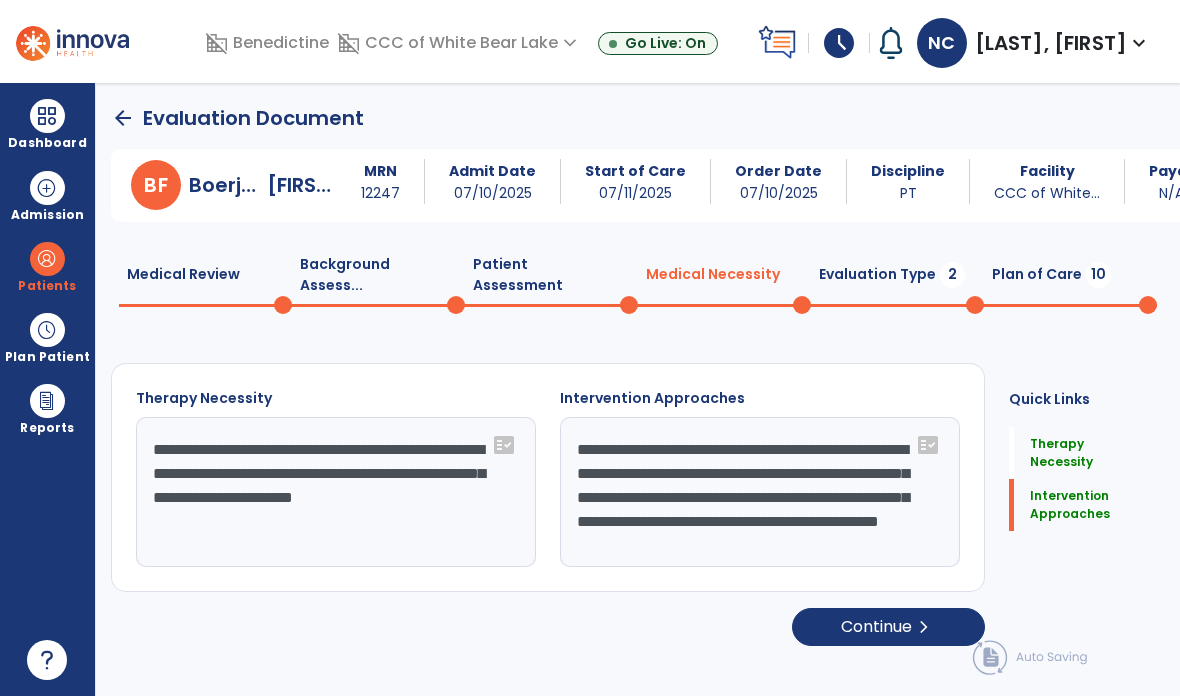 scroll, scrollTop: 53, scrollLeft: 0, axis: vertical 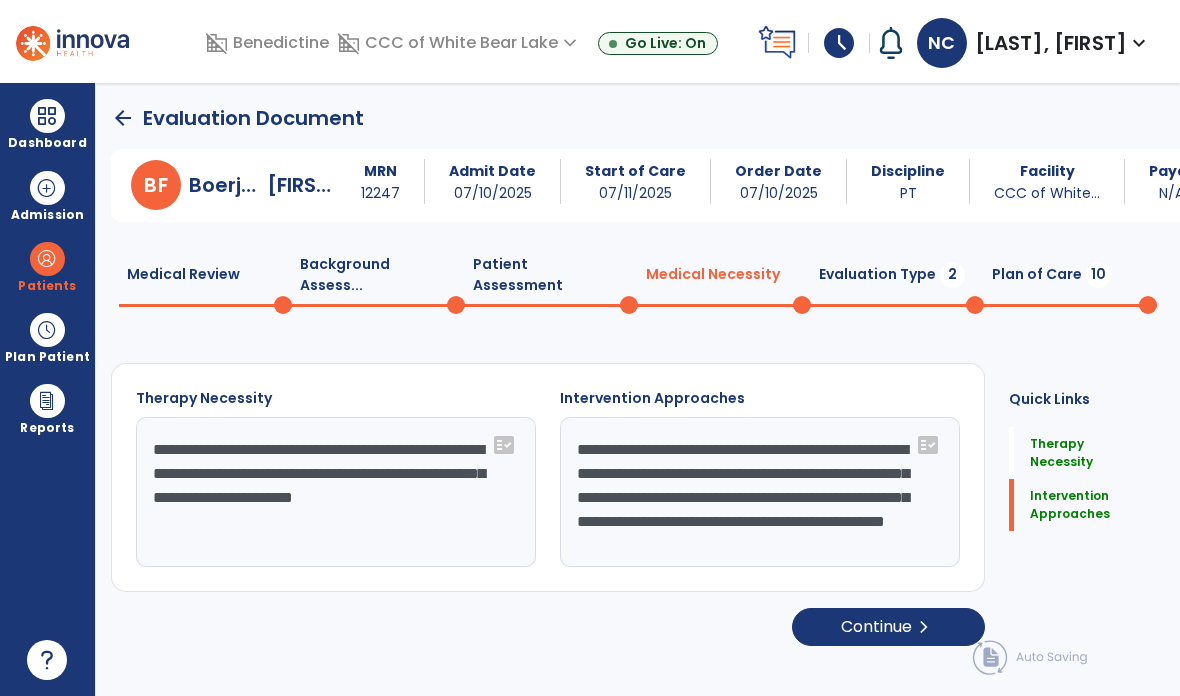 click on "**********" 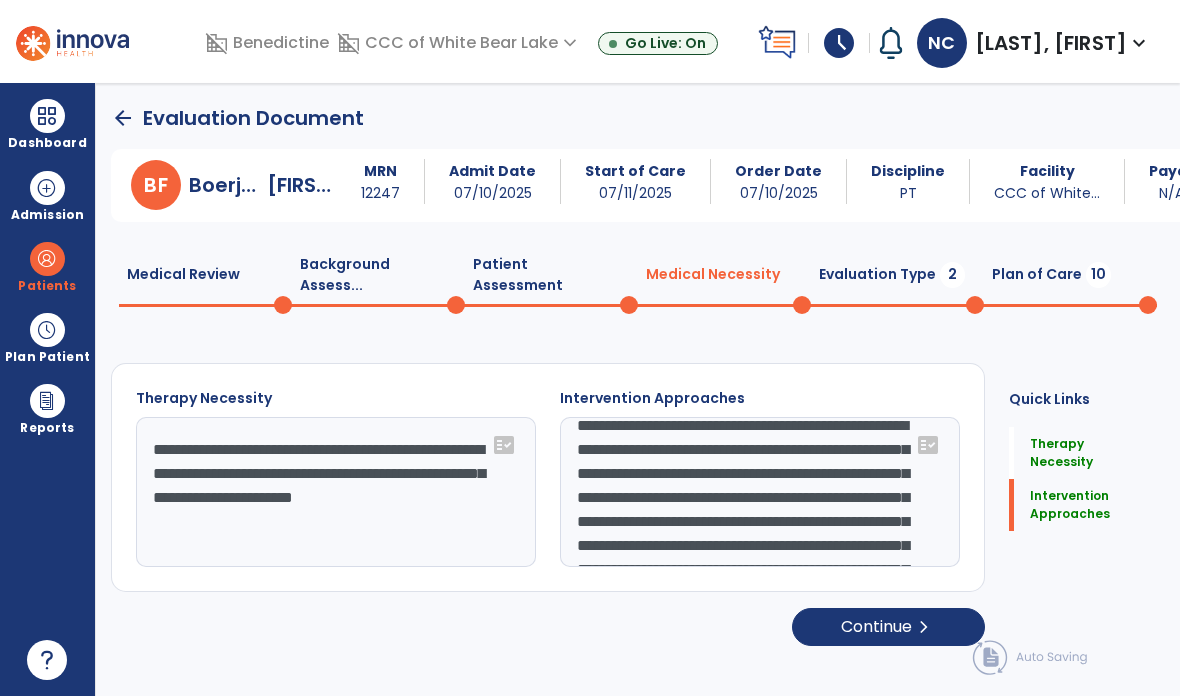 scroll, scrollTop: 168, scrollLeft: 0, axis: vertical 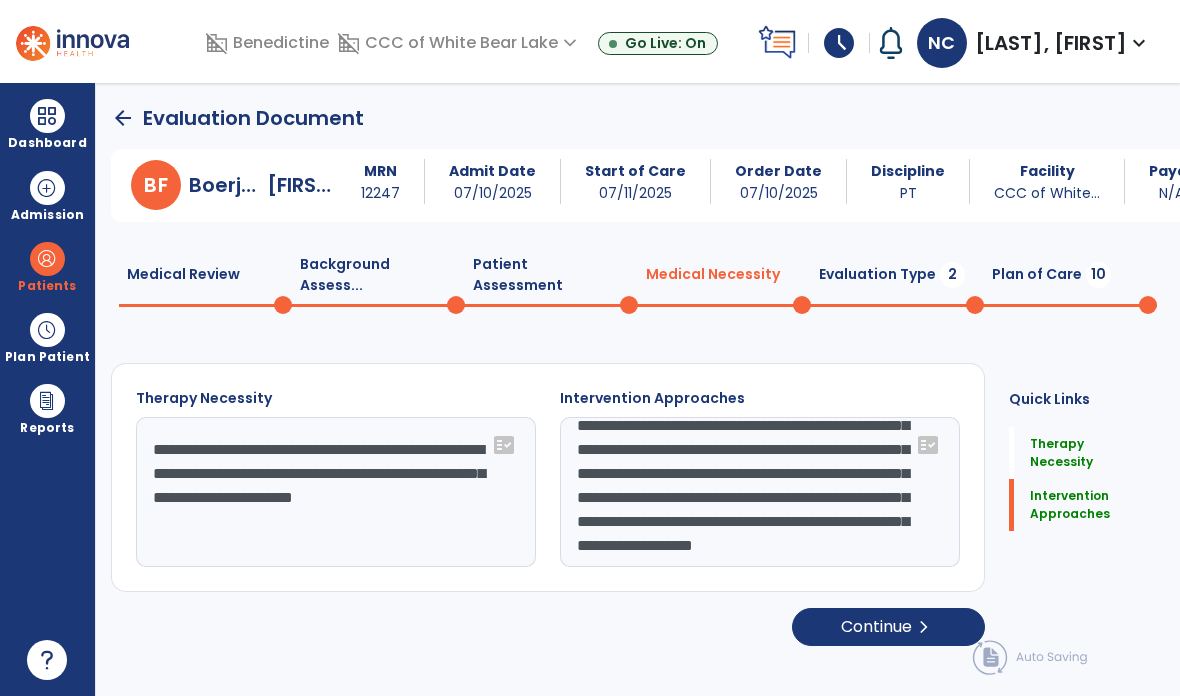 click on "Continue  chevron_right" 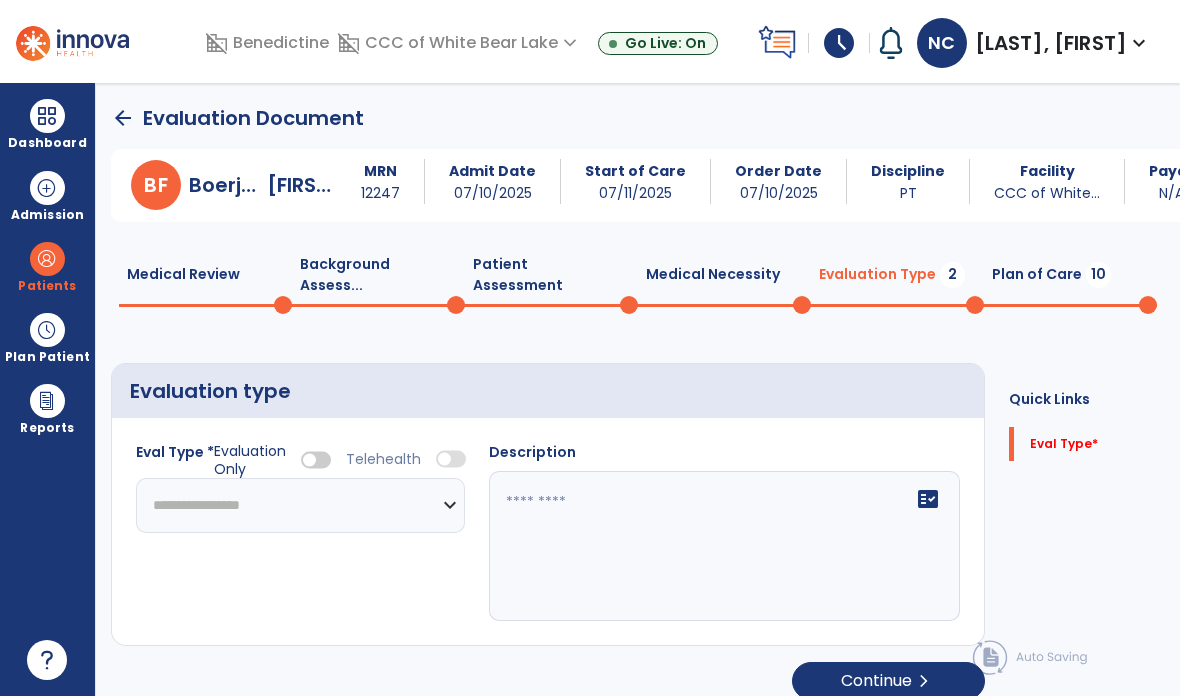 click on "**********" 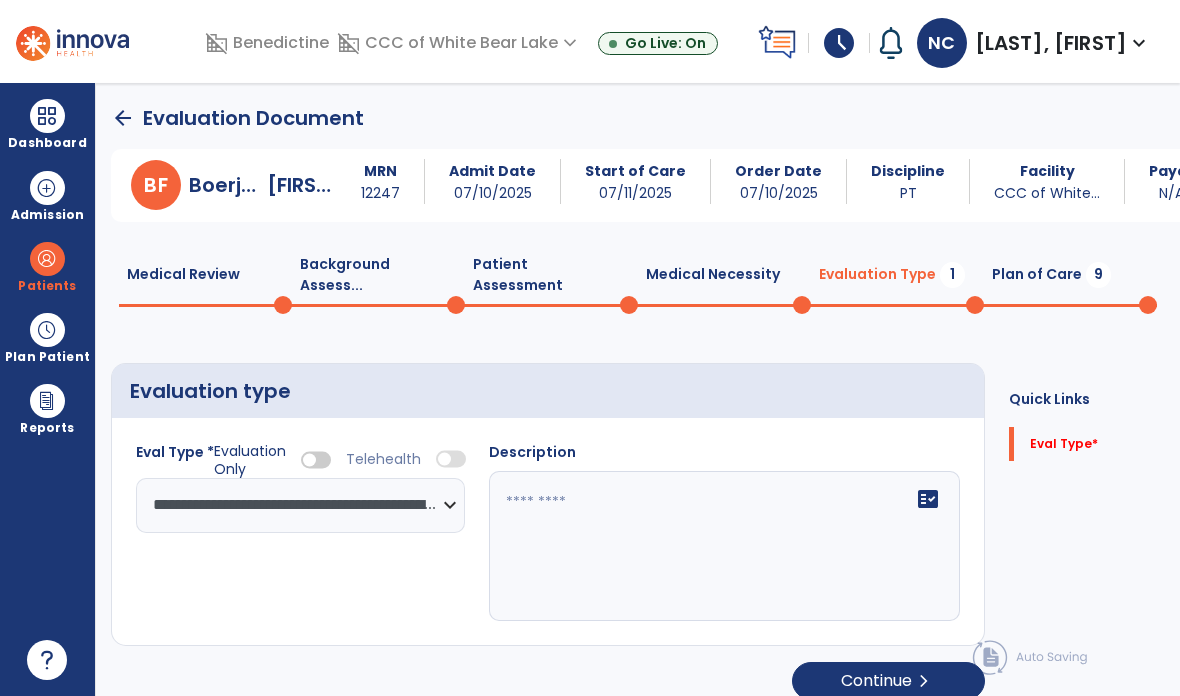 click on "fact_check" 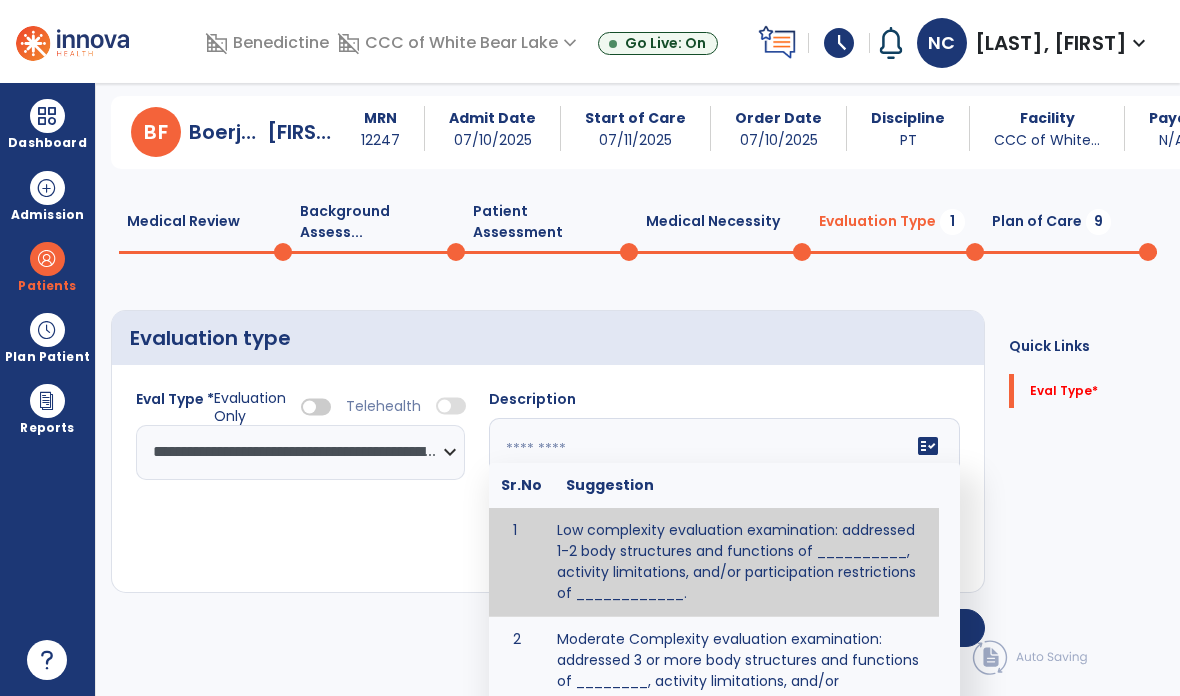 scroll, scrollTop: 51, scrollLeft: 0, axis: vertical 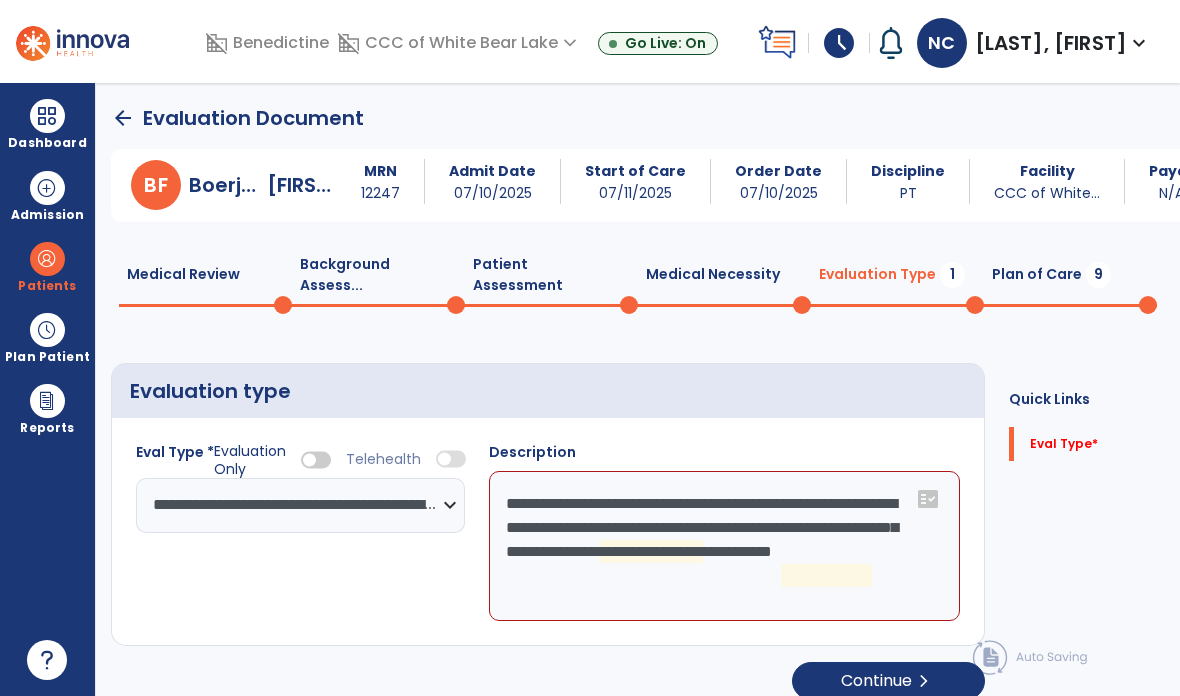 click on "**********" 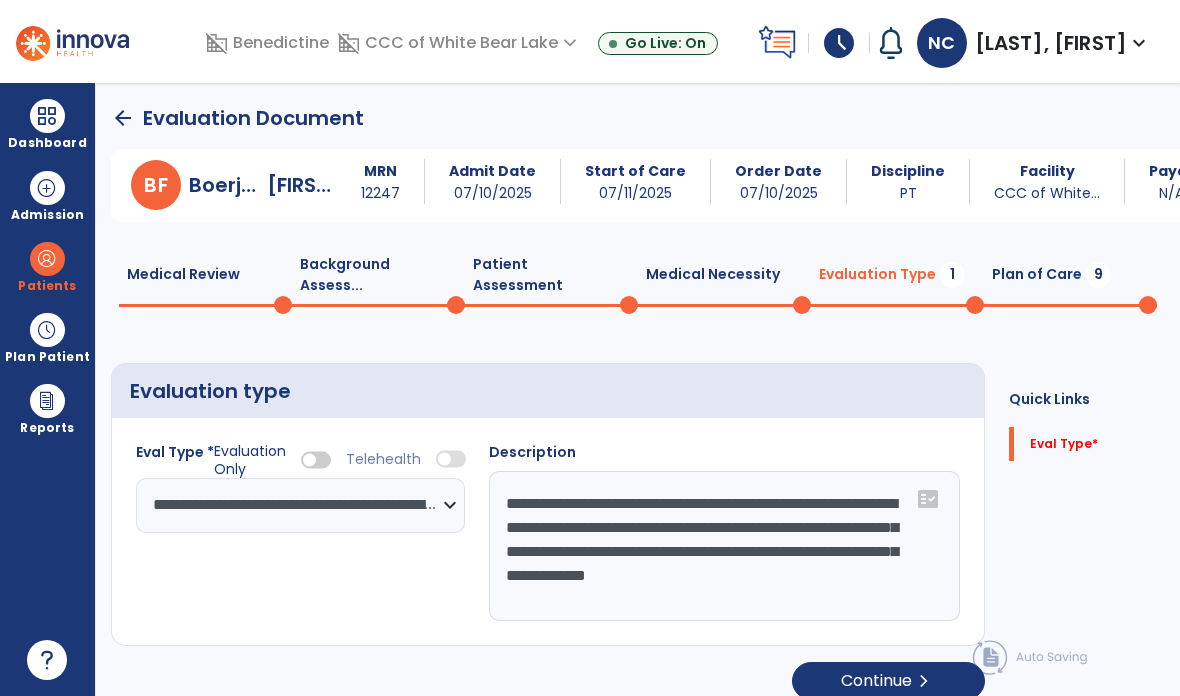 type on "**********" 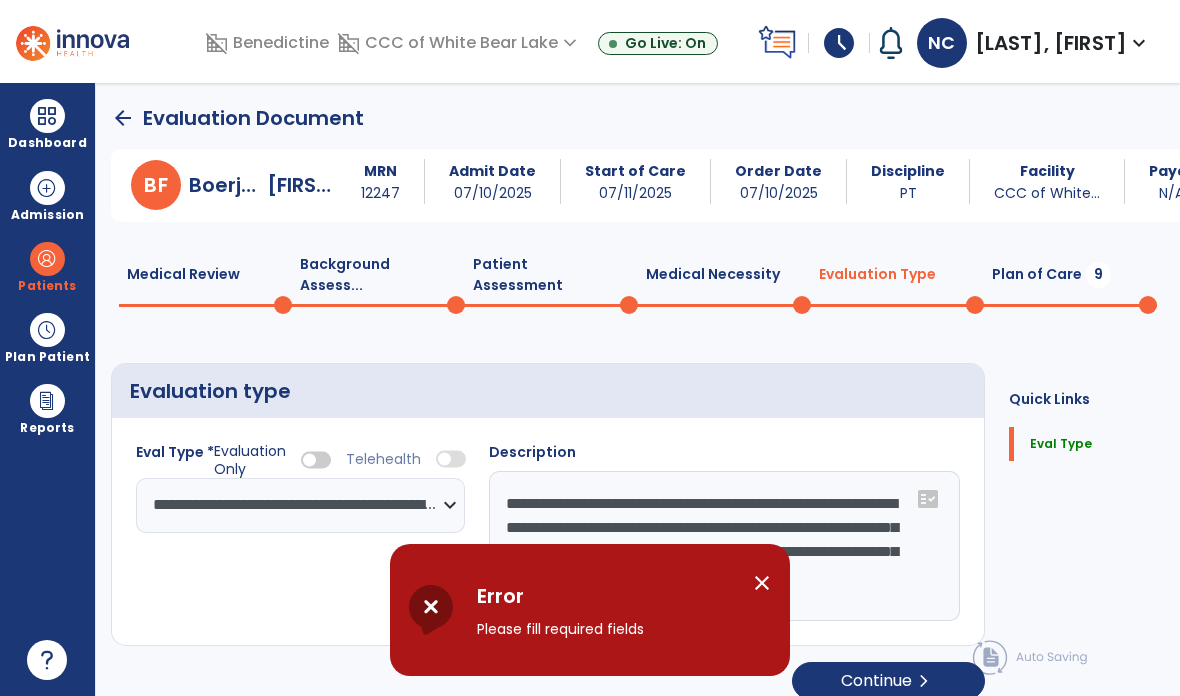 click on "Continue  chevron_right" 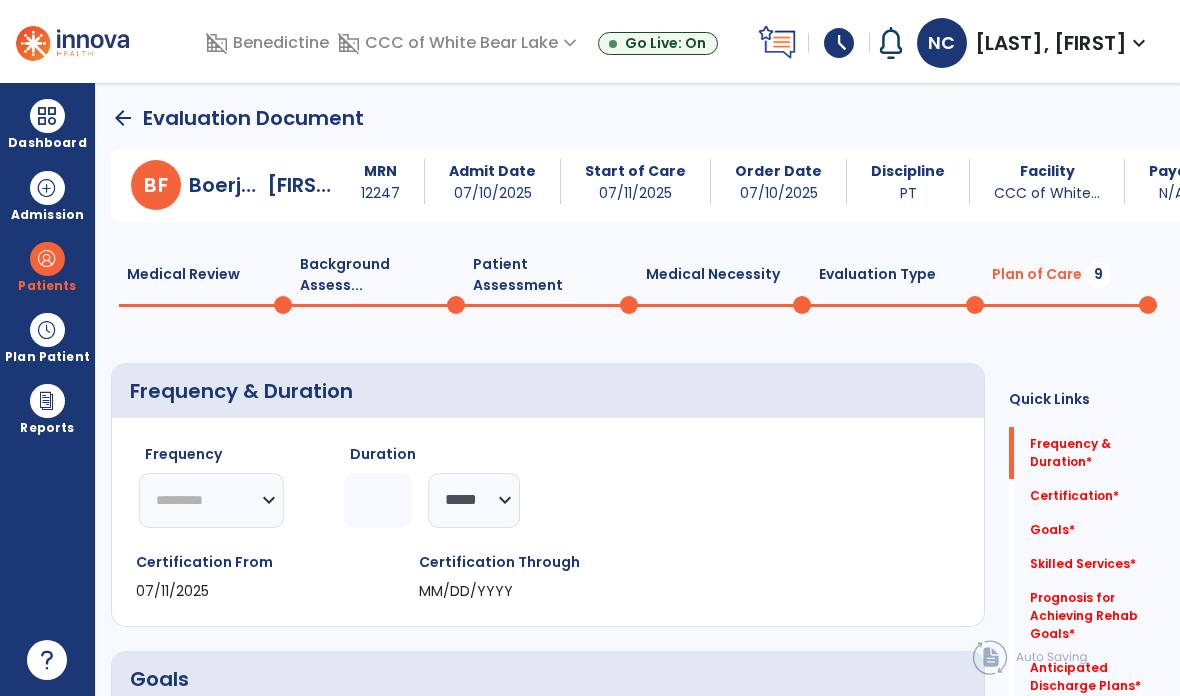 click on "********* ** ** ** ** ** ** **" 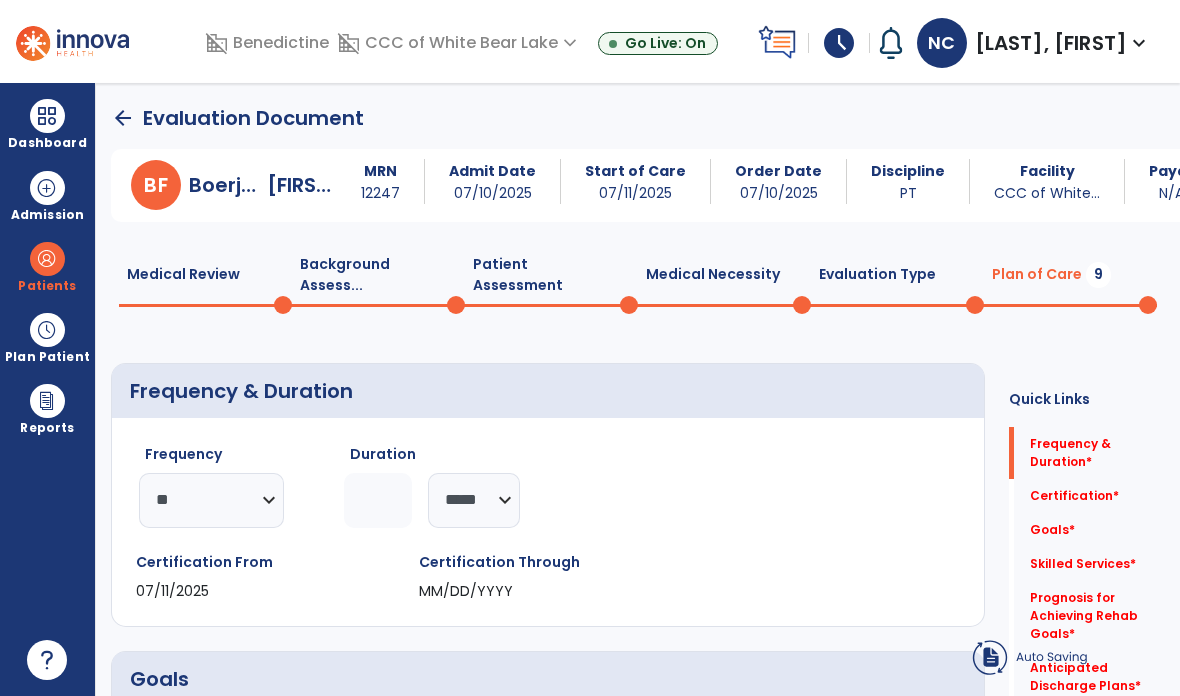 click 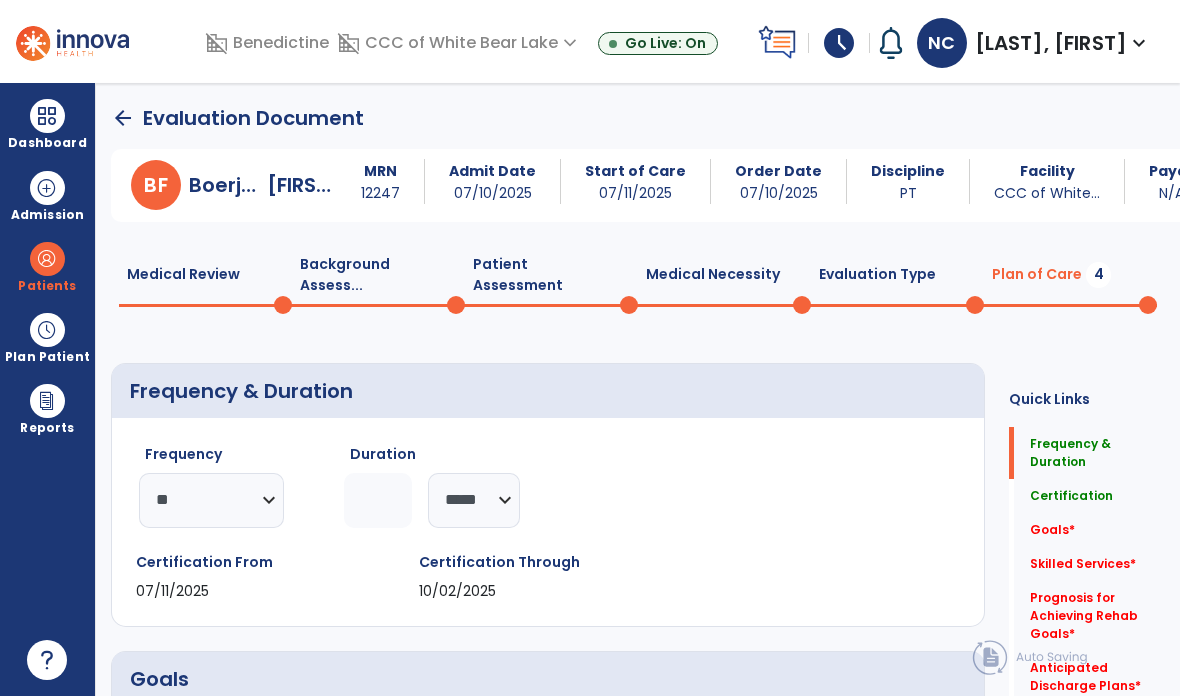 type on "**" 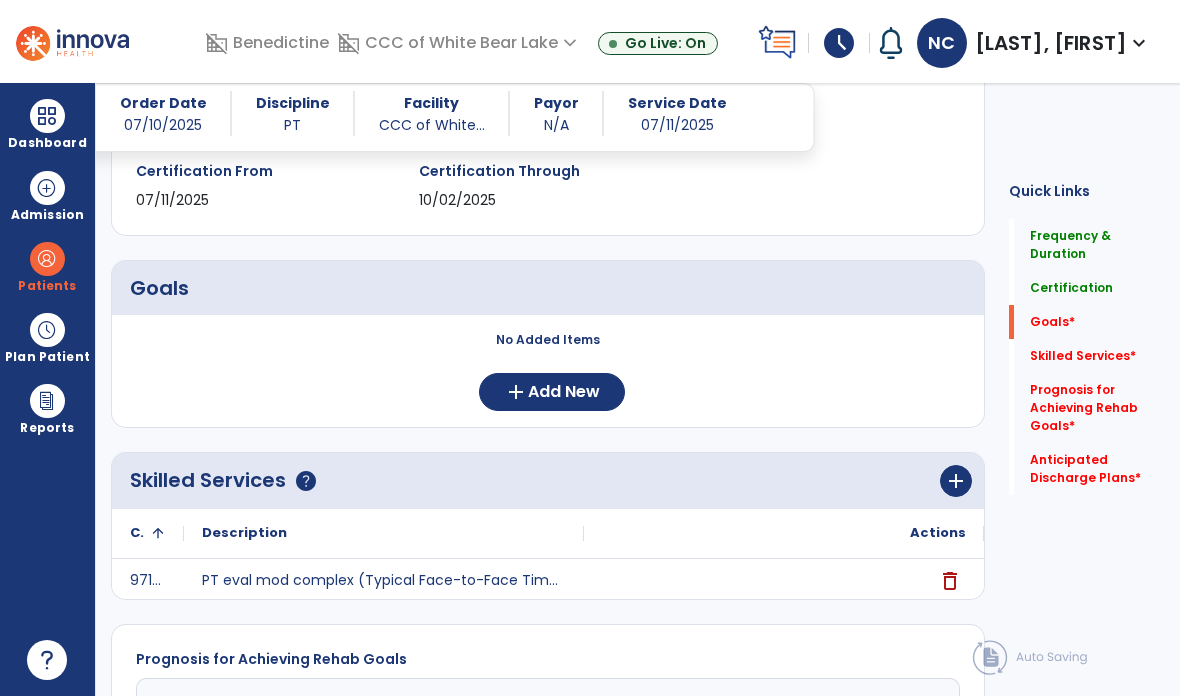 scroll, scrollTop: 383, scrollLeft: 0, axis: vertical 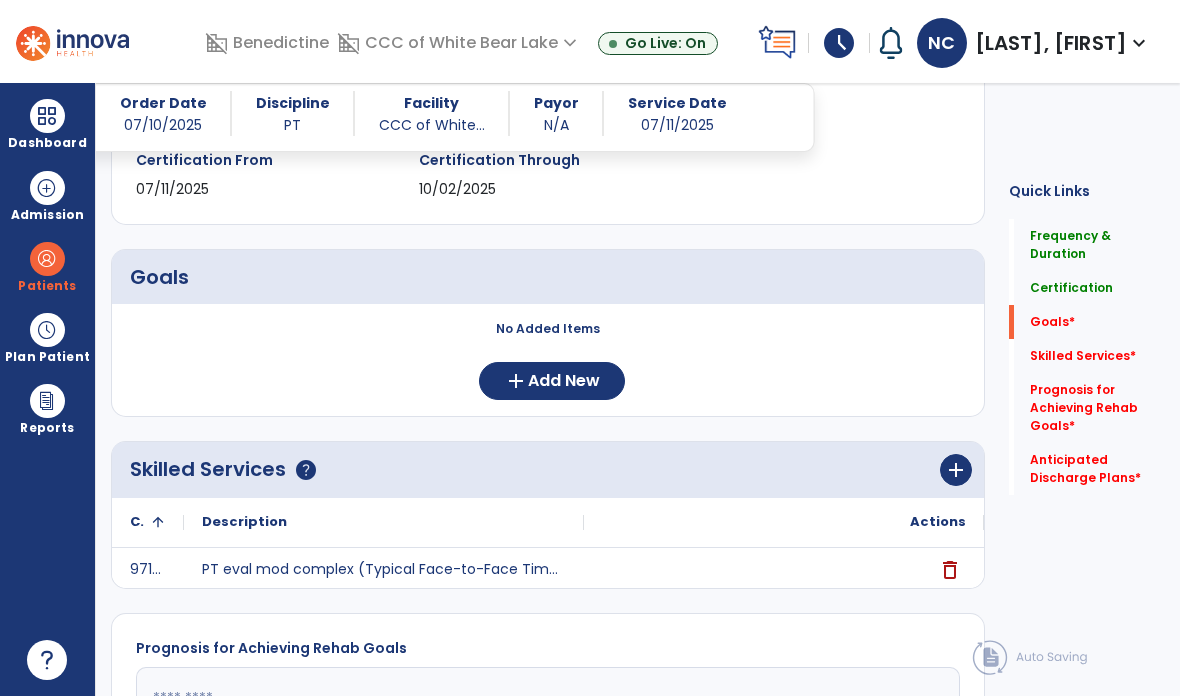 click on "add" 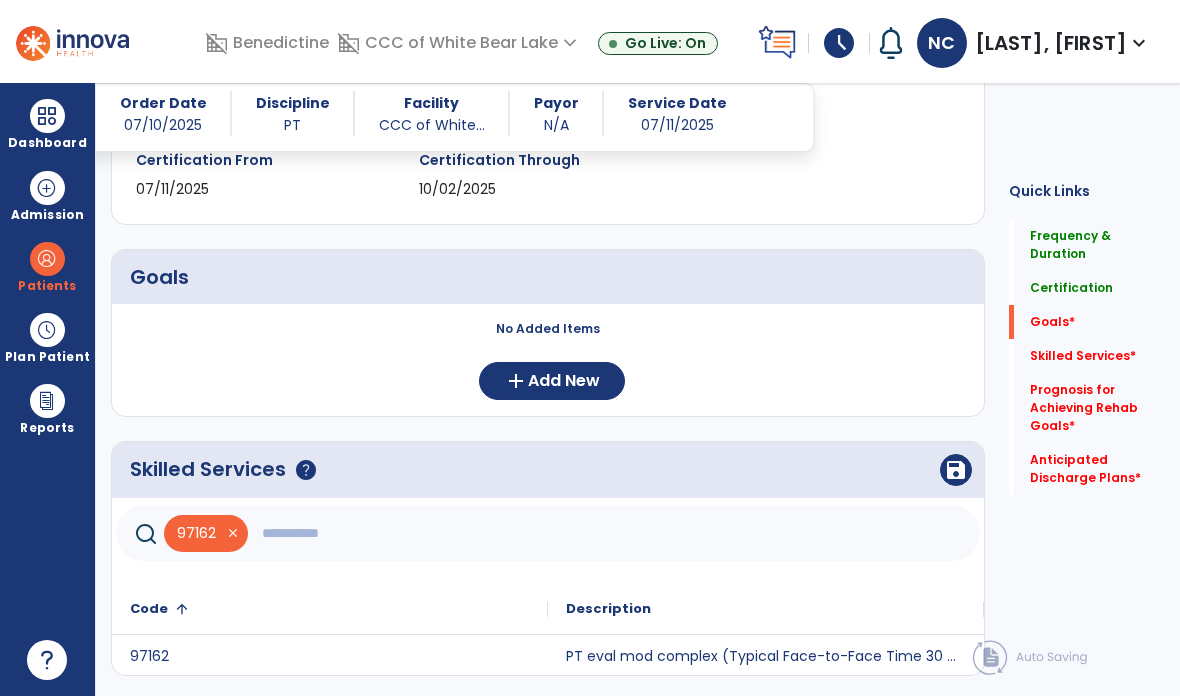 click 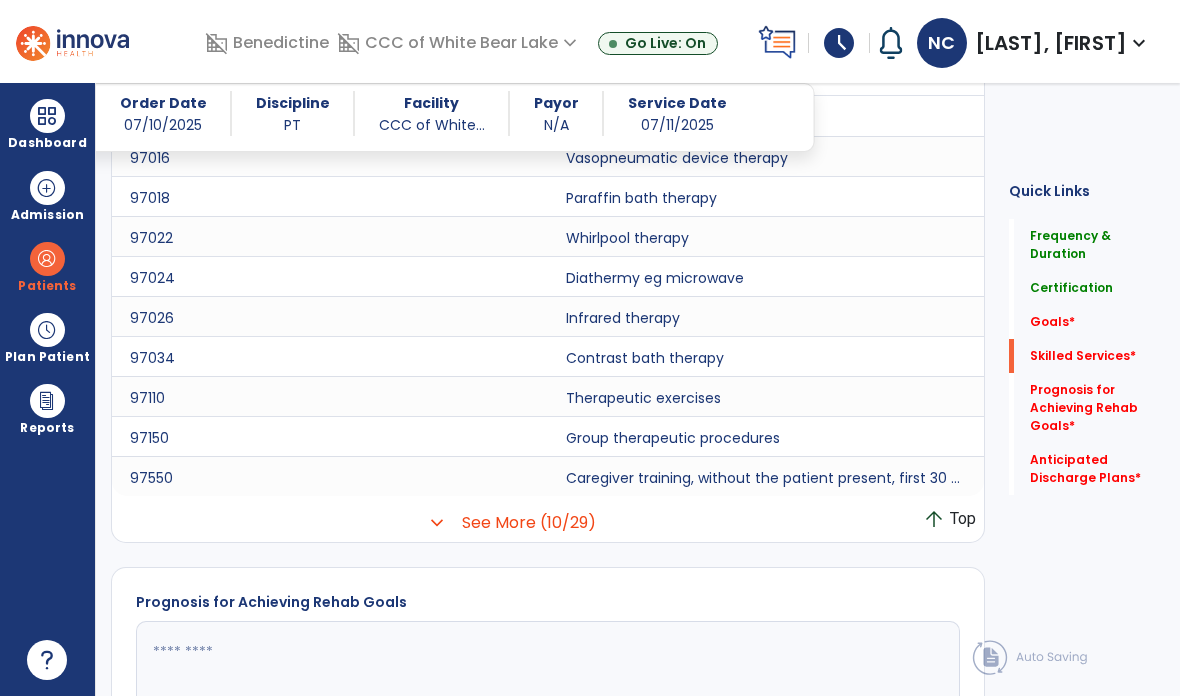 scroll, scrollTop: 962, scrollLeft: 0, axis: vertical 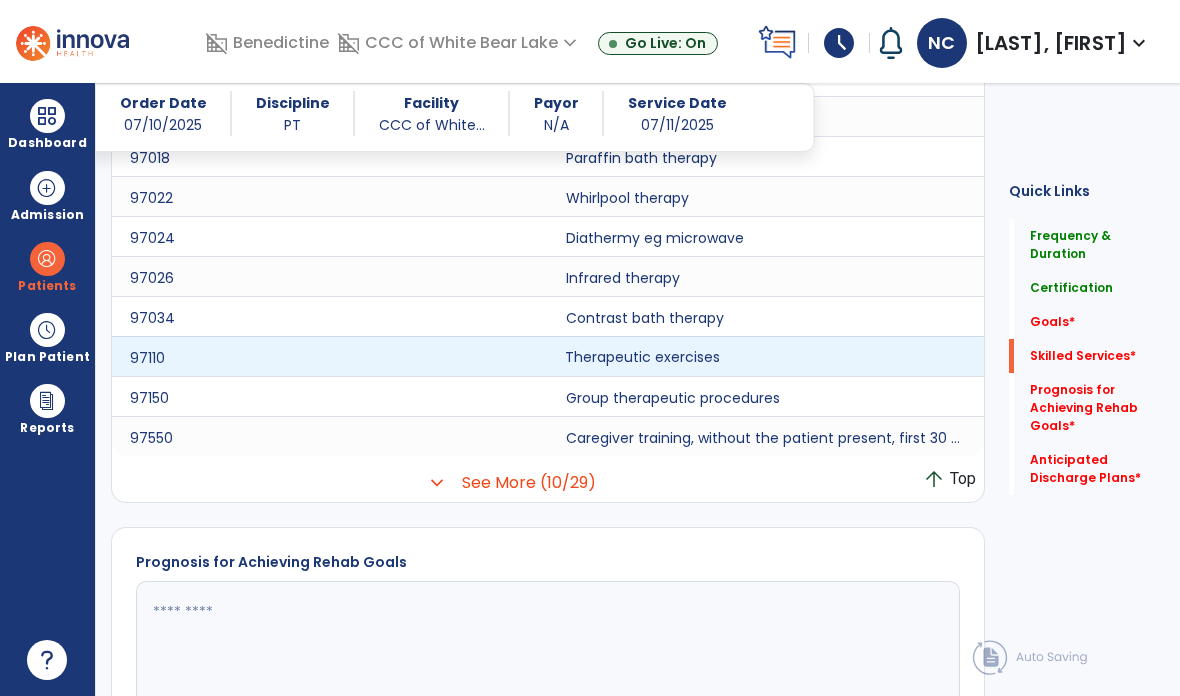 click on "Therapeutic exercises" 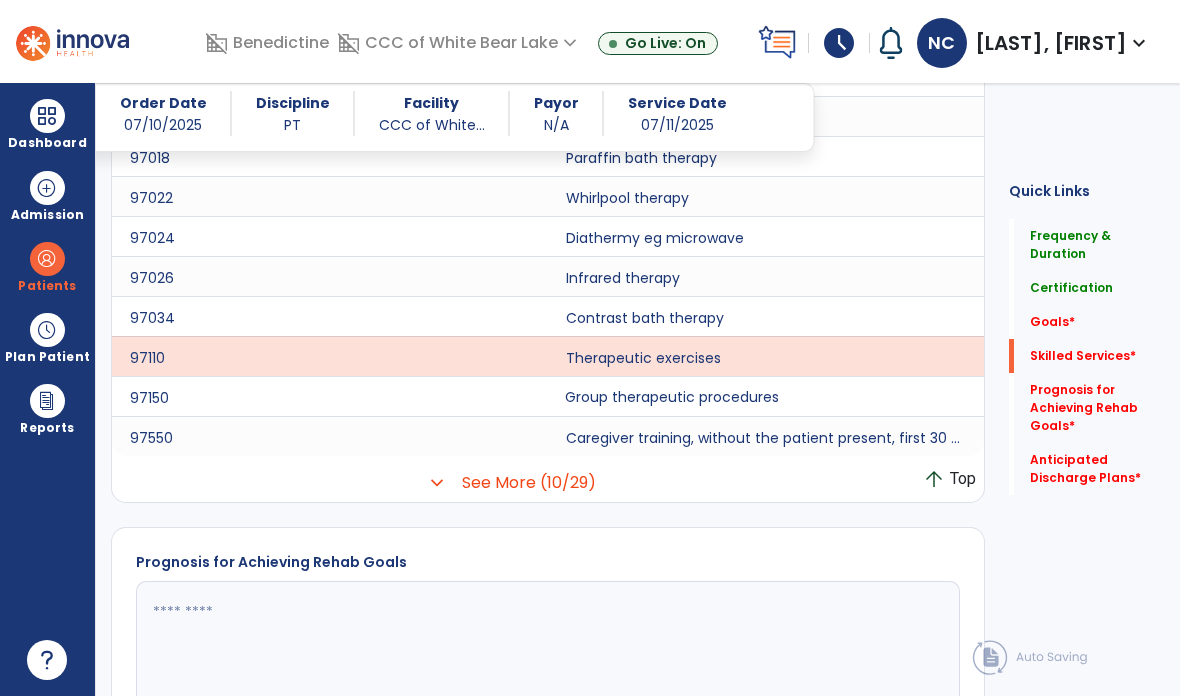 click on "Group therapeutic procedures" 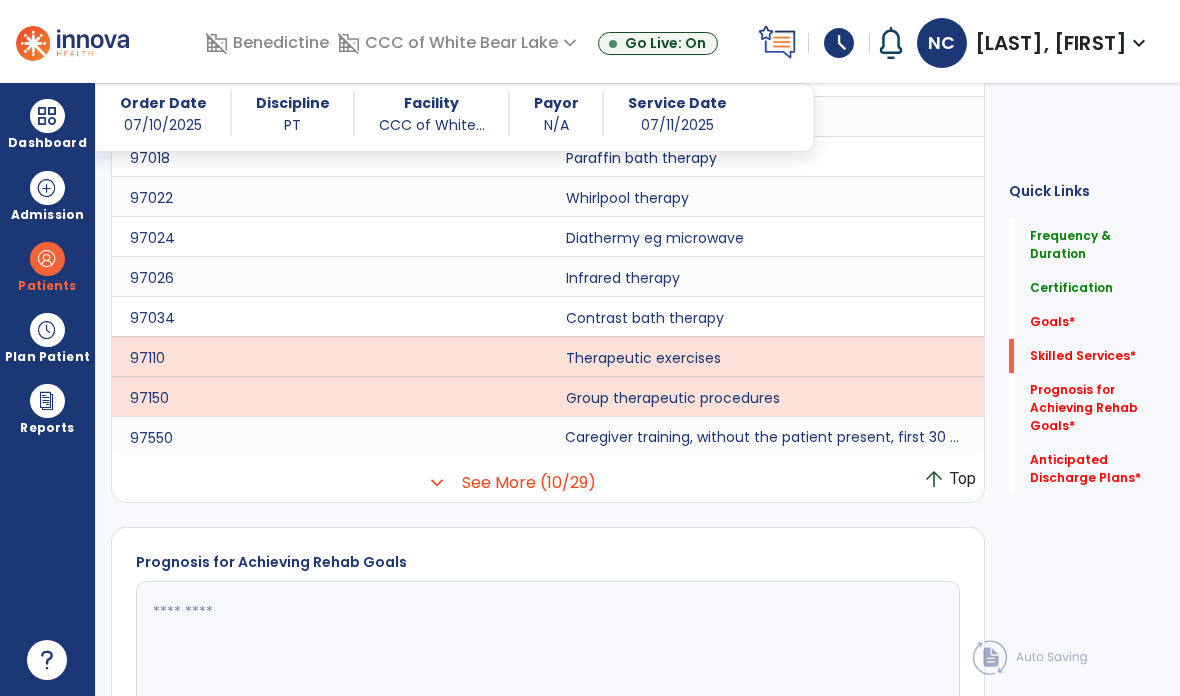click on "Caregiver training, without the patient present, first 30 minutes." 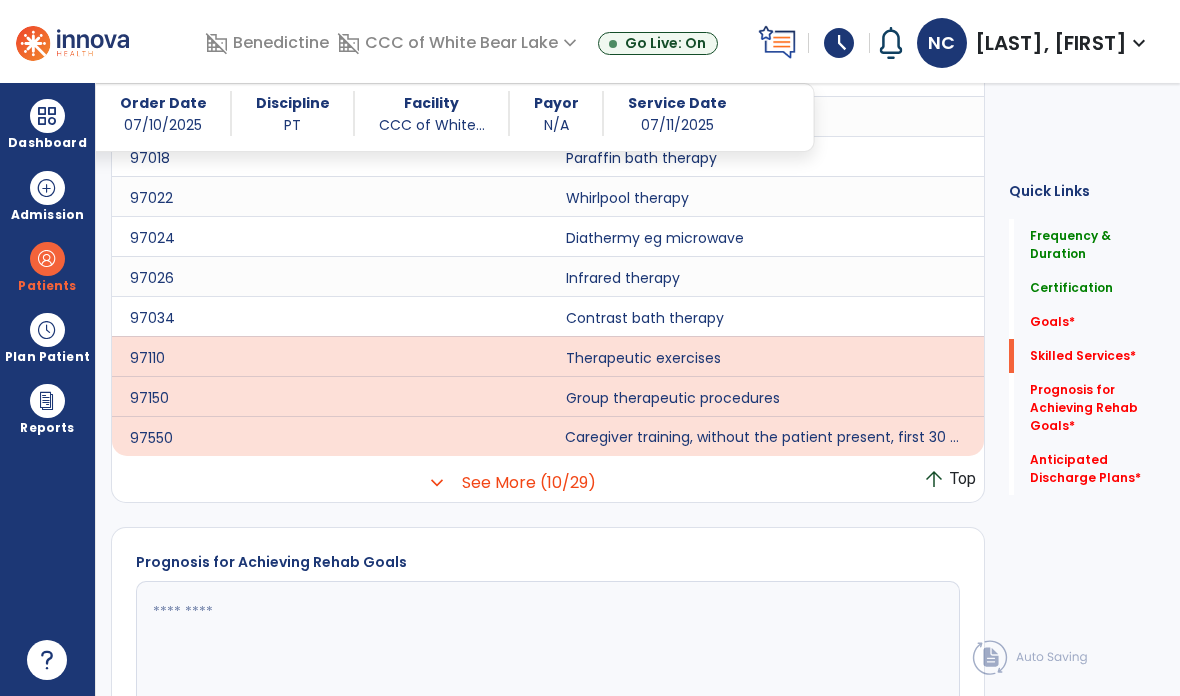 click on "See More (10/29)" 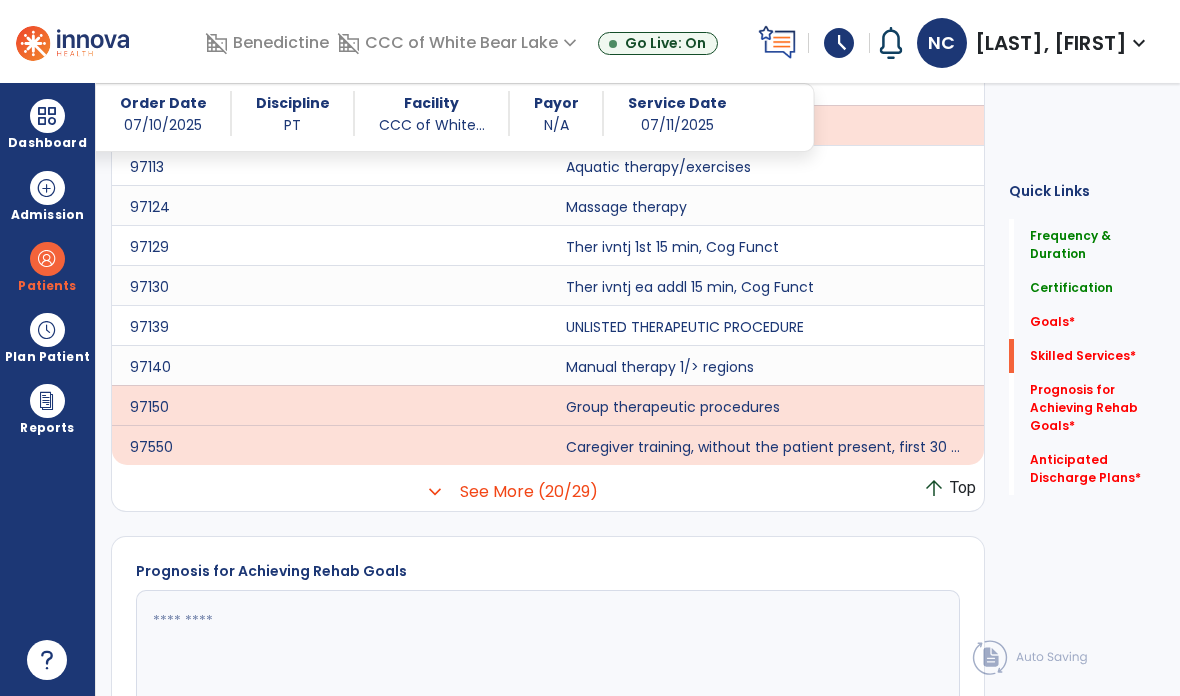 scroll, scrollTop: 1353, scrollLeft: 0, axis: vertical 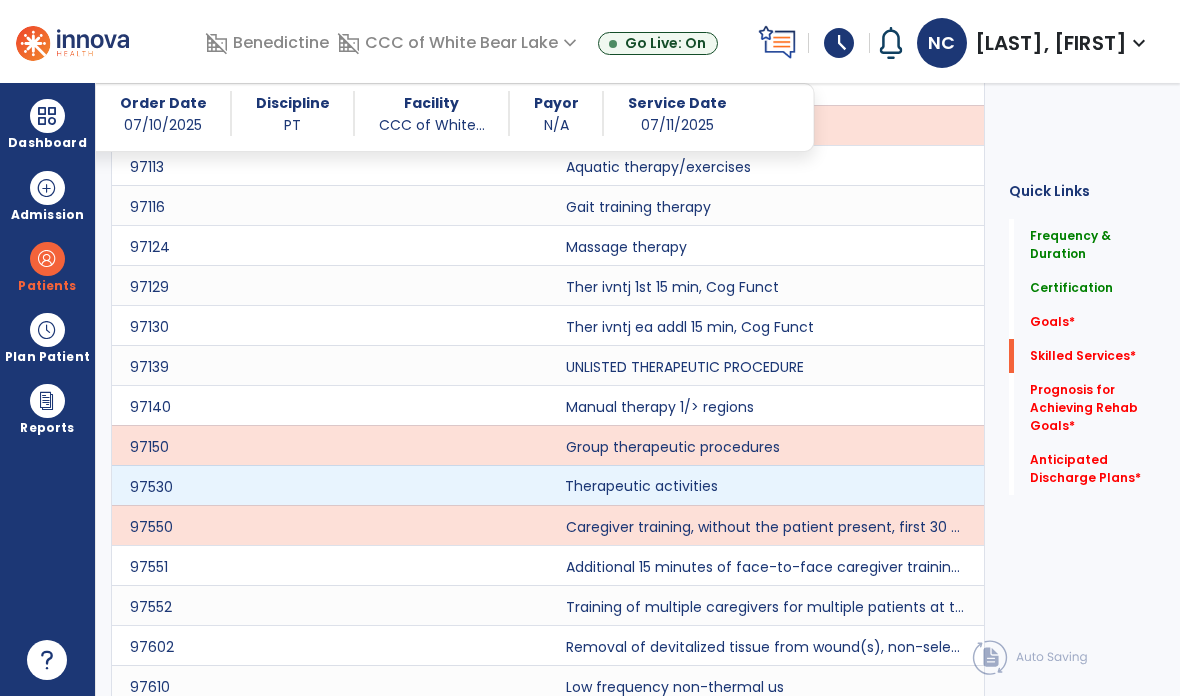 click on "Therapeutic activities" 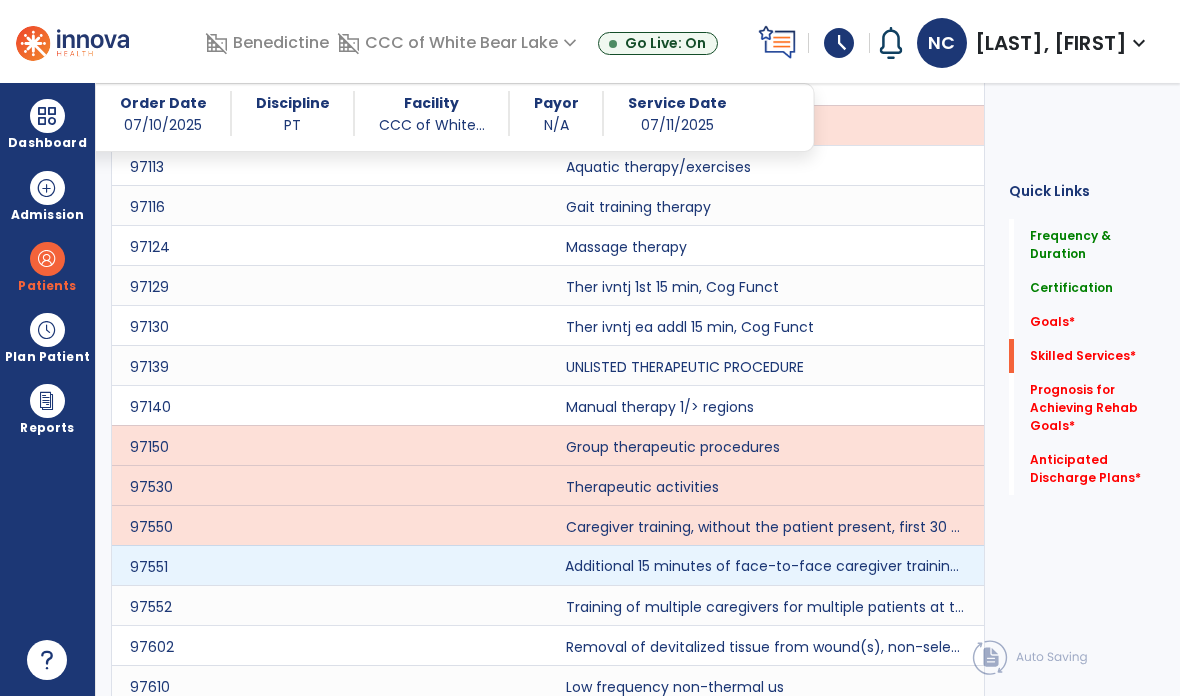 click on "Additional 15 minutes of face-to-face caregiver training, without the patient present, after 97550 is billed." 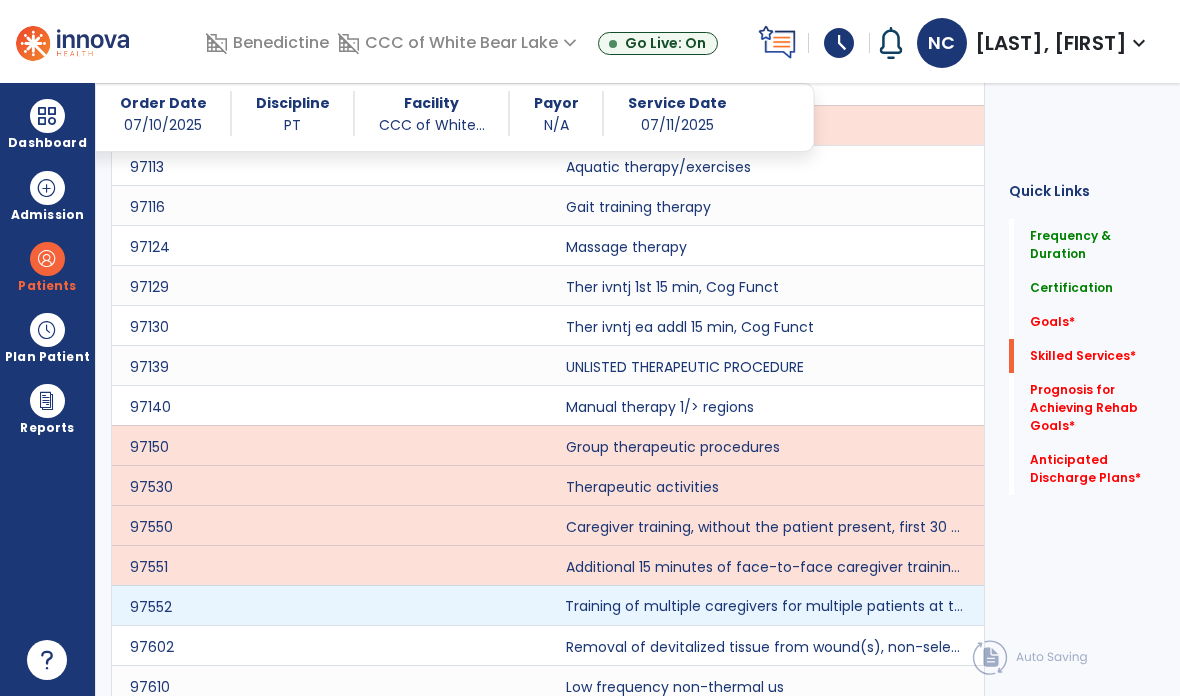 click on "Training of multiple caregivers for multiple patients at the same time." 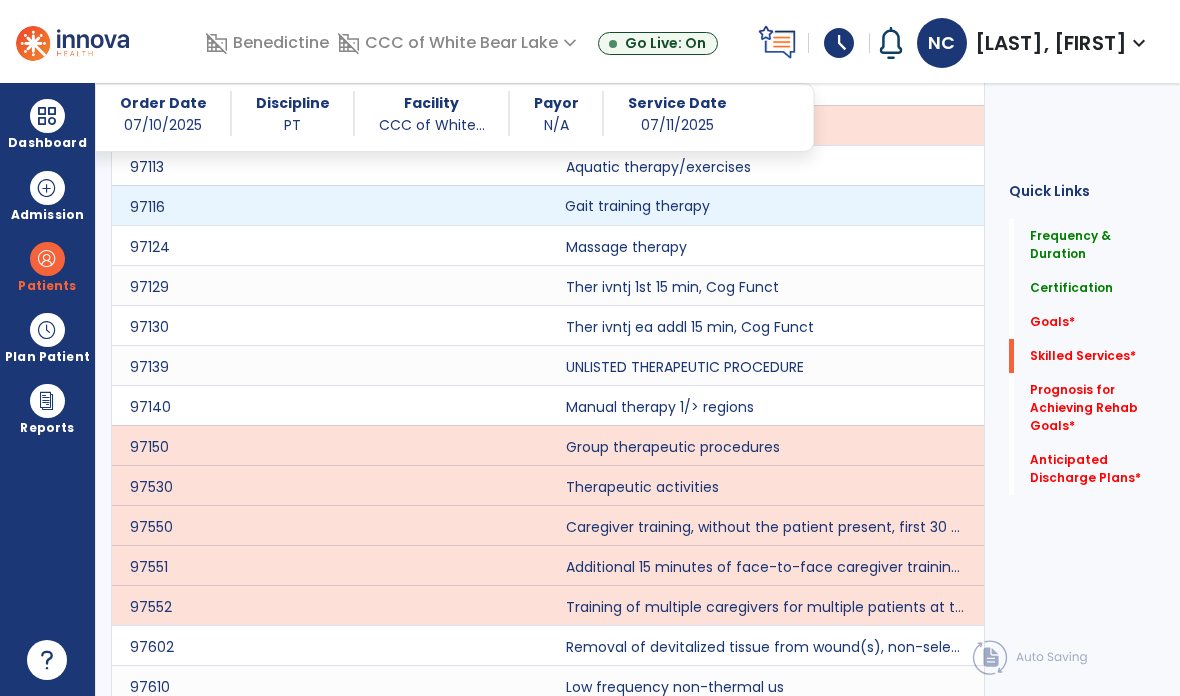 click on "Gait training therapy" 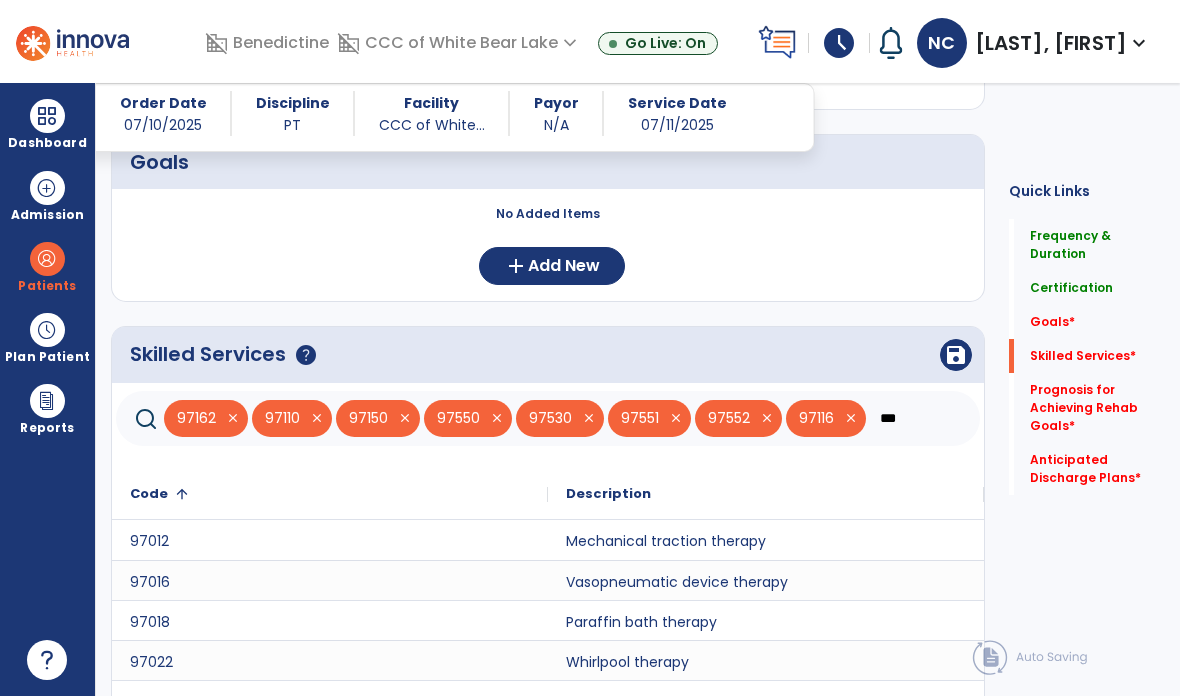 scroll, scrollTop: 498, scrollLeft: 0, axis: vertical 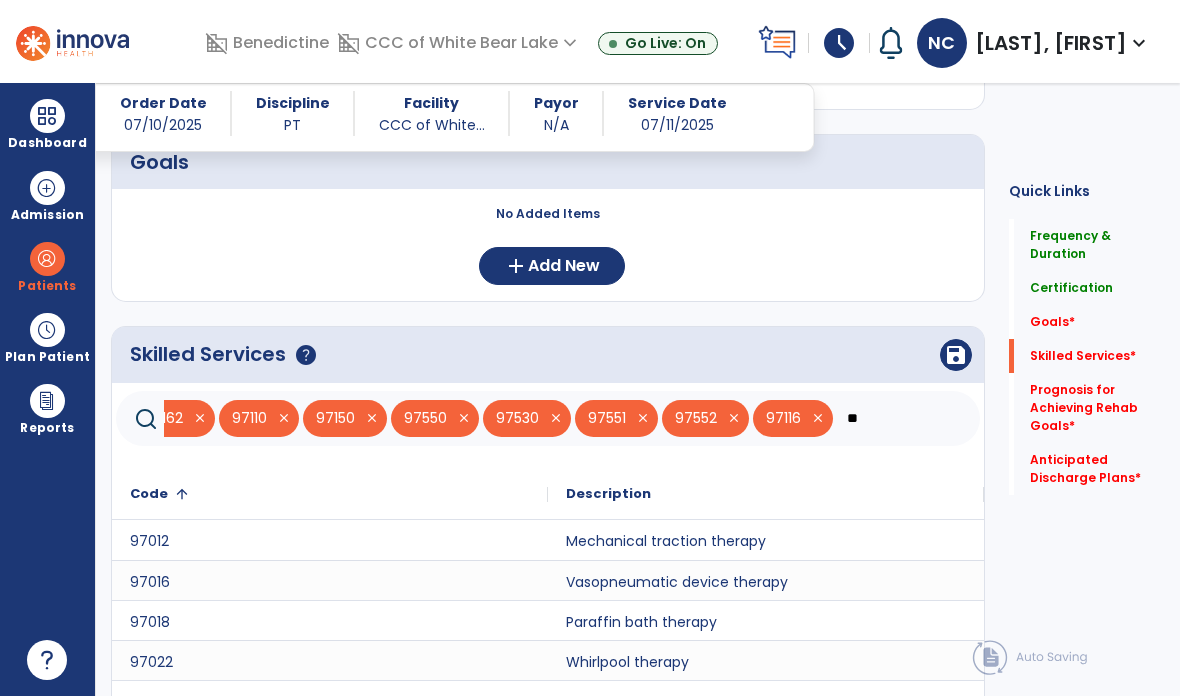 type on "*" 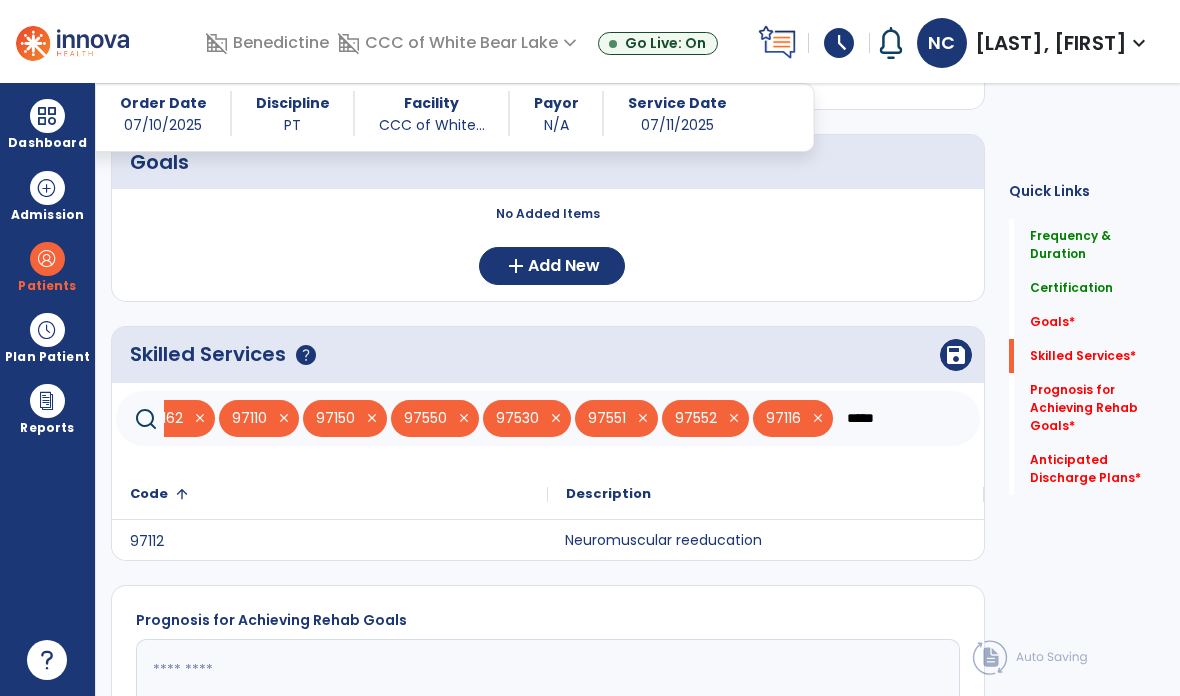 type on "*****" 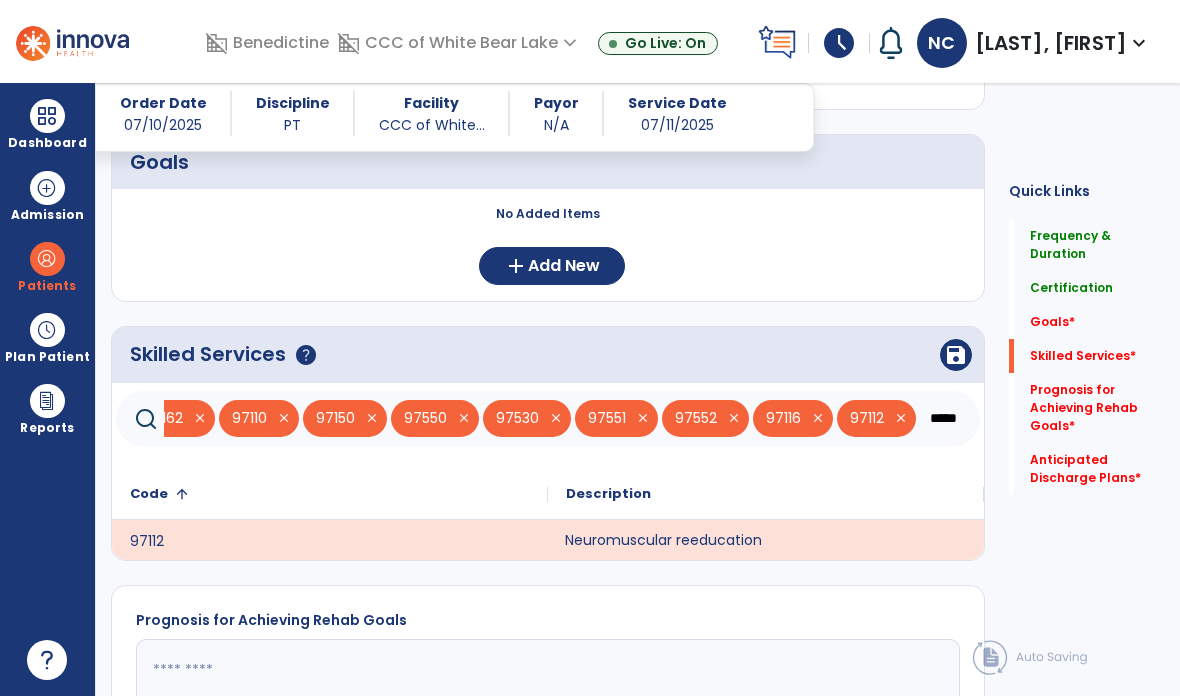 click on "save" 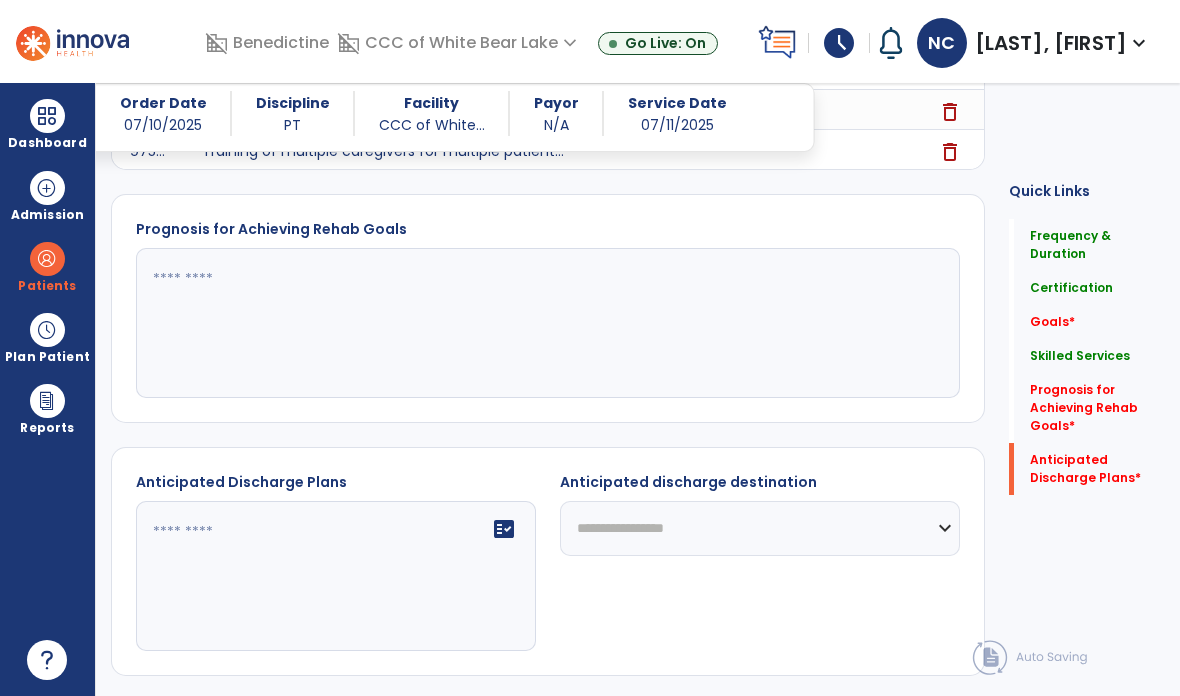 scroll, scrollTop: 1119, scrollLeft: 0, axis: vertical 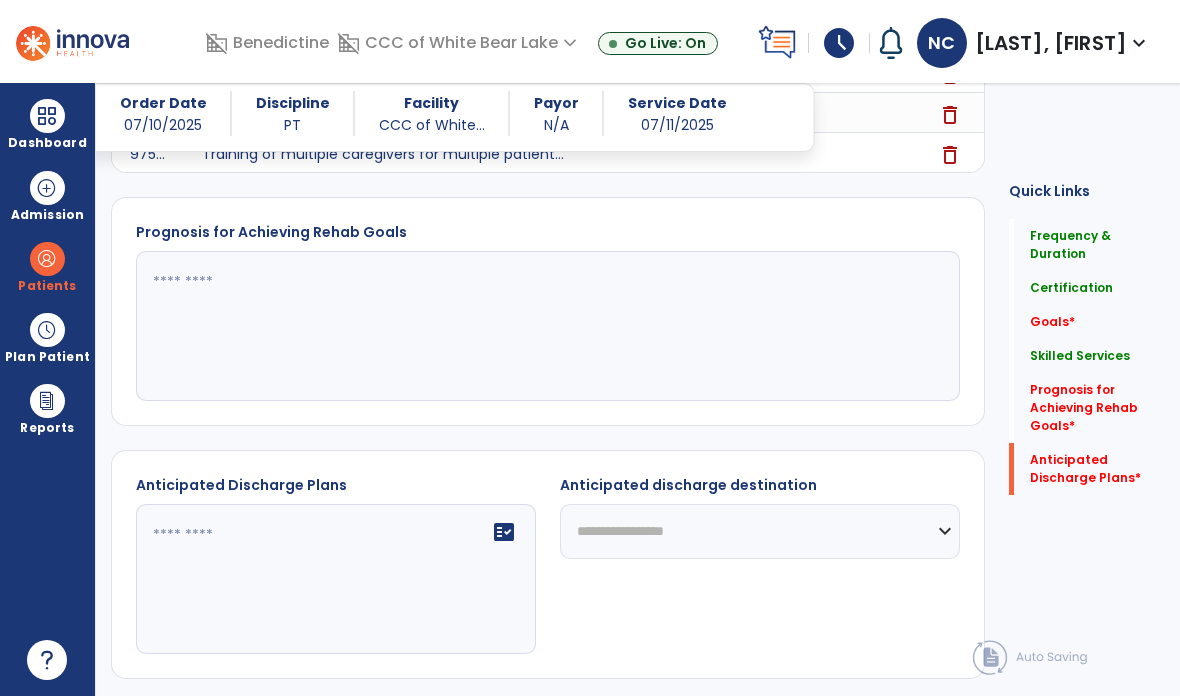 click 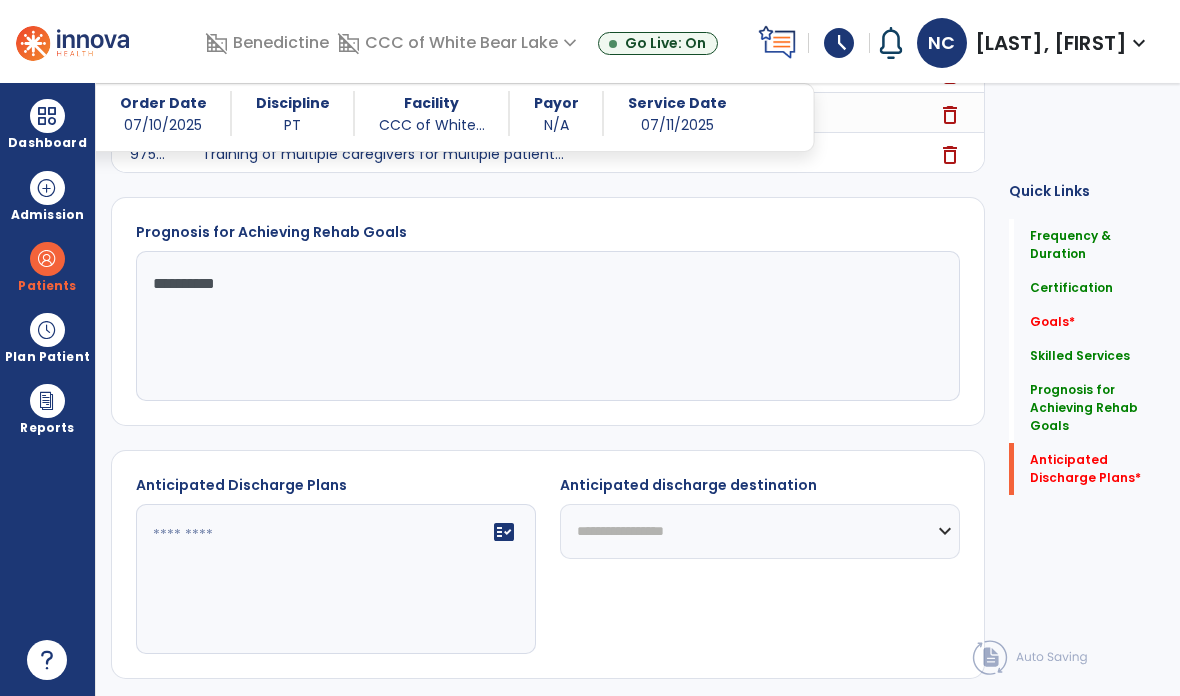 click on "*********" 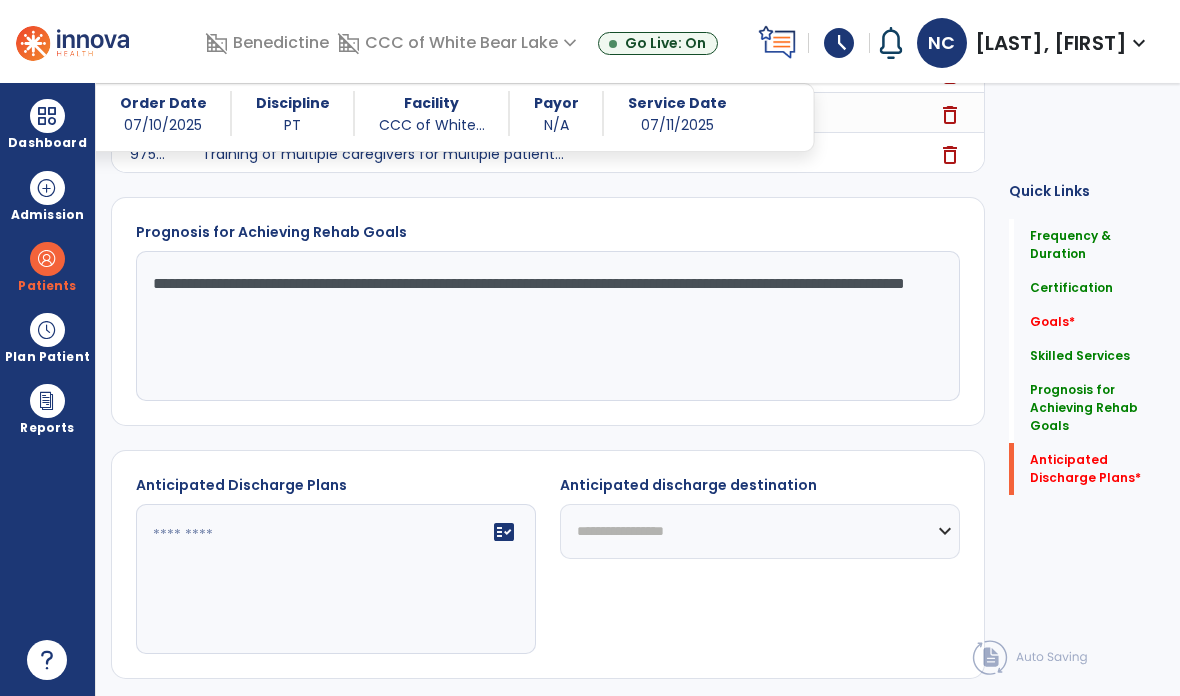 type on "**********" 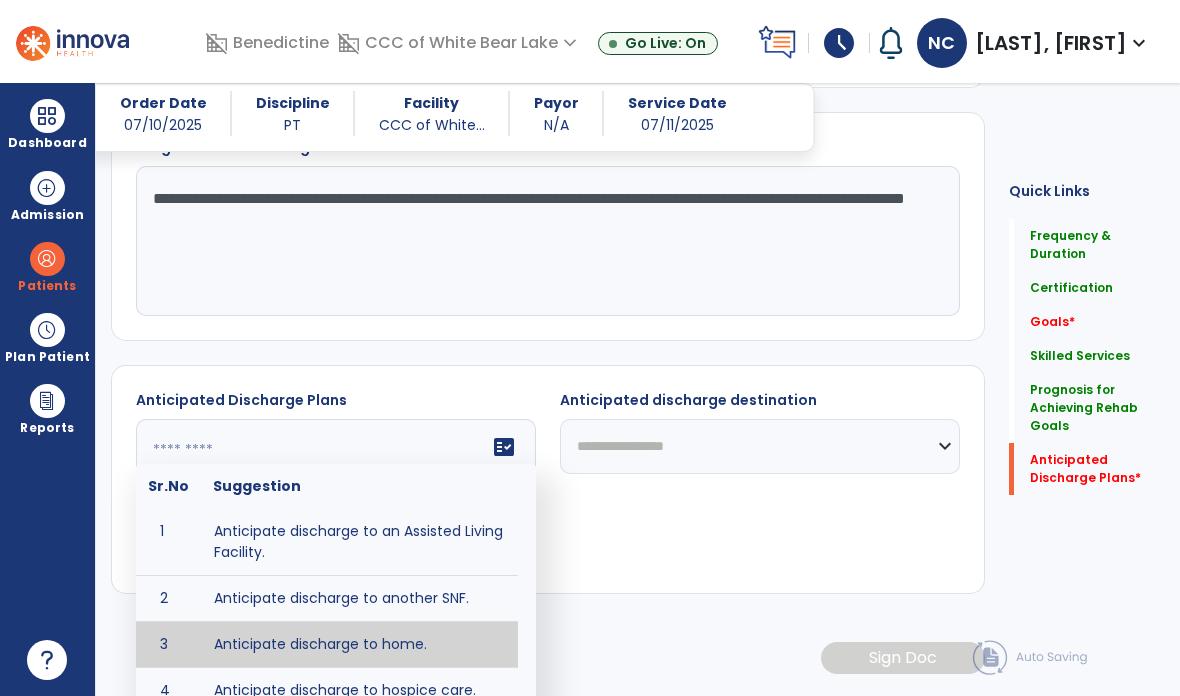 type on "**********" 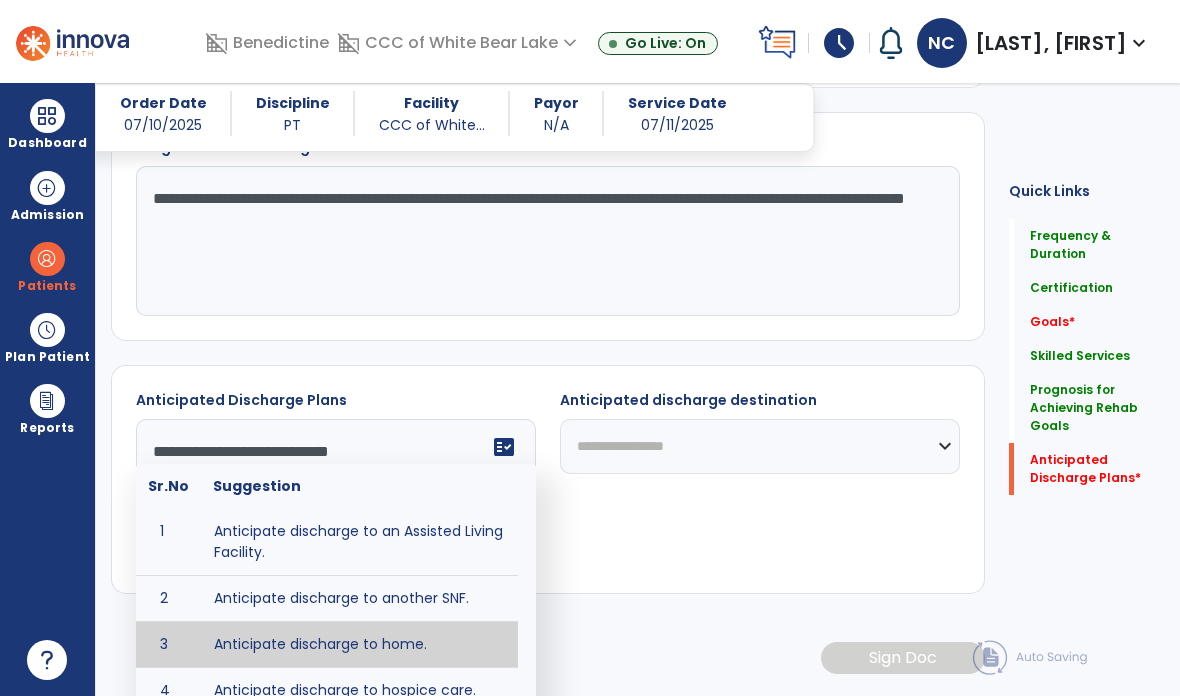 scroll, scrollTop: 1119, scrollLeft: 0, axis: vertical 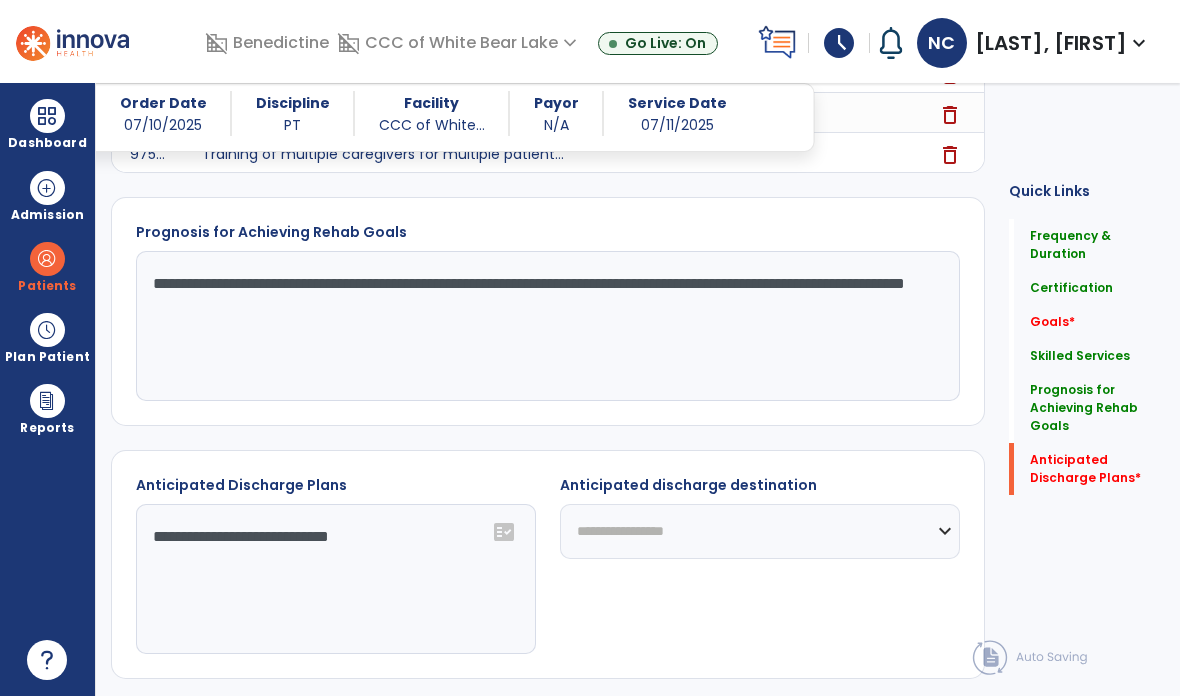 click on "**********" 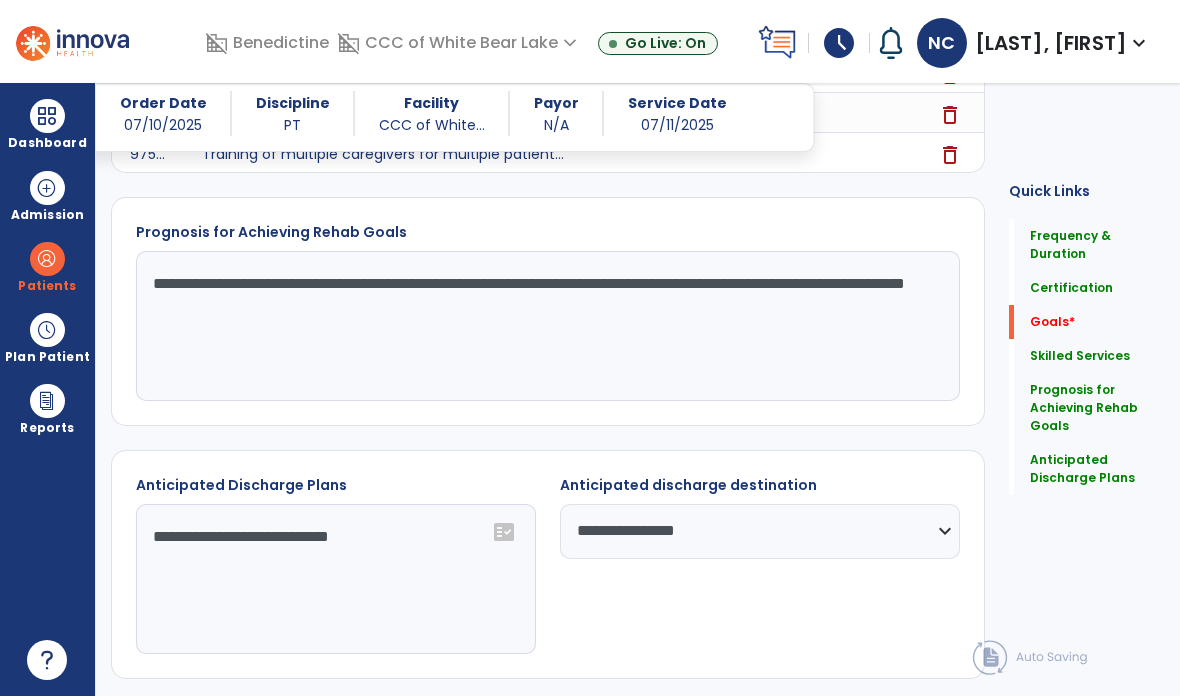 click on "Goals   *" 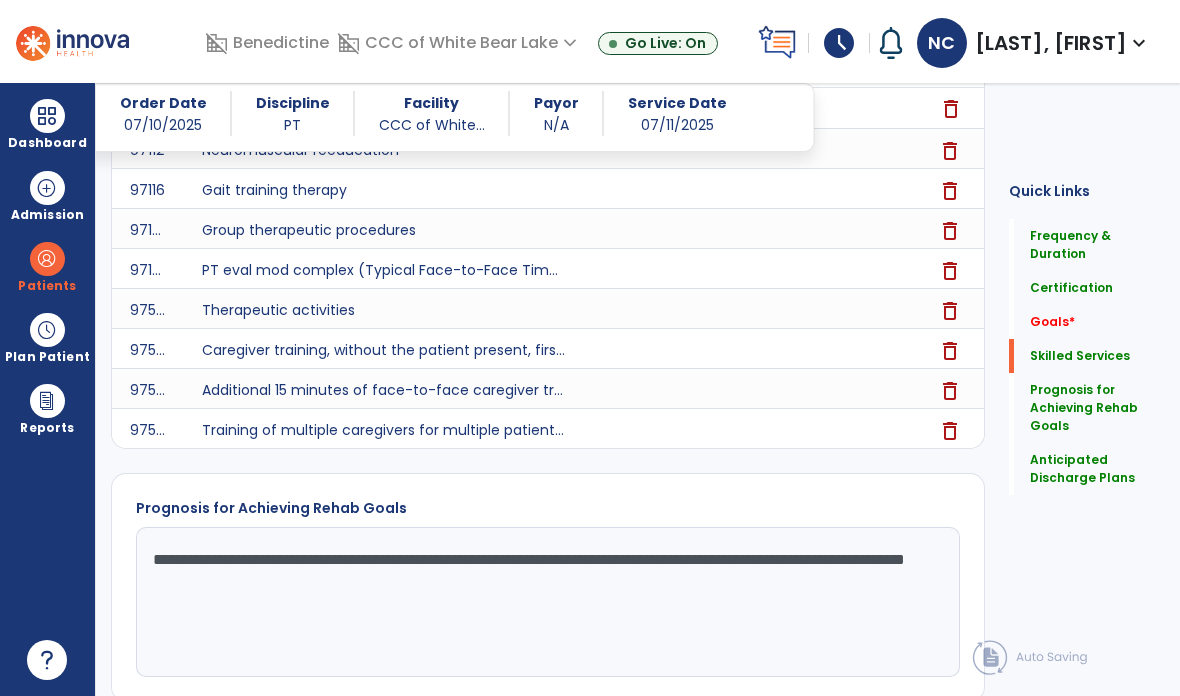 scroll, scrollTop: 288, scrollLeft: 0, axis: vertical 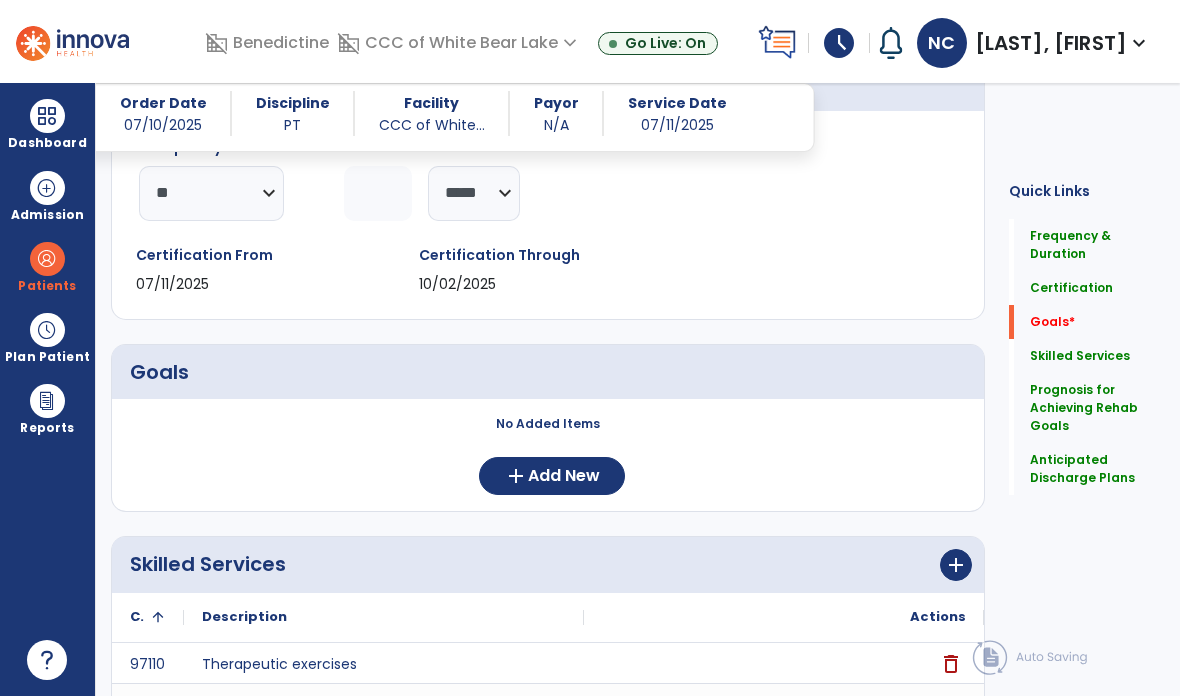 click on "Add New" at bounding box center (564, 476) 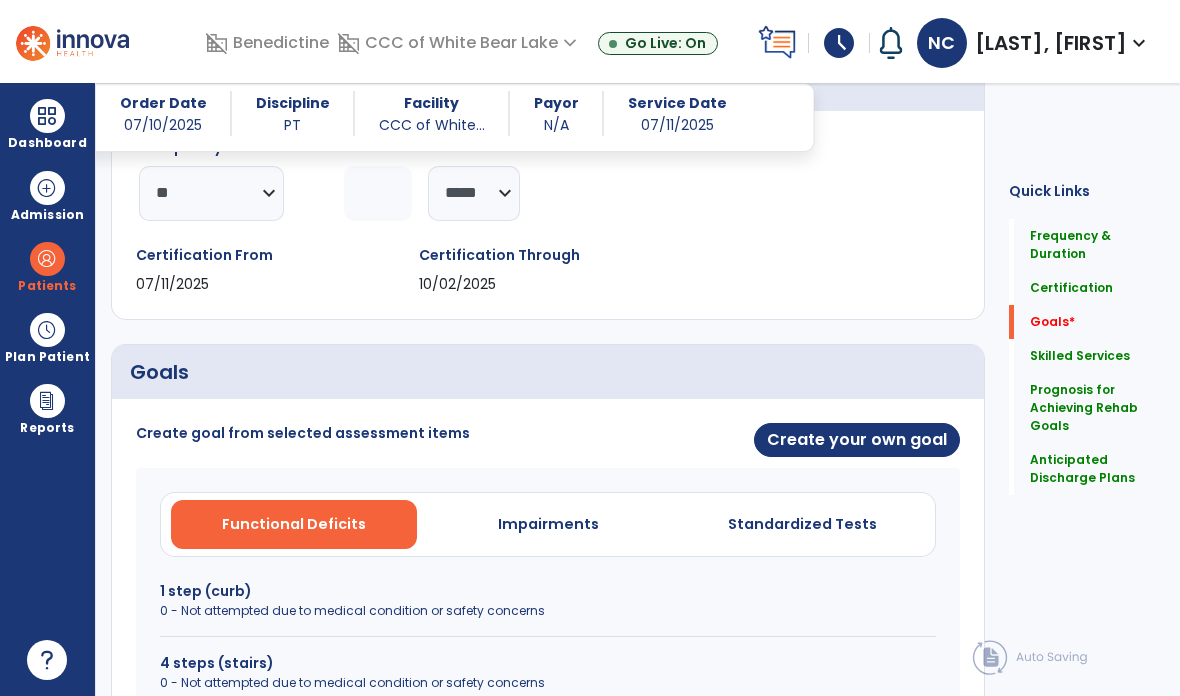 click on "Create your own goal" at bounding box center (857, 440) 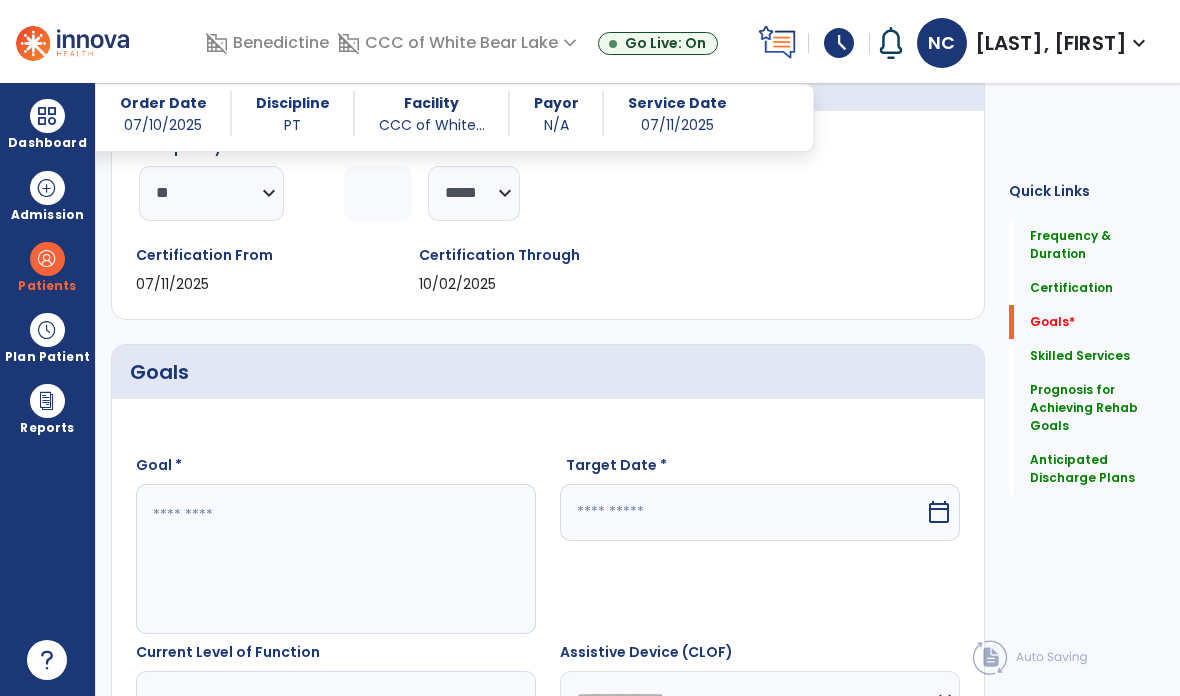 click at bounding box center (336, 559) 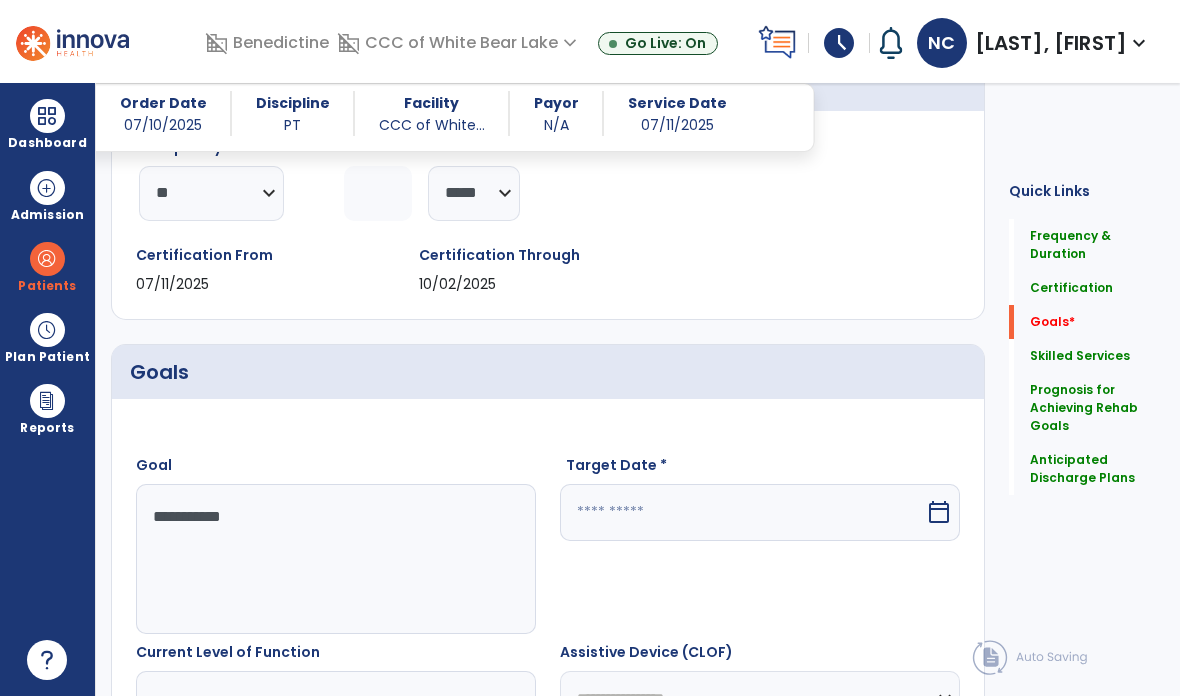 type on "**********" 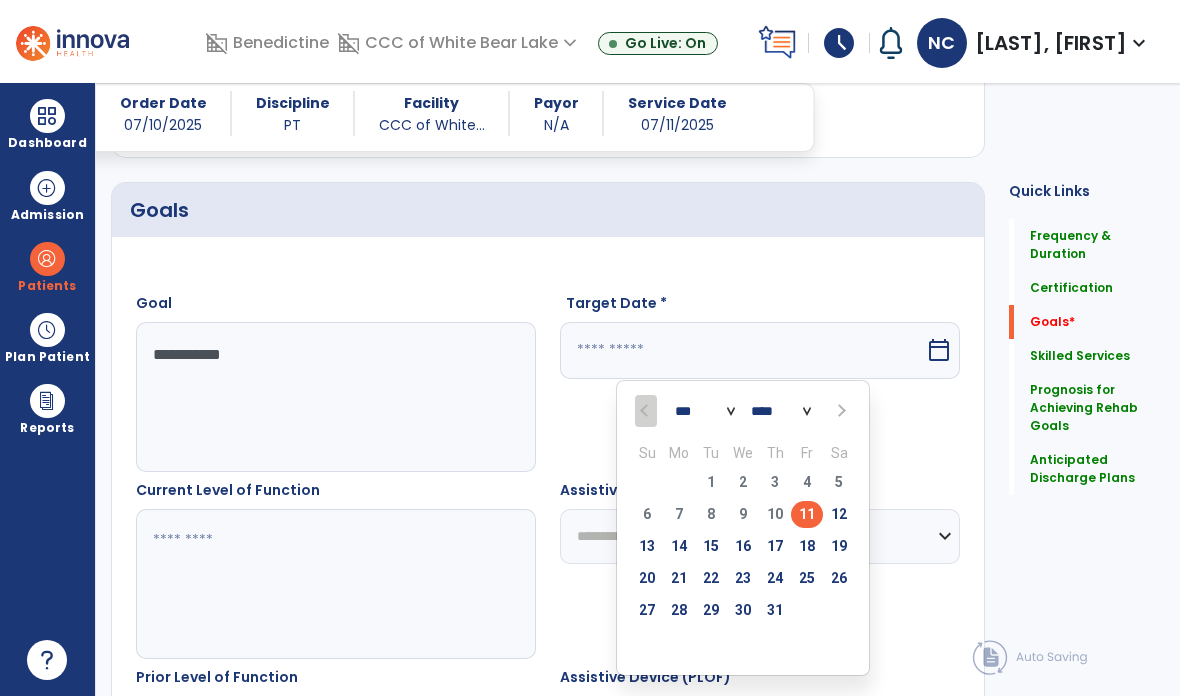 scroll, scrollTop: 450, scrollLeft: 0, axis: vertical 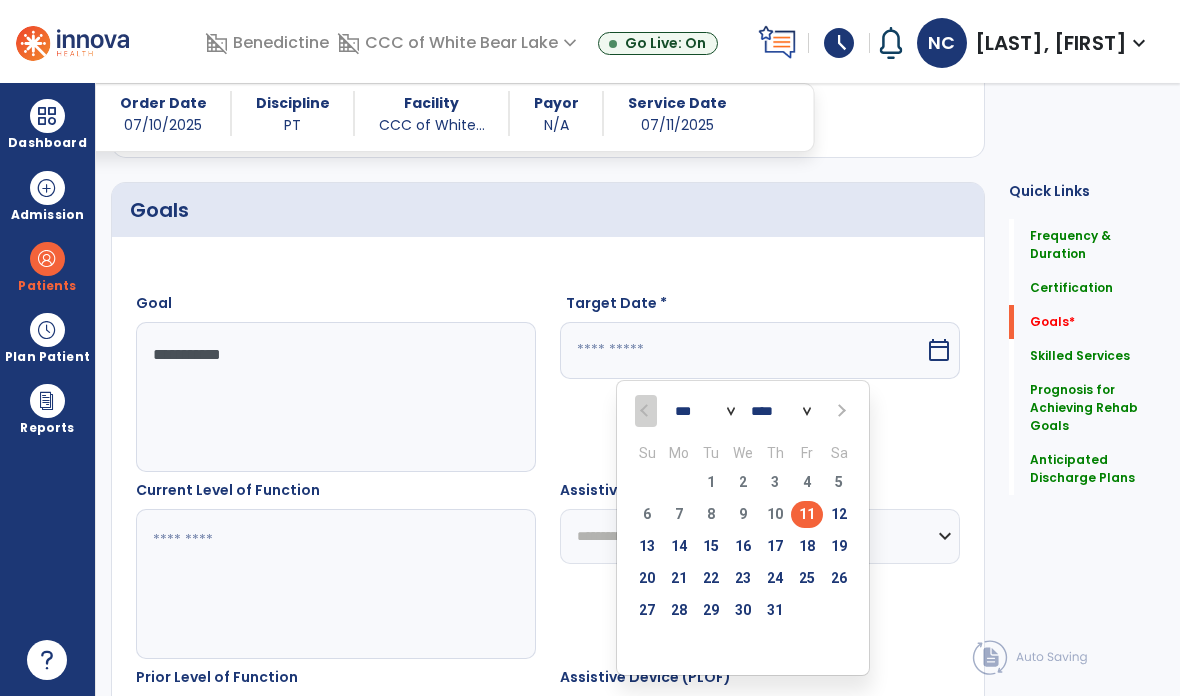 click at bounding box center (839, 410) 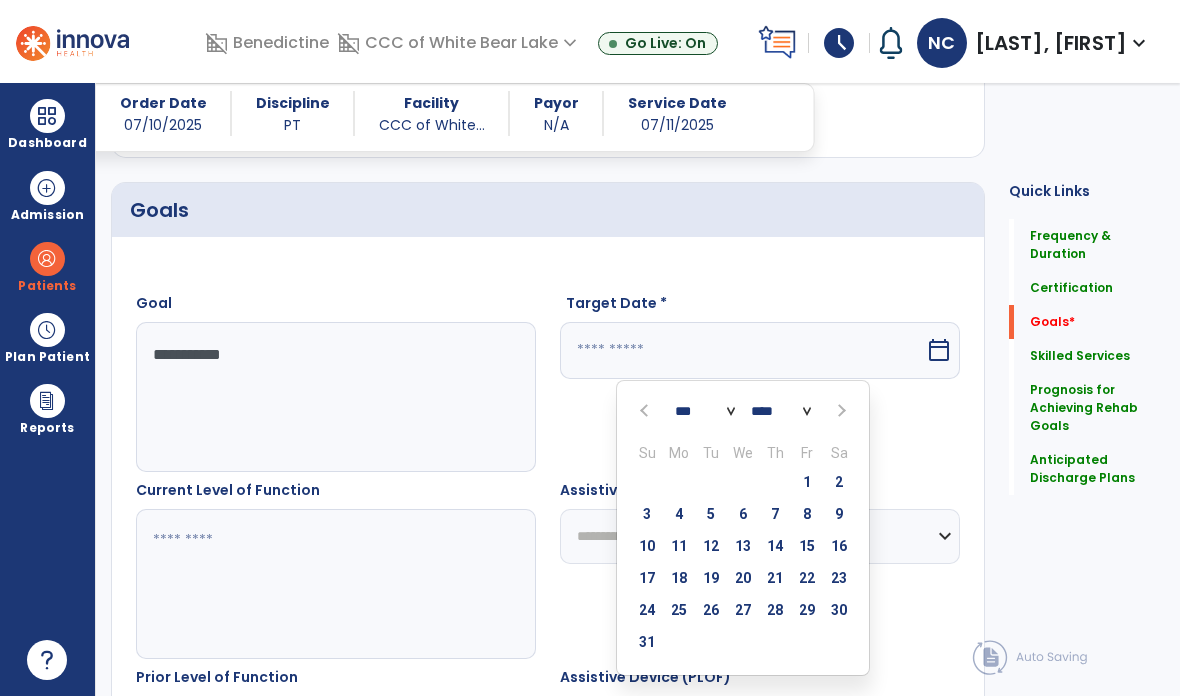 click at bounding box center [840, 411] 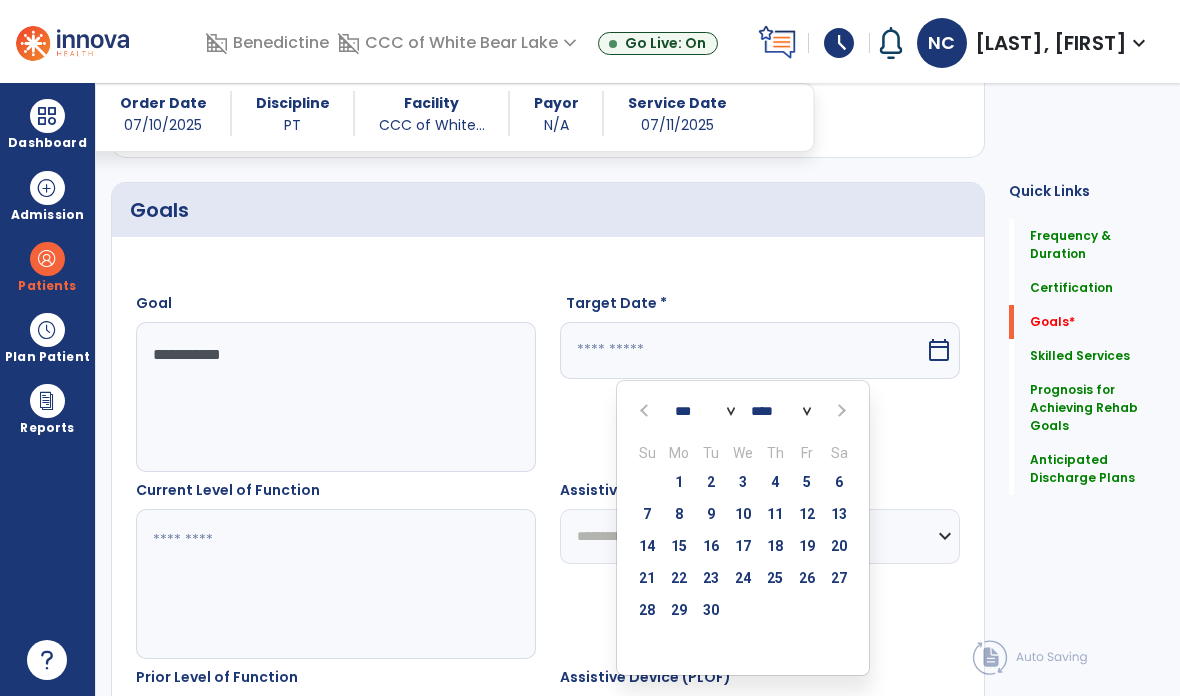 click at bounding box center [840, 411] 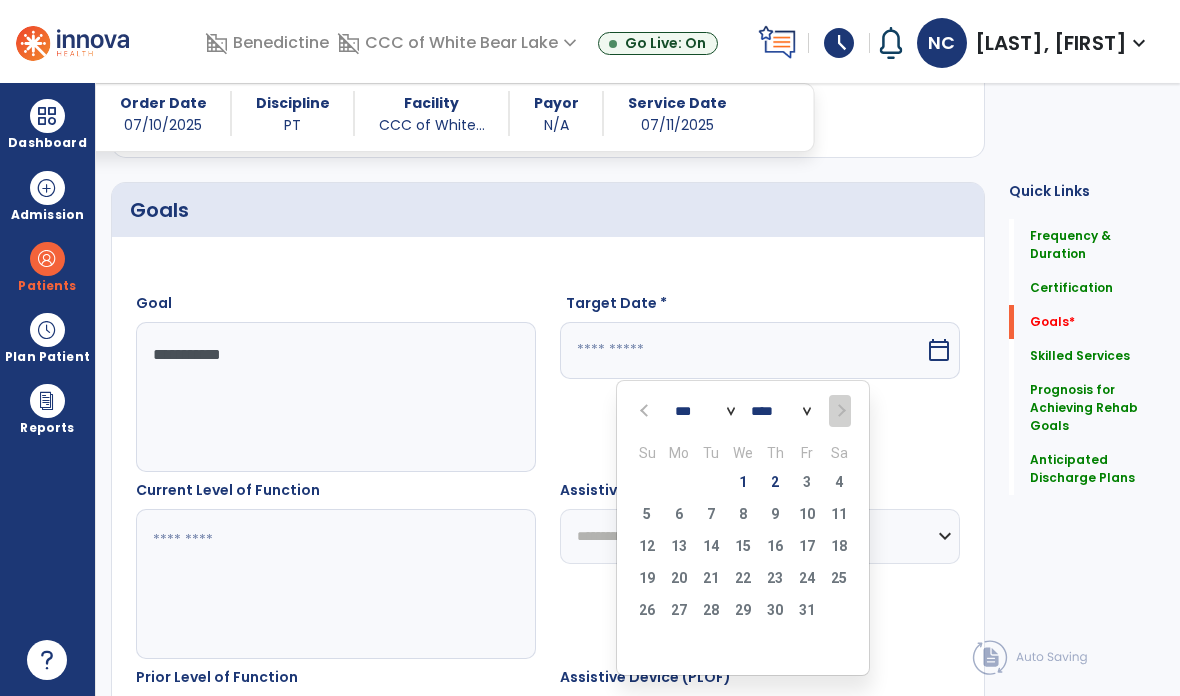 click on "2" at bounding box center [775, 482] 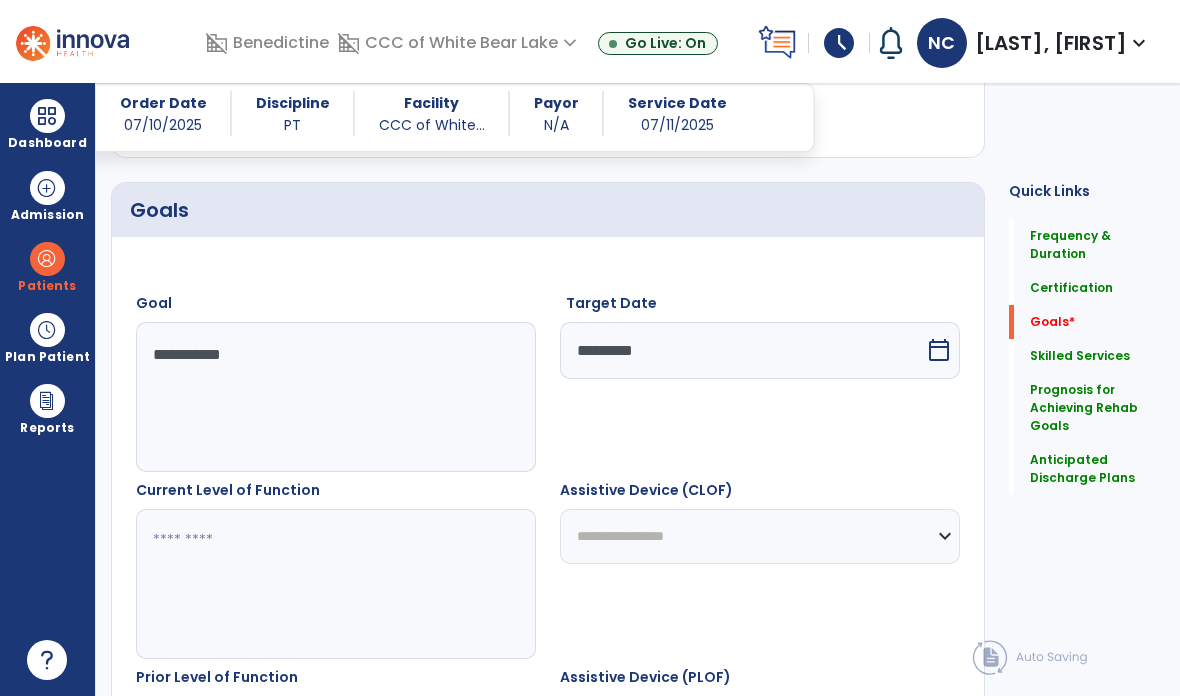 click at bounding box center (336, 584) 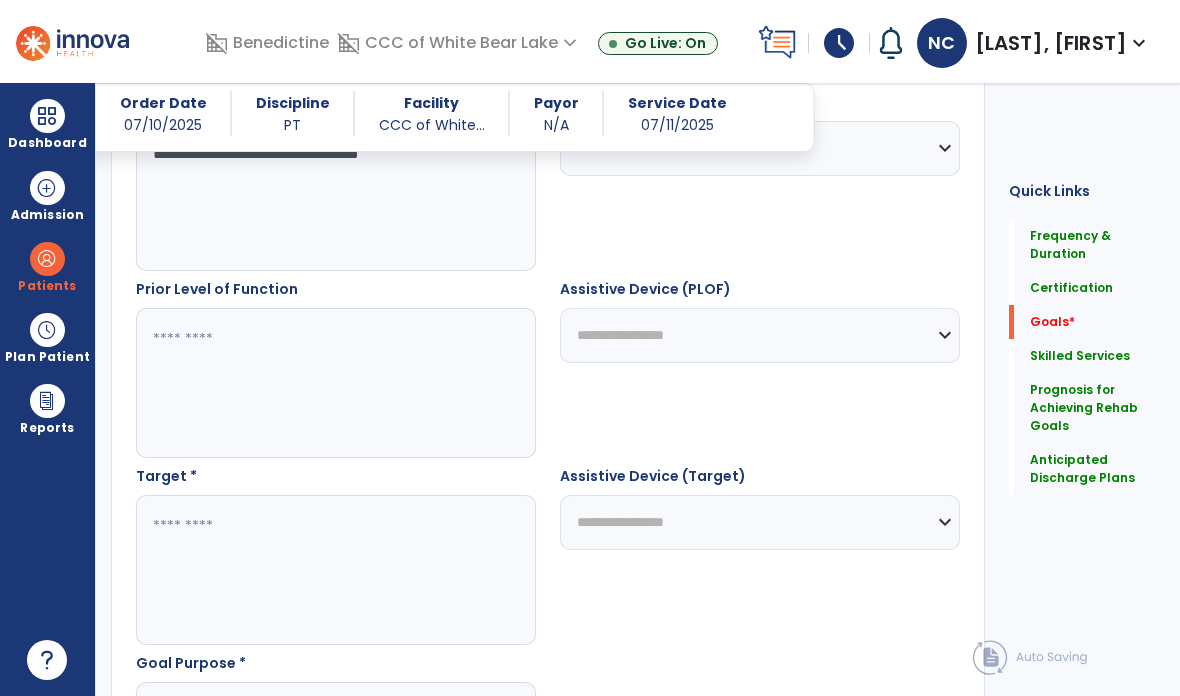 scroll, scrollTop: 846, scrollLeft: 0, axis: vertical 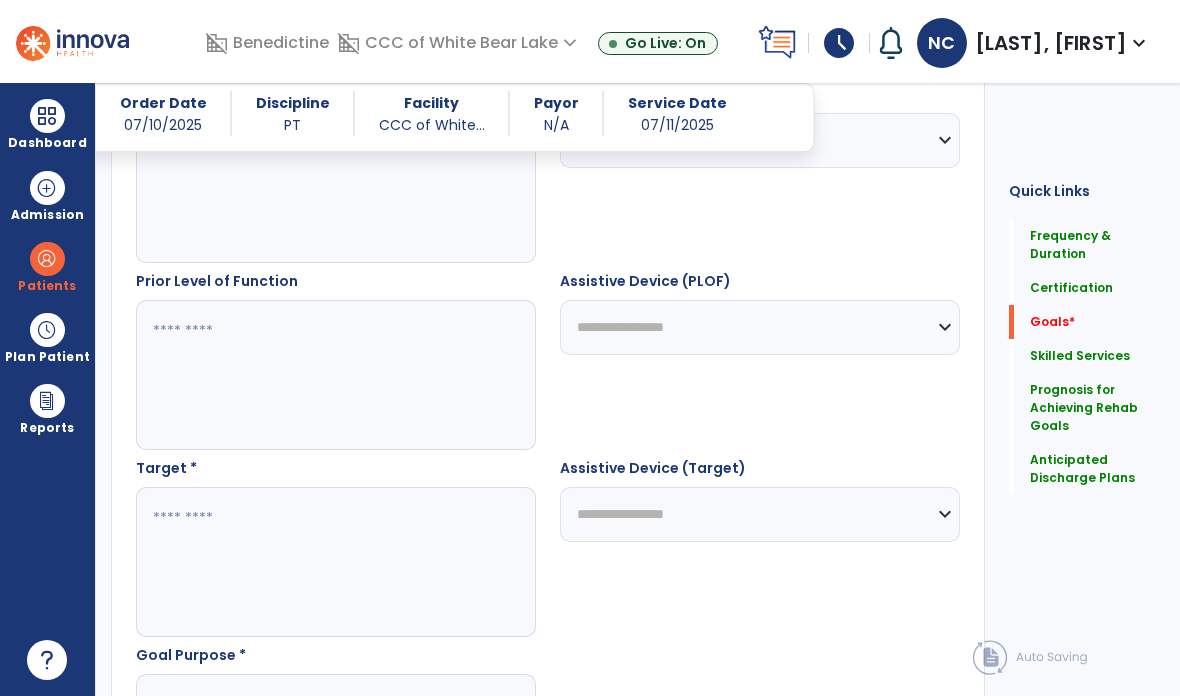 type on "**********" 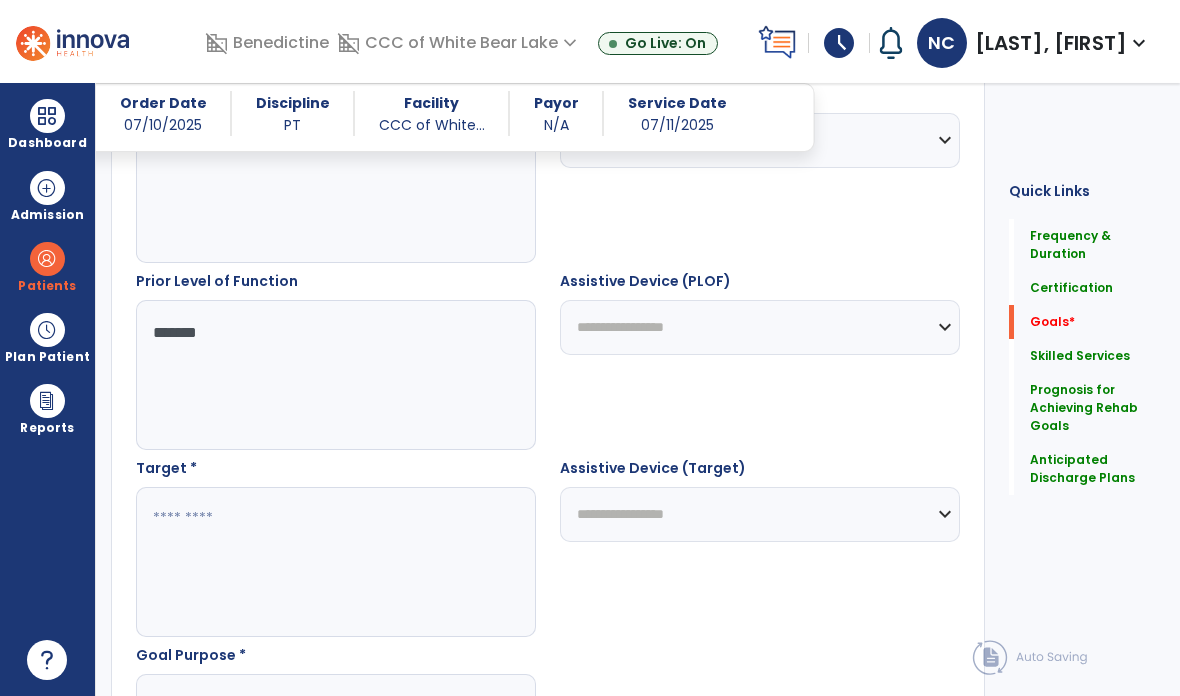 type on "*******" 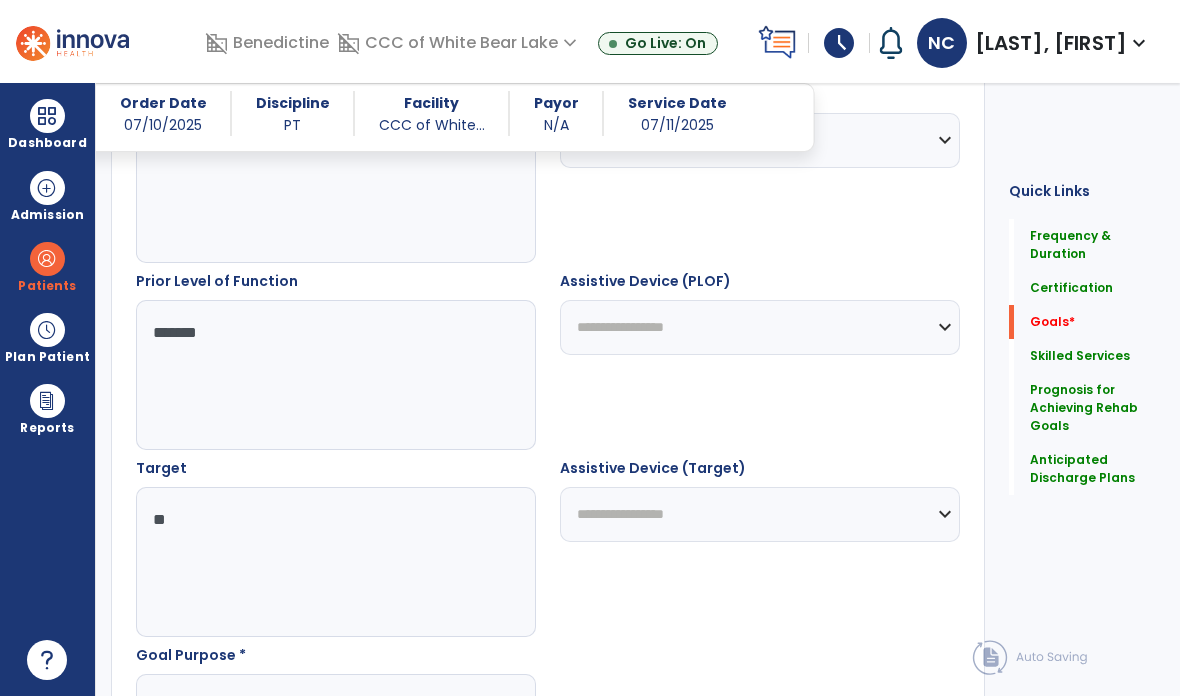 type on "*" 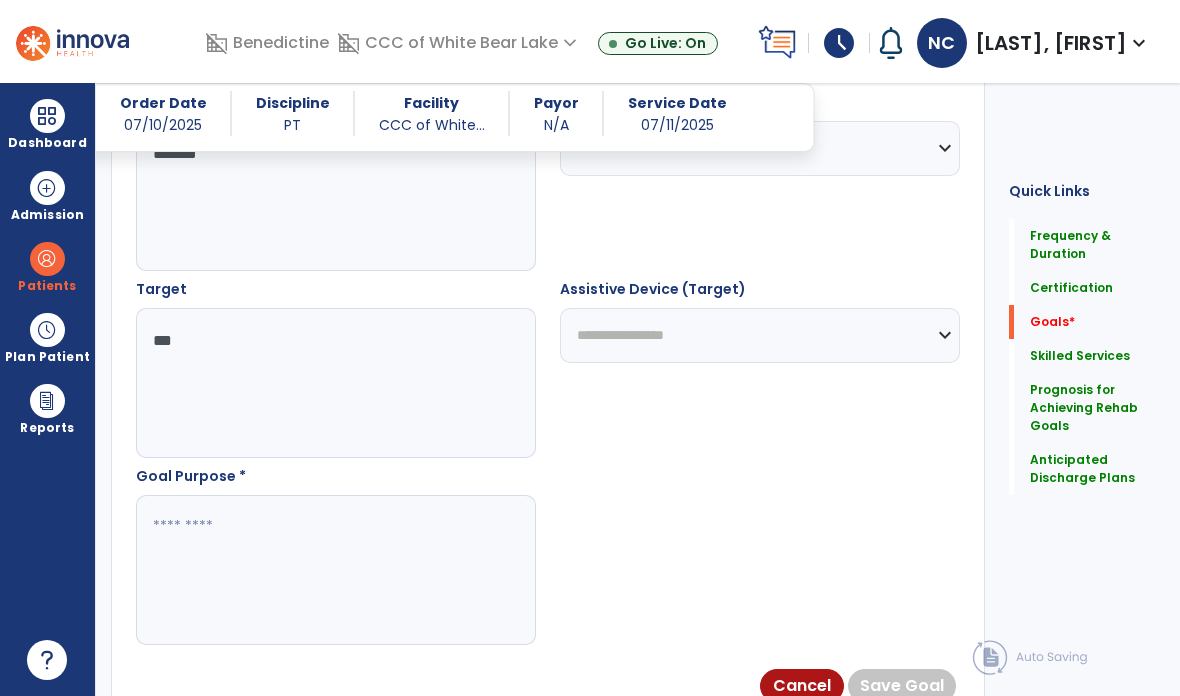 scroll, scrollTop: 1025, scrollLeft: 0, axis: vertical 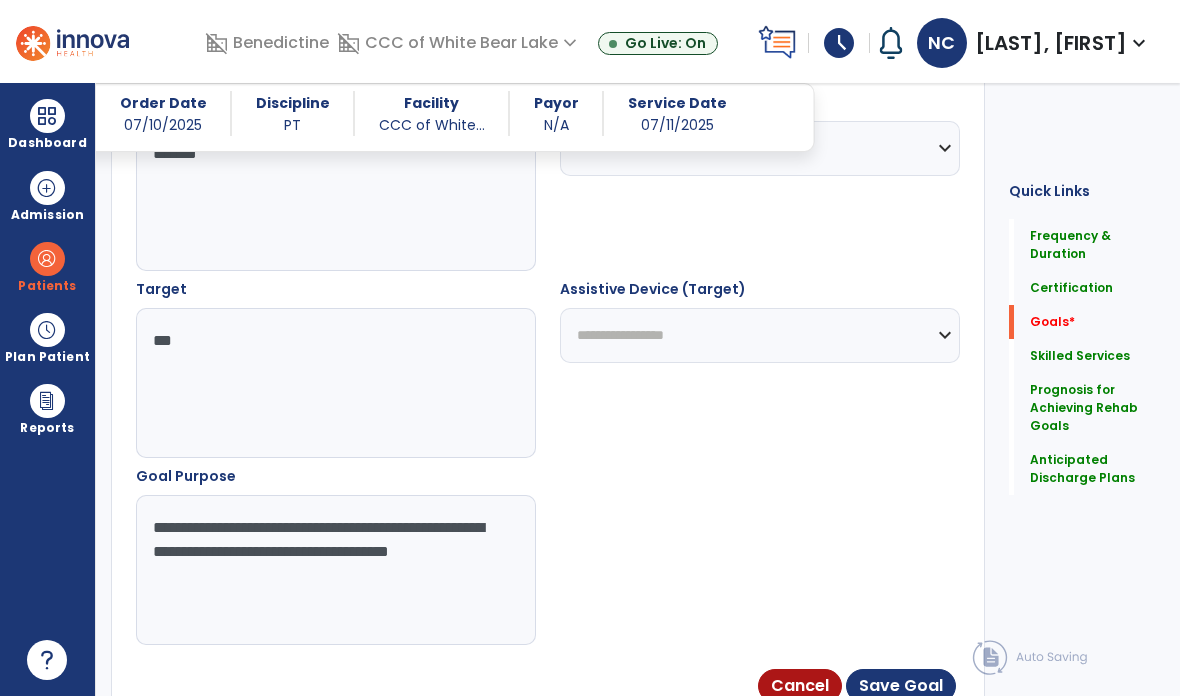 type on "**********" 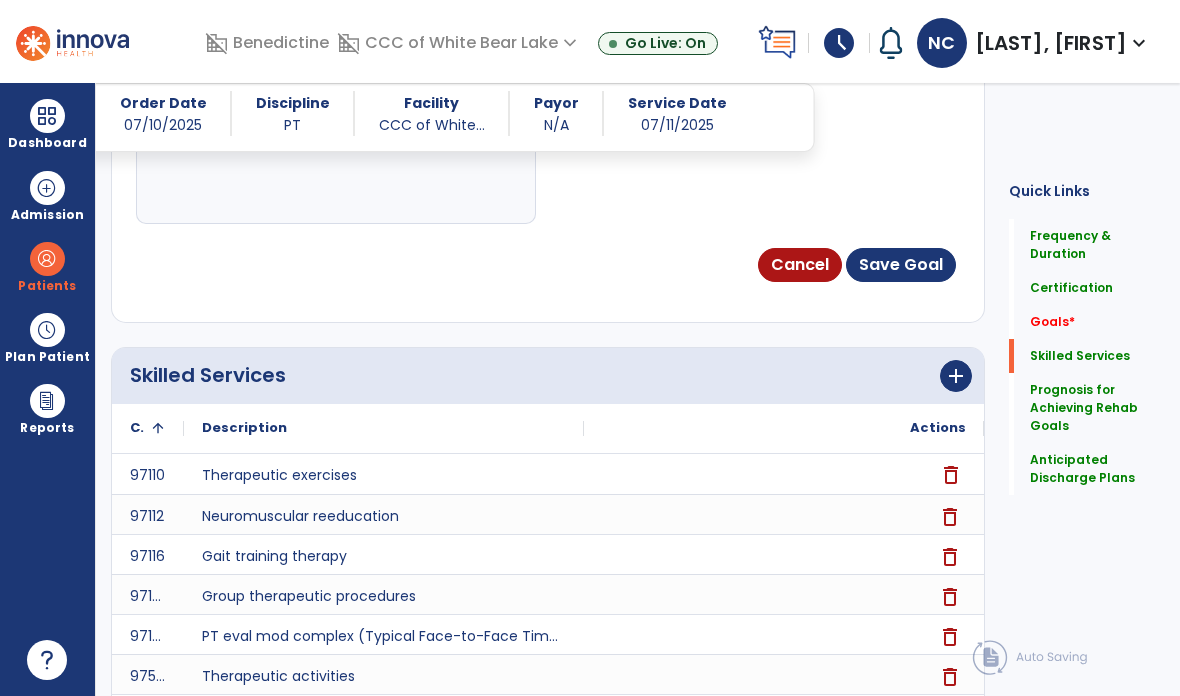 click on "Cancel   Save Goal" at bounding box center [548, 265] 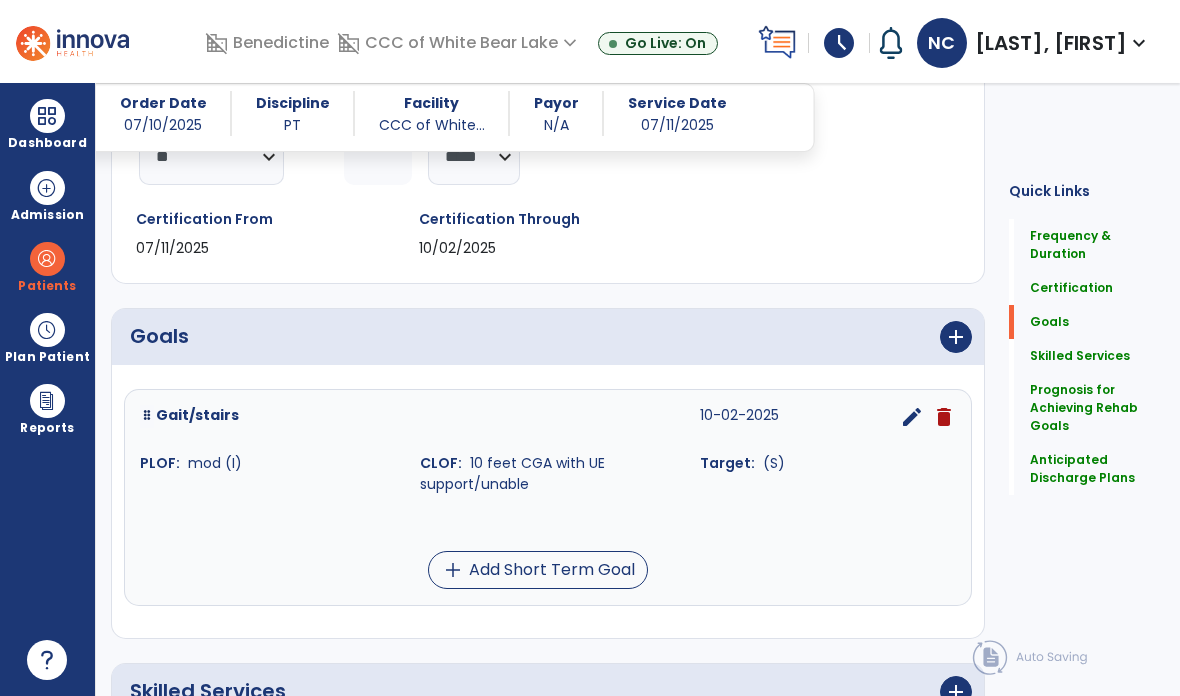 scroll, scrollTop: 324, scrollLeft: 0, axis: vertical 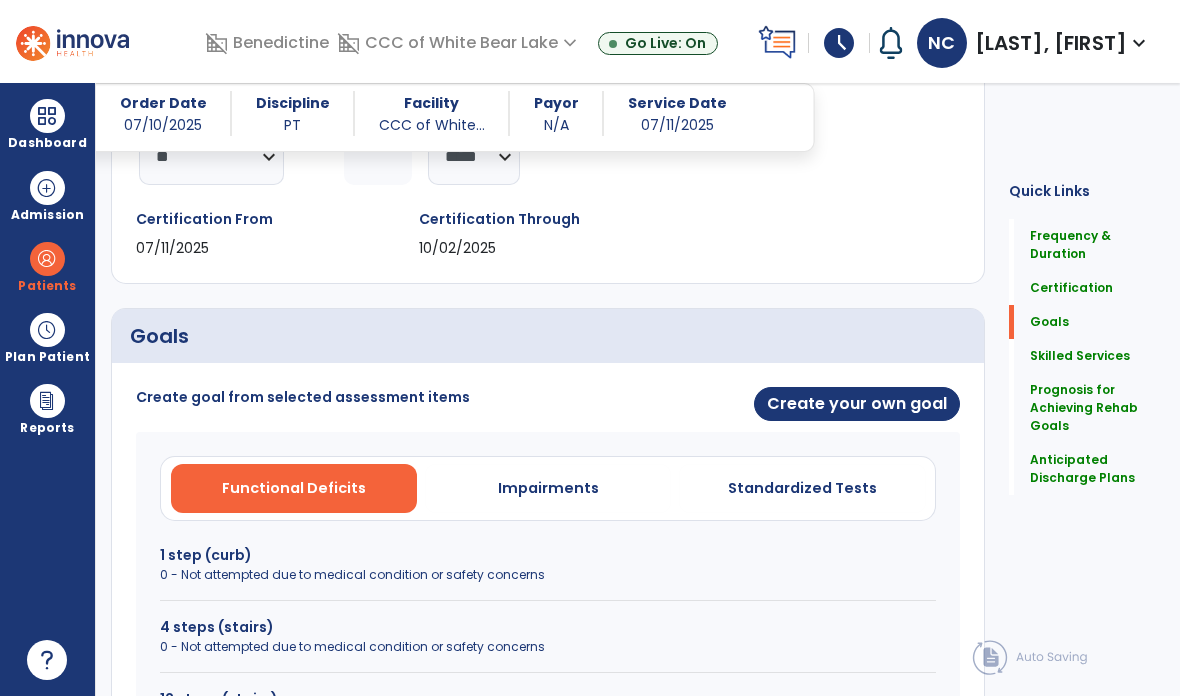click on "Standardized Tests" at bounding box center (802, 488) 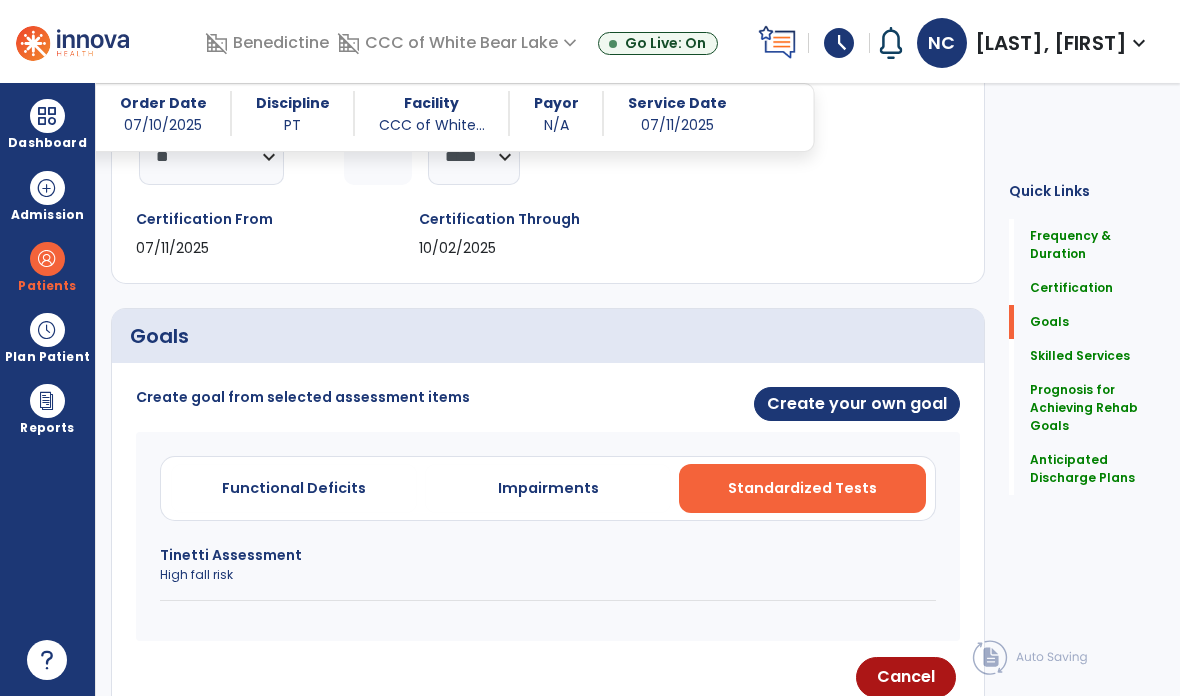 click on "High fall risk" at bounding box center [548, 575] 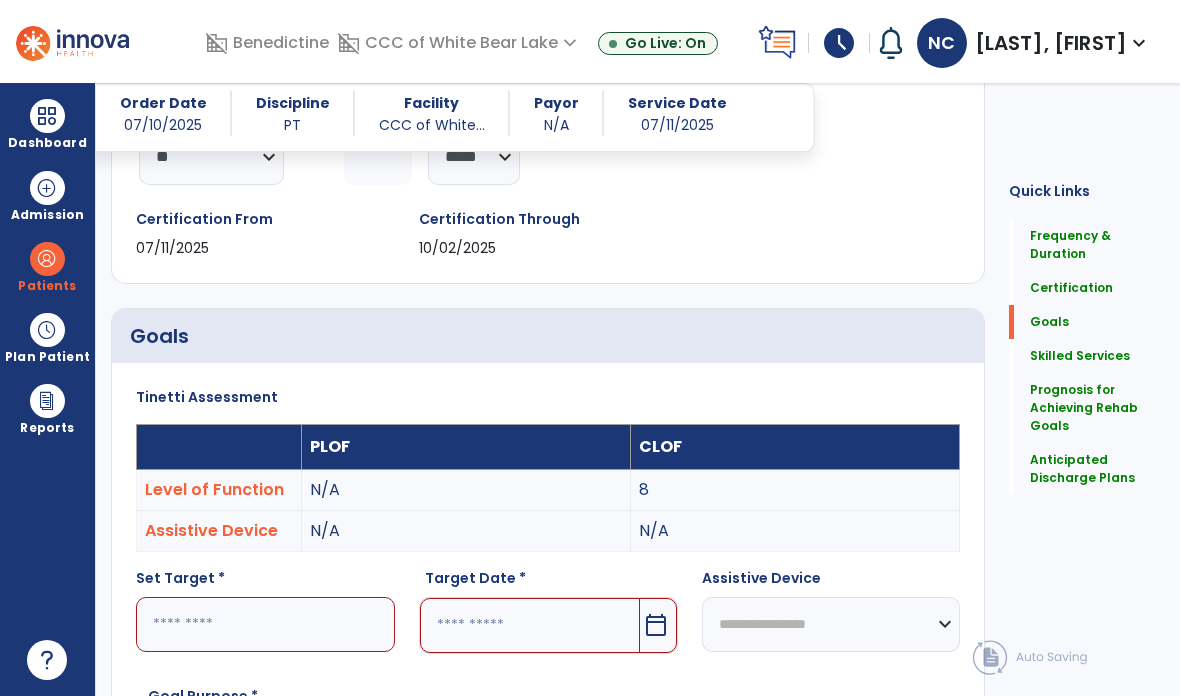 click at bounding box center [265, 624] 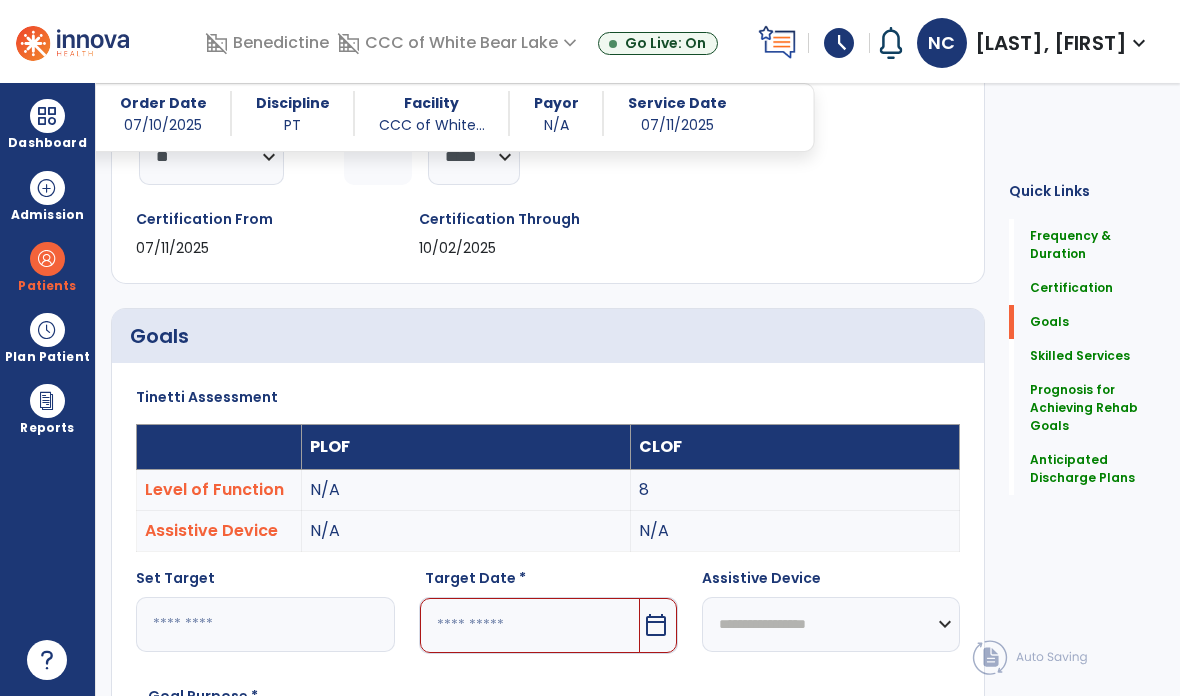 type on "**" 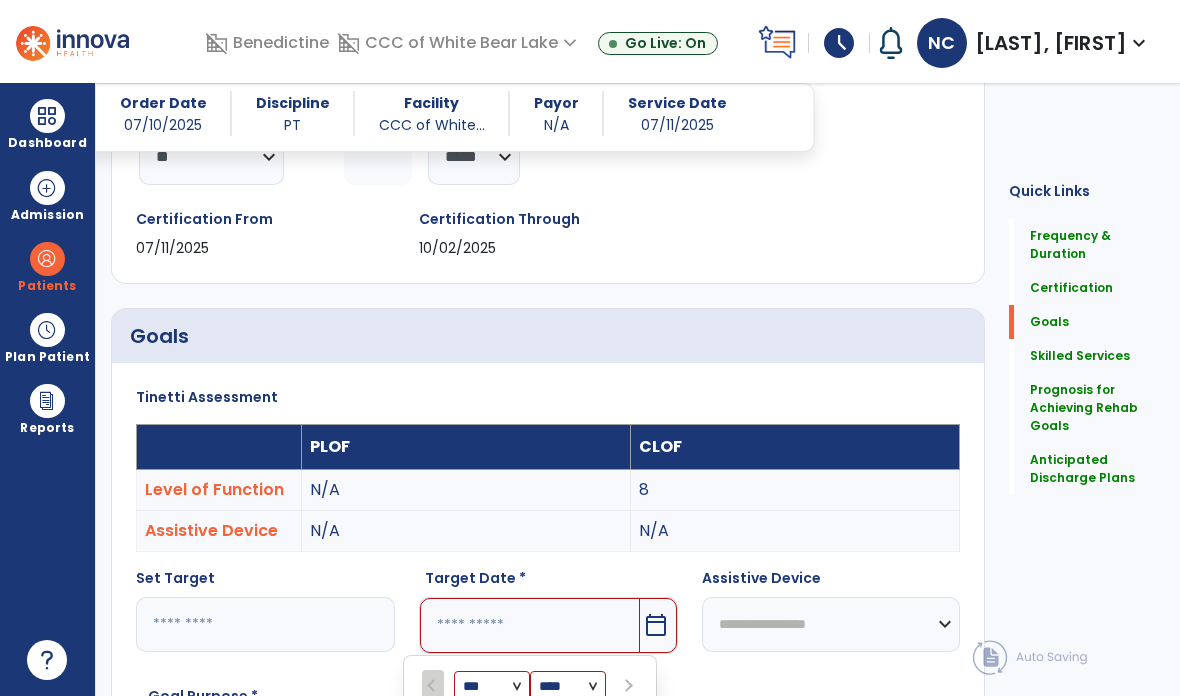 scroll, scrollTop: 688, scrollLeft: 0, axis: vertical 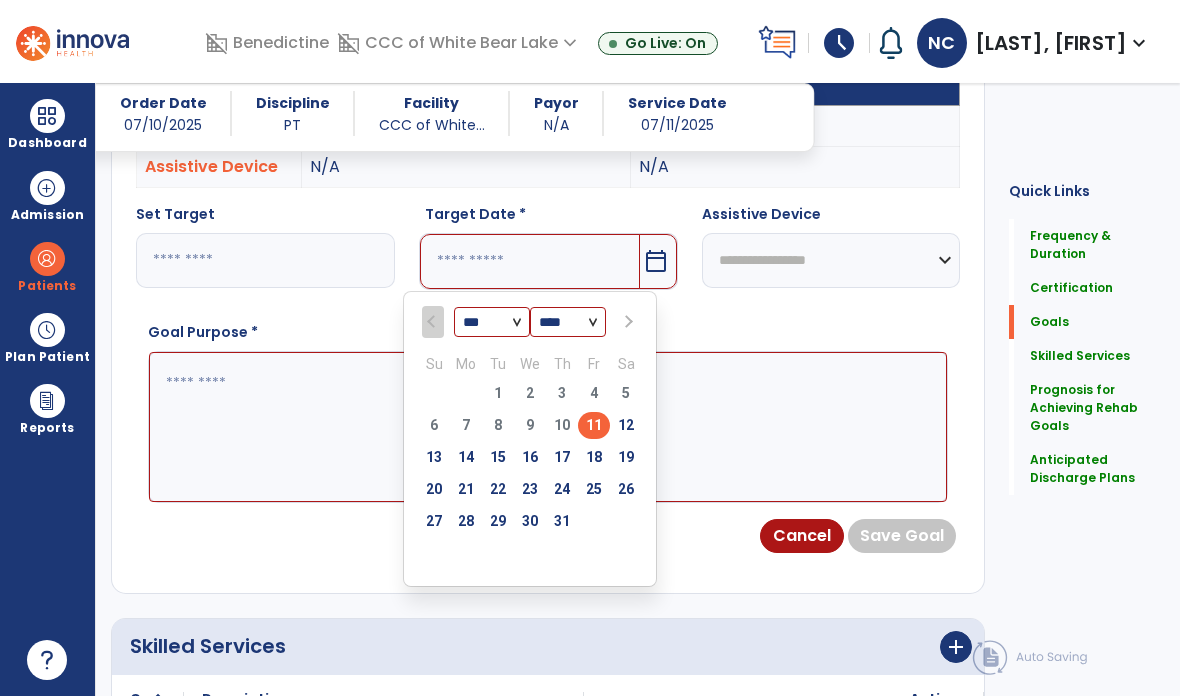 click at bounding box center [627, 322] 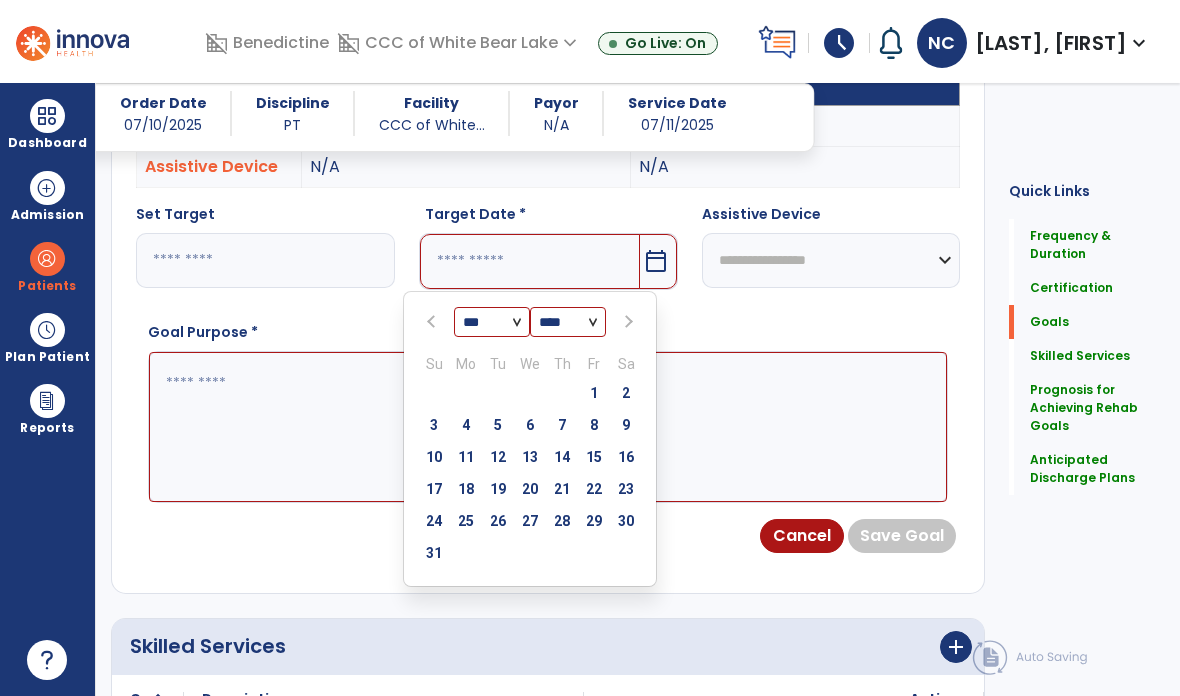 click on "15" at bounding box center [594, 457] 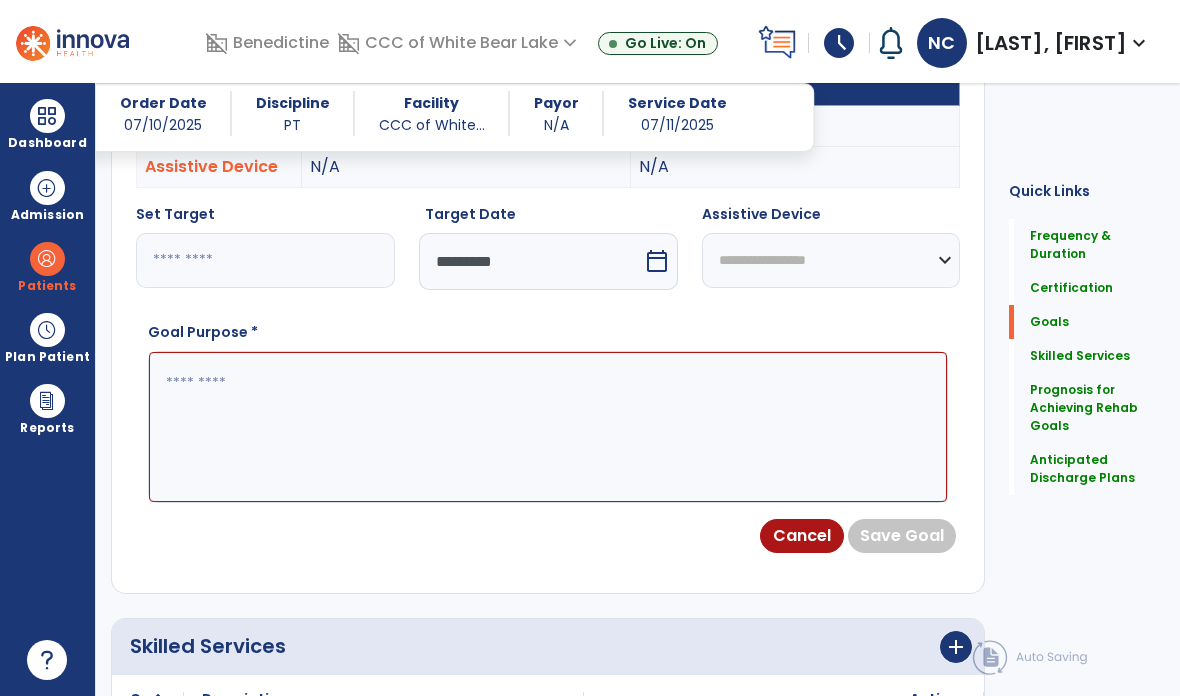 click at bounding box center [548, 427] 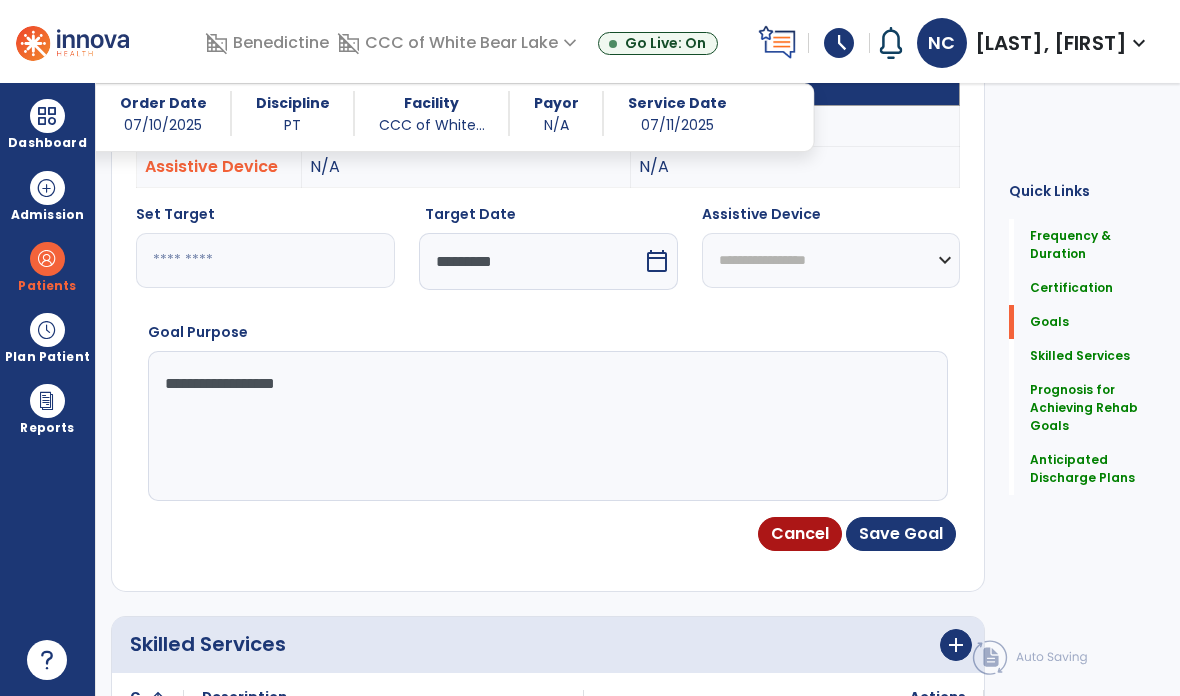 type on "**********" 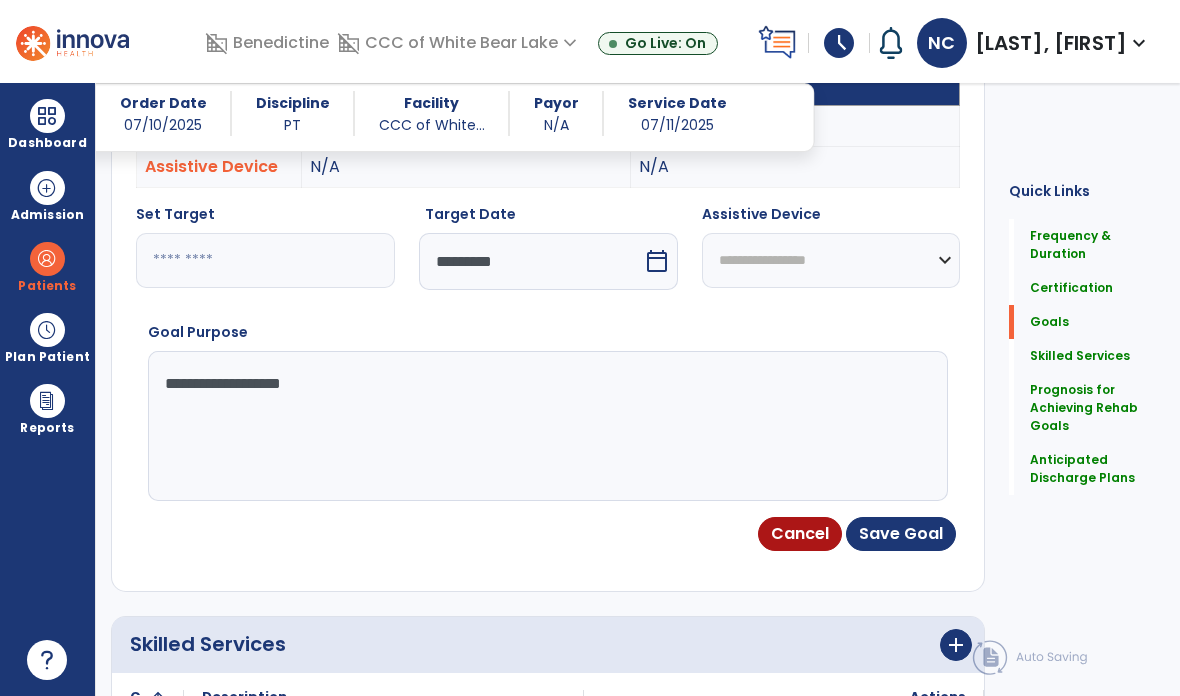 click on "Save Goal" at bounding box center (901, 534) 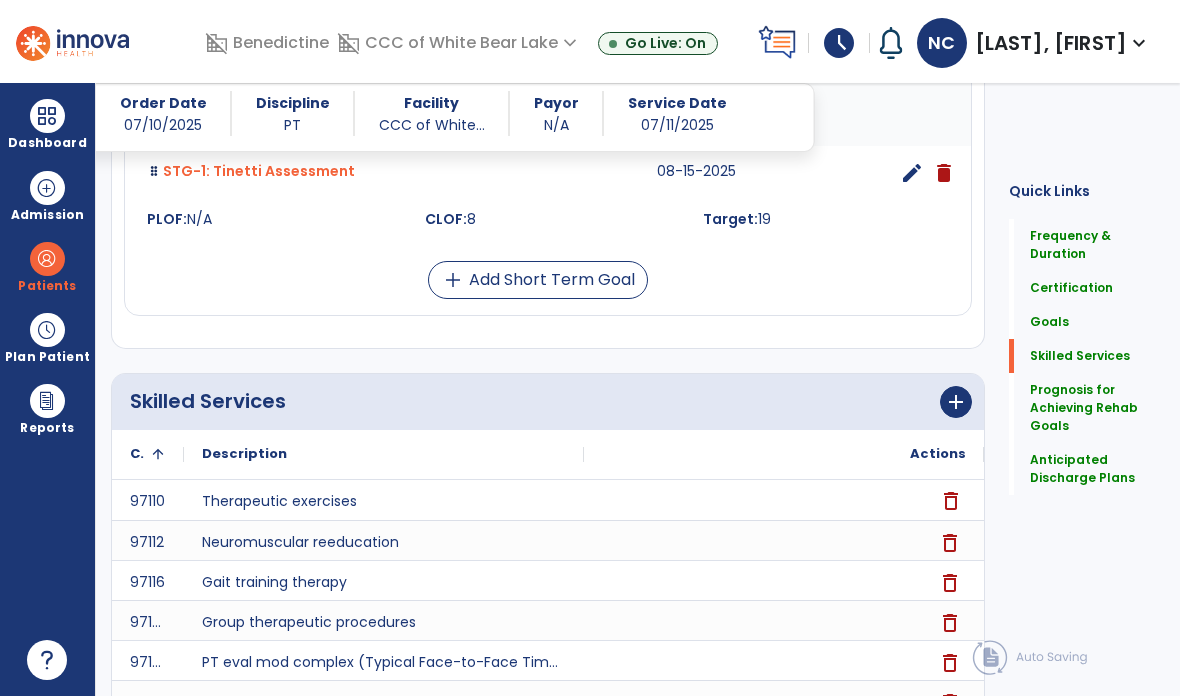 click on "add  Add Short Term Goal" at bounding box center (538, 280) 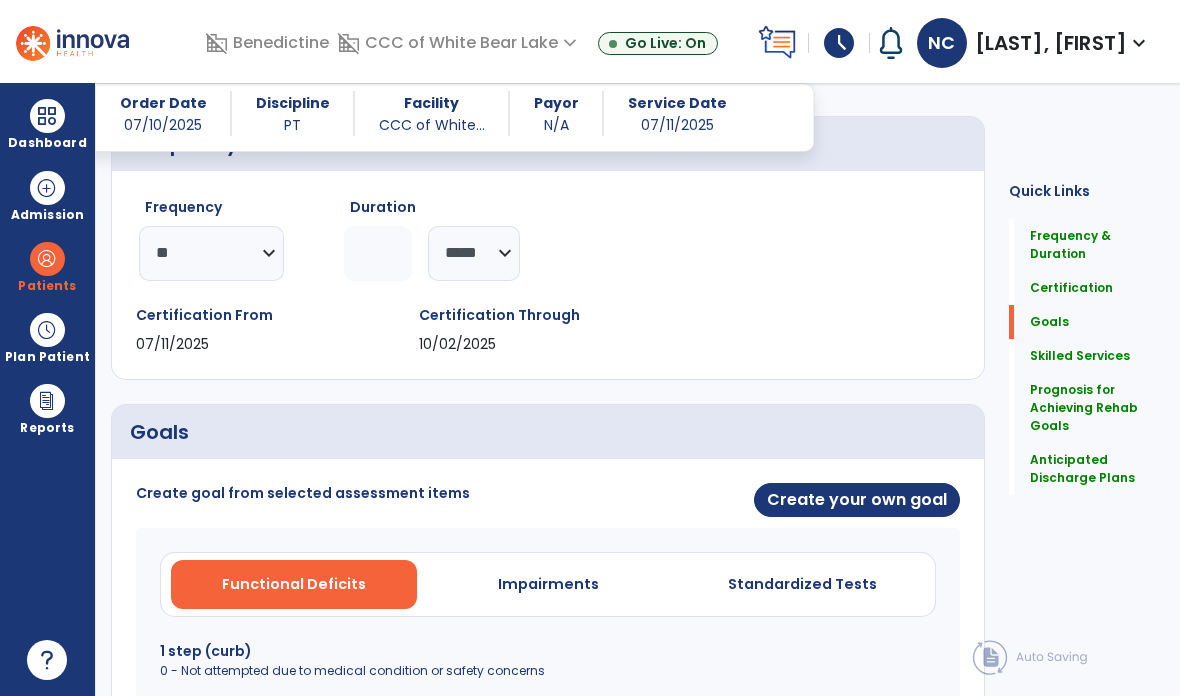 scroll, scrollTop: 228, scrollLeft: 0, axis: vertical 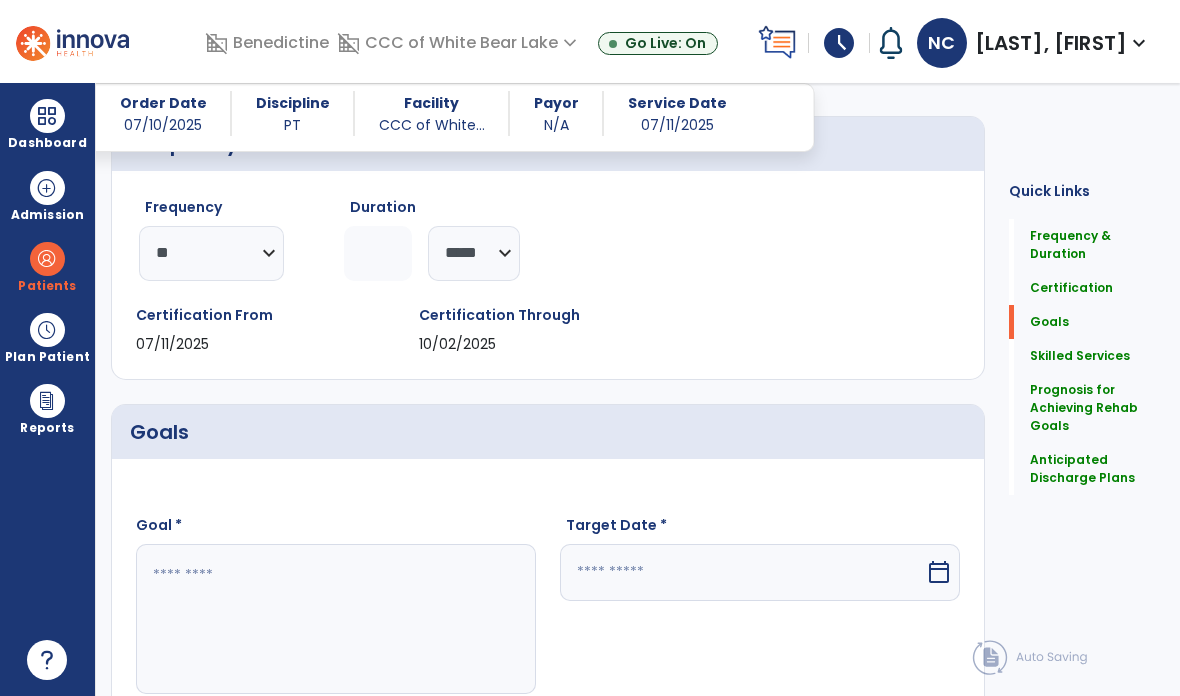 click at bounding box center (336, 619) 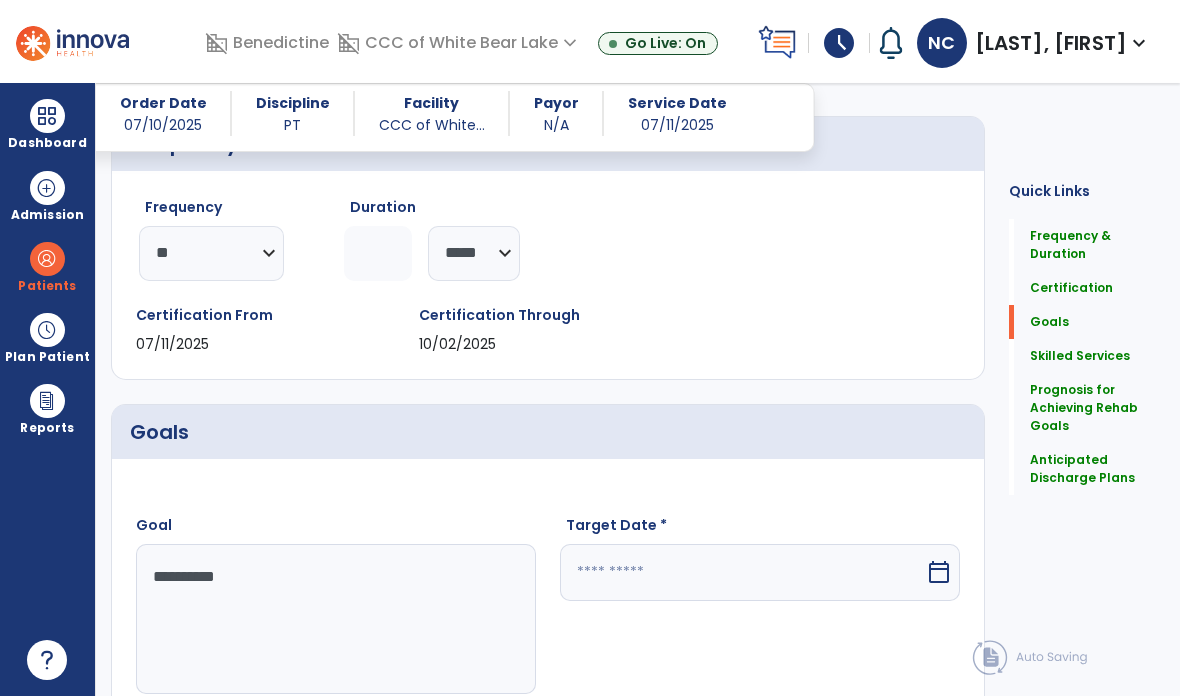 type on "*********" 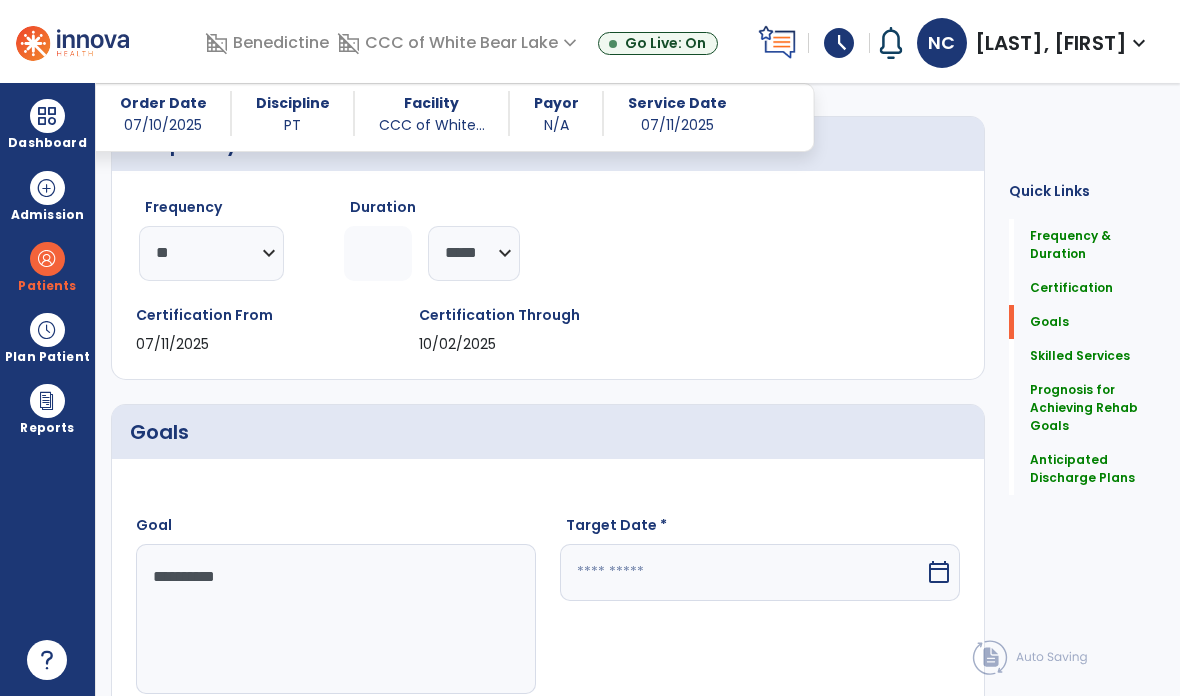 click on "calendar_today" at bounding box center (939, 572) 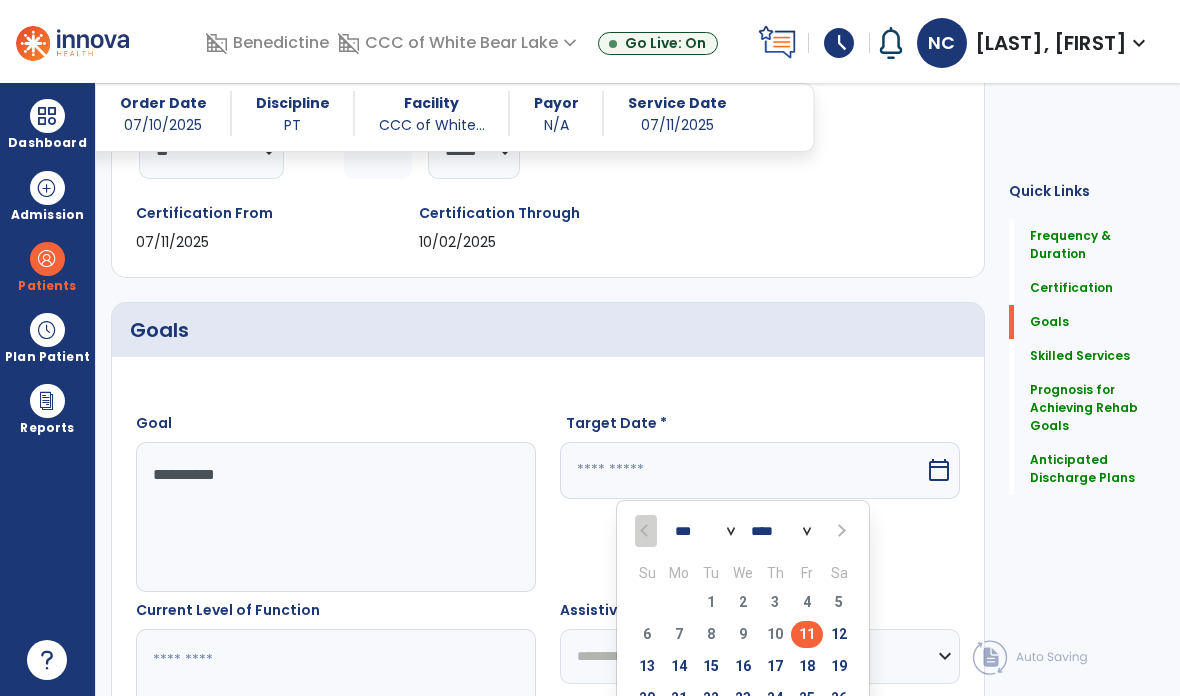 scroll, scrollTop: 431, scrollLeft: 0, axis: vertical 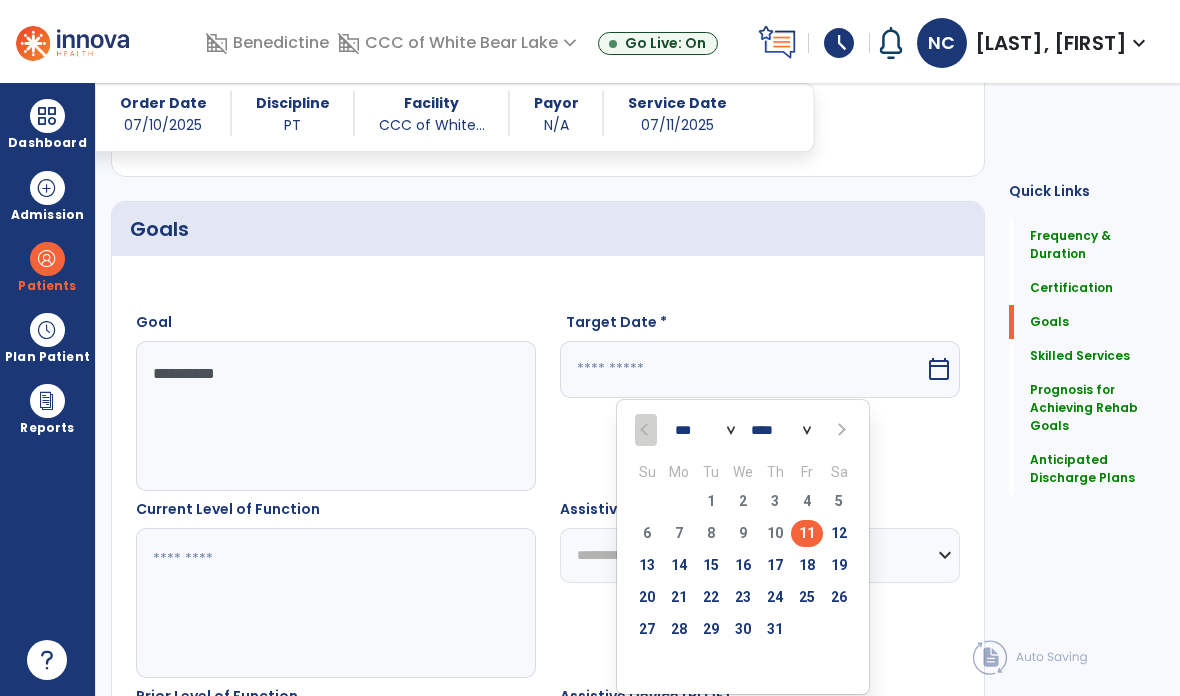 click at bounding box center [840, 430] 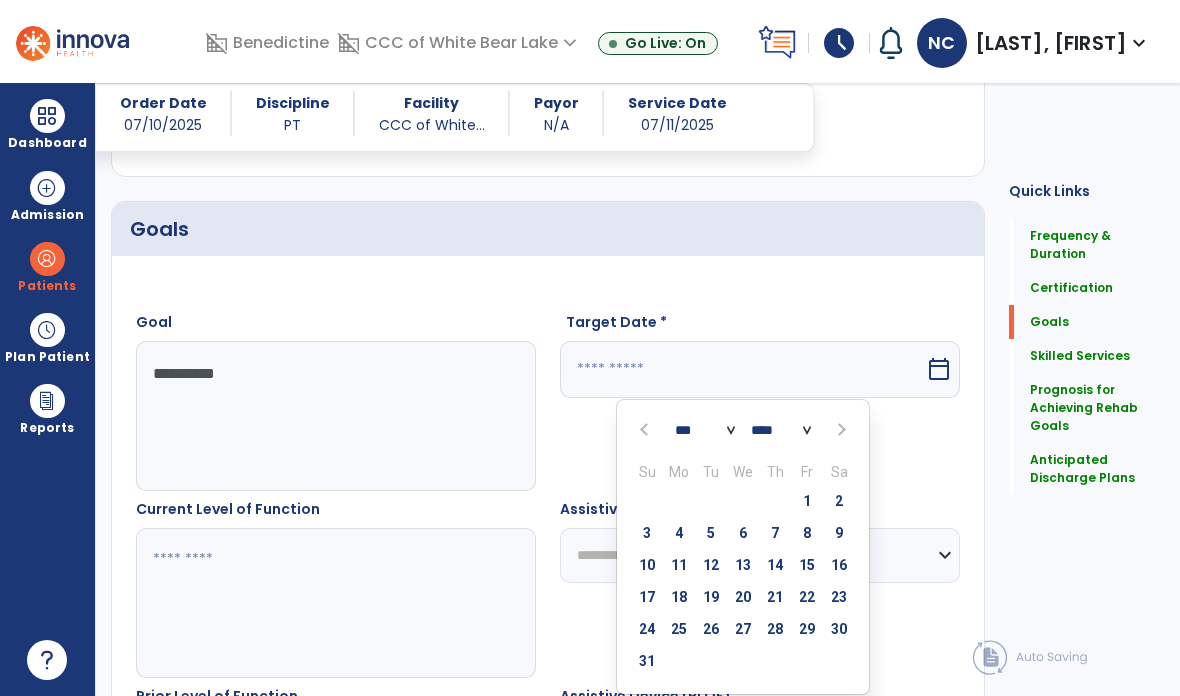 select on "*" 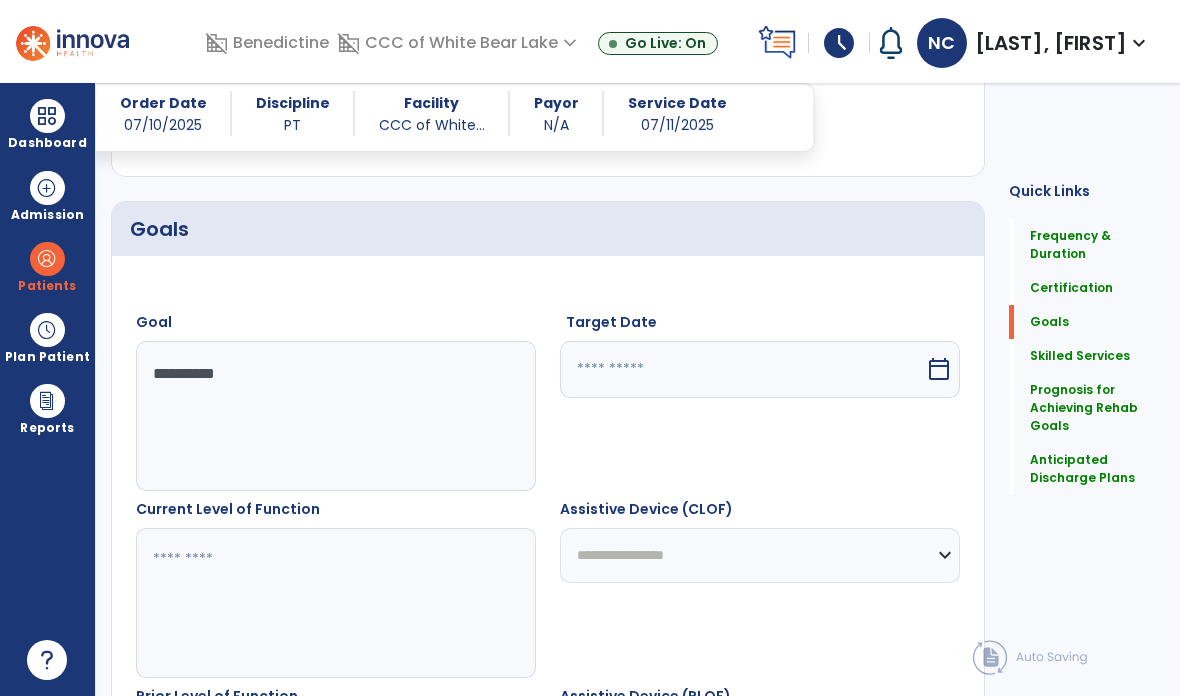 type on "********" 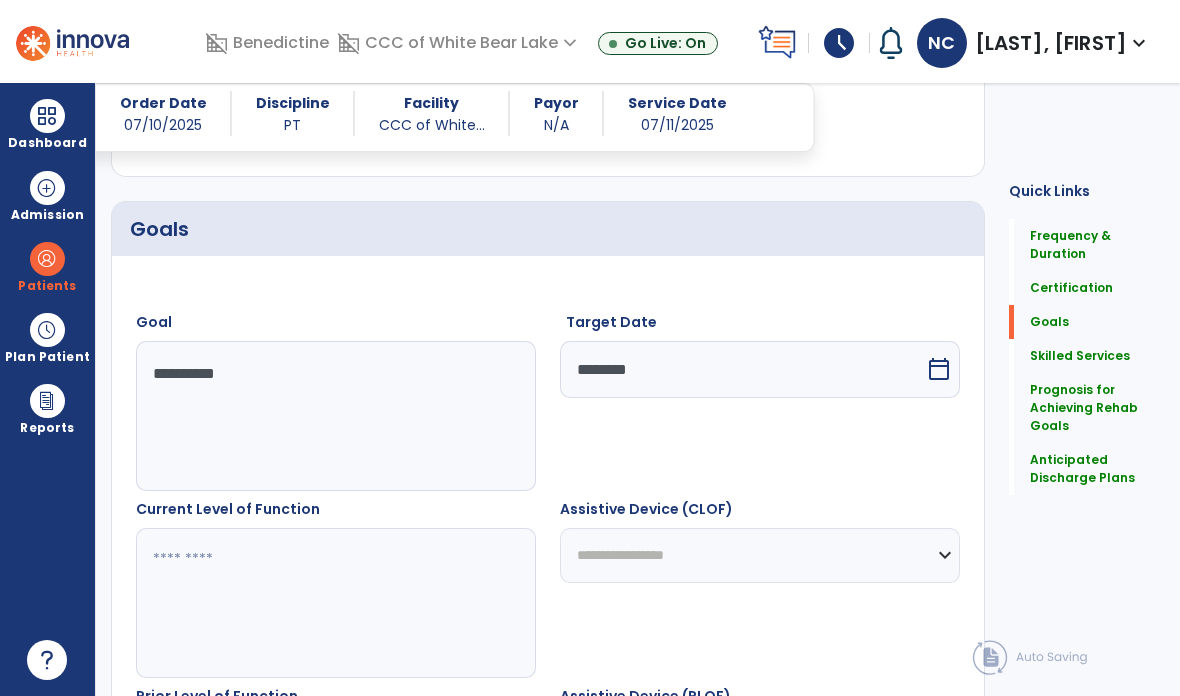 click at bounding box center (336, 603) 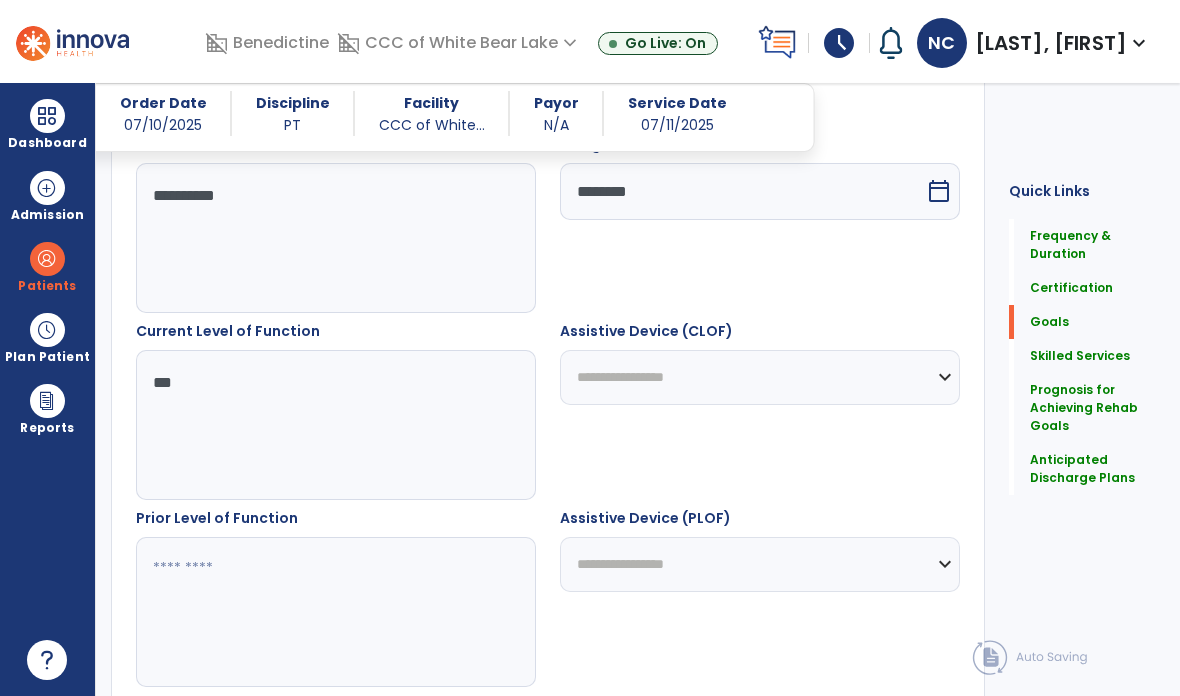 scroll, scrollTop: 610, scrollLeft: 0, axis: vertical 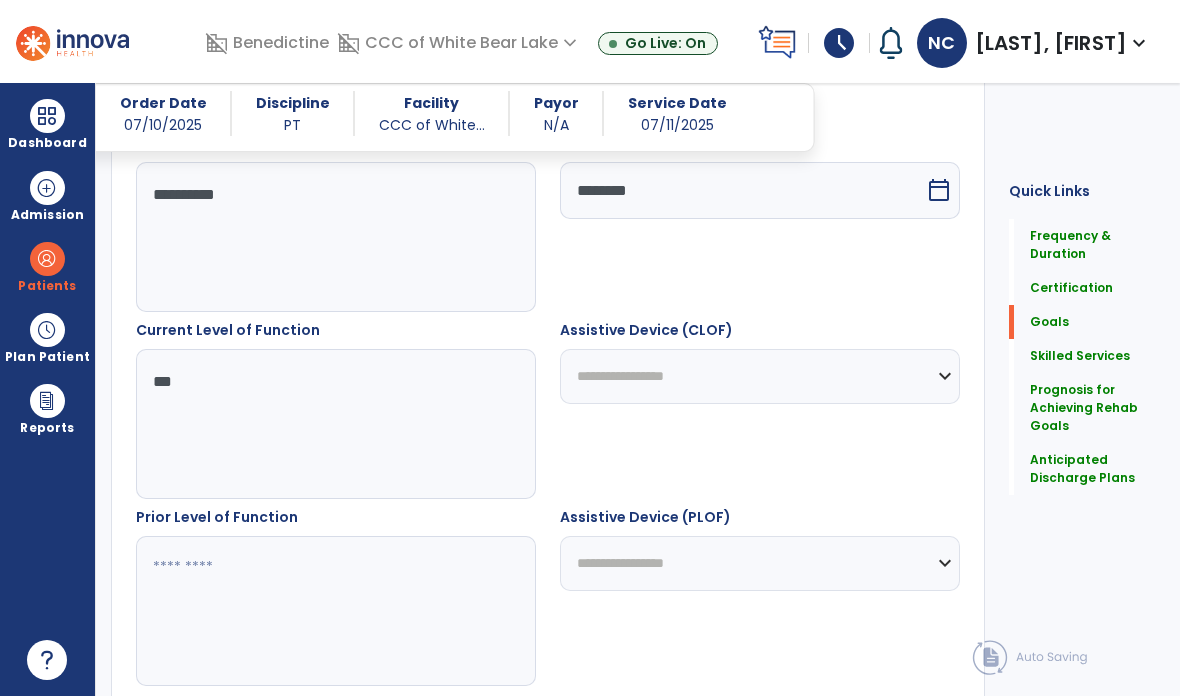 type on "***" 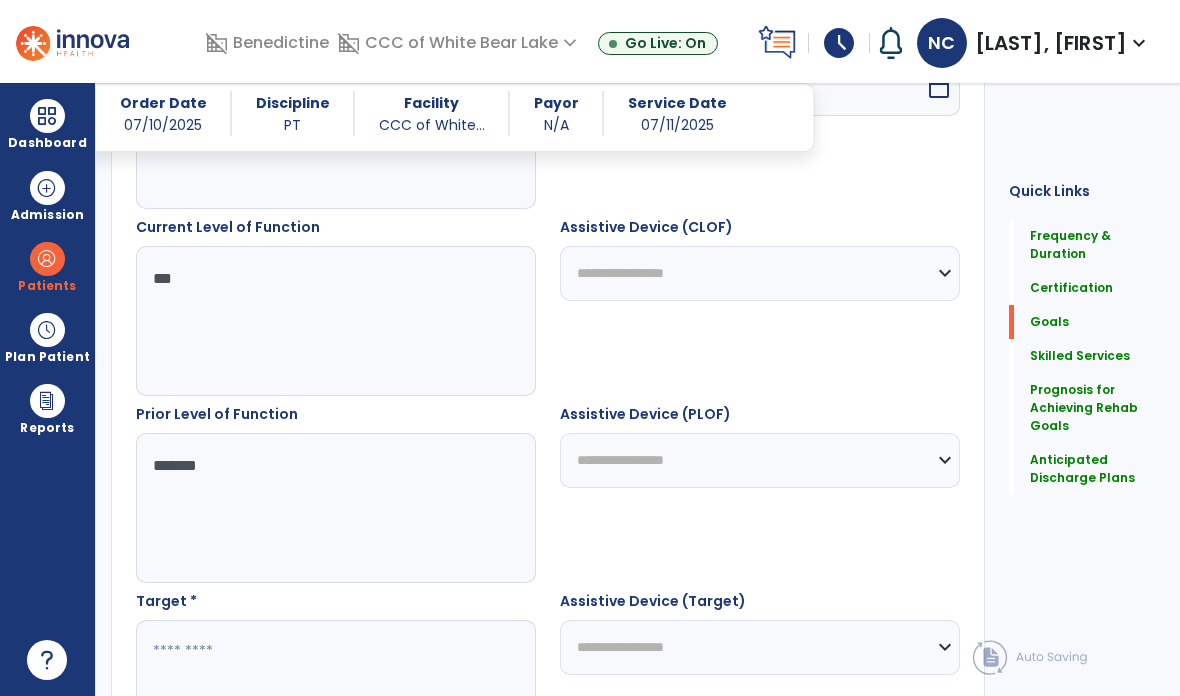 scroll, scrollTop: 871, scrollLeft: 0, axis: vertical 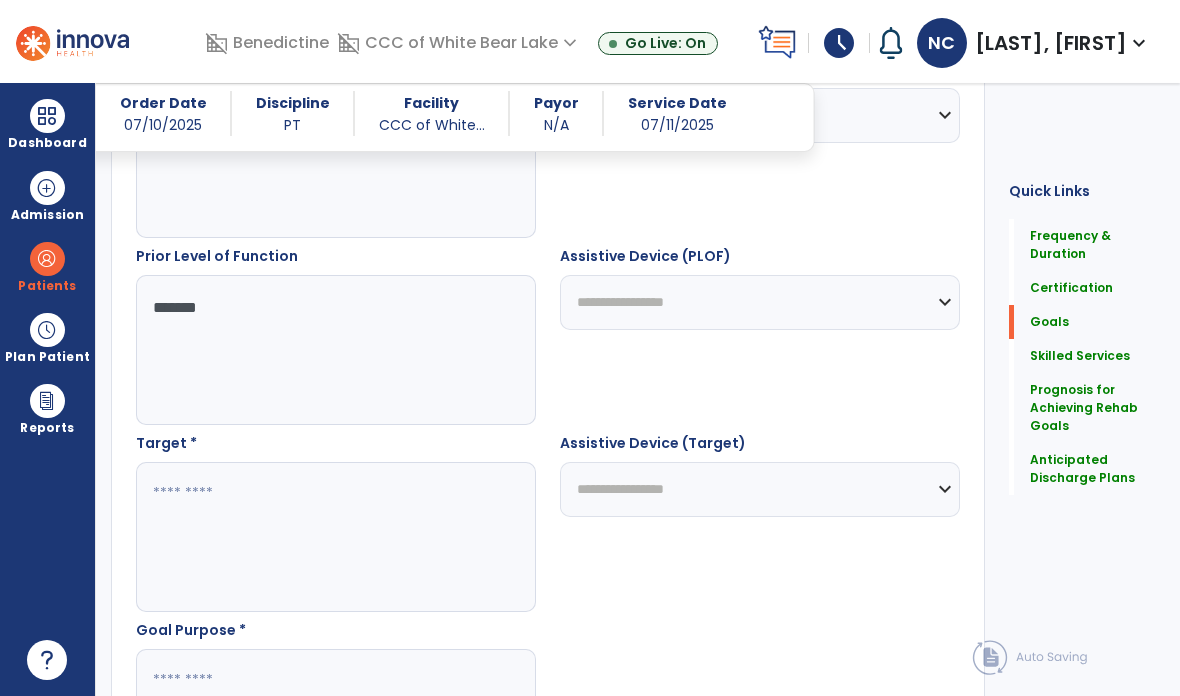 type on "*******" 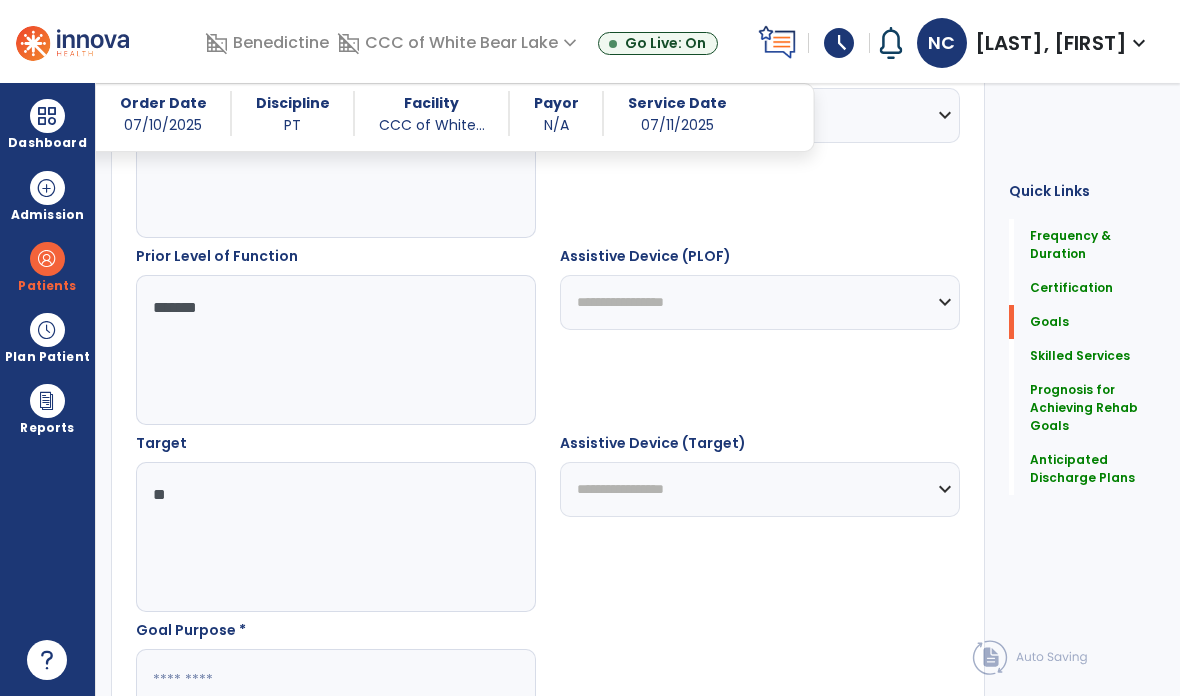 type on "*" 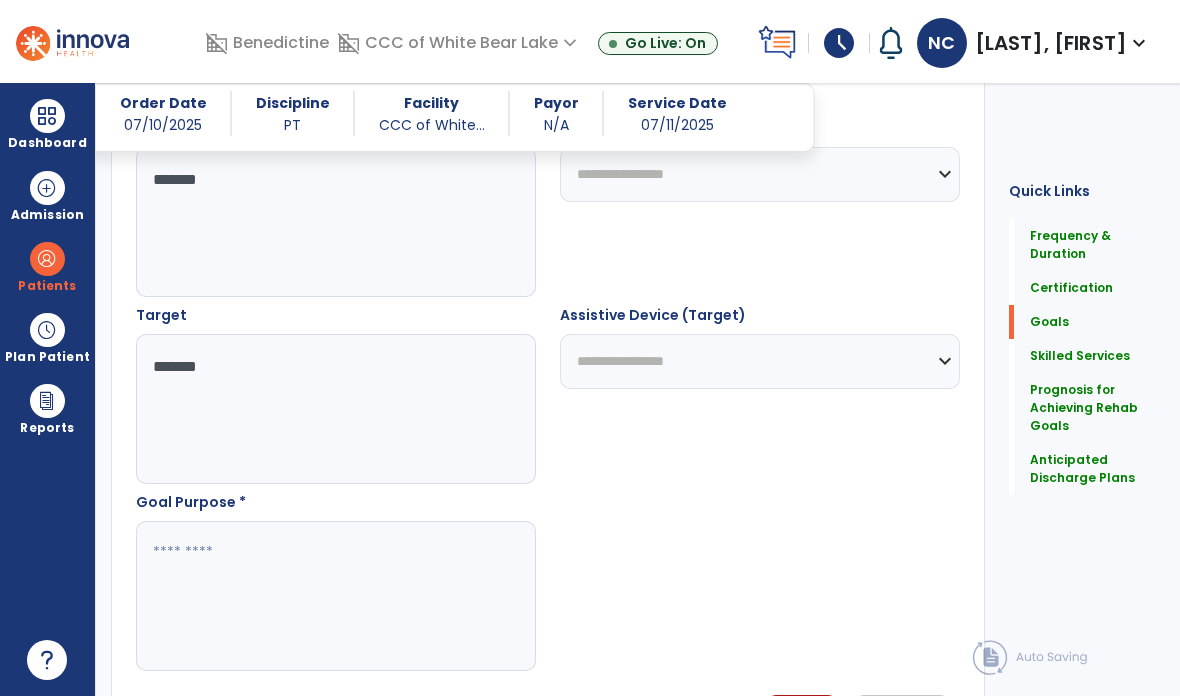 scroll, scrollTop: 1072, scrollLeft: 0, axis: vertical 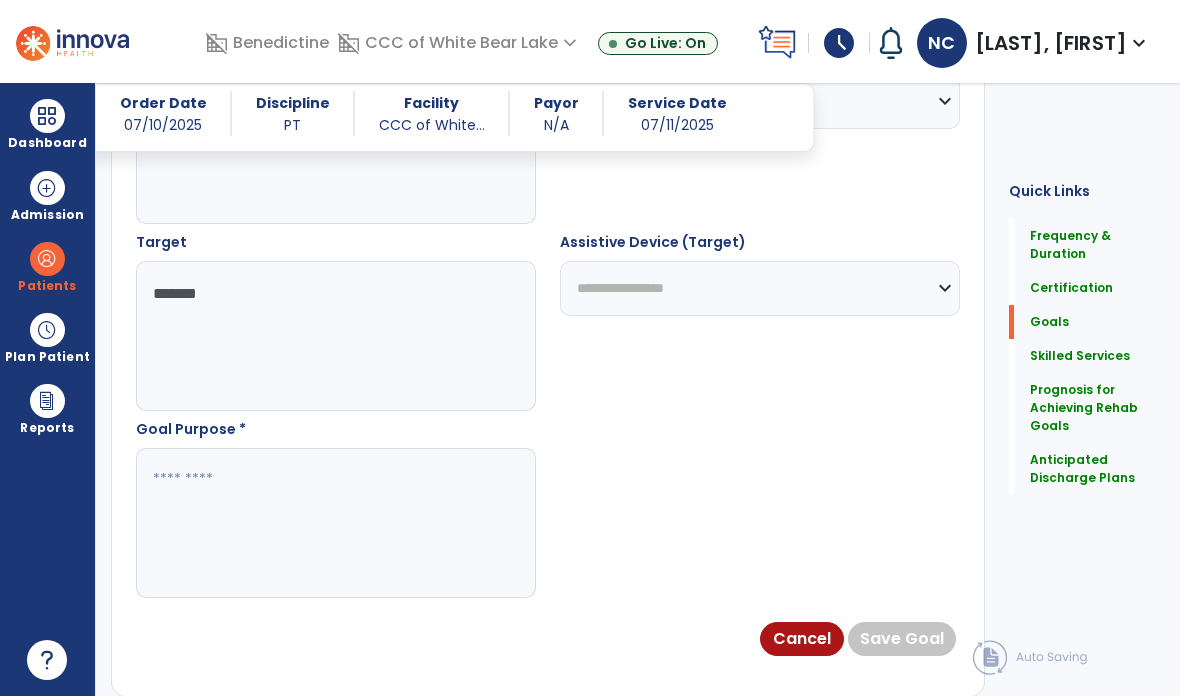 type on "*******" 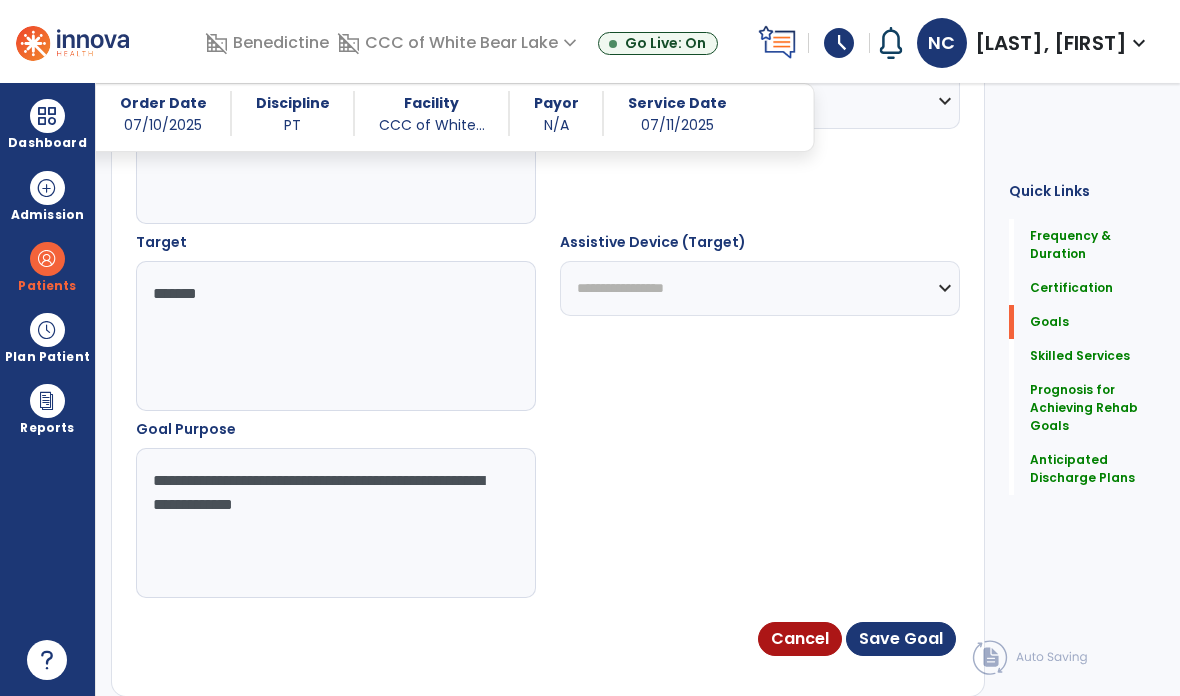 type on "**********" 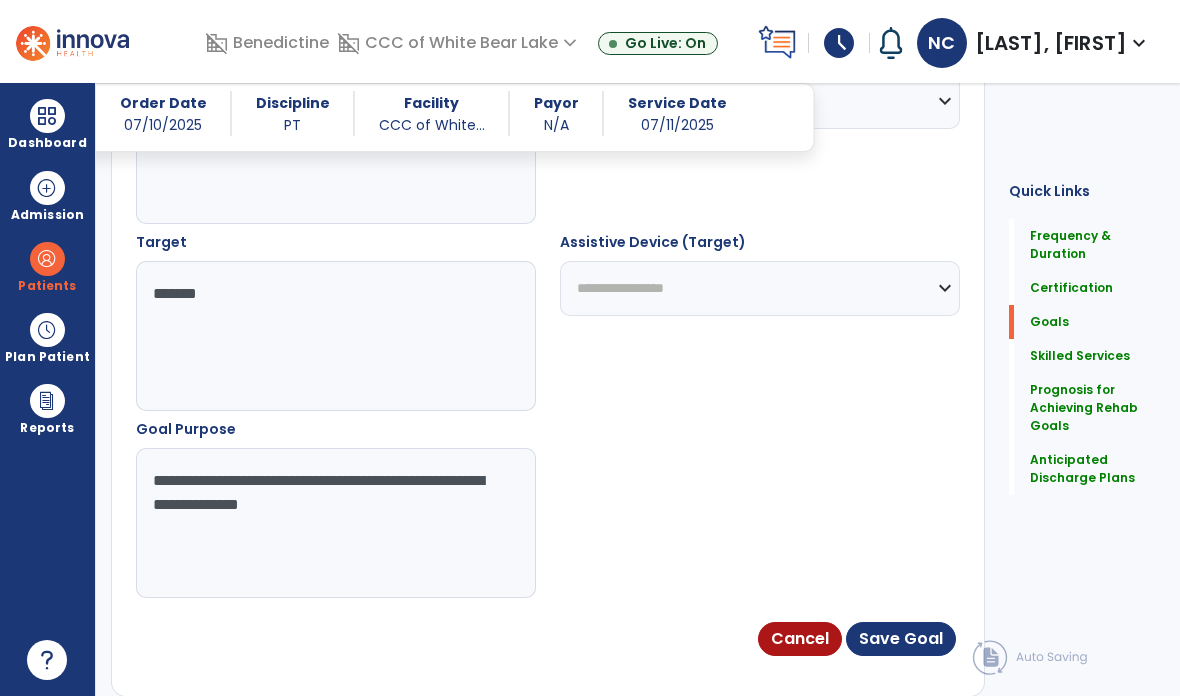 click on "Save Goal" at bounding box center (901, 639) 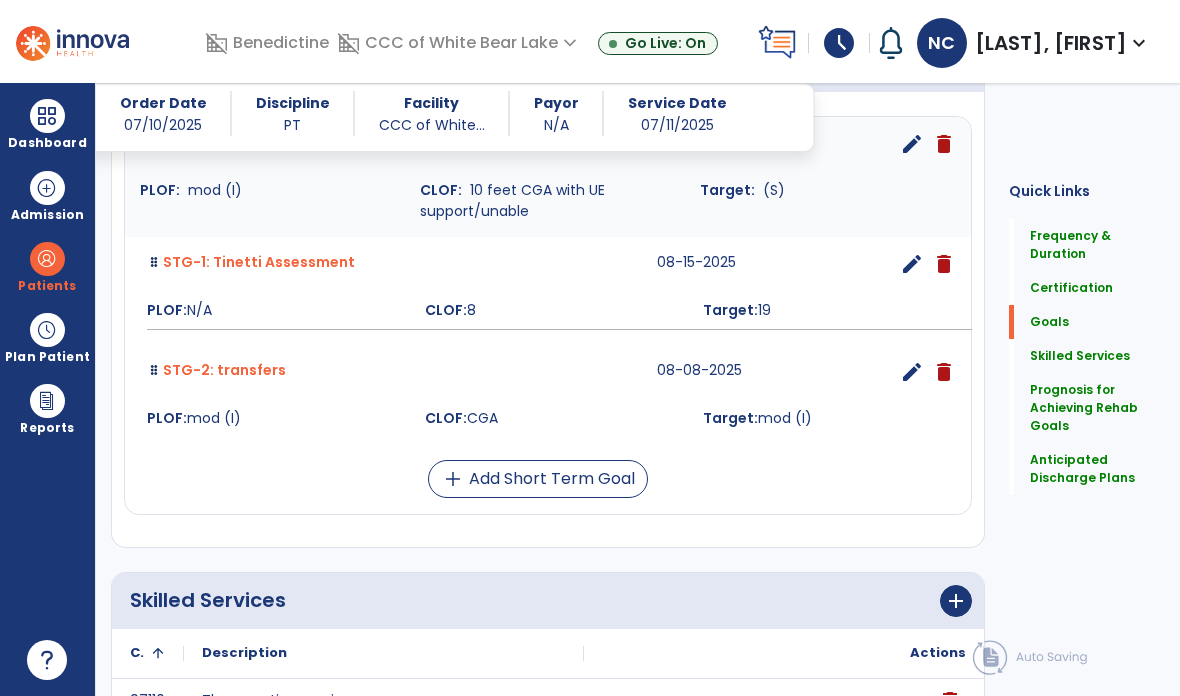 scroll, scrollTop: 587, scrollLeft: 0, axis: vertical 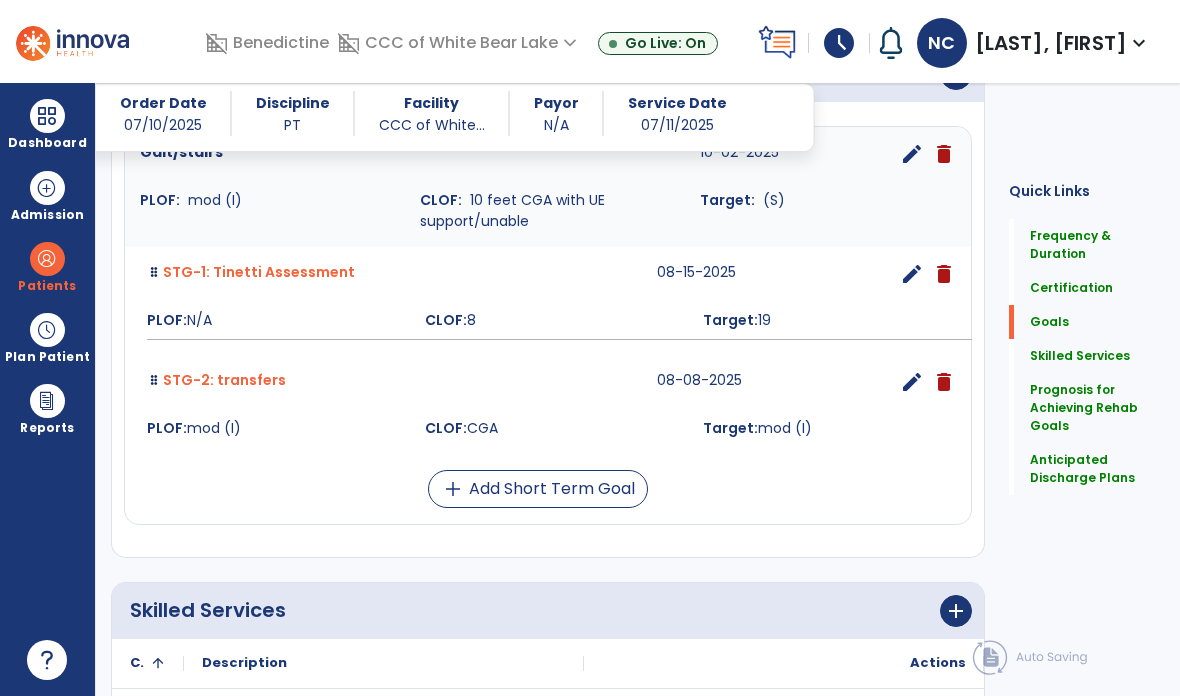 click on "add  Add Short Term Goal" at bounding box center [538, 489] 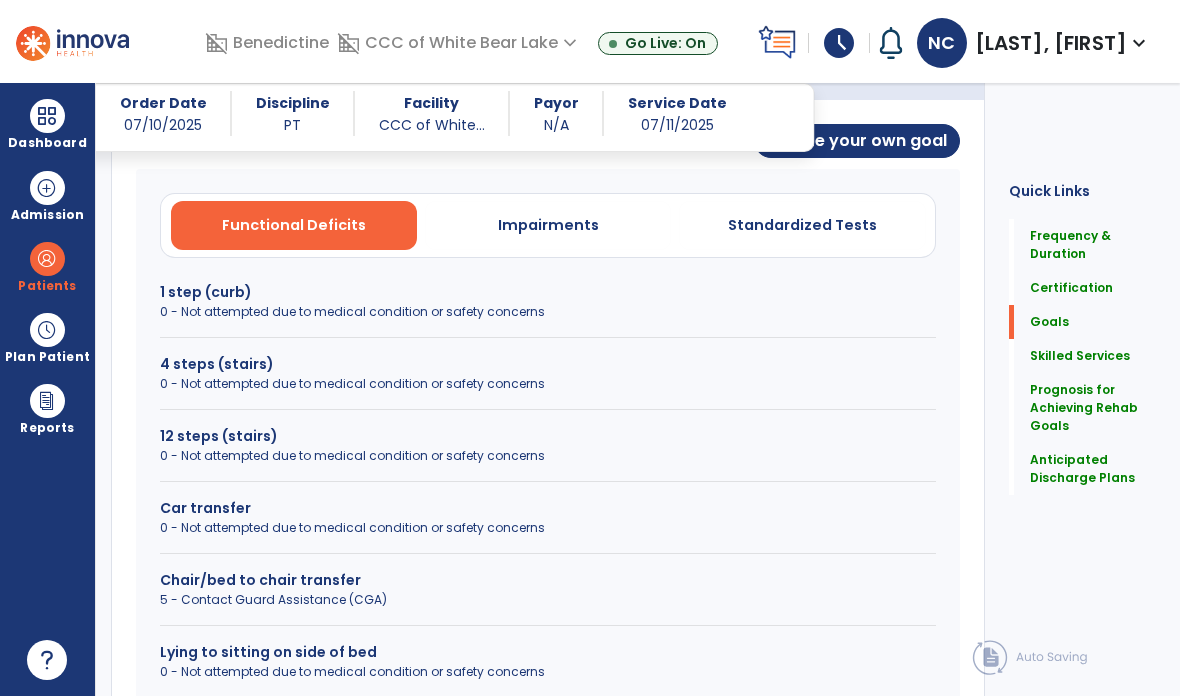 click on "Create your own goal" at bounding box center [857, 141] 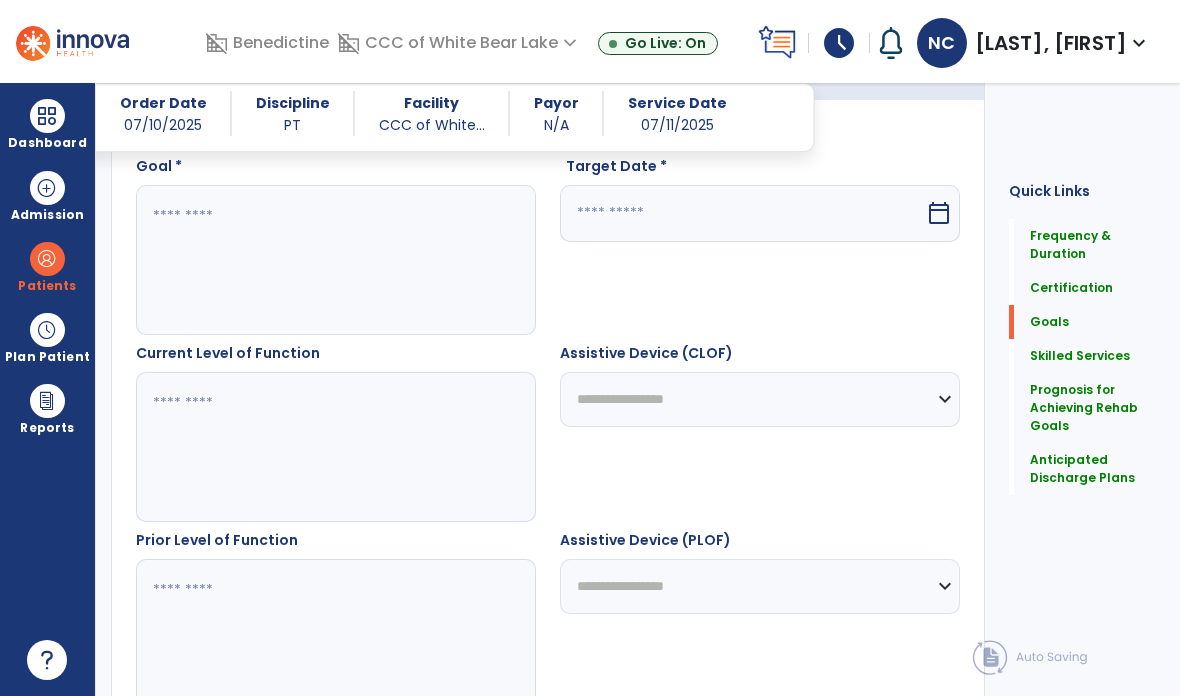 click at bounding box center [336, 260] 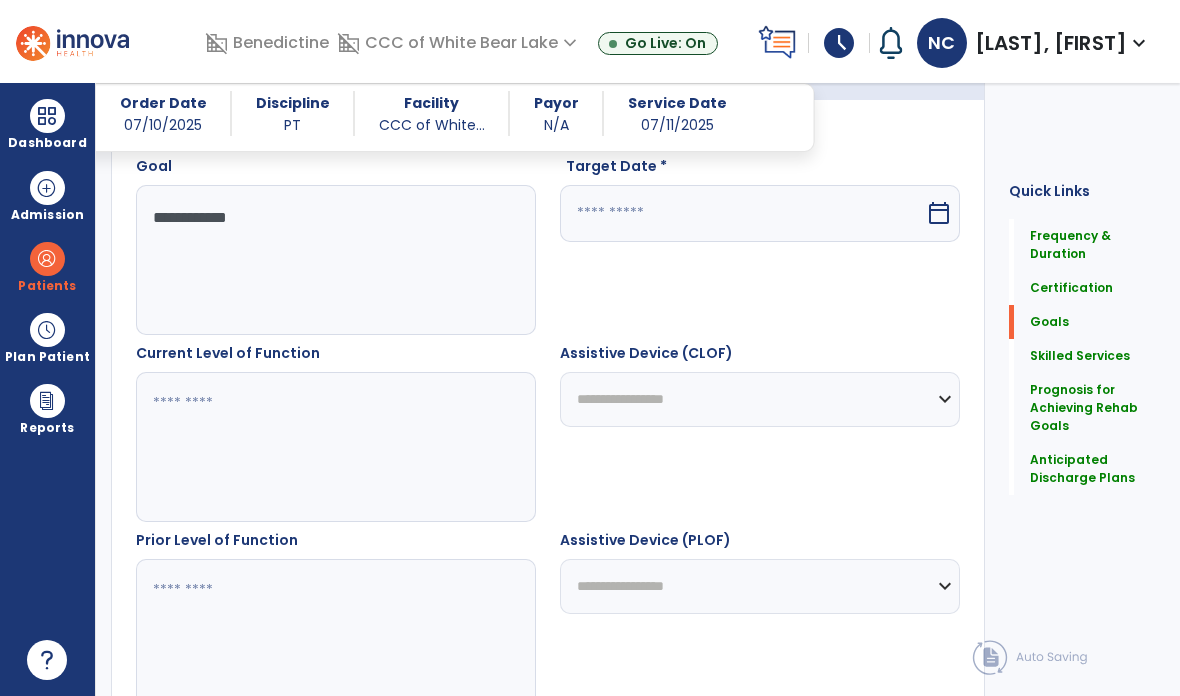 type on "**********" 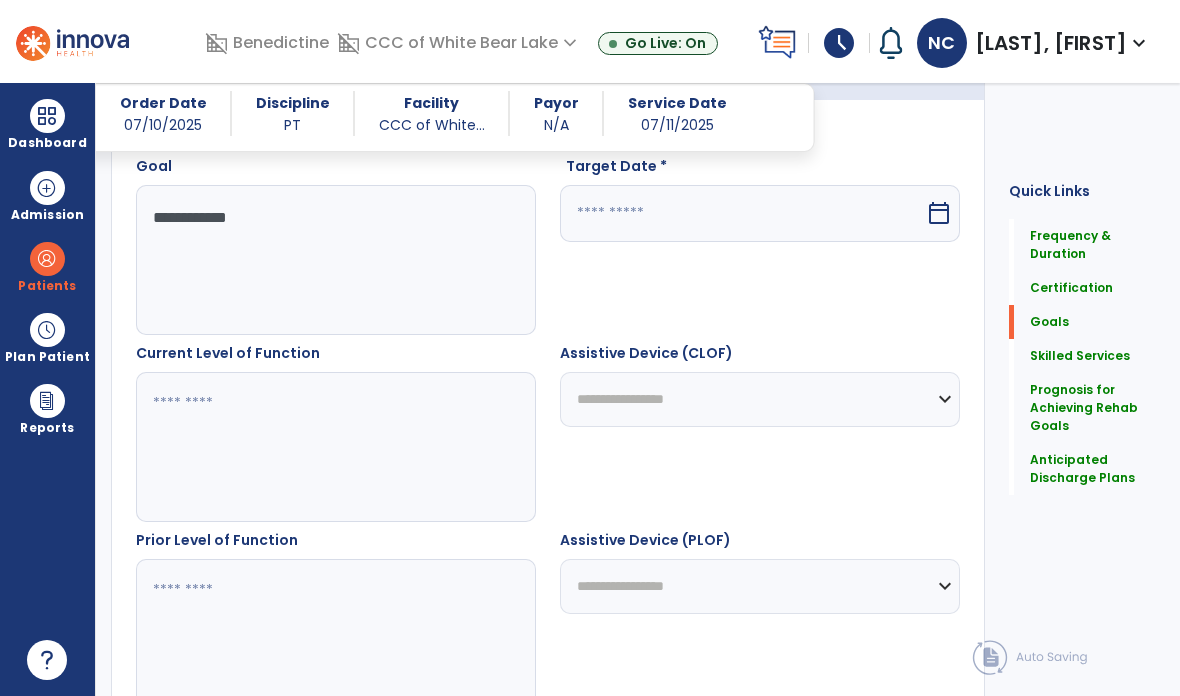 click on "calendar_today" at bounding box center (941, 213) 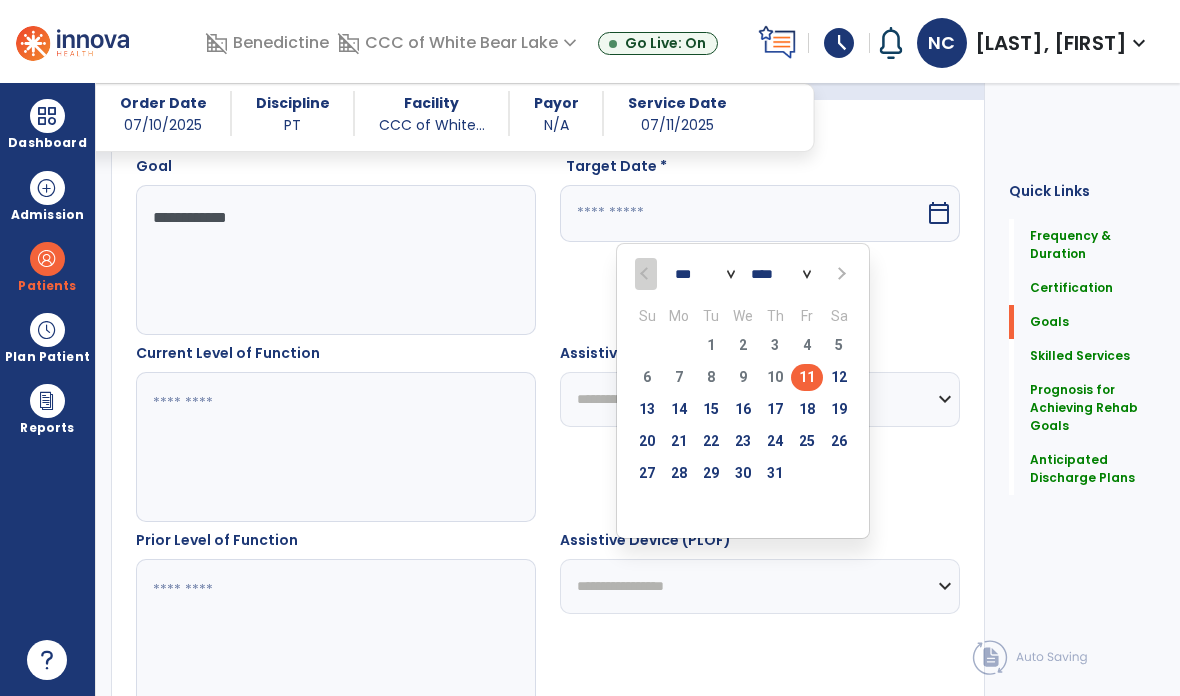 click on "31" at bounding box center [775, 473] 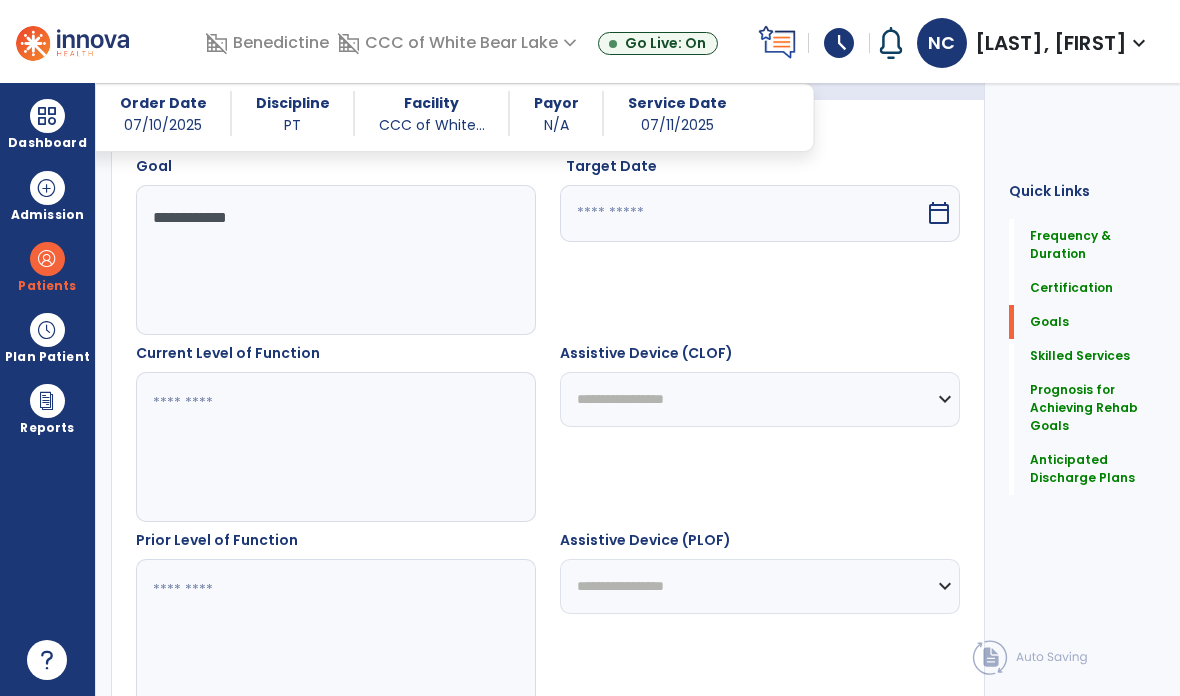 type on "*********" 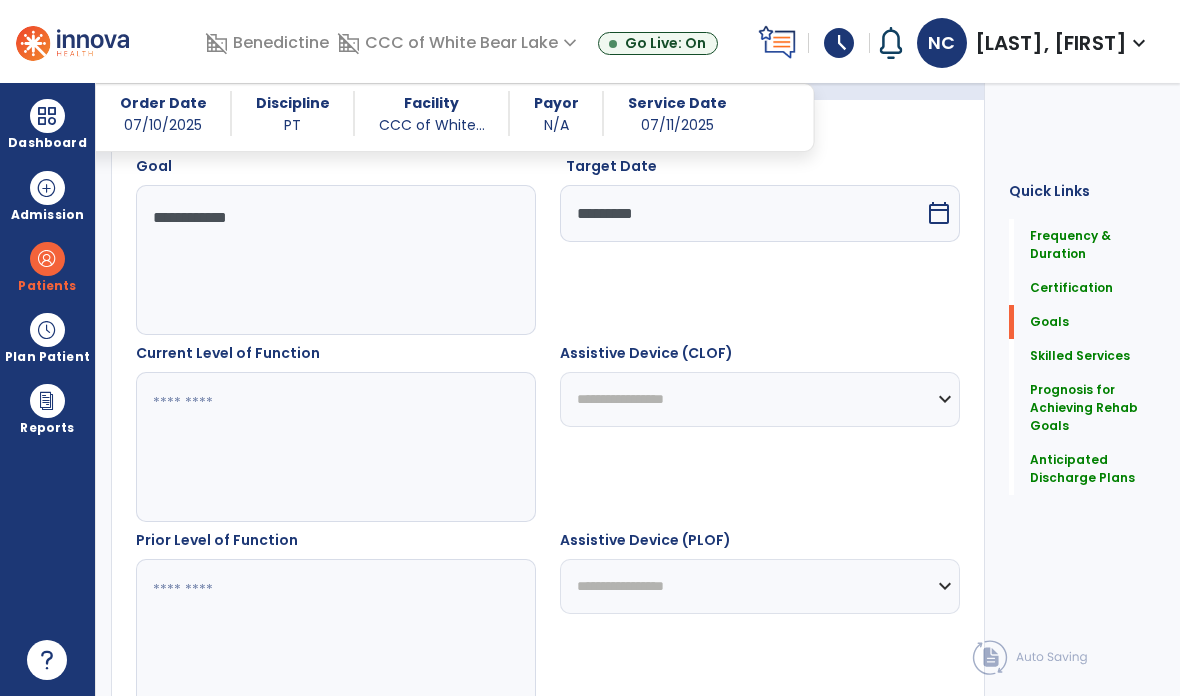 click at bounding box center (336, 447) 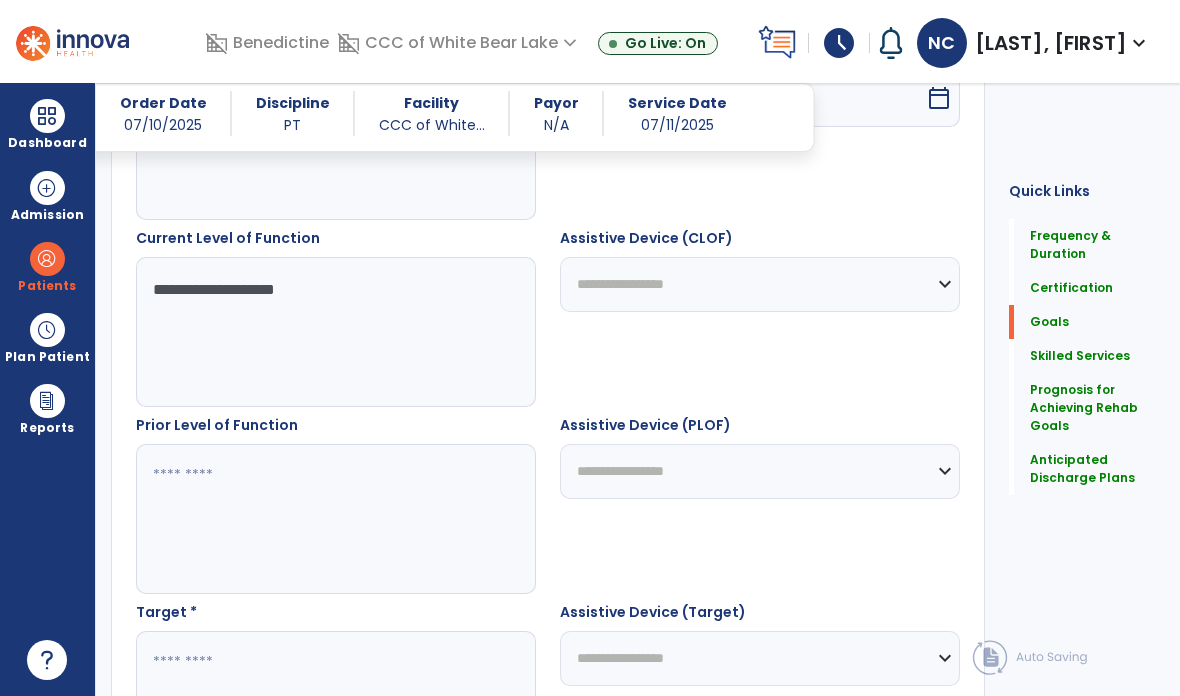 scroll, scrollTop: 814, scrollLeft: 0, axis: vertical 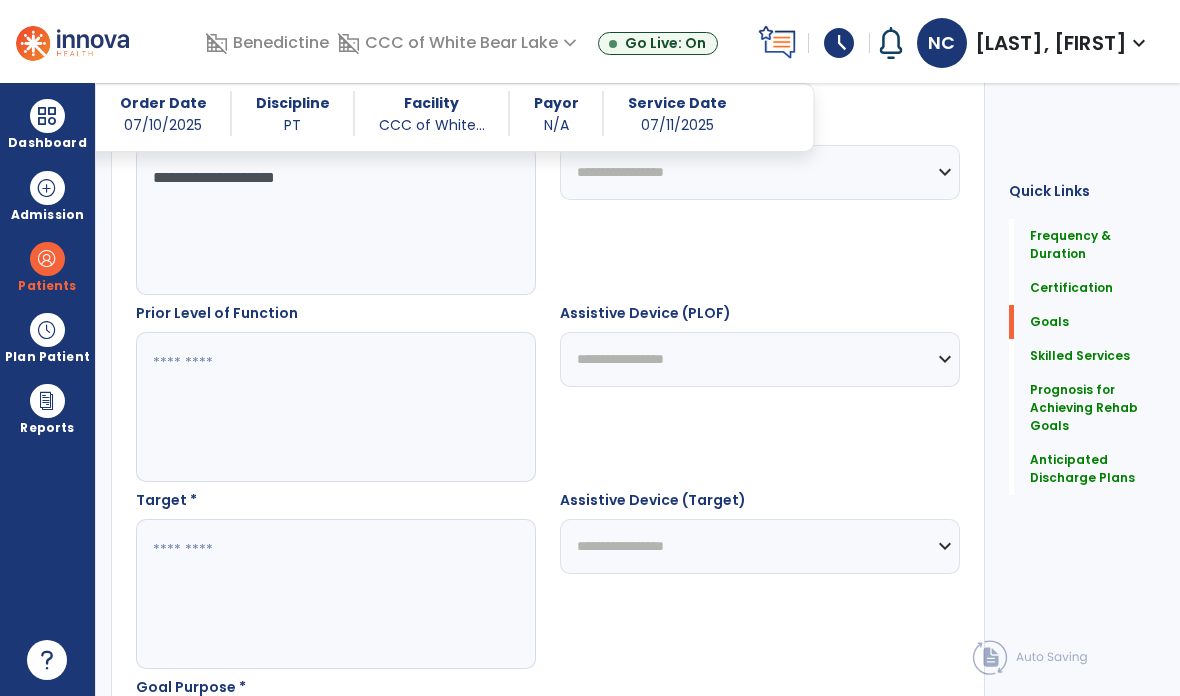 type on "**********" 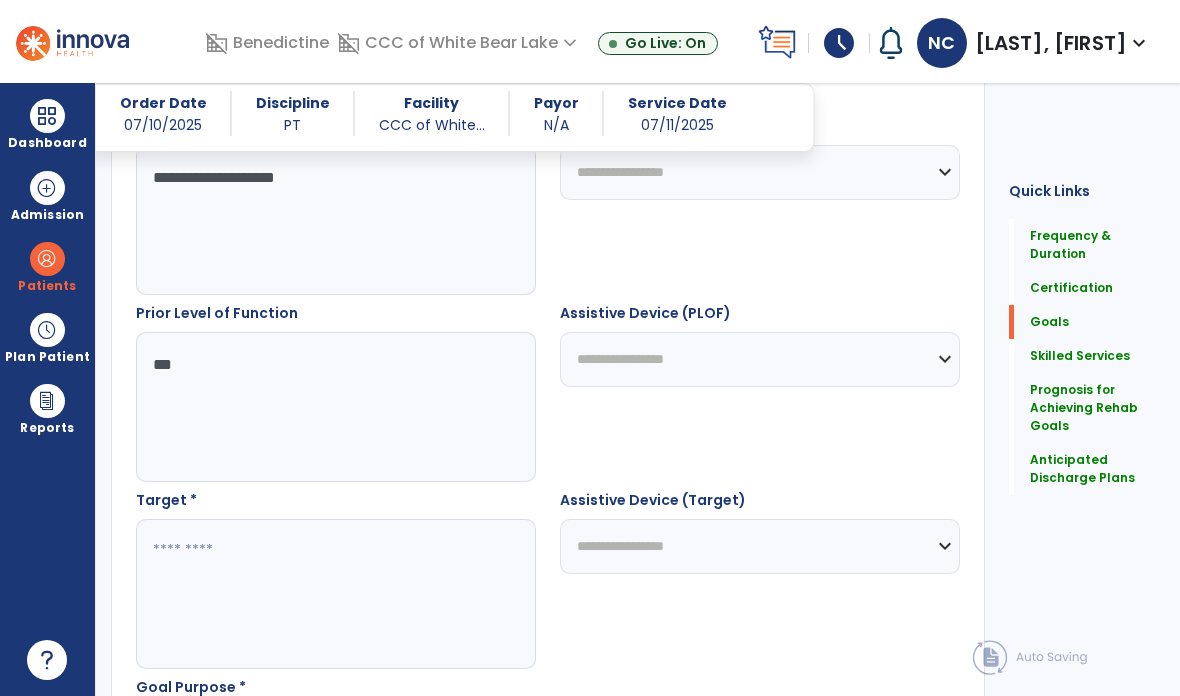type on "***" 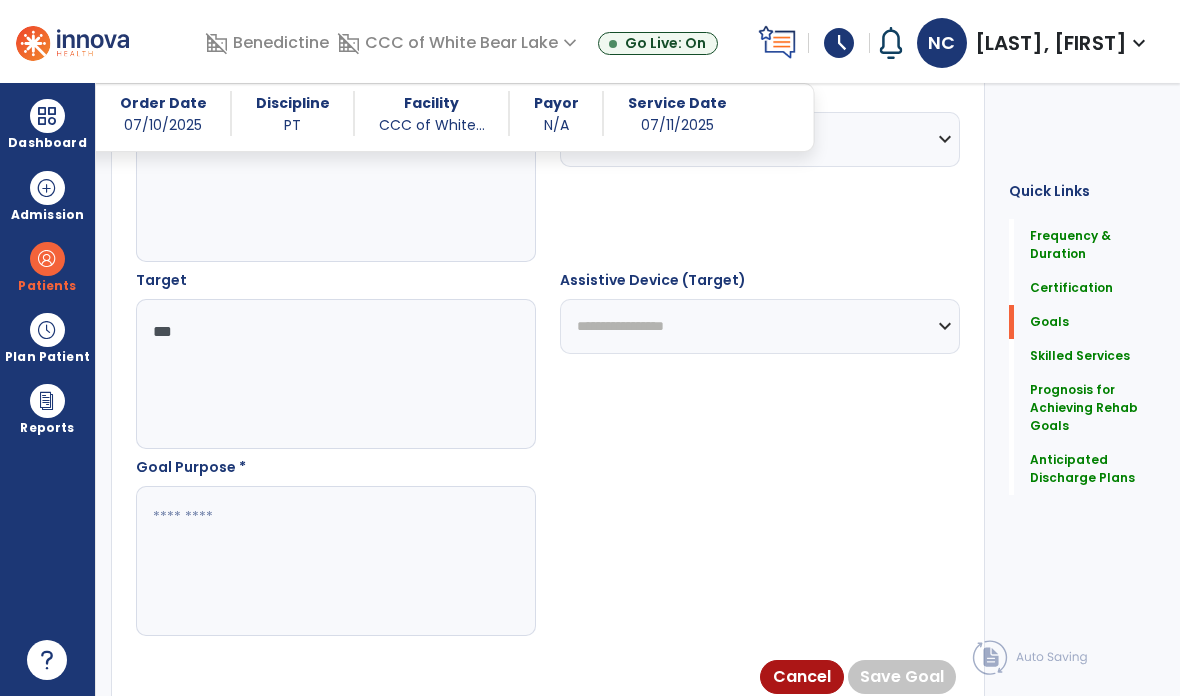 scroll, scrollTop: 1034, scrollLeft: 0, axis: vertical 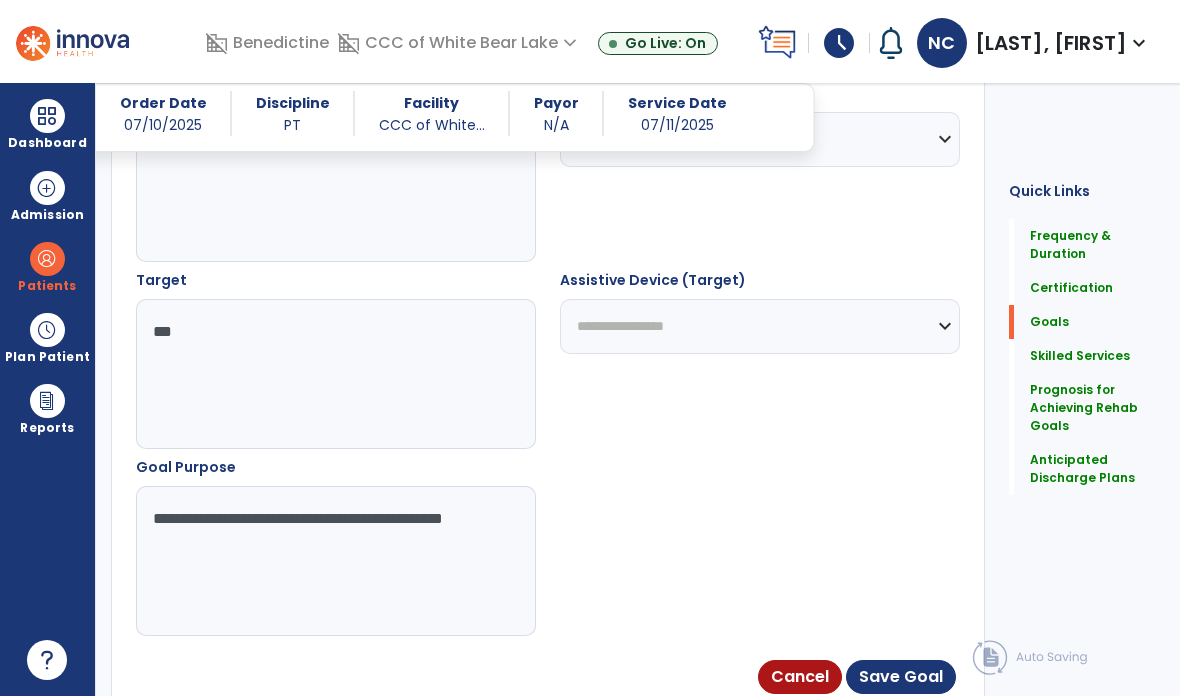type on "**********" 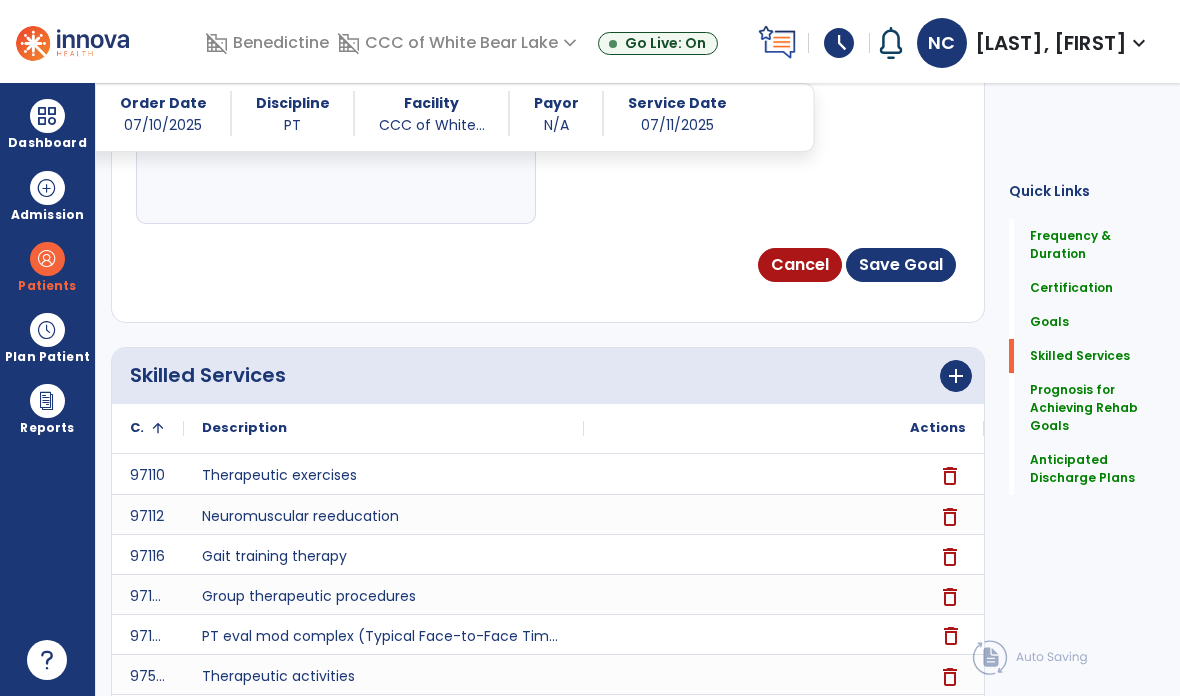 click on "Save Goal" at bounding box center (901, 265) 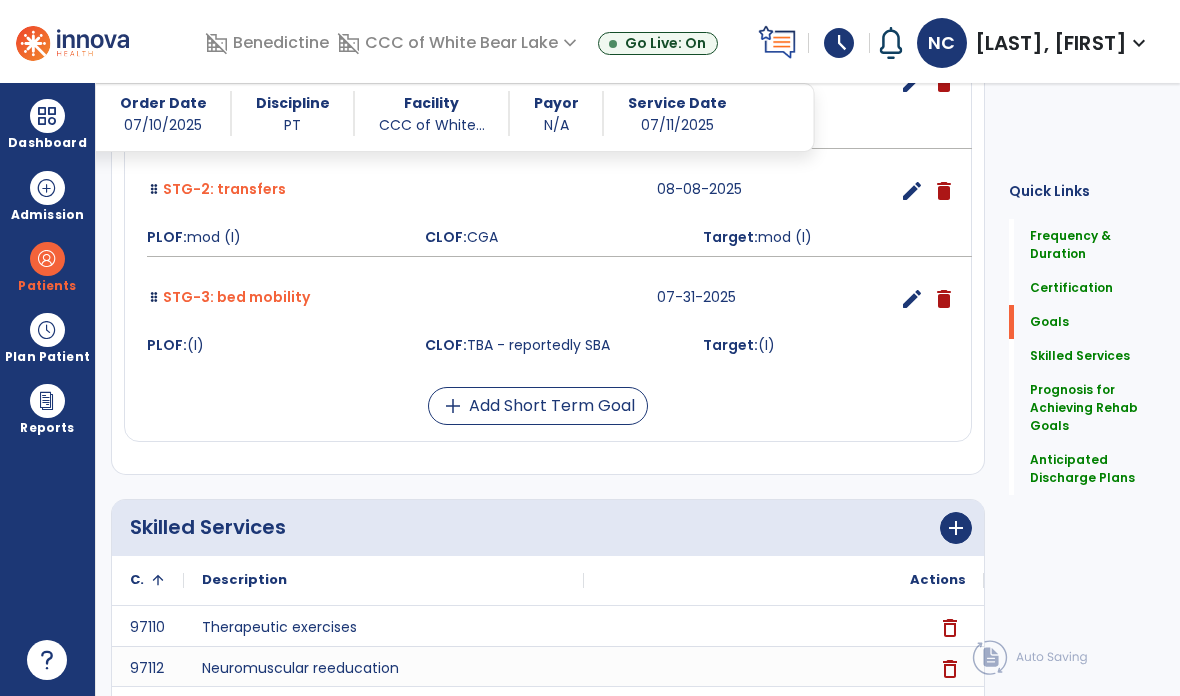 scroll, scrollTop: 767, scrollLeft: 0, axis: vertical 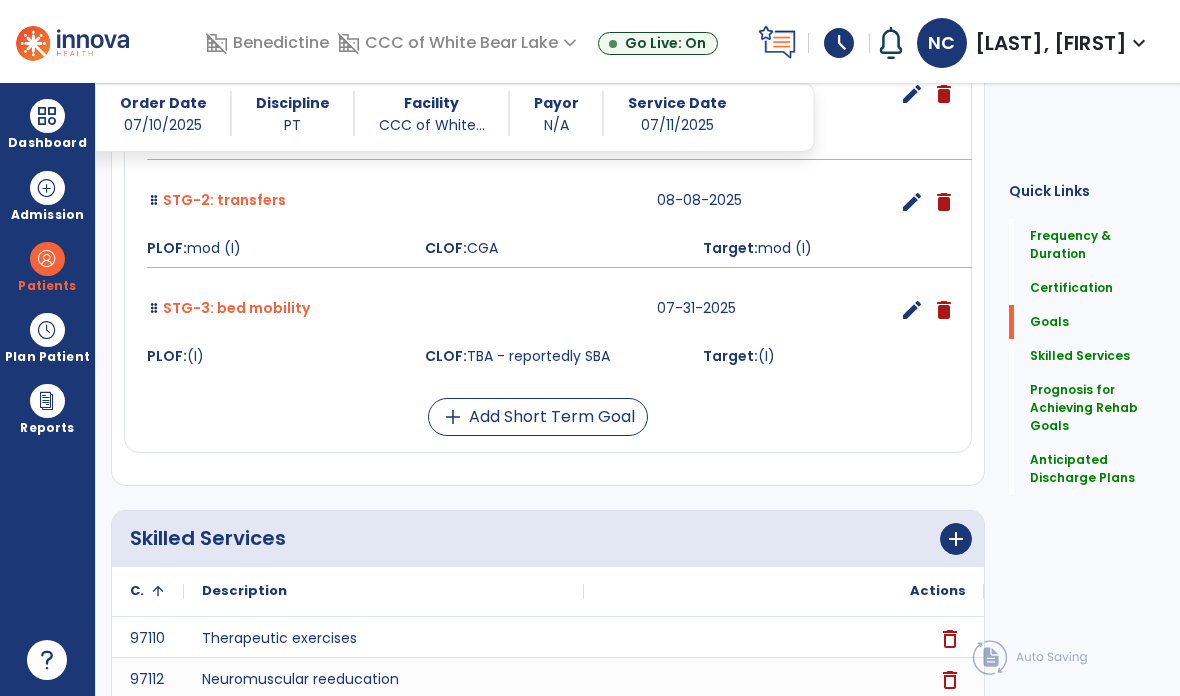 click on "add  Add Short Term Goal" at bounding box center (538, 417) 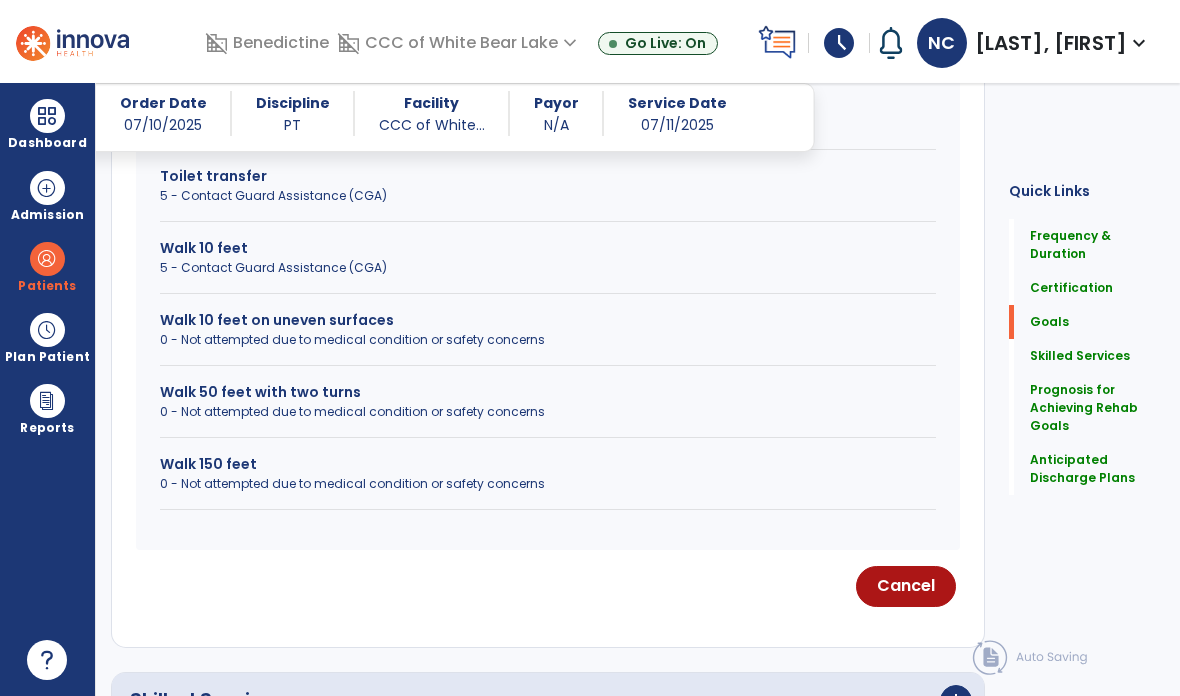 scroll, scrollTop: 1423, scrollLeft: 0, axis: vertical 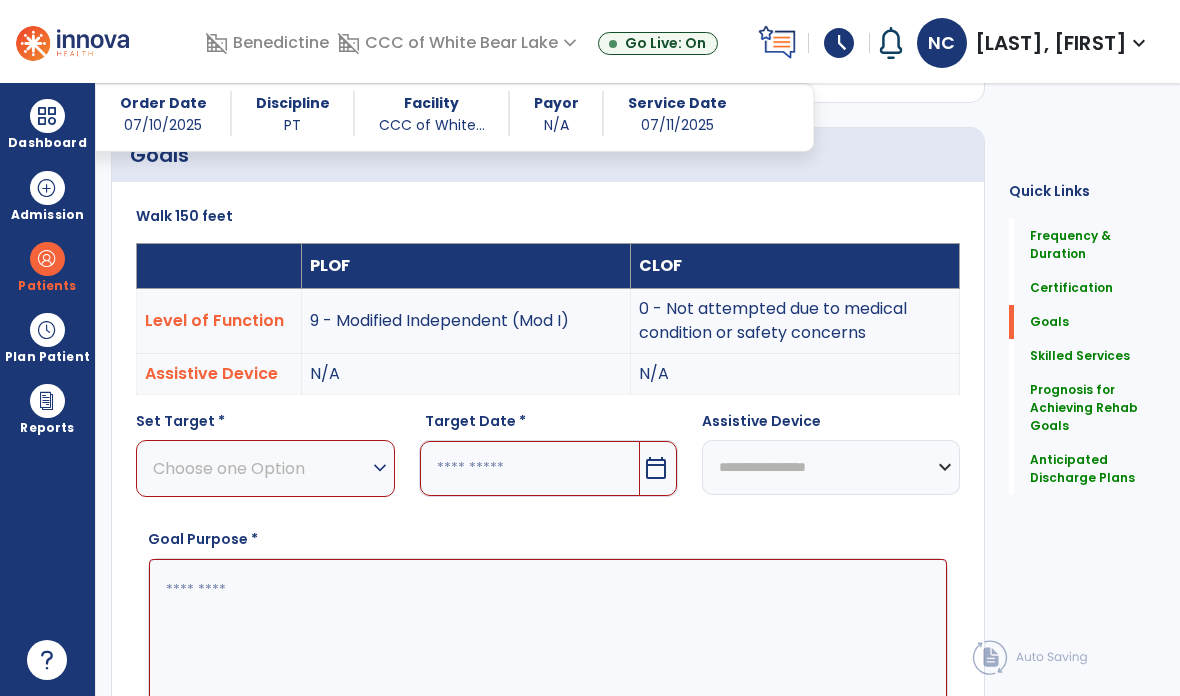 click on "expand_more" at bounding box center (380, 468) 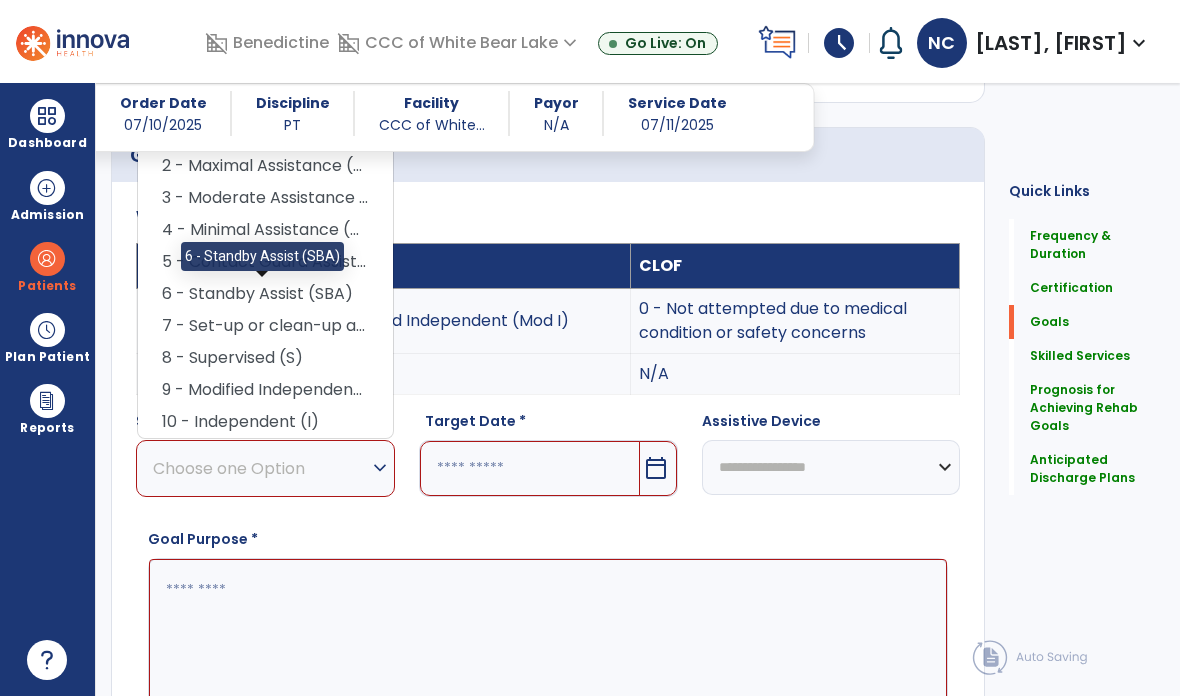 click on "6 - Standby Assist (SBA)" at bounding box center [265, 294] 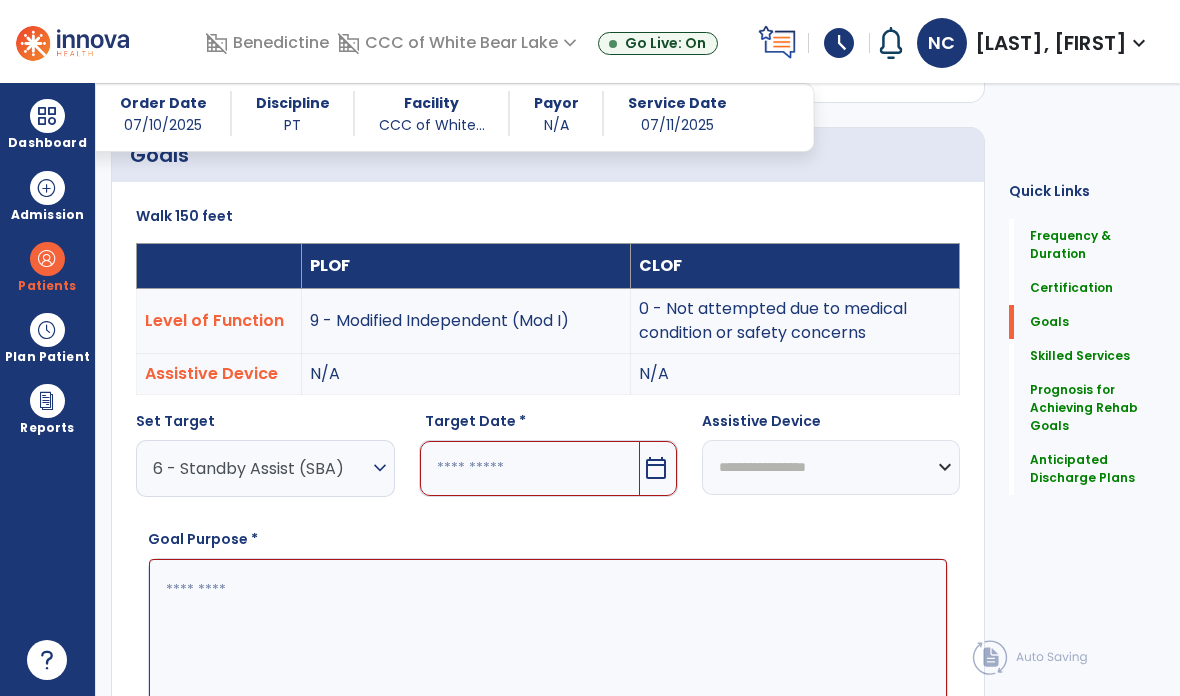 click on "calendar_today" at bounding box center [656, 468] 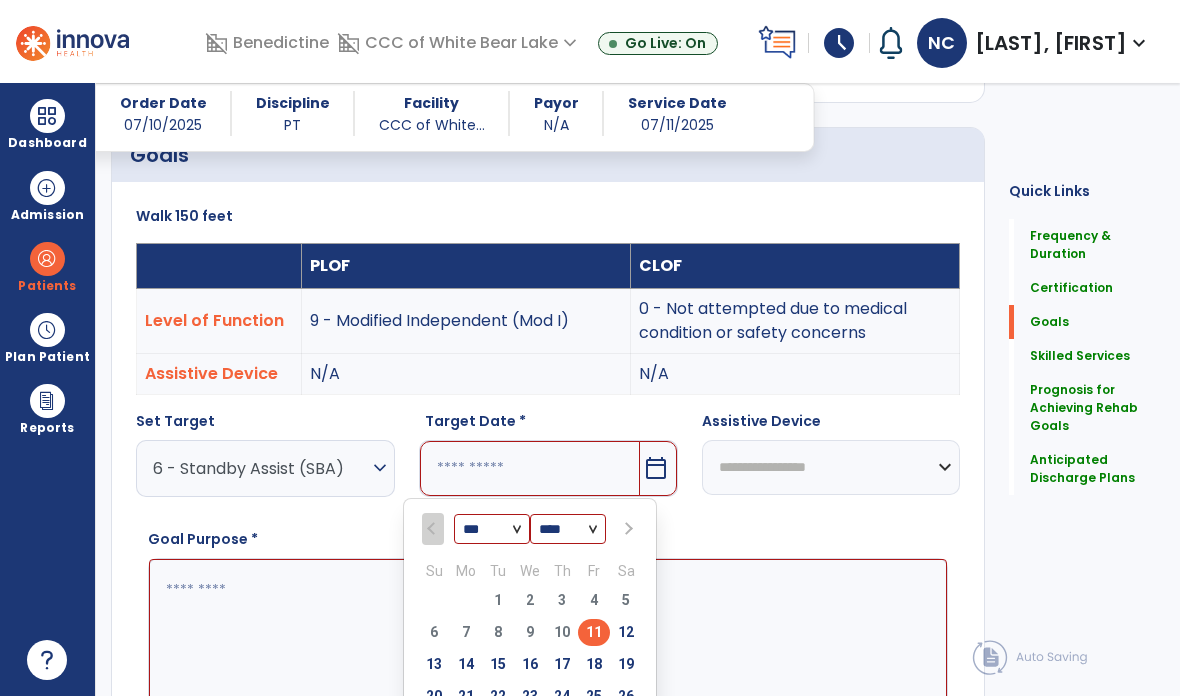 click at bounding box center (627, 529) 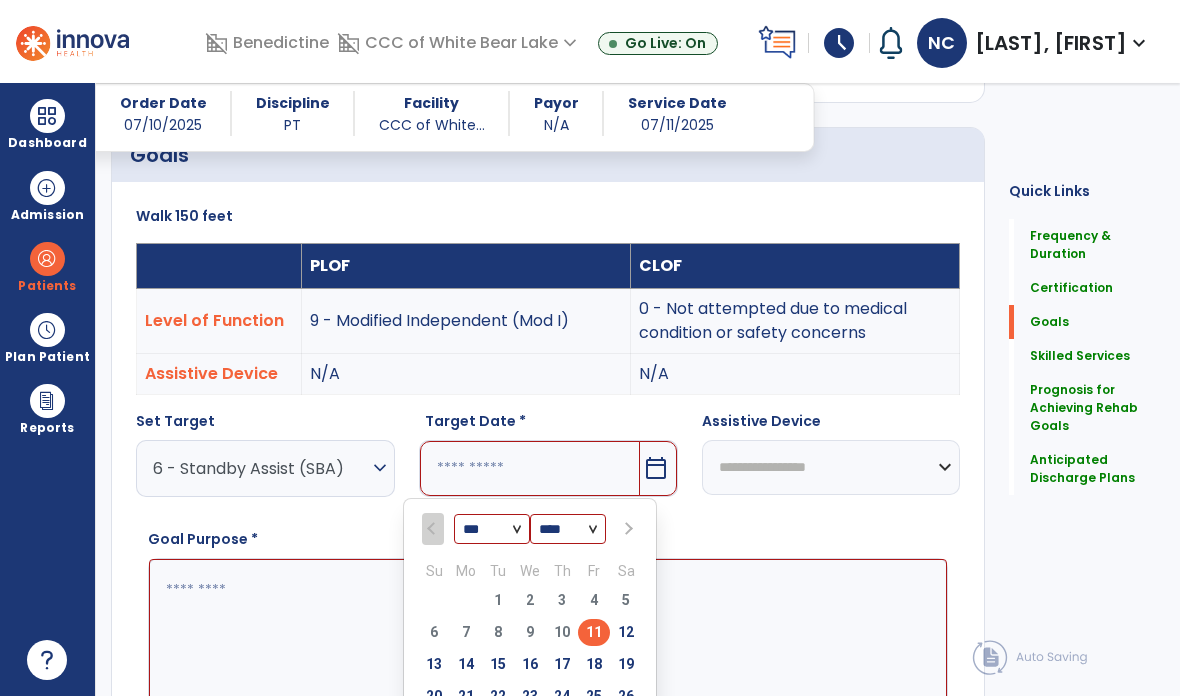 select on "*" 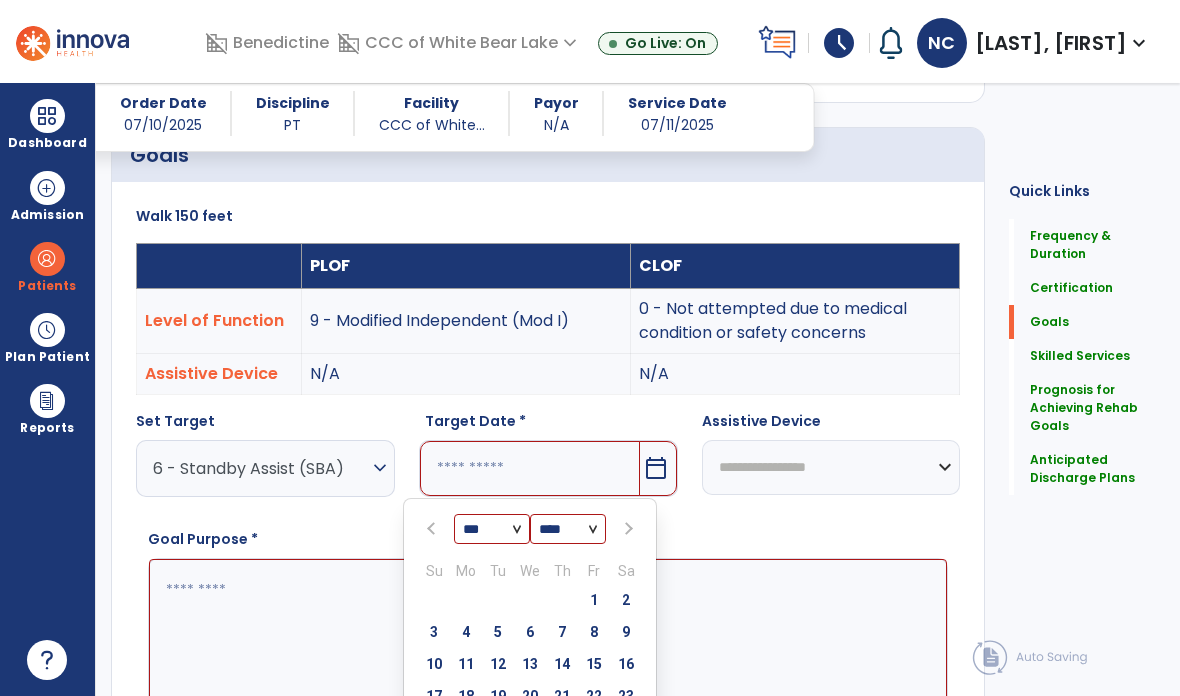 click on "8" at bounding box center (594, 632) 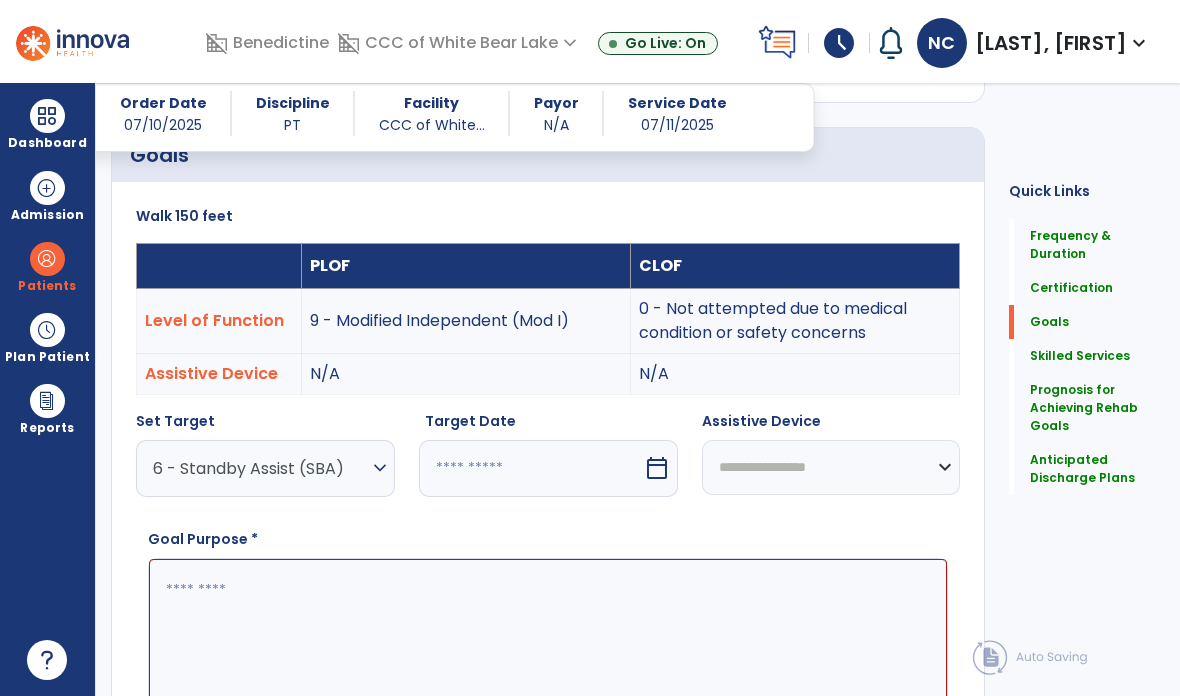 type on "********" 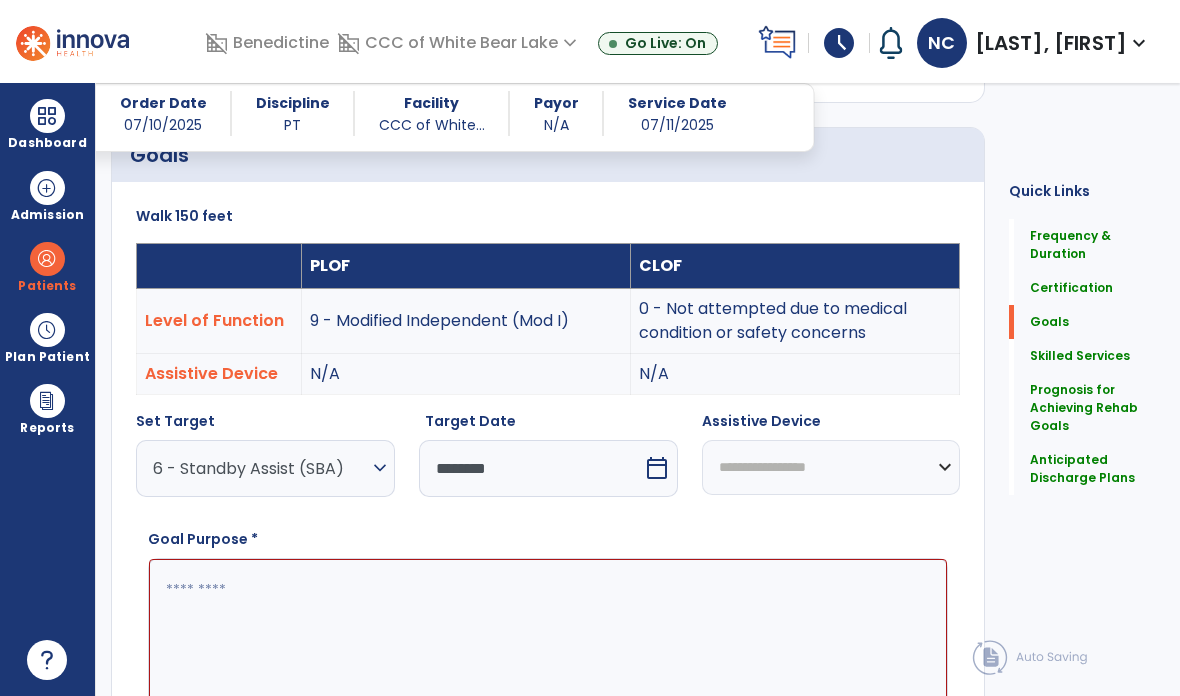click at bounding box center [548, 634] 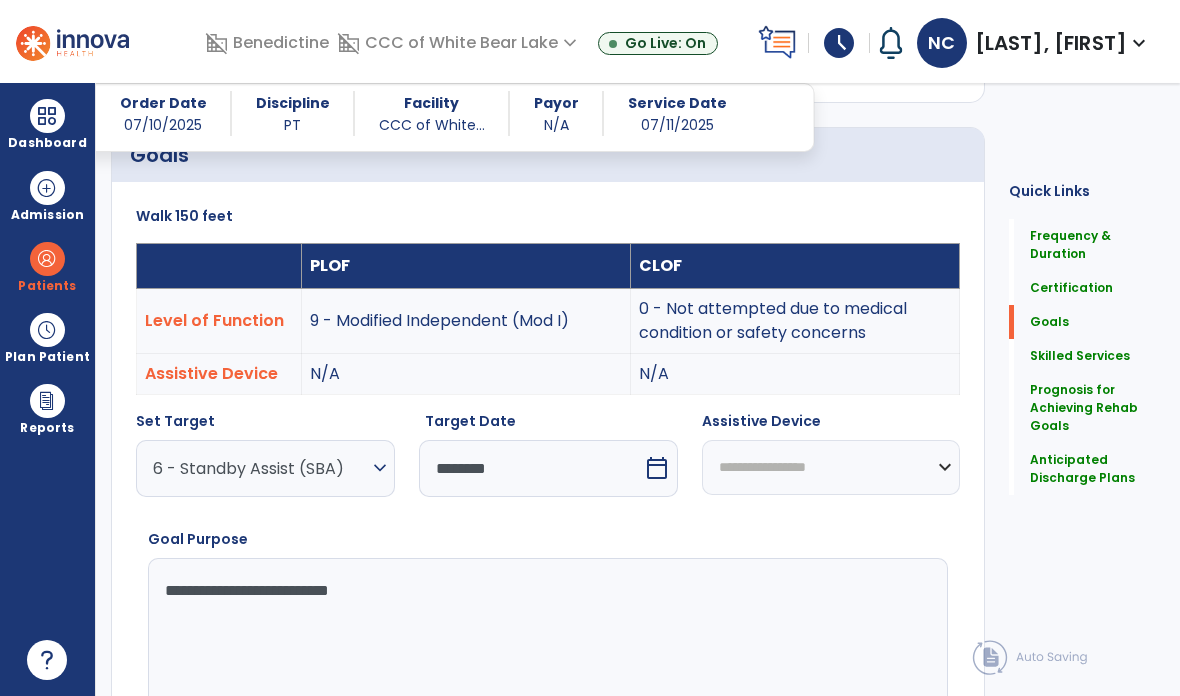 type on "**********" 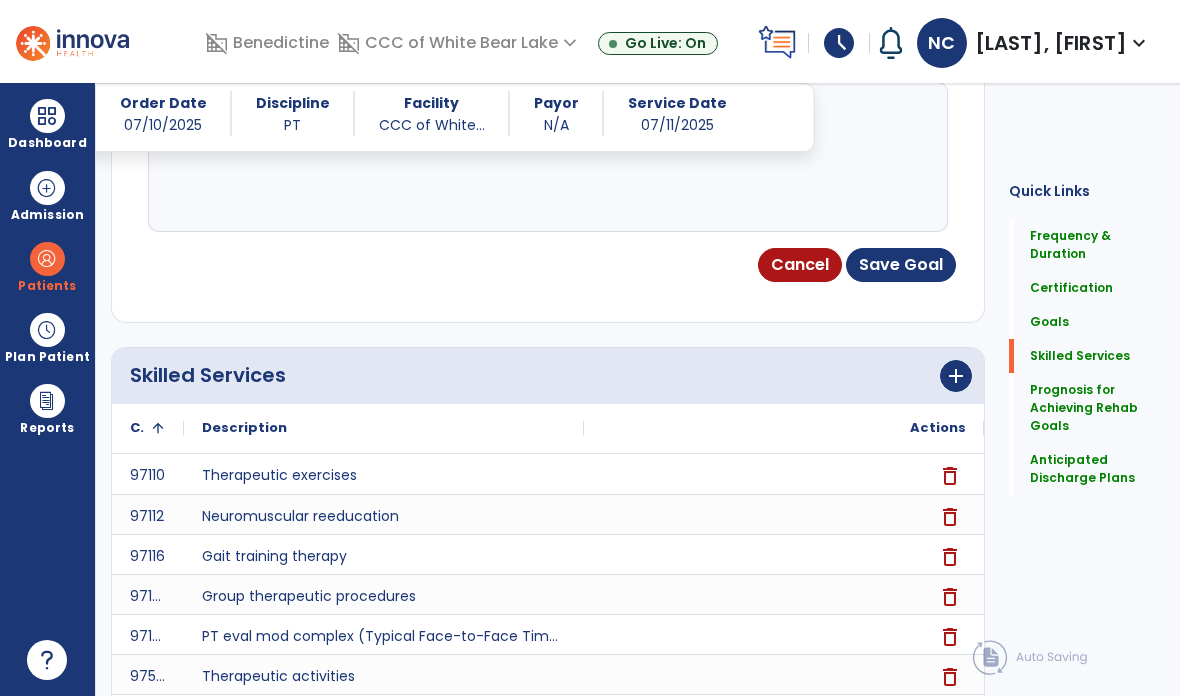 click on "Save Goal" at bounding box center [901, 265] 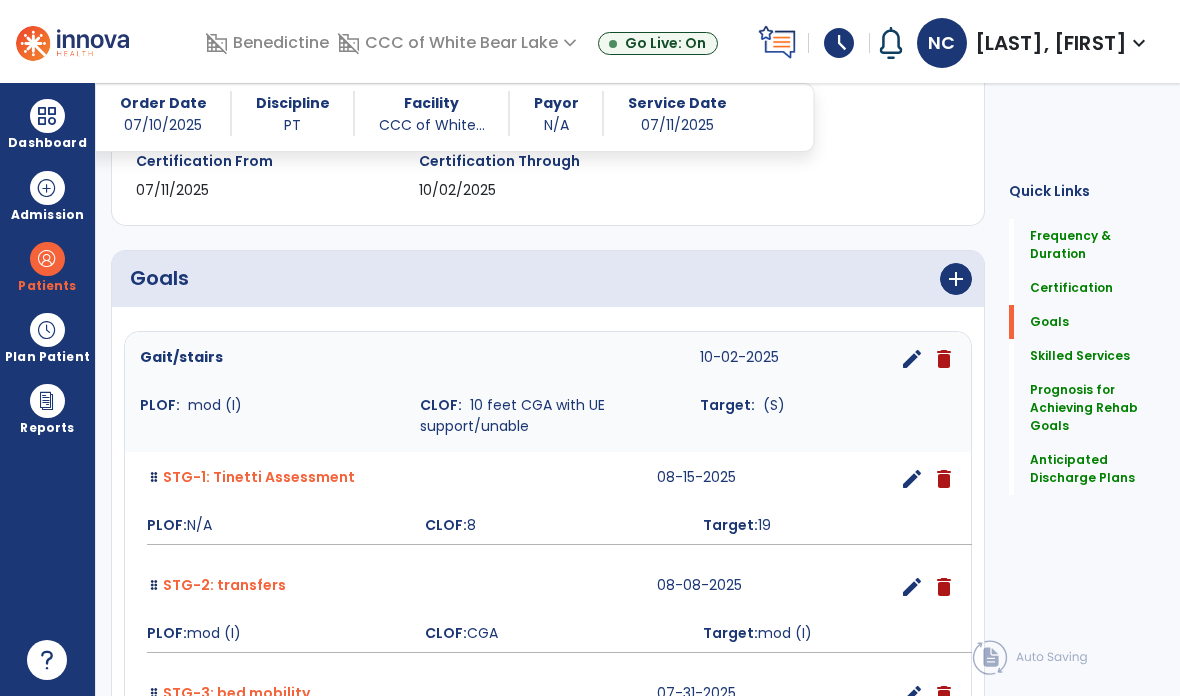 scroll, scrollTop: 382, scrollLeft: 0, axis: vertical 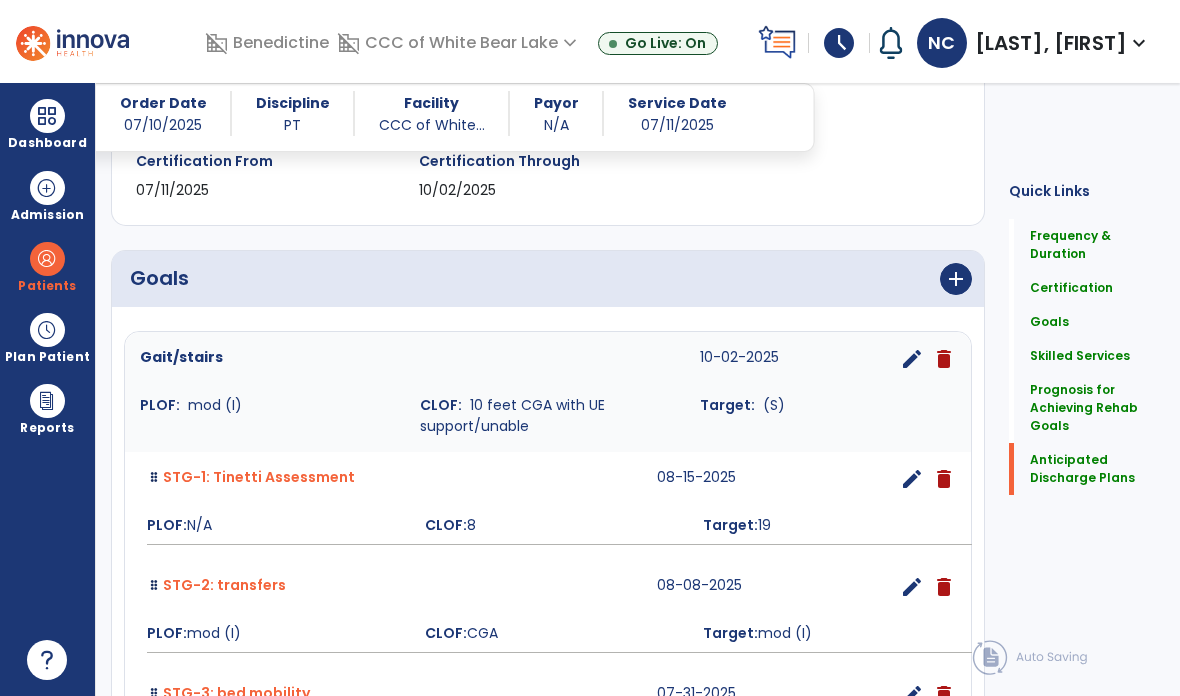 click on "Anticipated Discharge Plans" 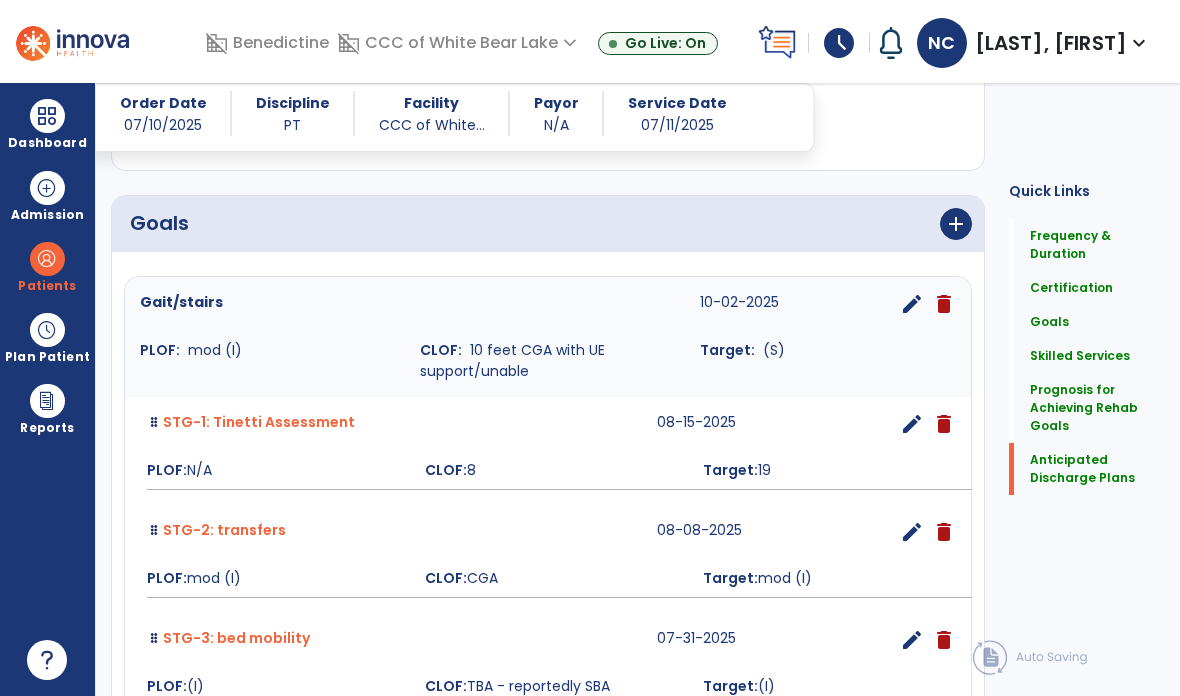 scroll, scrollTop: 438, scrollLeft: 0, axis: vertical 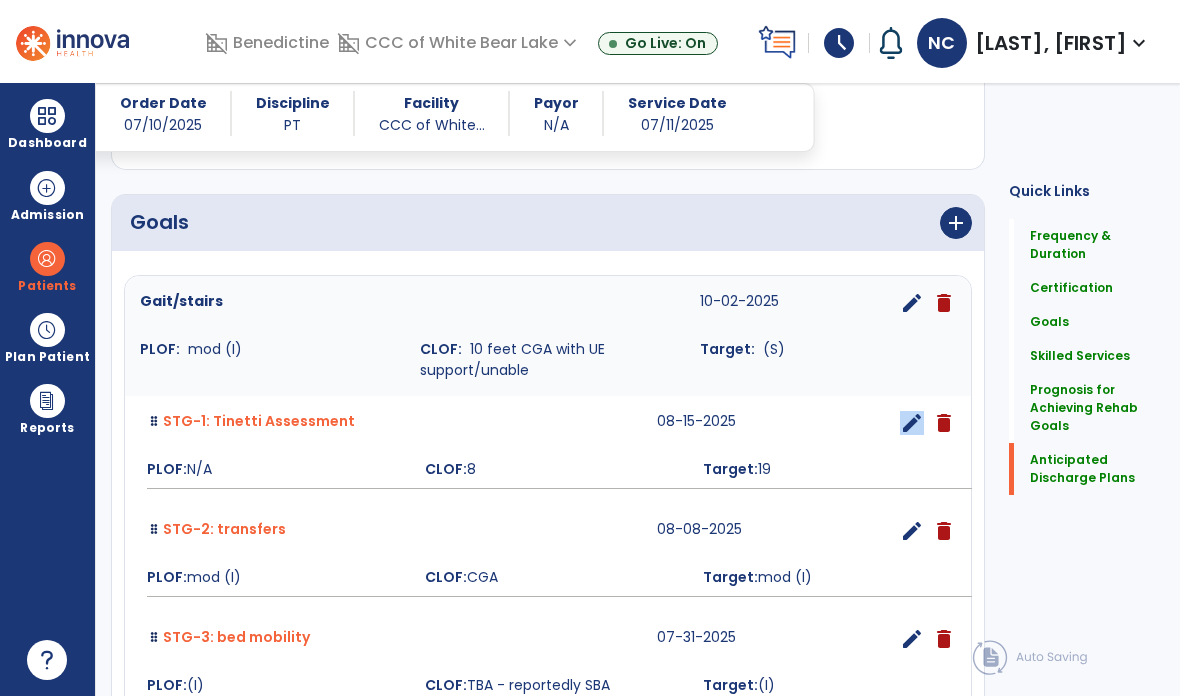 click on "STG-1: Tinetti Assessment 08-15-[YEAR] edit delete PLOF: N/A CLOF: 8 Target: 19" at bounding box center [548, 450] 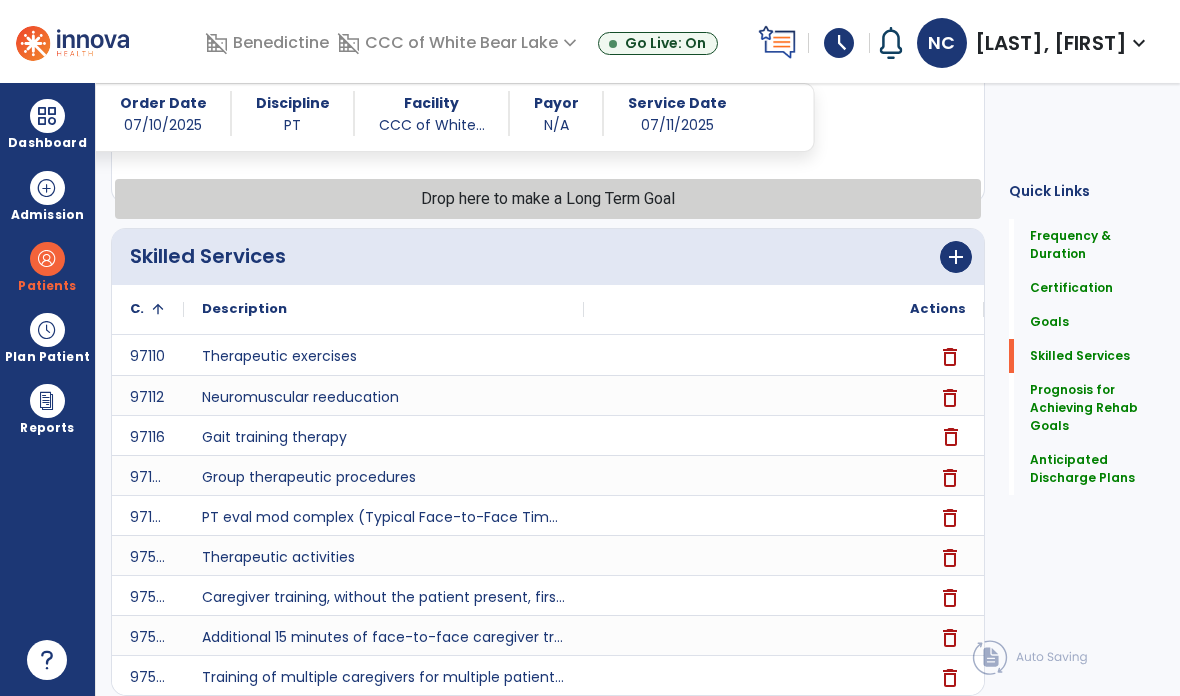 scroll, scrollTop: 1291, scrollLeft: 0, axis: vertical 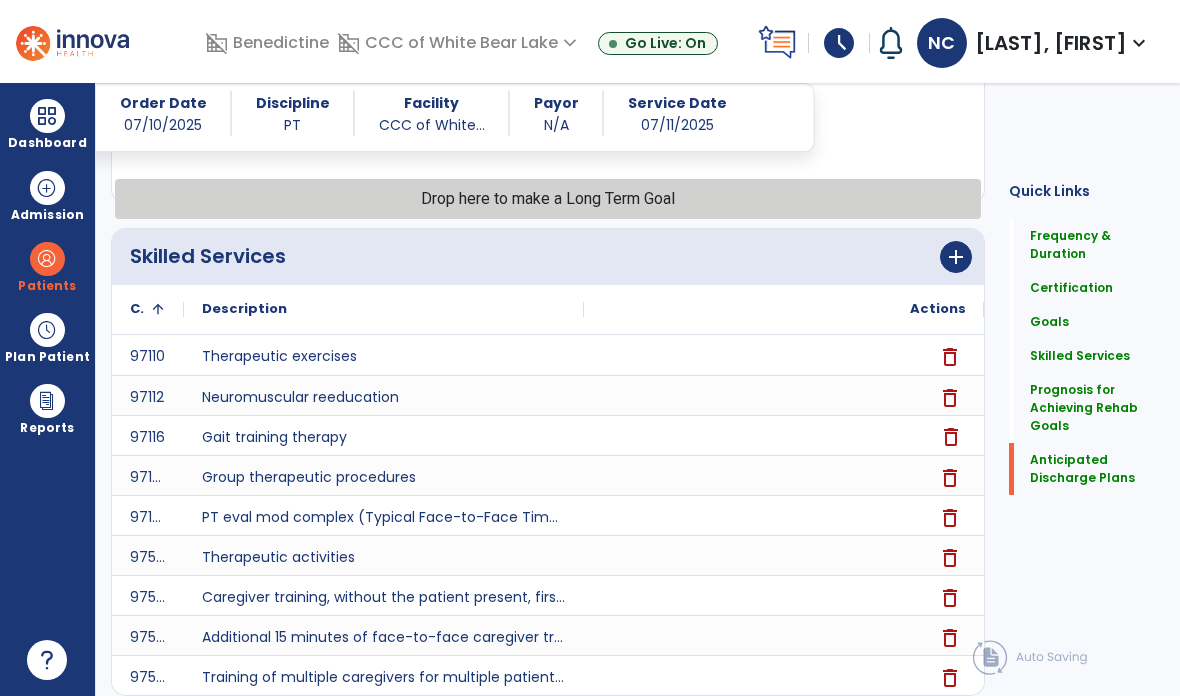 click on "Anticipated Discharge Plans" 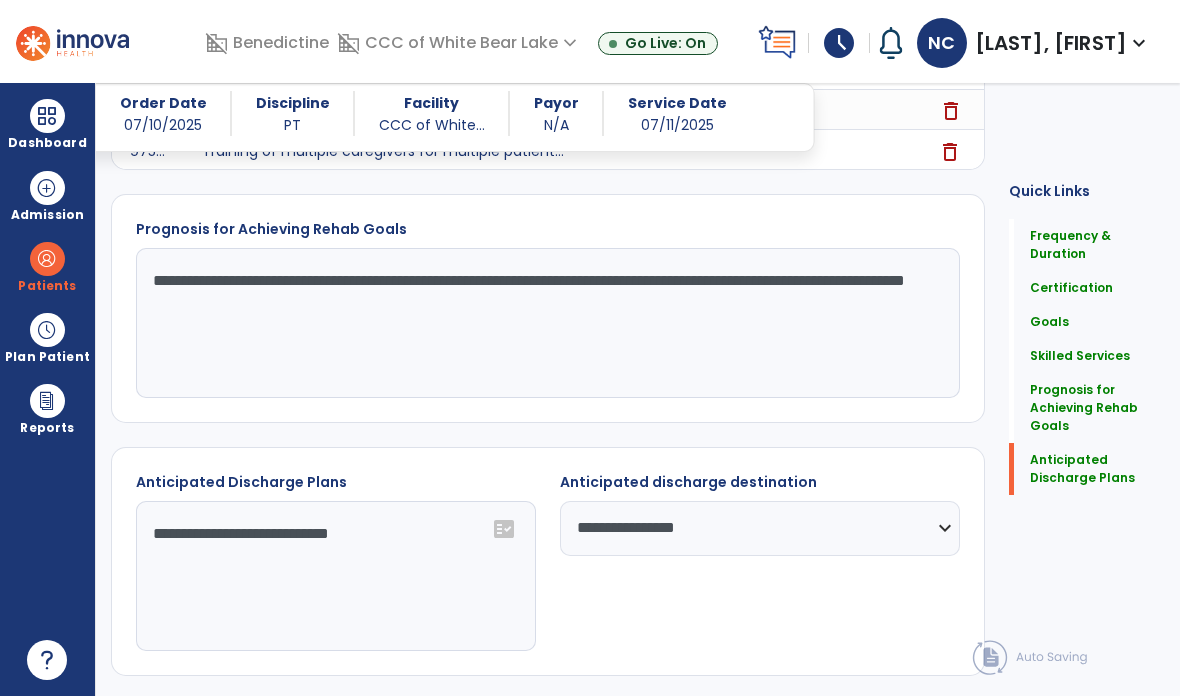 scroll, scrollTop: 1816, scrollLeft: 0, axis: vertical 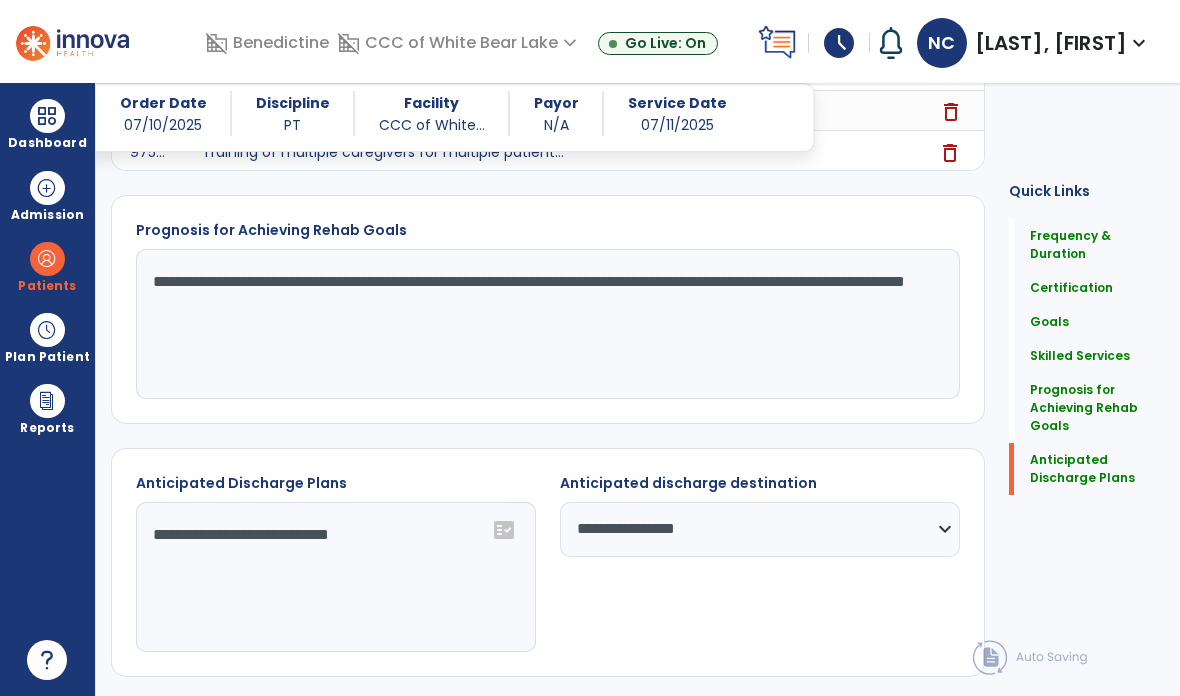 click on "Sign Doc" 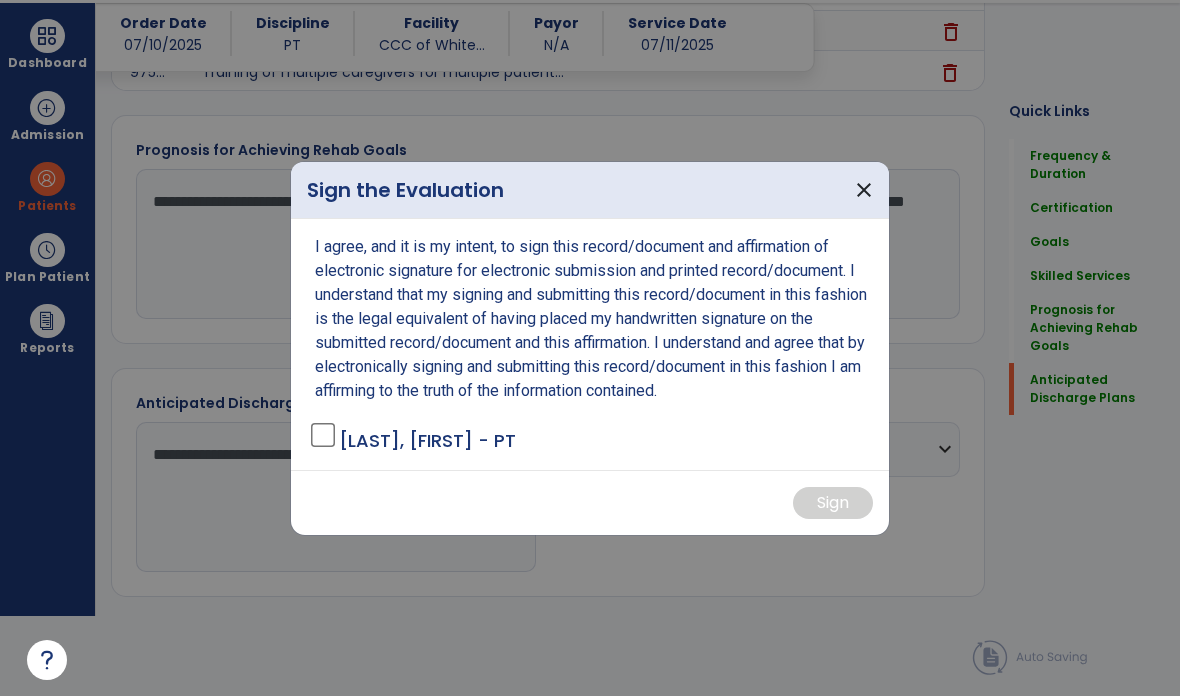 click on "[LAST], [FIRST]  - PT" at bounding box center [427, 440] 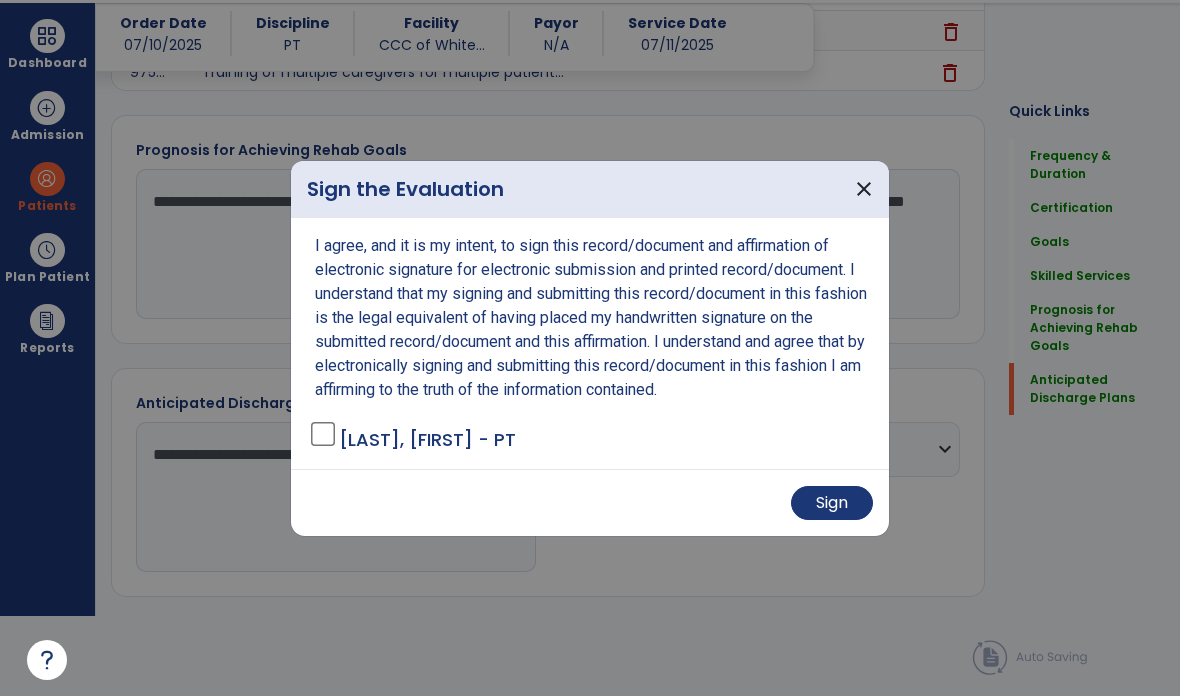 click on "Sign" at bounding box center (832, 503) 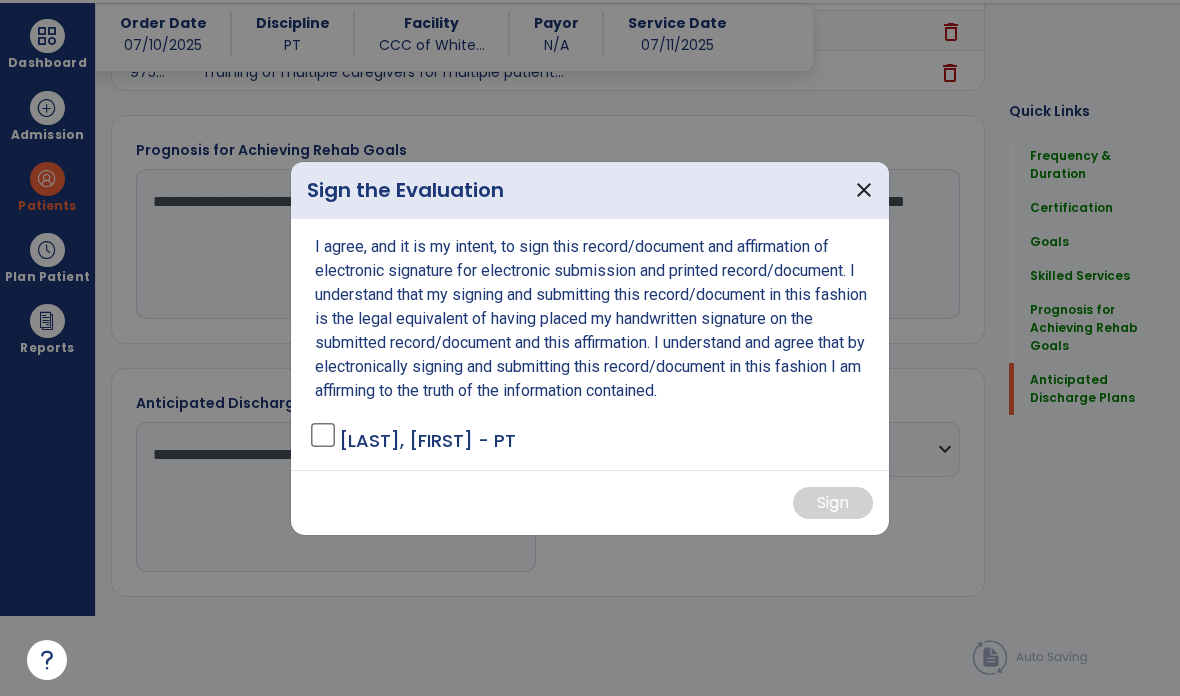 scroll, scrollTop: 1814, scrollLeft: 0, axis: vertical 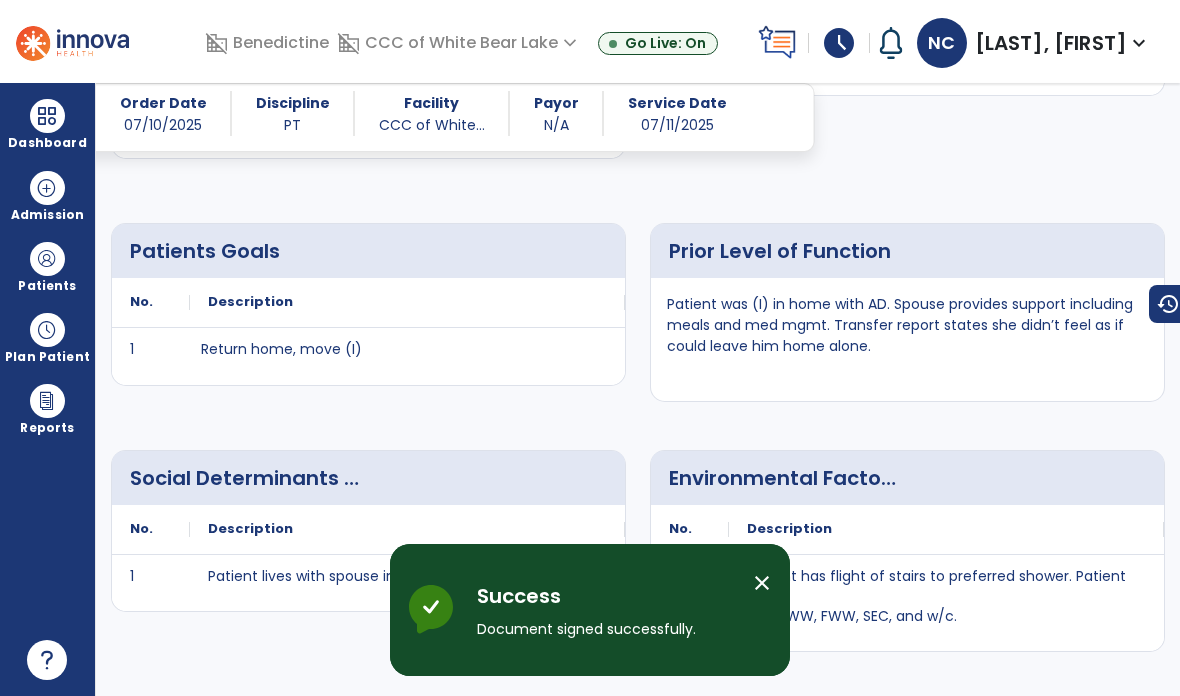 click at bounding box center (47, 116) 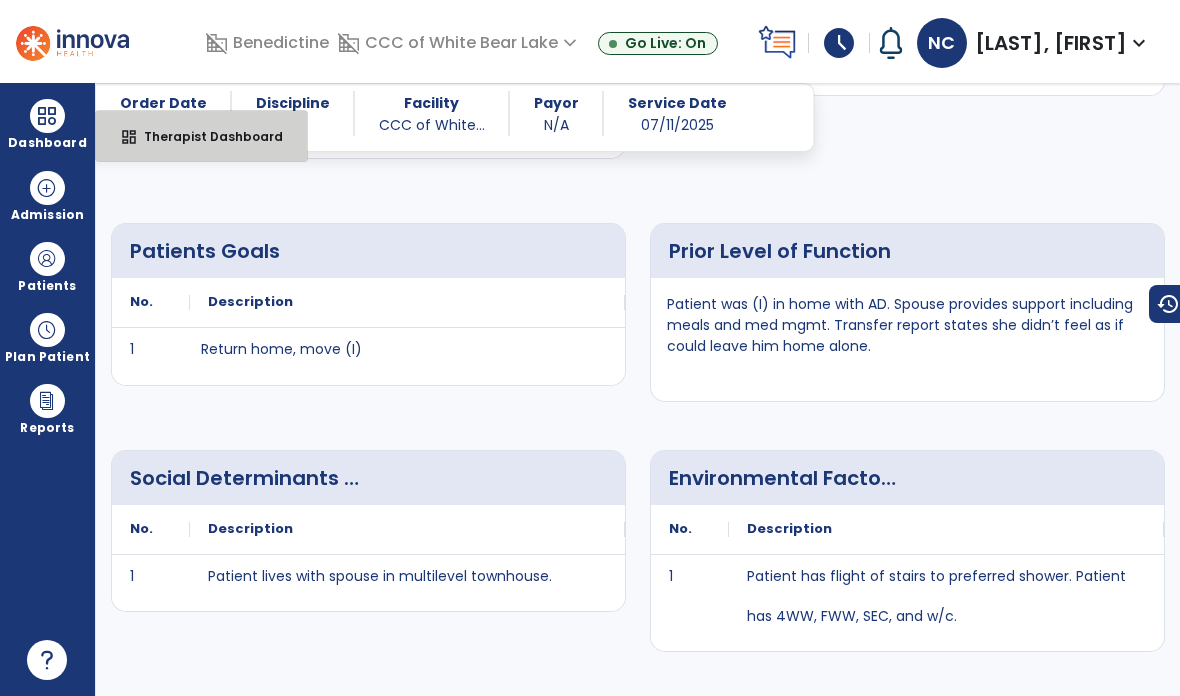 click on "Therapist Dashboard" at bounding box center (205, 136) 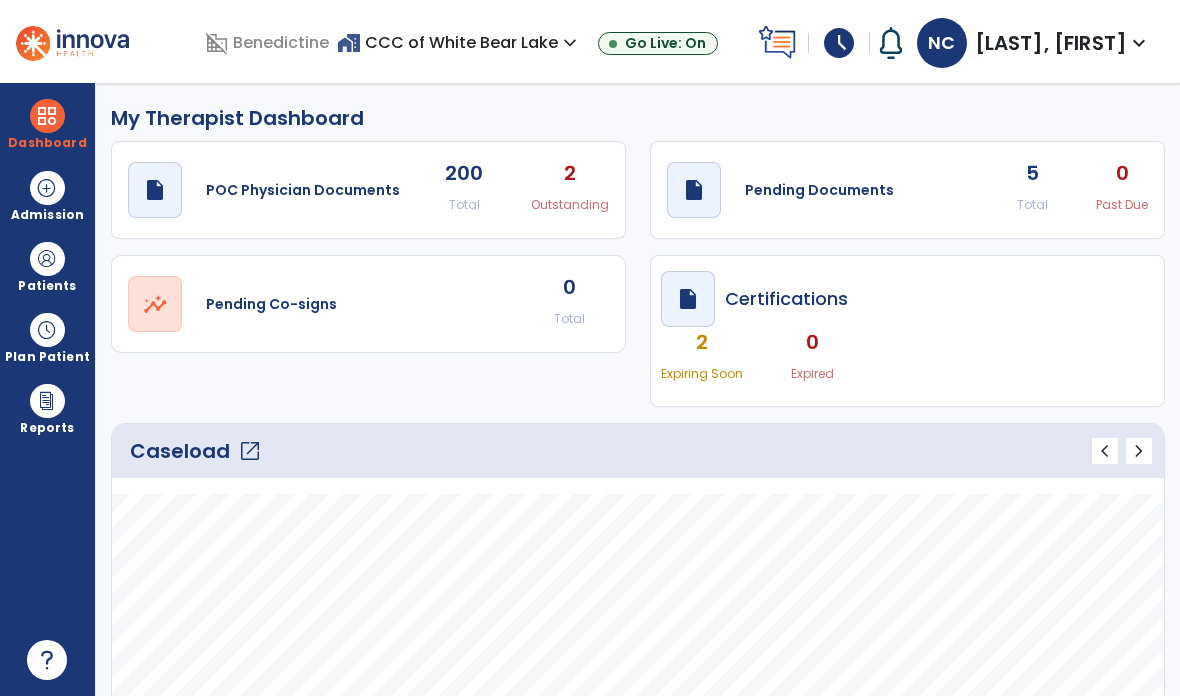 scroll, scrollTop: 0, scrollLeft: 0, axis: both 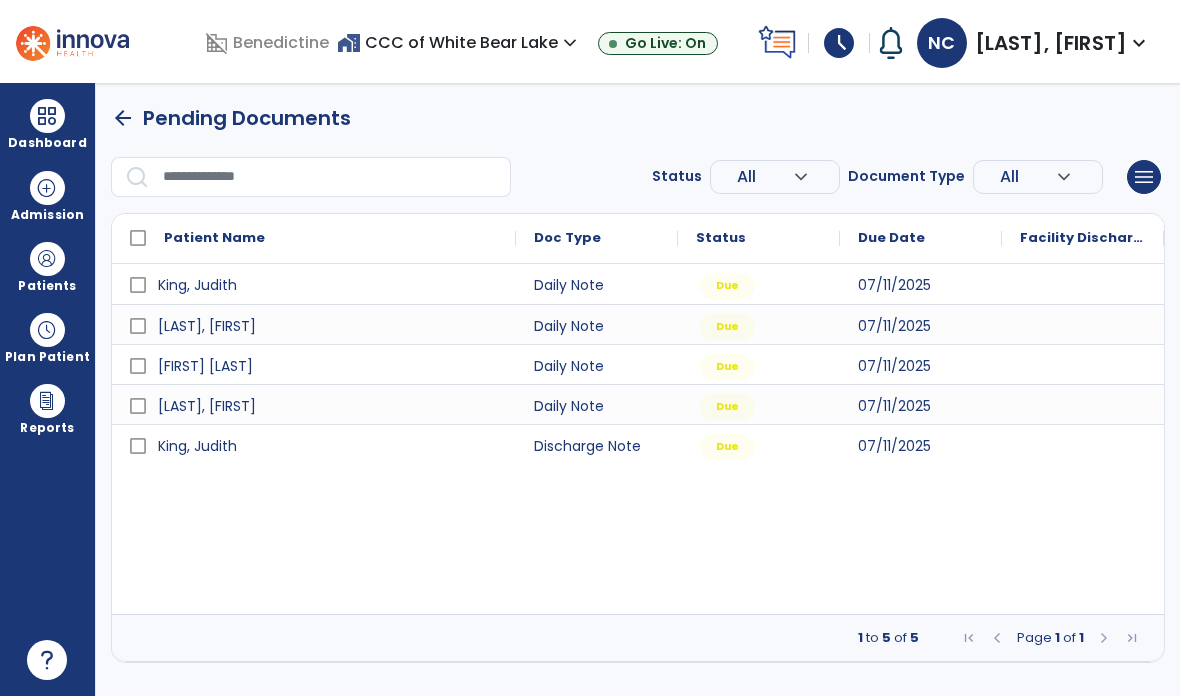 click at bounding box center (47, 259) 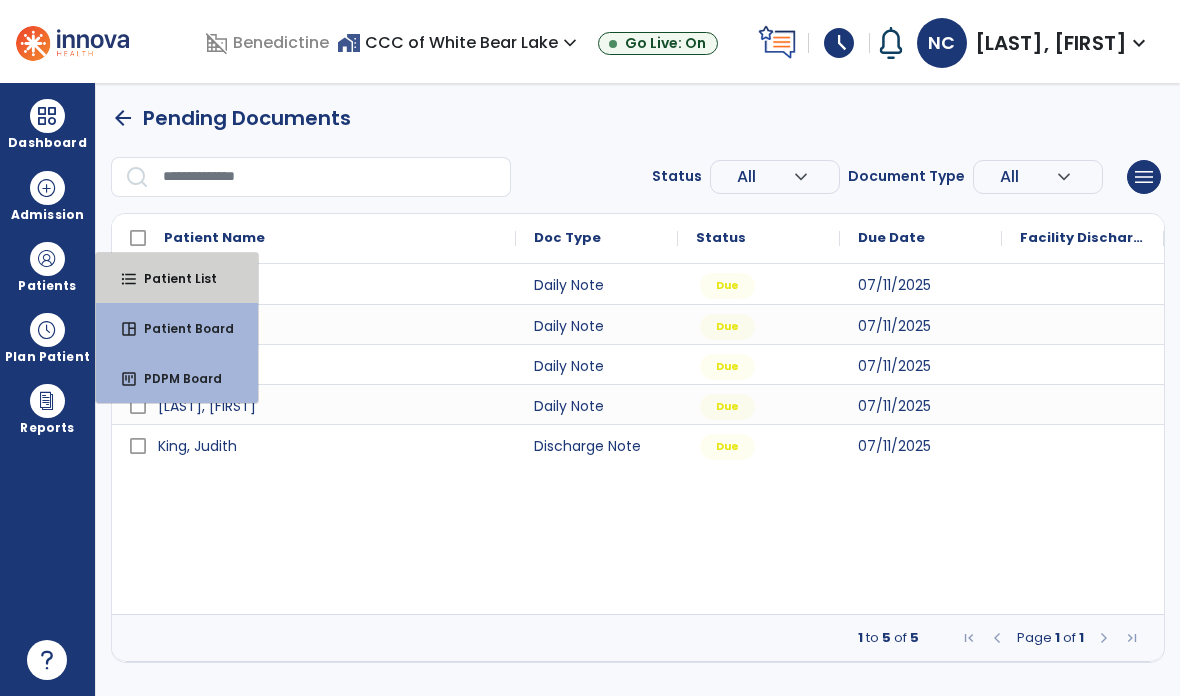 click on "Patient List" at bounding box center (172, 278) 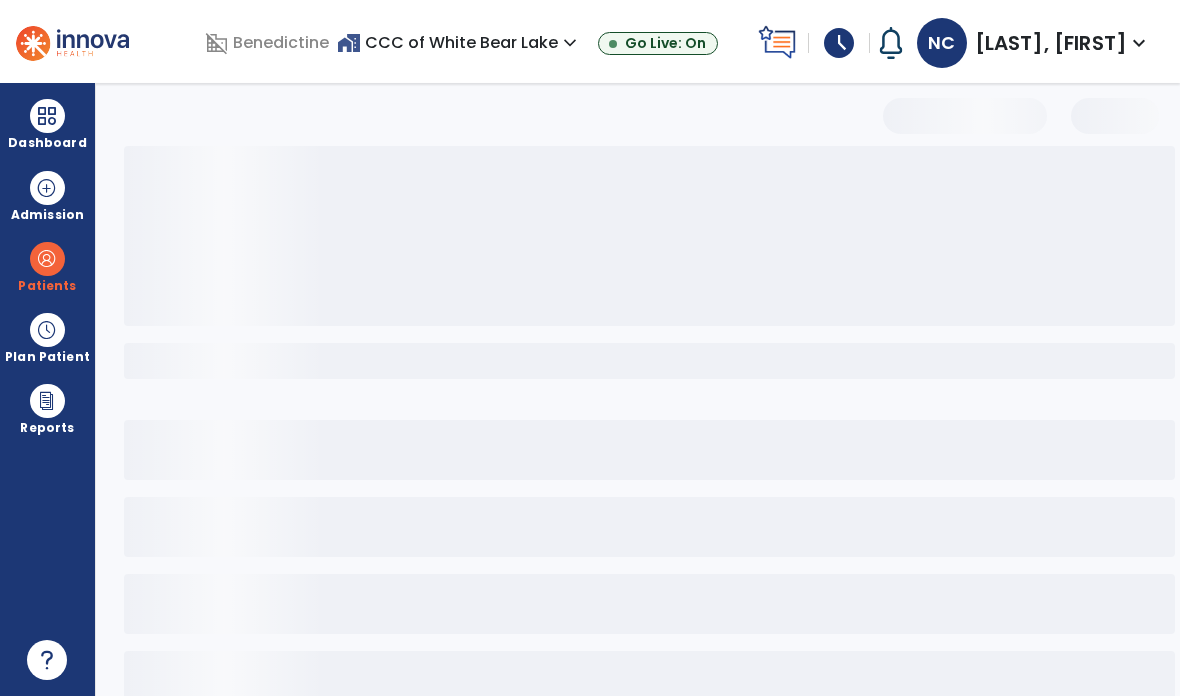 select on "***" 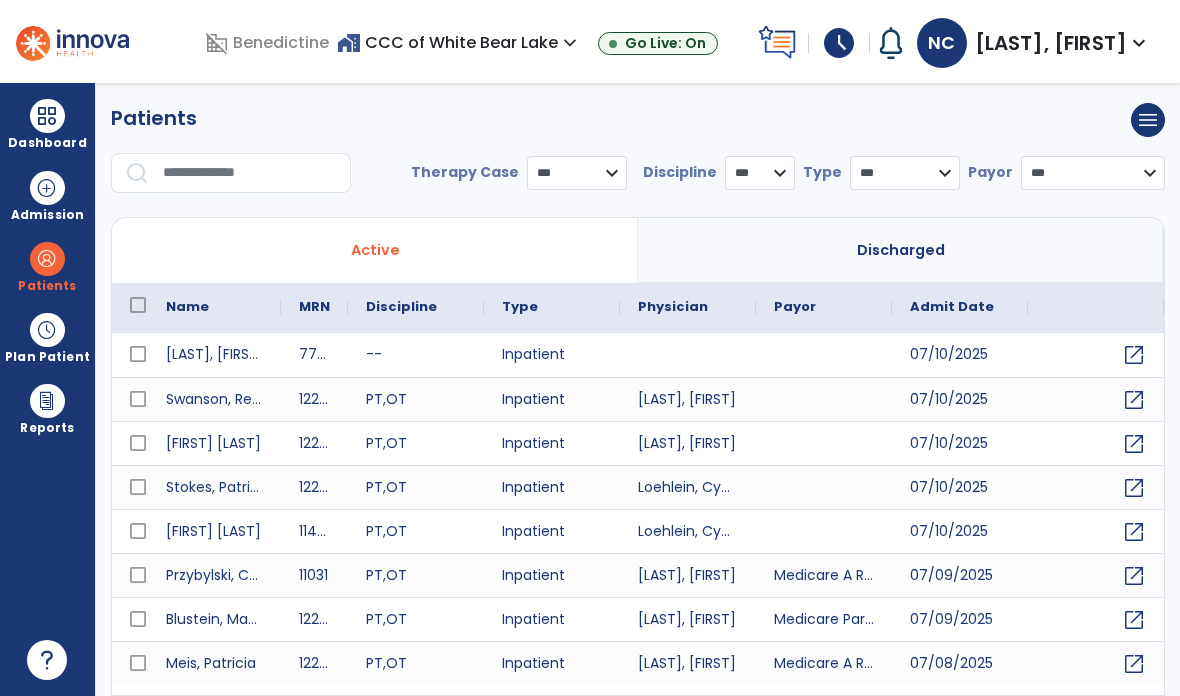 click at bounding box center (250, 173) 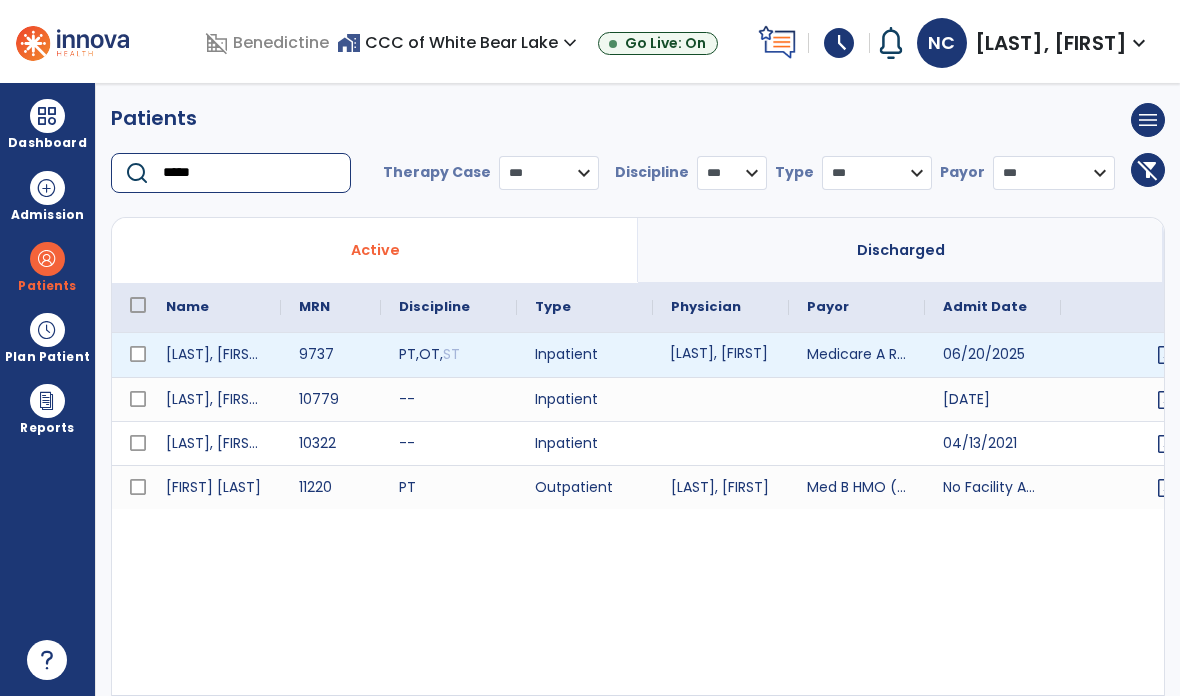 type on "*****" 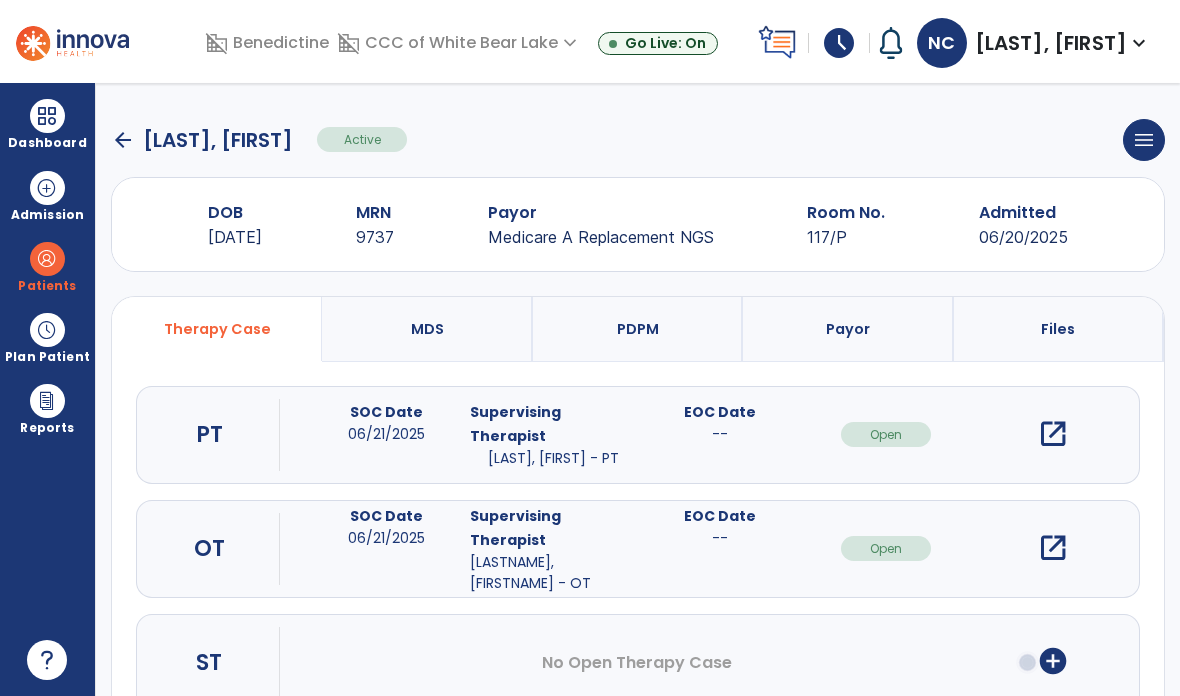 click on "open_in_new" at bounding box center [1053, 434] 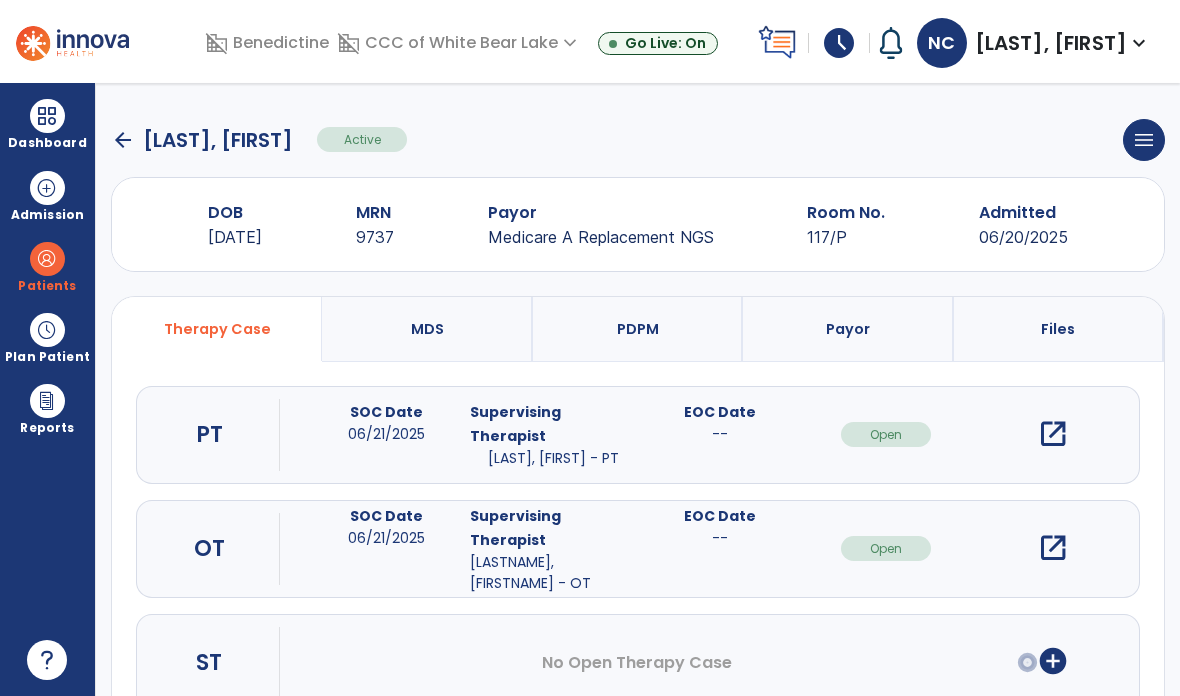 click on "open_in_new" at bounding box center (1053, 434) 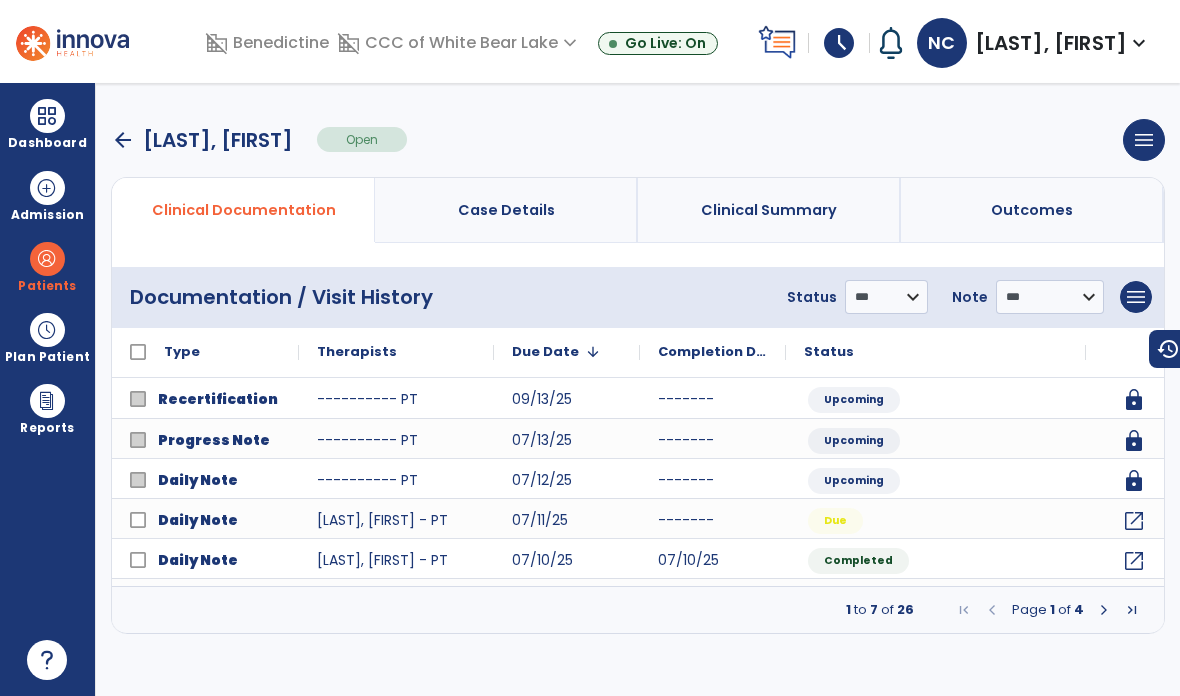 click on "menu" at bounding box center (1136, 297) 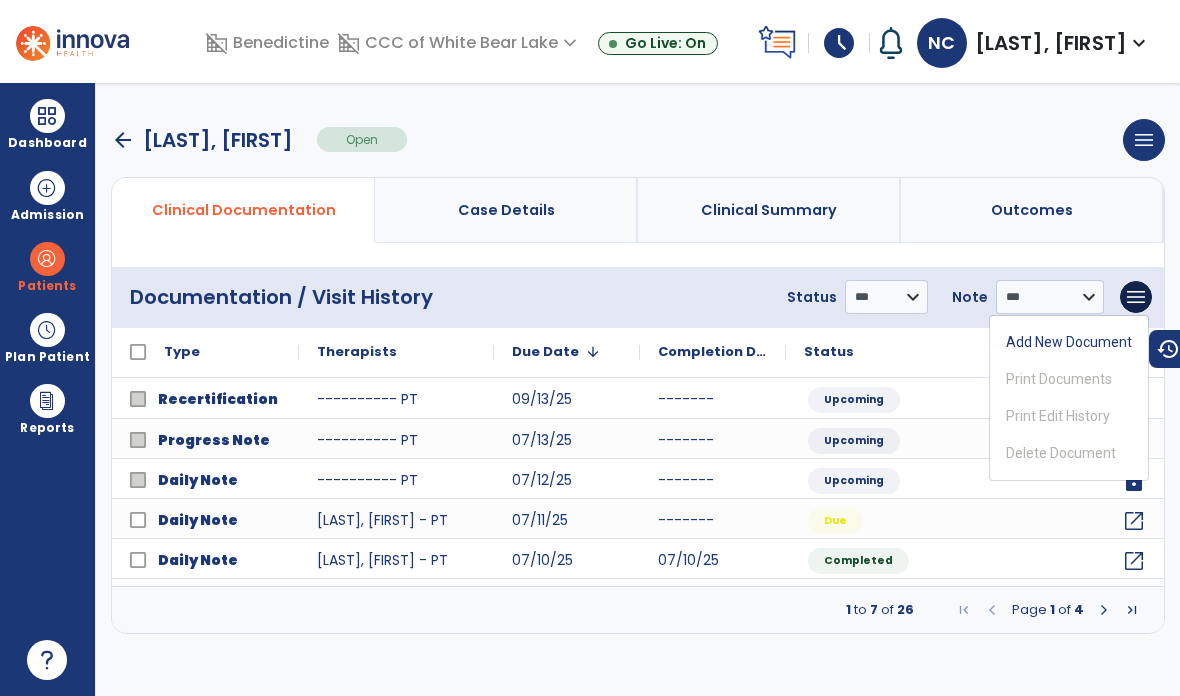 click on "Add New Document" at bounding box center (1069, 342) 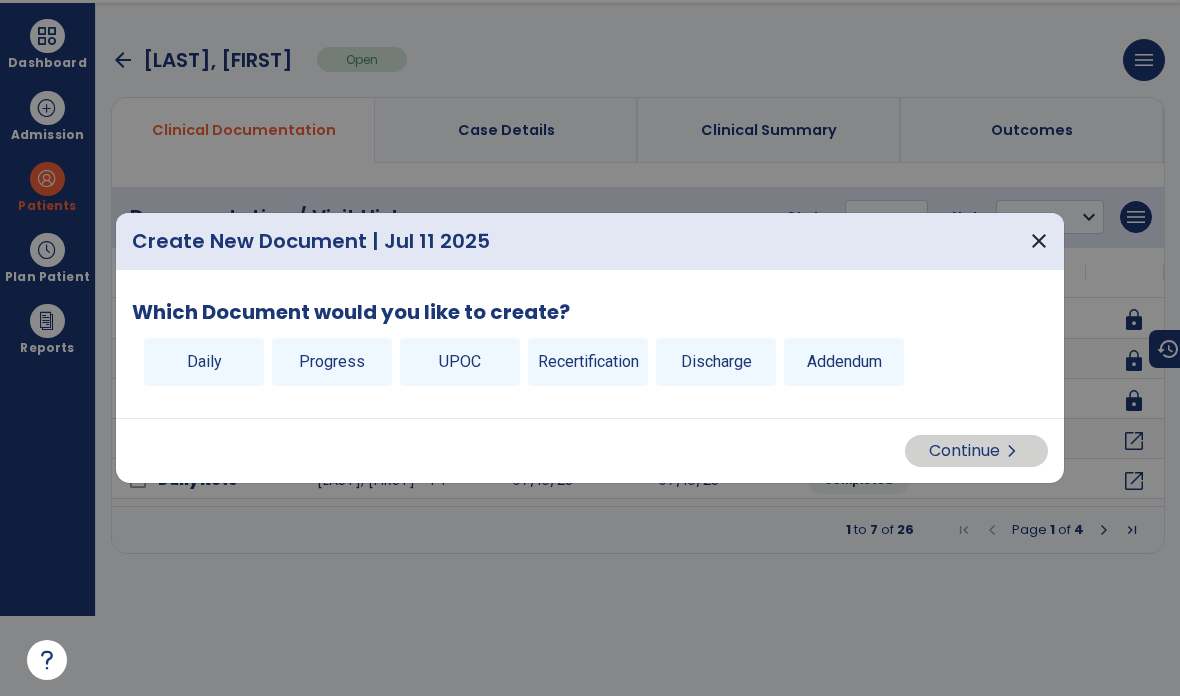 scroll, scrollTop: 0, scrollLeft: 0, axis: both 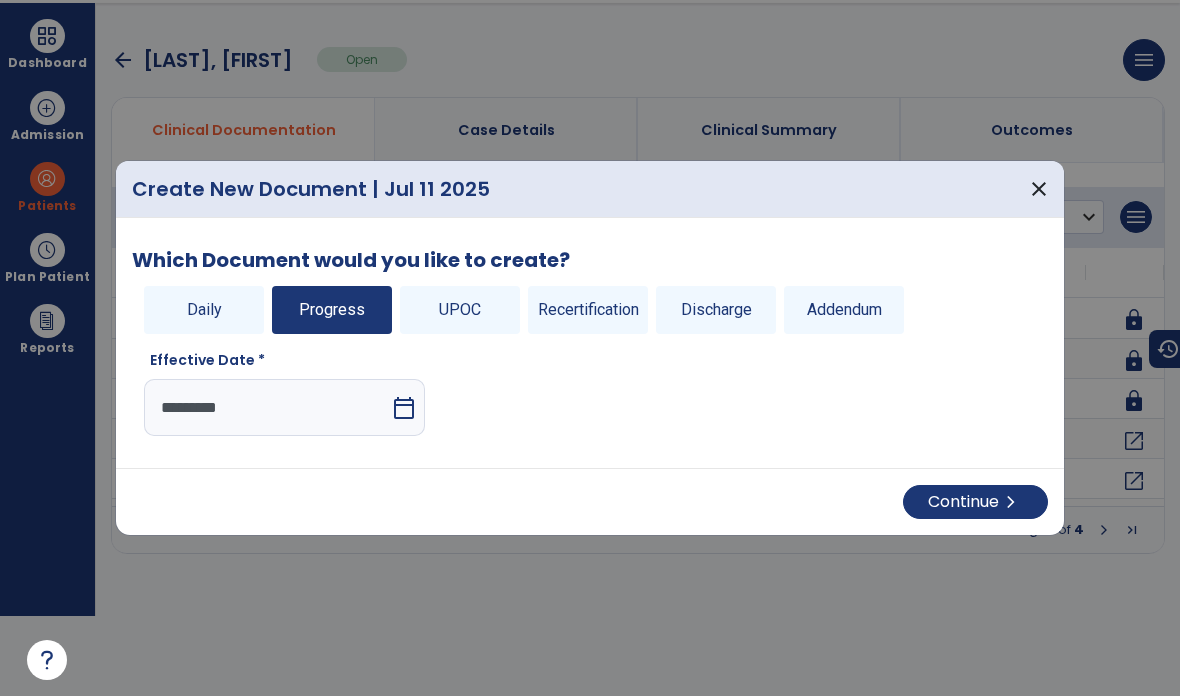 click on "Continue   chevron_right" at bounding box center (975, 502) 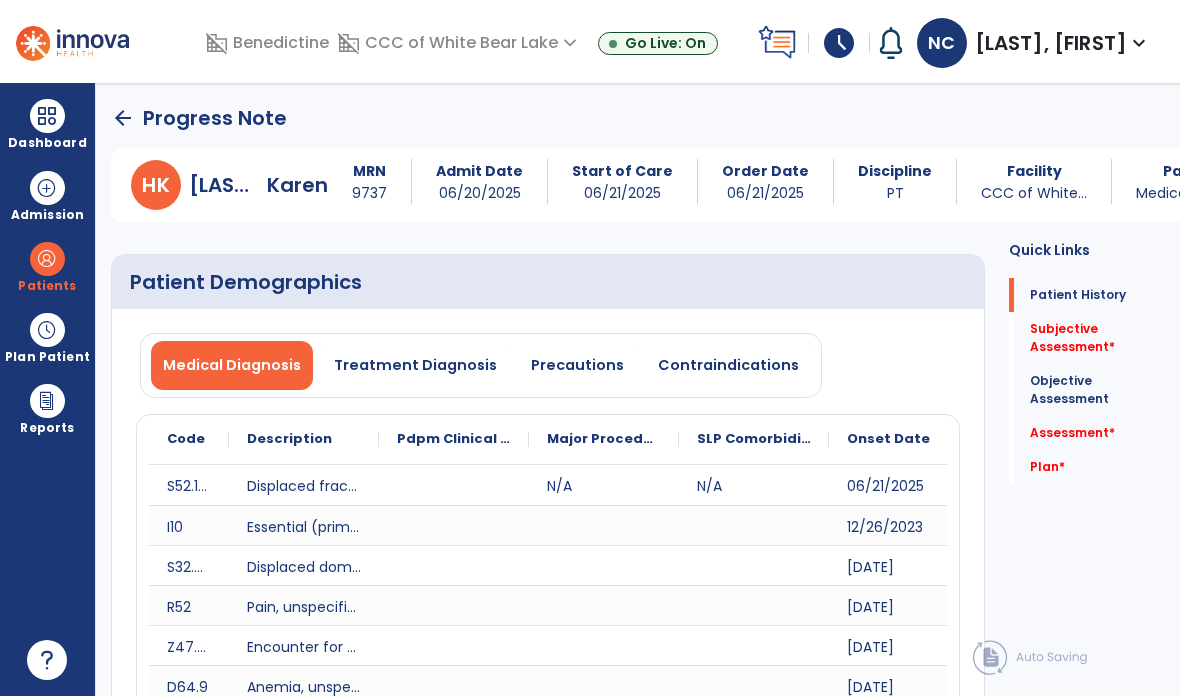 scroll, scrollTop: 80, scrollLeft: 0, axis: vertical 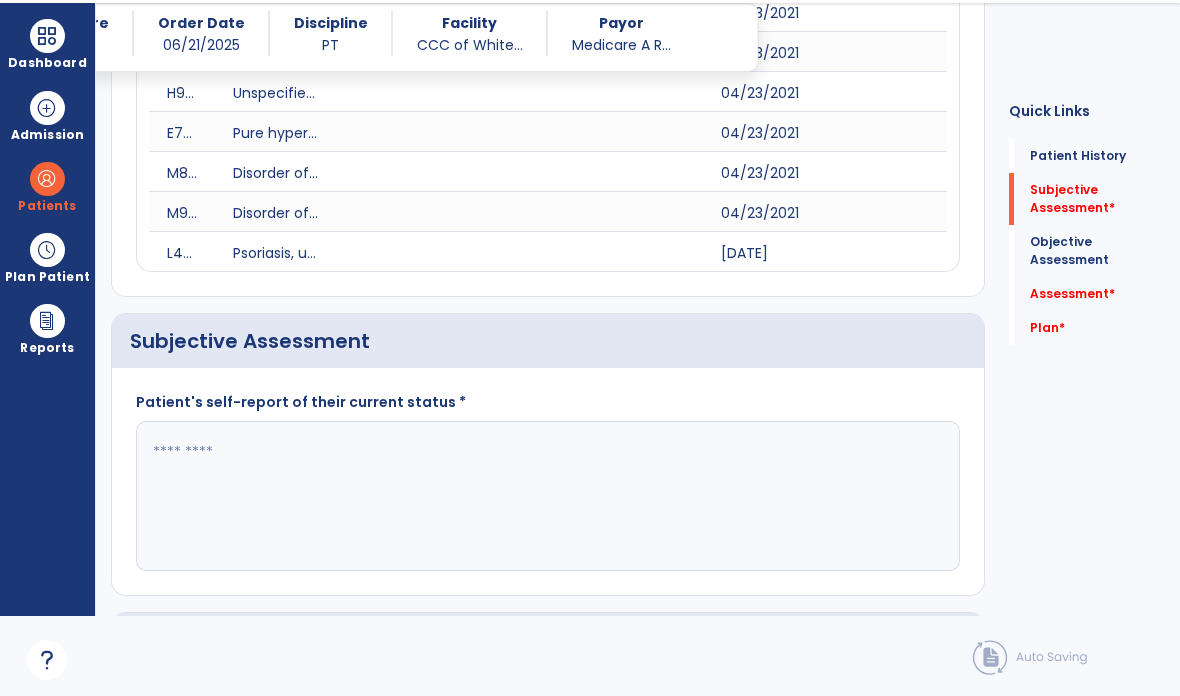click 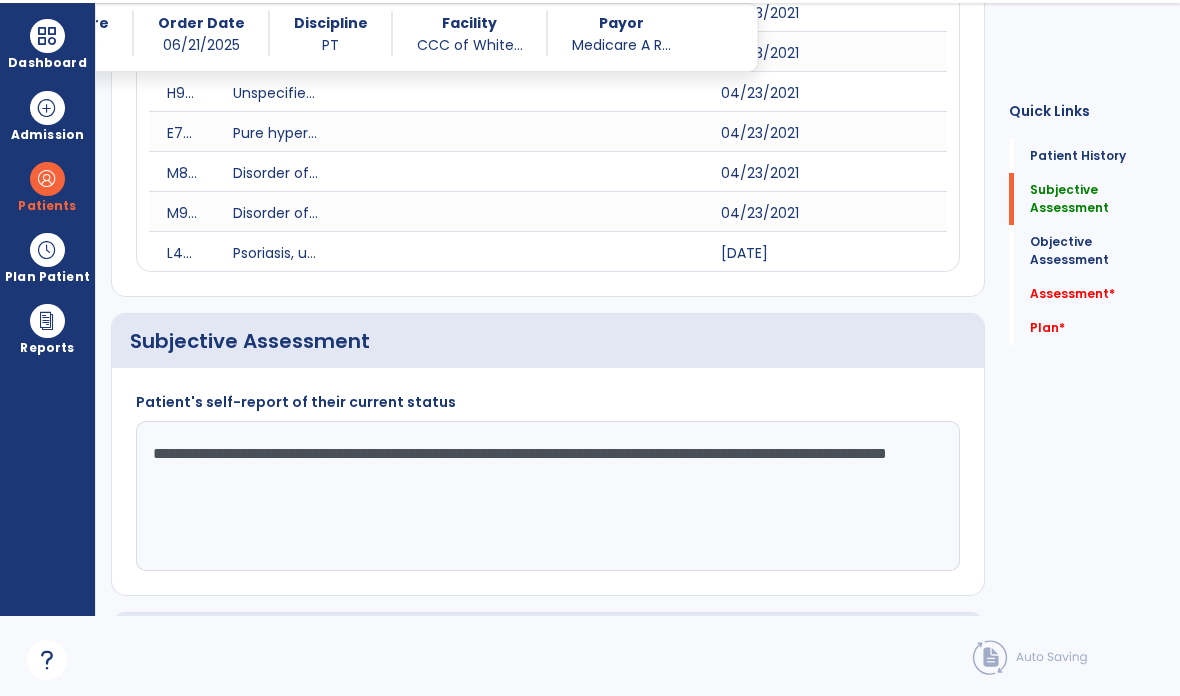 type on "**********" 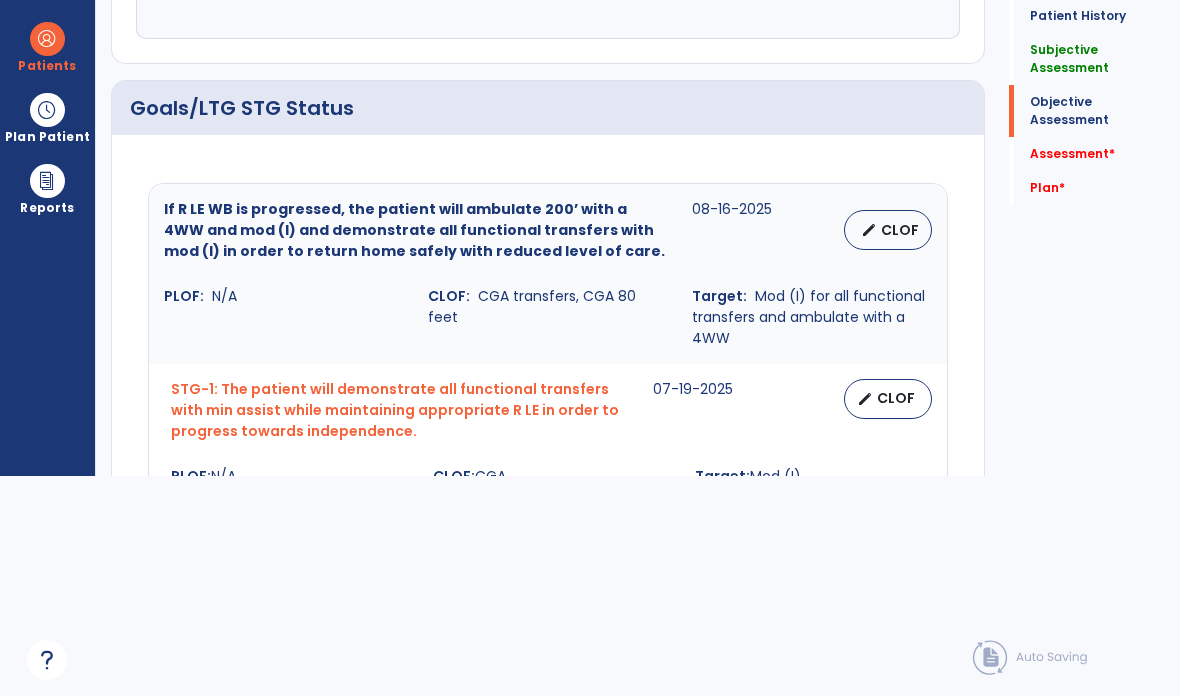 scroll, scrollTop: 1097, scrollLeft: 0, axis: vertical 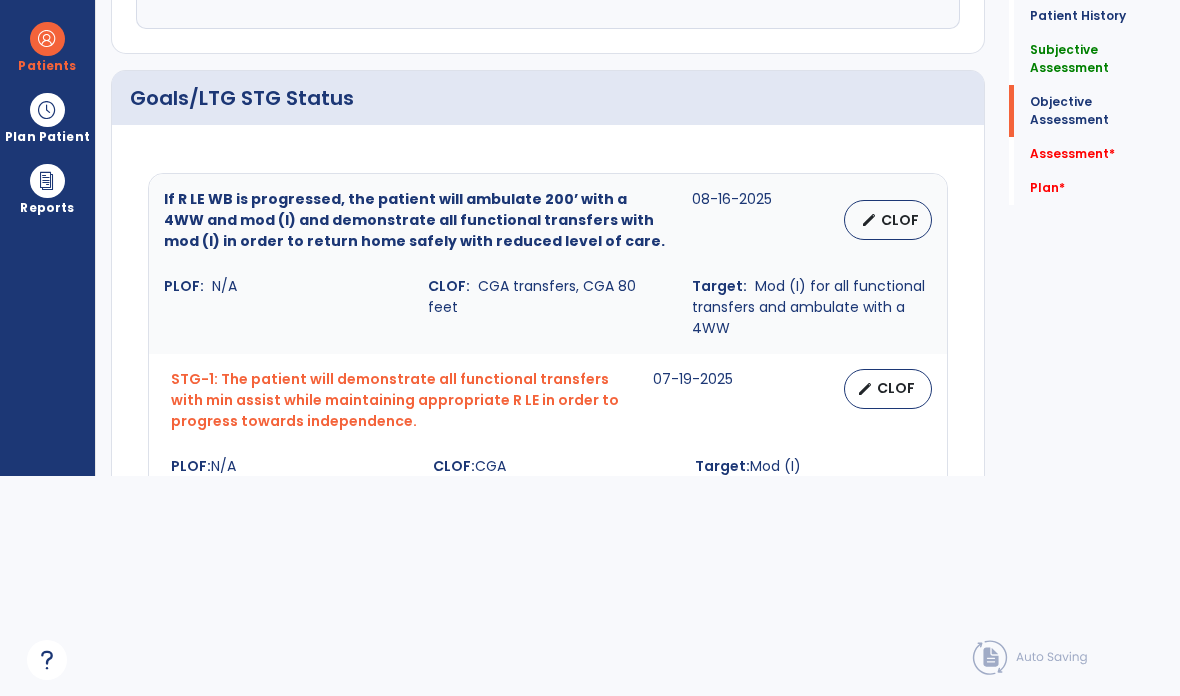 click on "edit   CLOF" at bounding box center (888, 220) 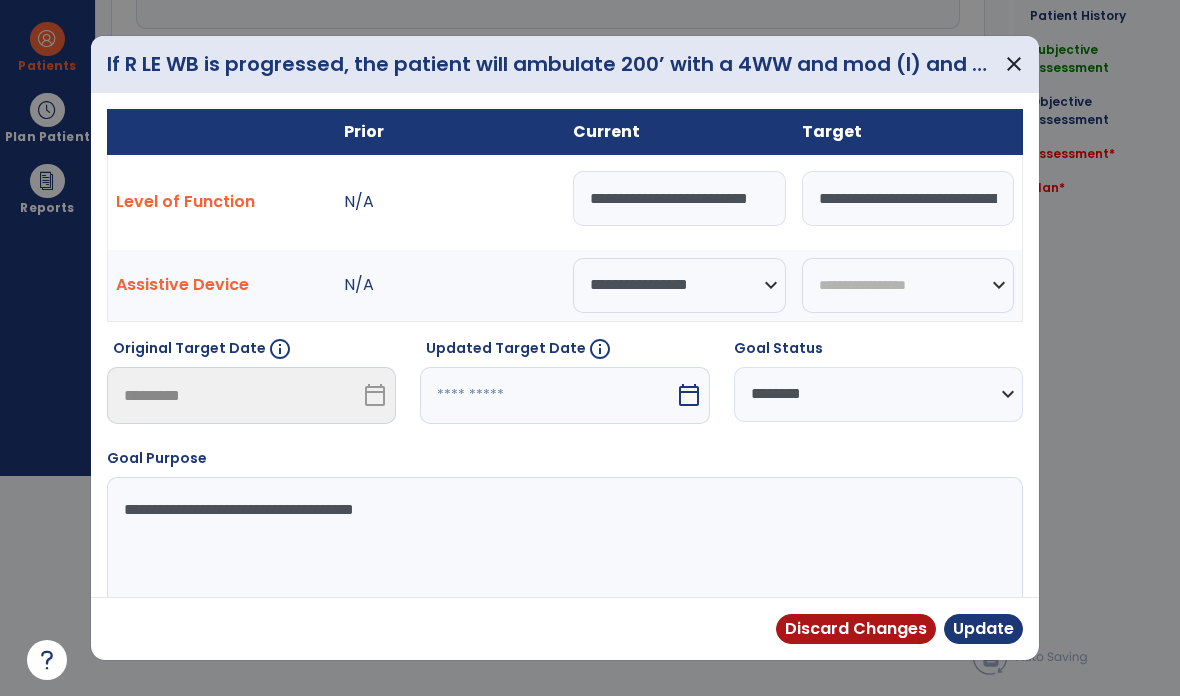 scroll, scrollTop: 0, scrollLeft: 0, axis: both 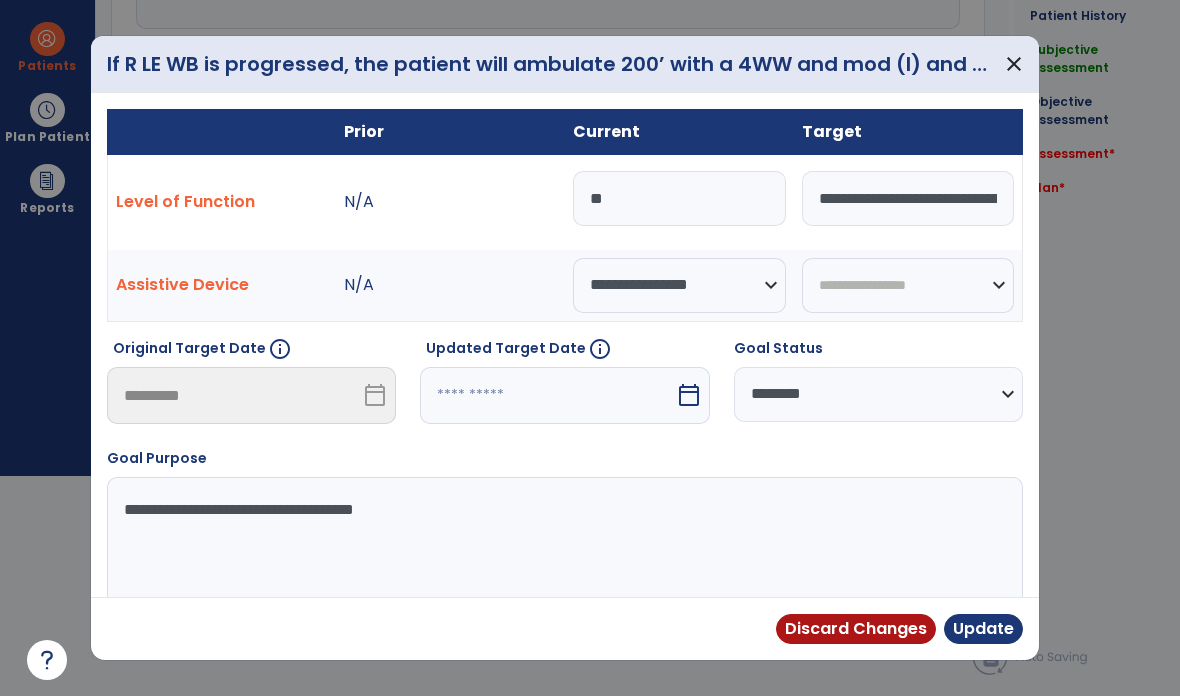 type on "*" 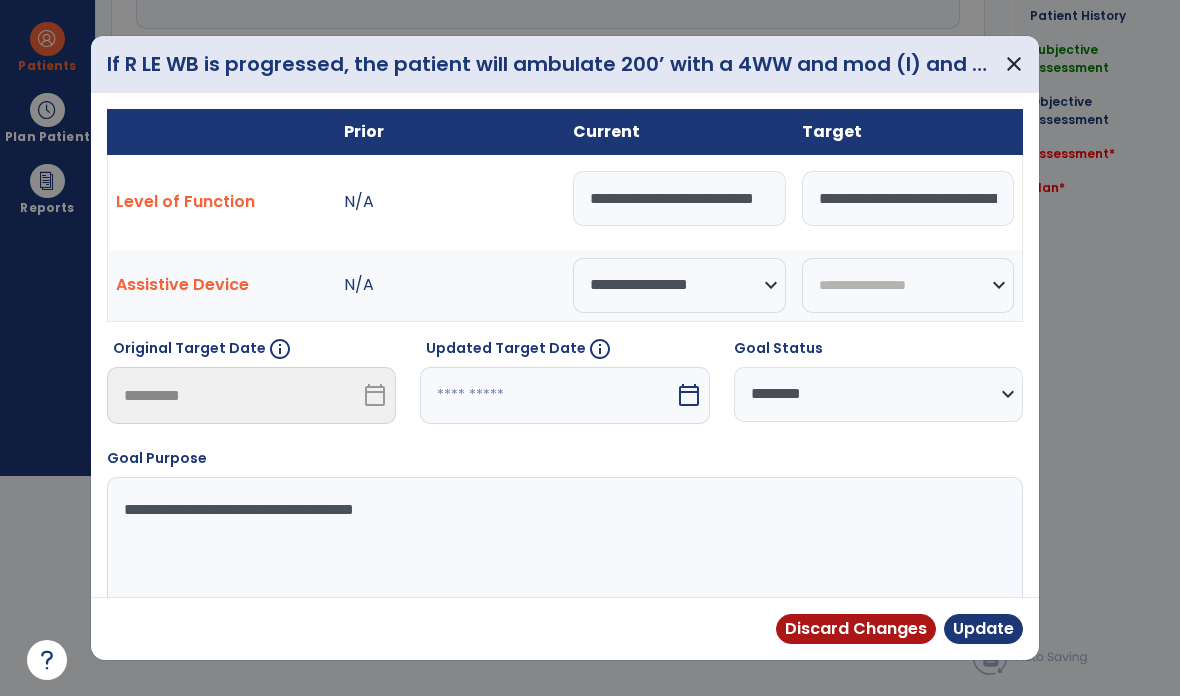 type on "**********" 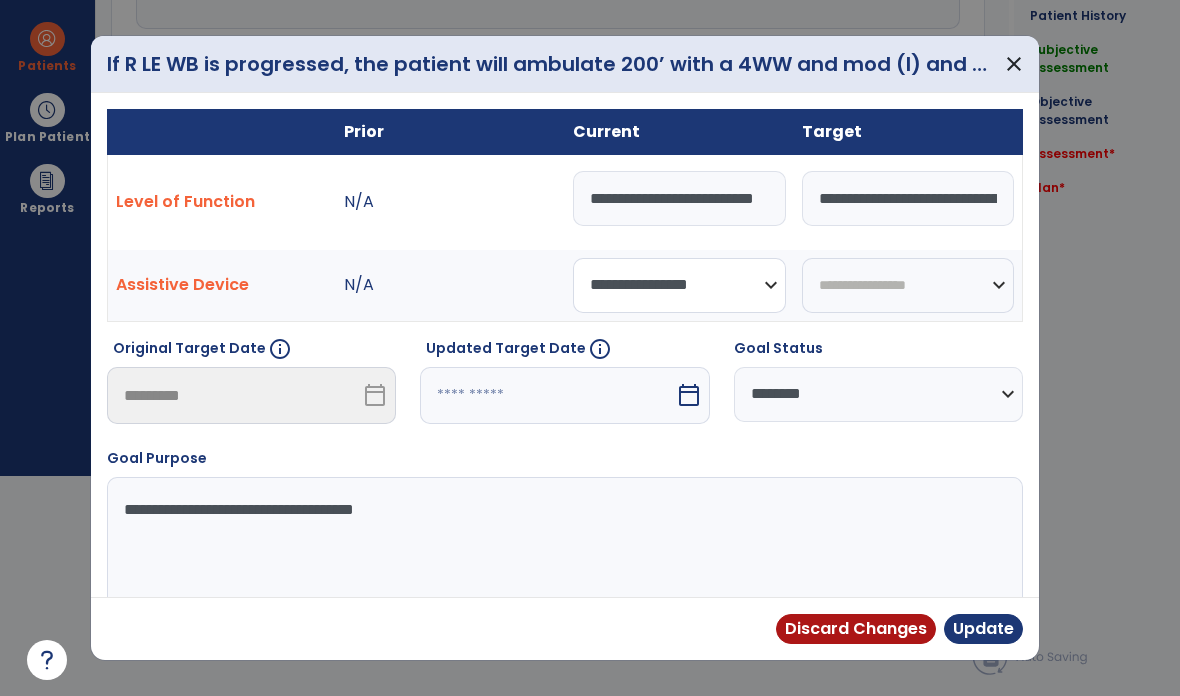 select on "**********" 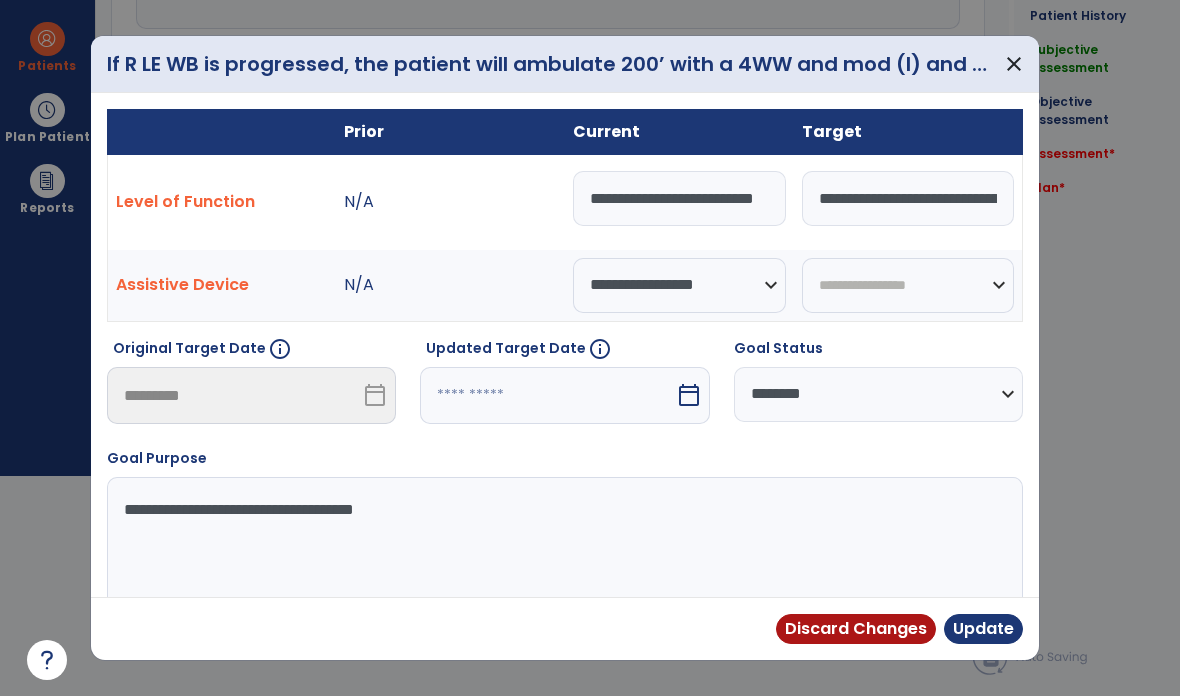 click on "Update" at bounding box center (983, 629) 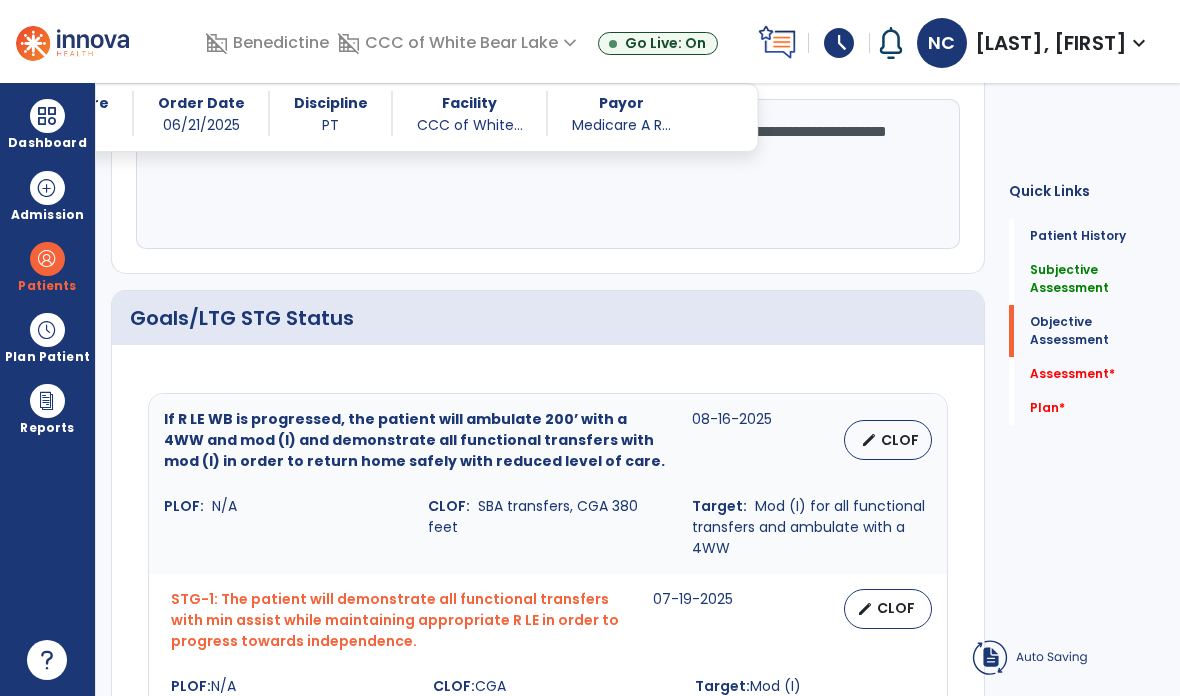 scroll, scrollTop: 220, scrollLeft: 0, axis: vertical 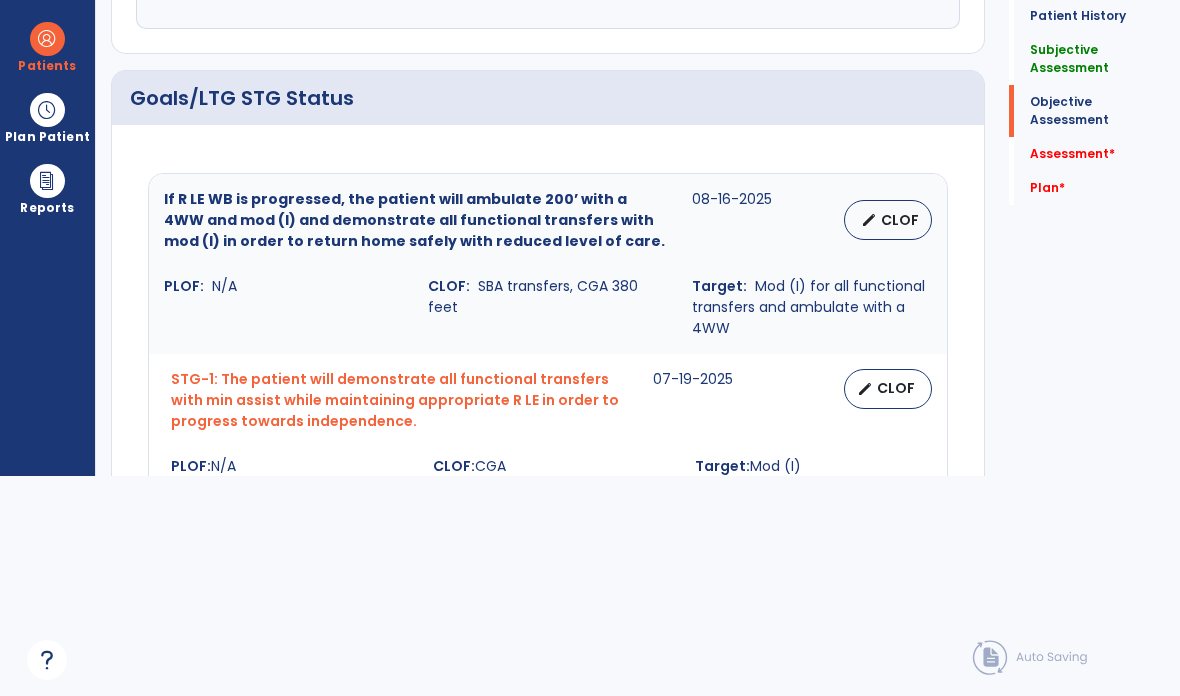 click on "CLOF" at bounding box center (896, 388) 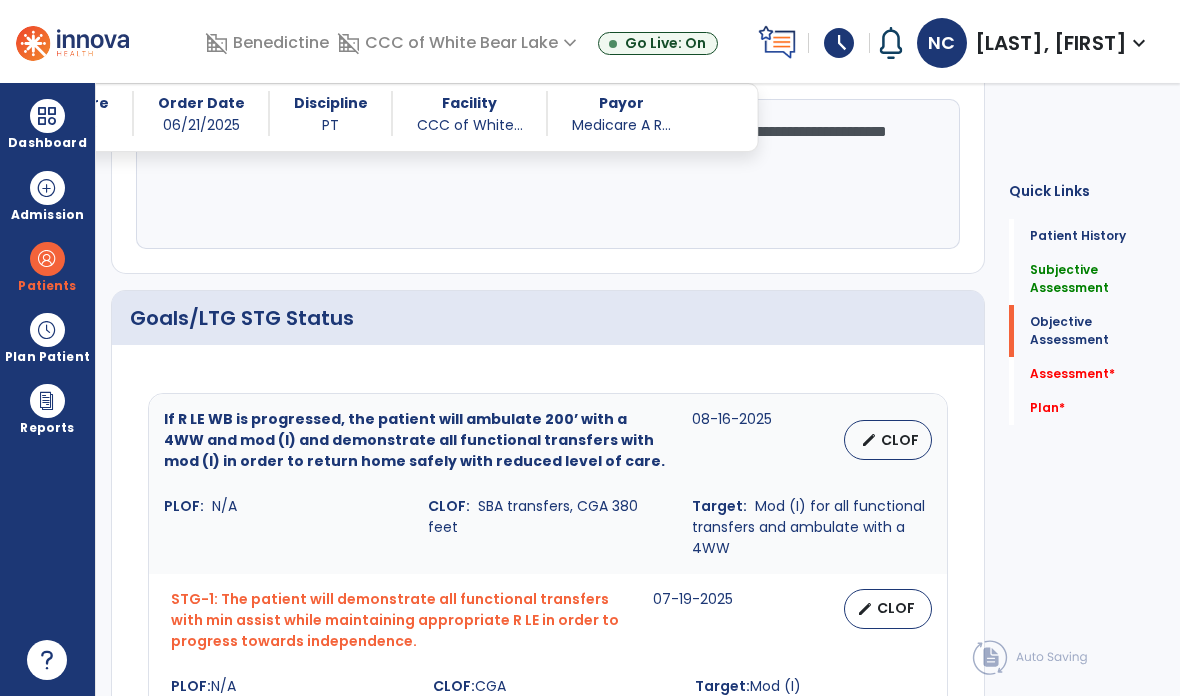 select on "********" 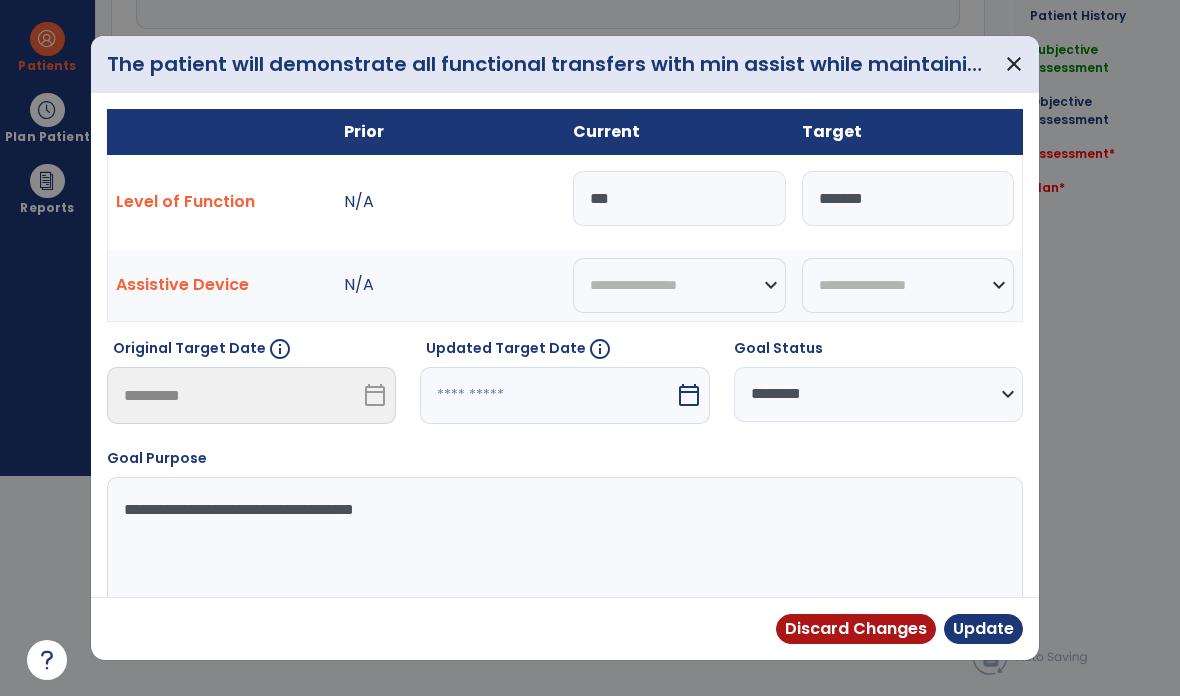 click on "***" at bounding box center [679, 198] 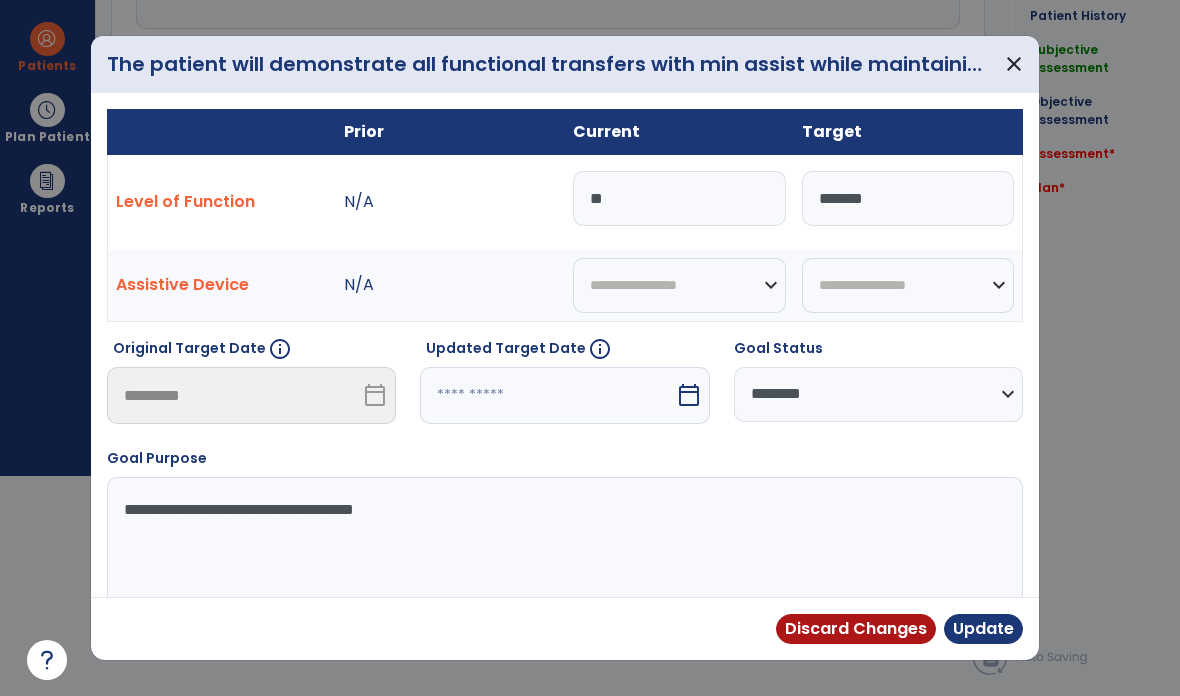 type on "*" 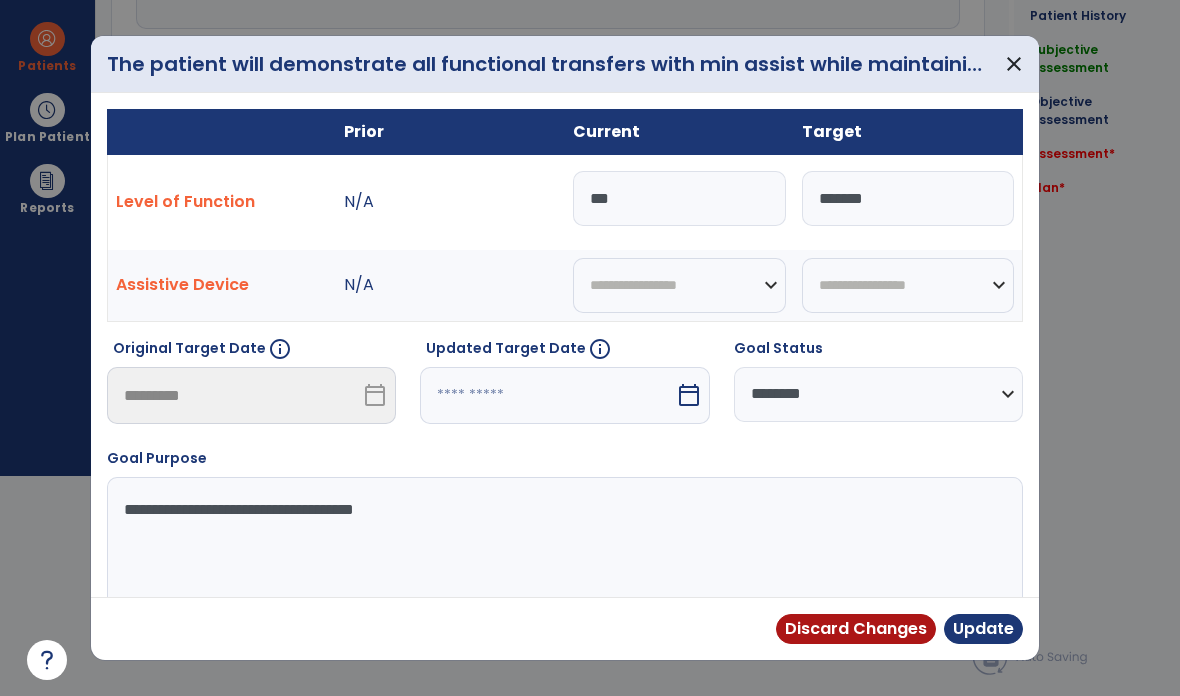 type on "***" 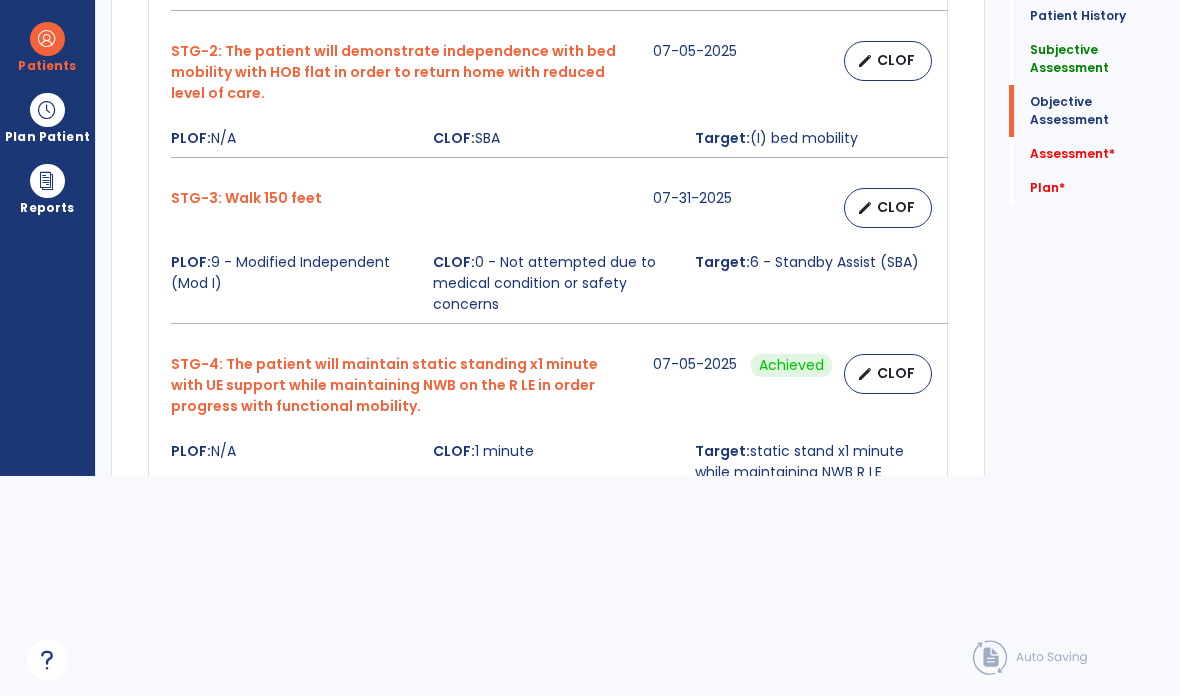 scroll, scrollTop: 1573, scrollLeft: 0, axis: vertical 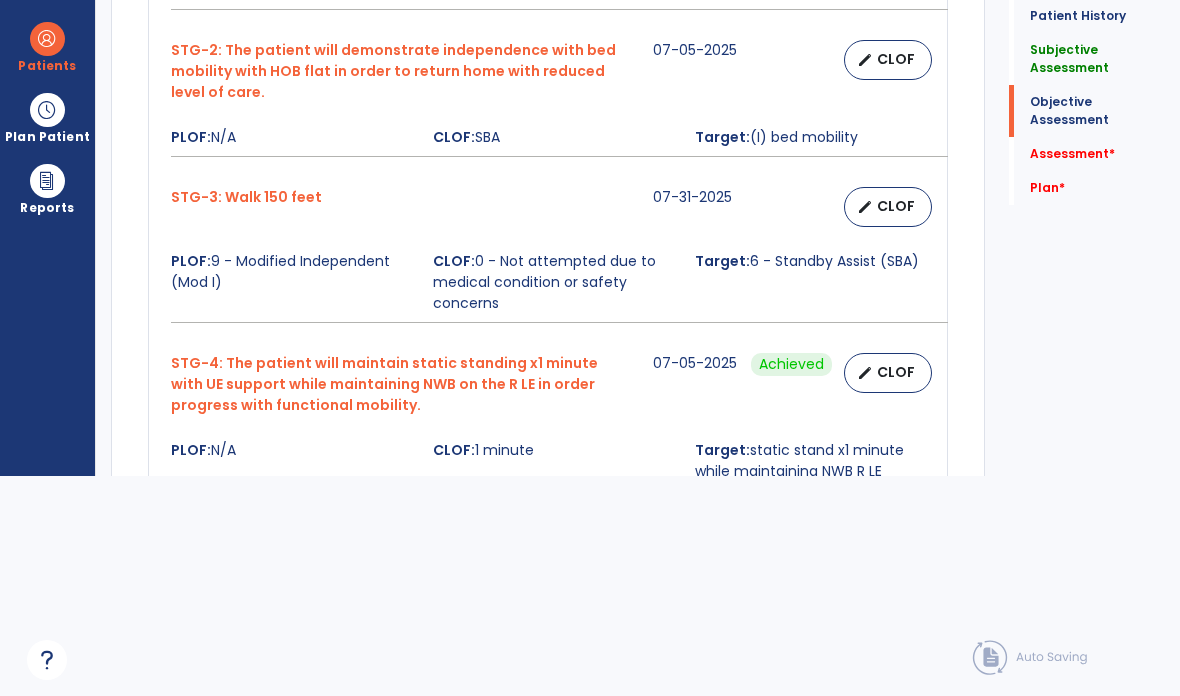 click on "CLOF" at bounding box center (896, 206) 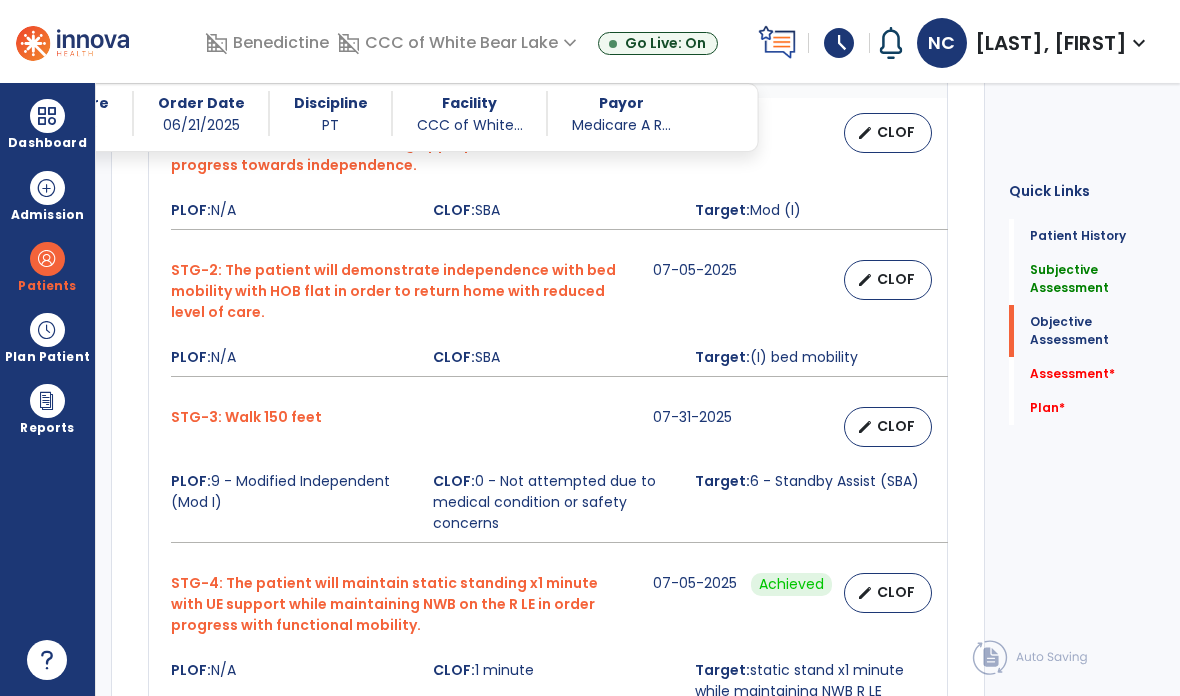 select on "********" 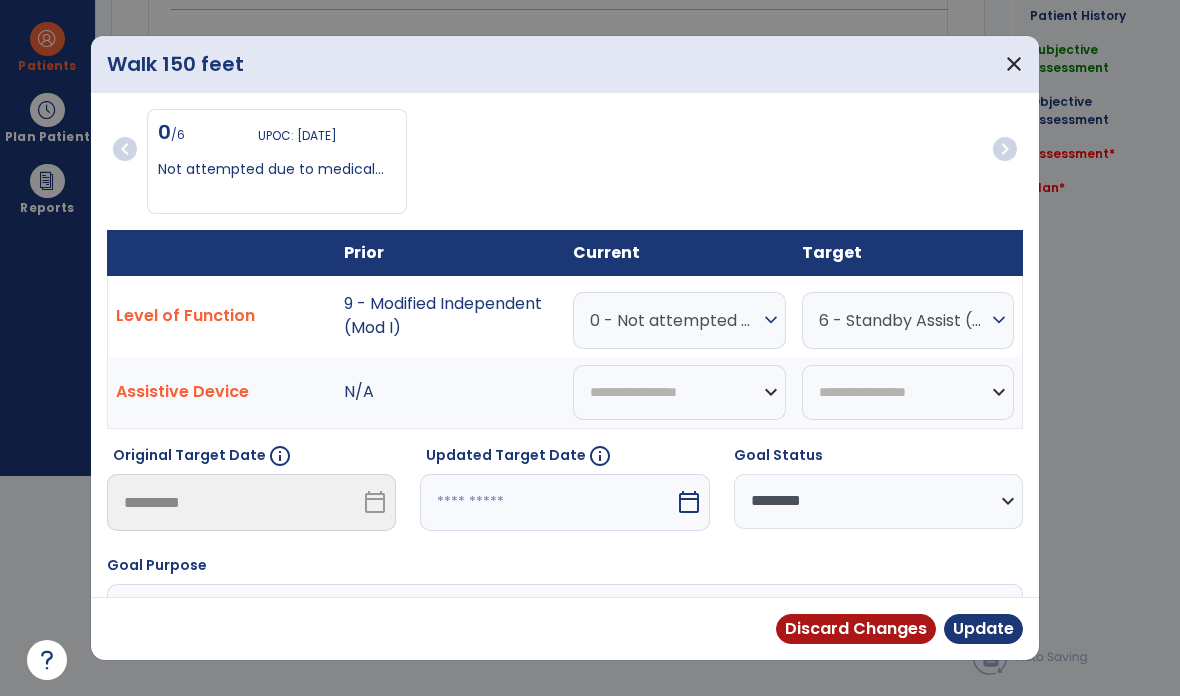 click on "0 - Not attempted due to medical condition or safety concerns" at bounding box center [674, 320] 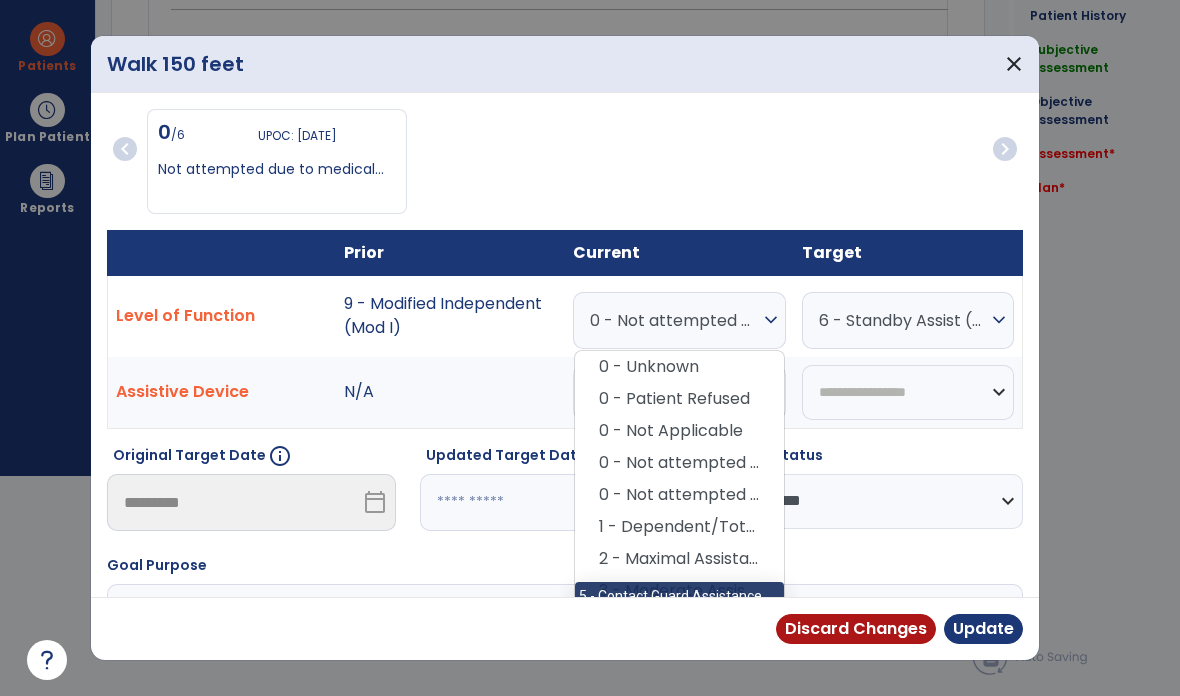 click on "5 - Contact Guard Assistance (CGA)" at bounding box center (679, 655) 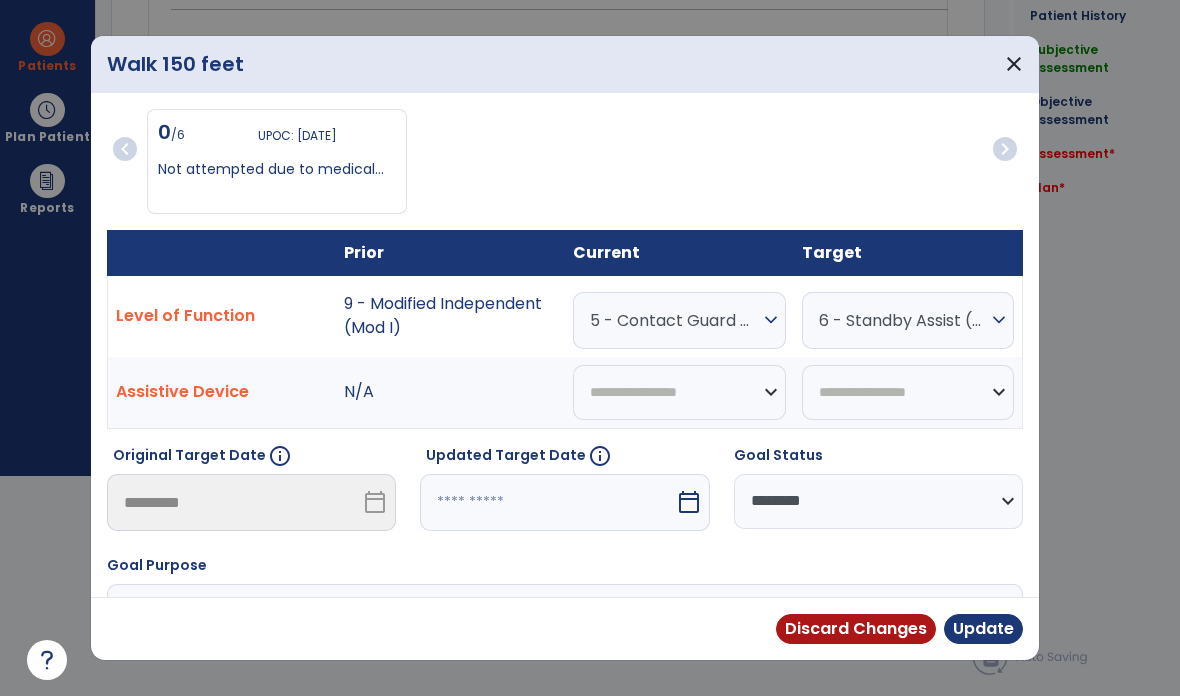 click on "Update" at bounding box center [983, 629] 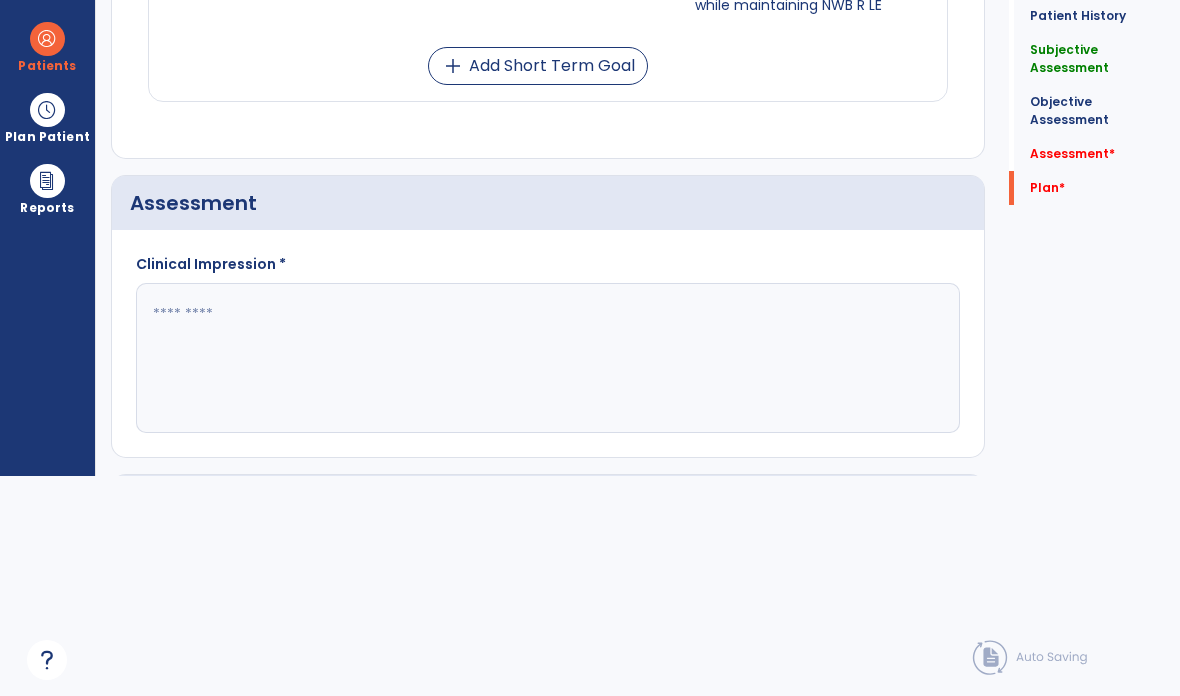 scroll, scrollTop: 2019, scrollLeft: 0, axis: vertical 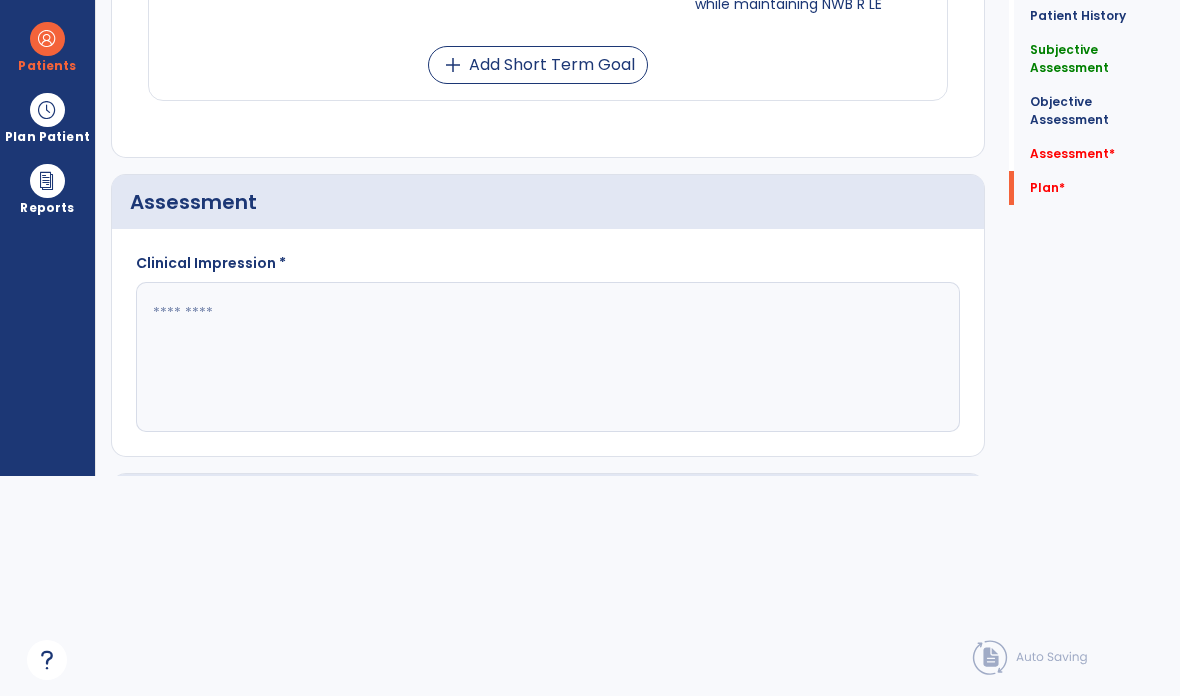 click 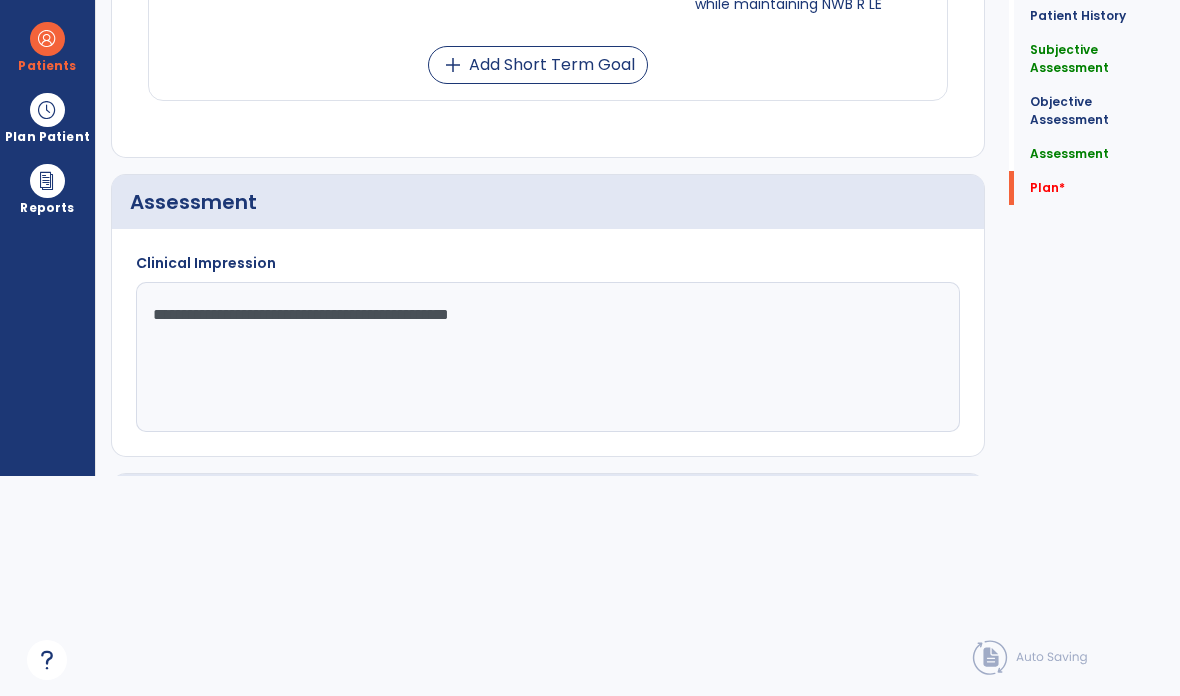 scroll, scrollTop: 2124, scrollLeft: 0, axis: vertical 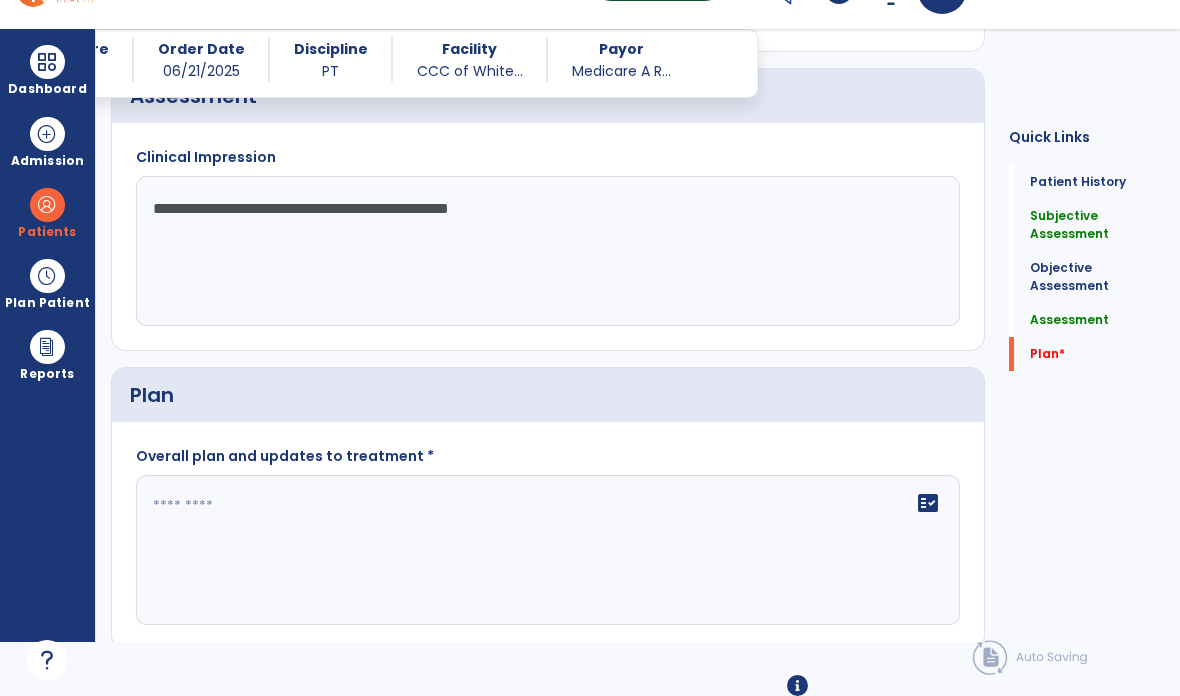 type on "**********" 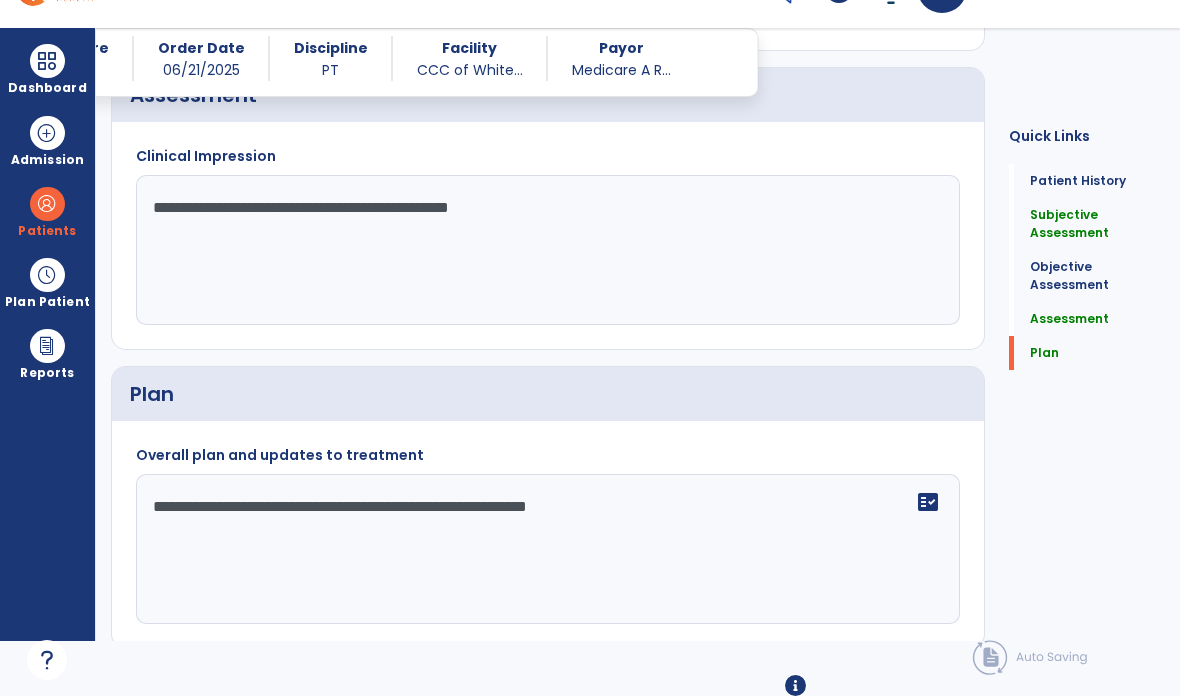 type on "**********" 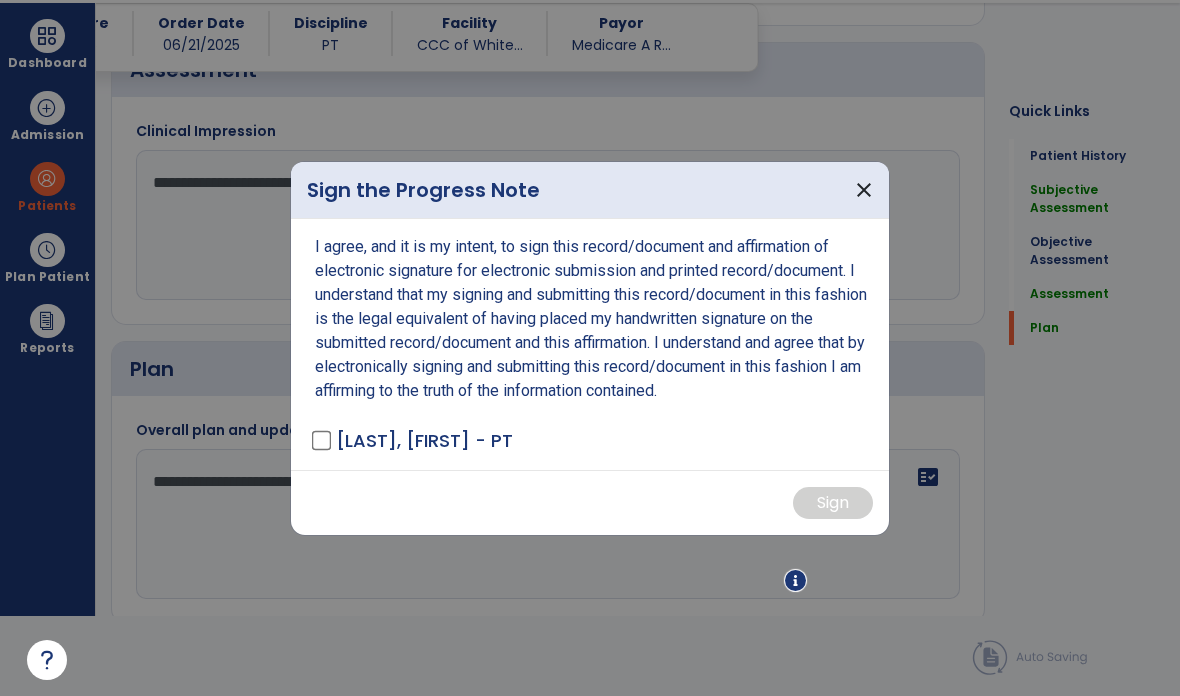 scroll, scrollTop: 0, scrollLeft: 0, axis: both 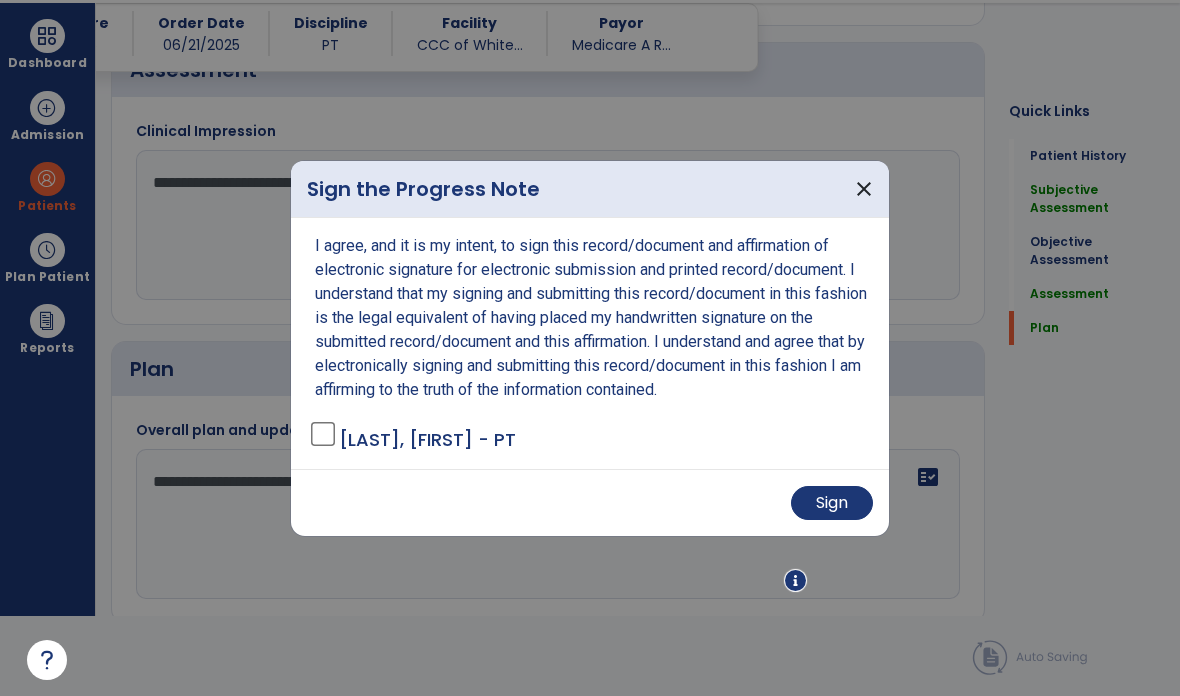 click on "Sign" at bounding box center [832, 503] 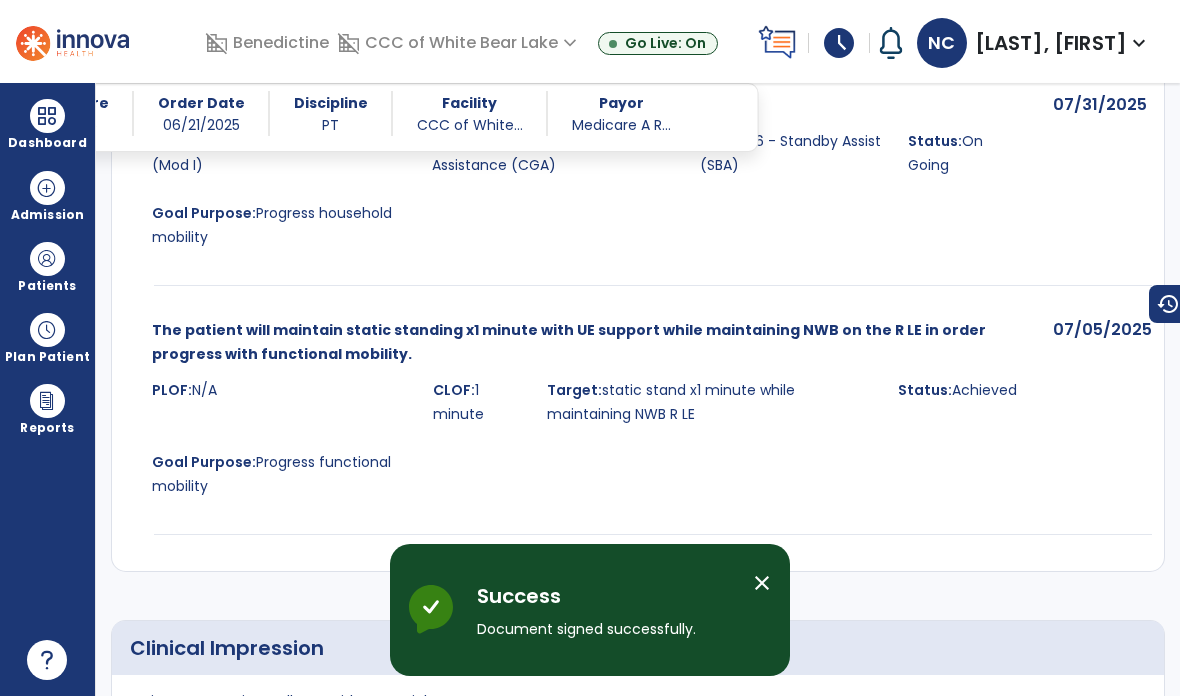 scroll, scrollTop: 80, scrollLeft: 0, axis: vertical 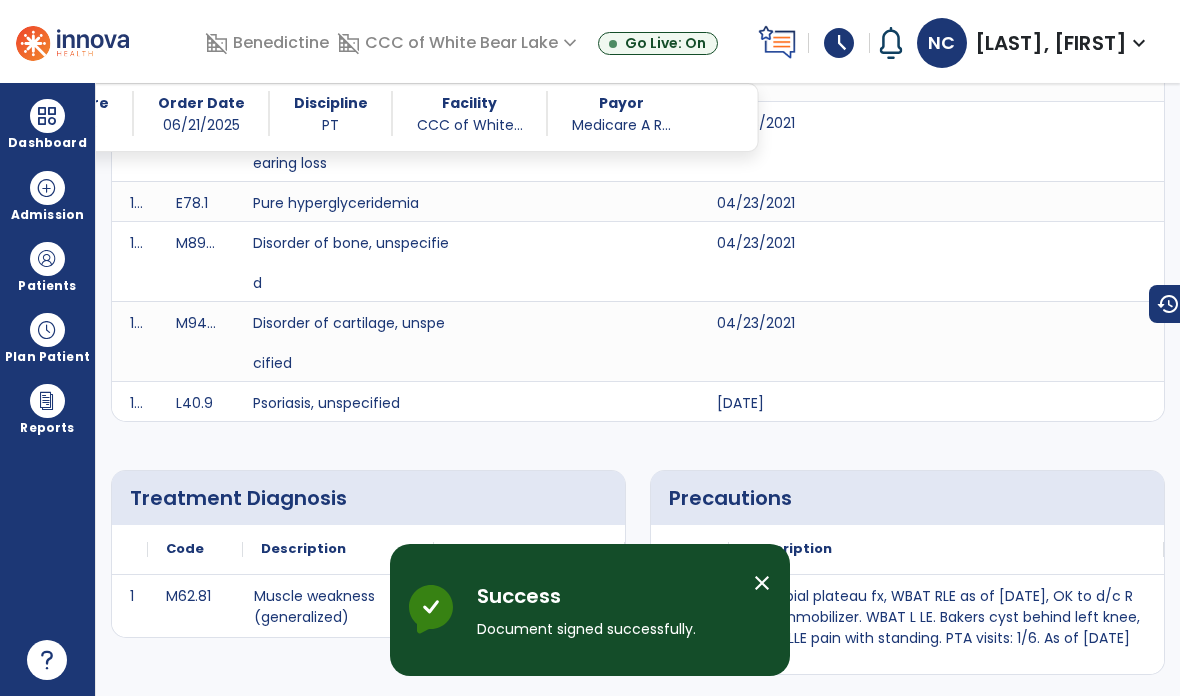 click at bounding box center (47, 116) 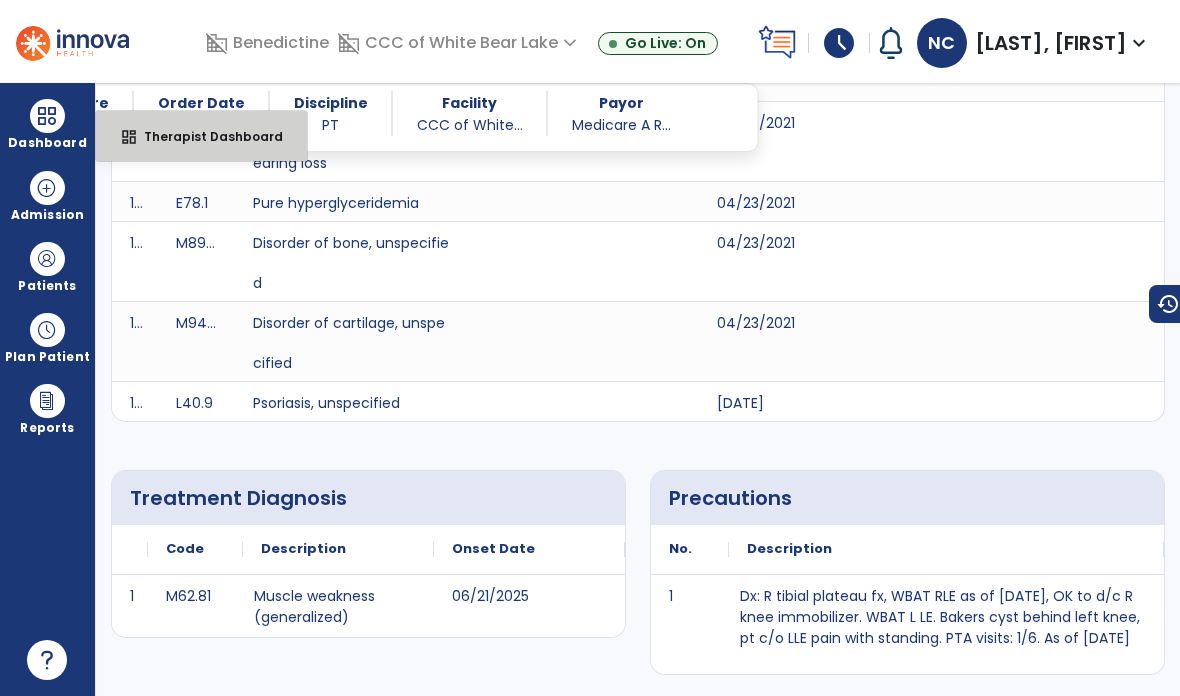 click on "Therapist Dashboard" at bounding box center [205, 136] 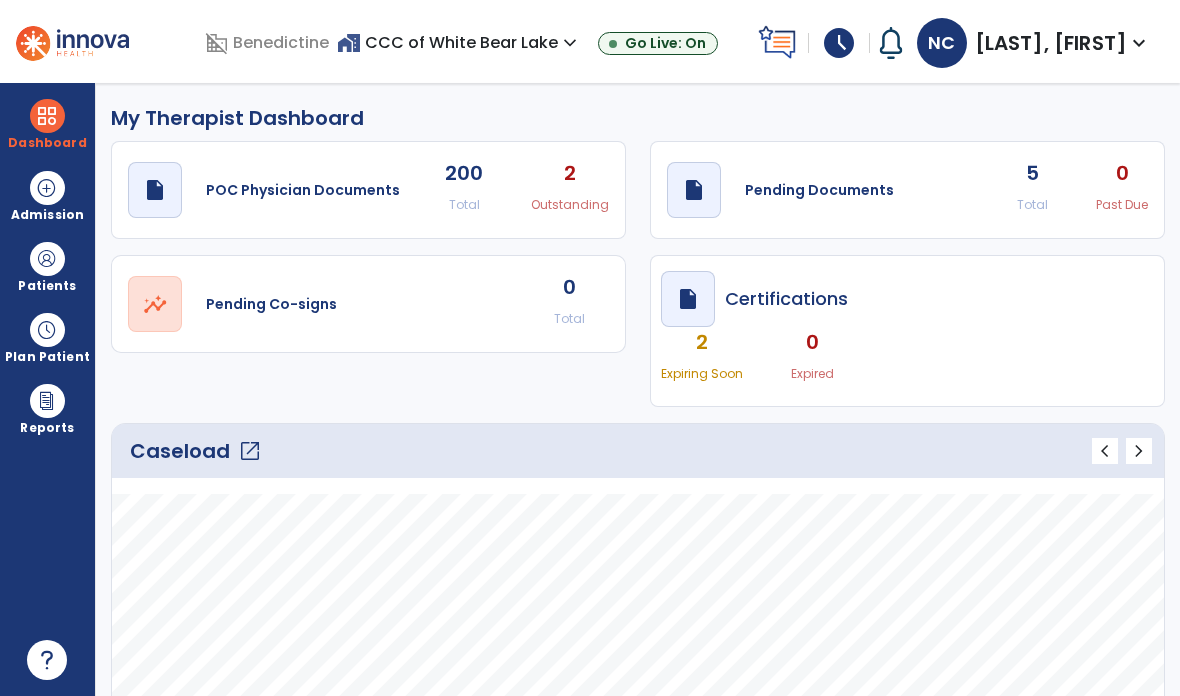 scroll, scrollTop: 0, scrollLeft: 0, axis: both 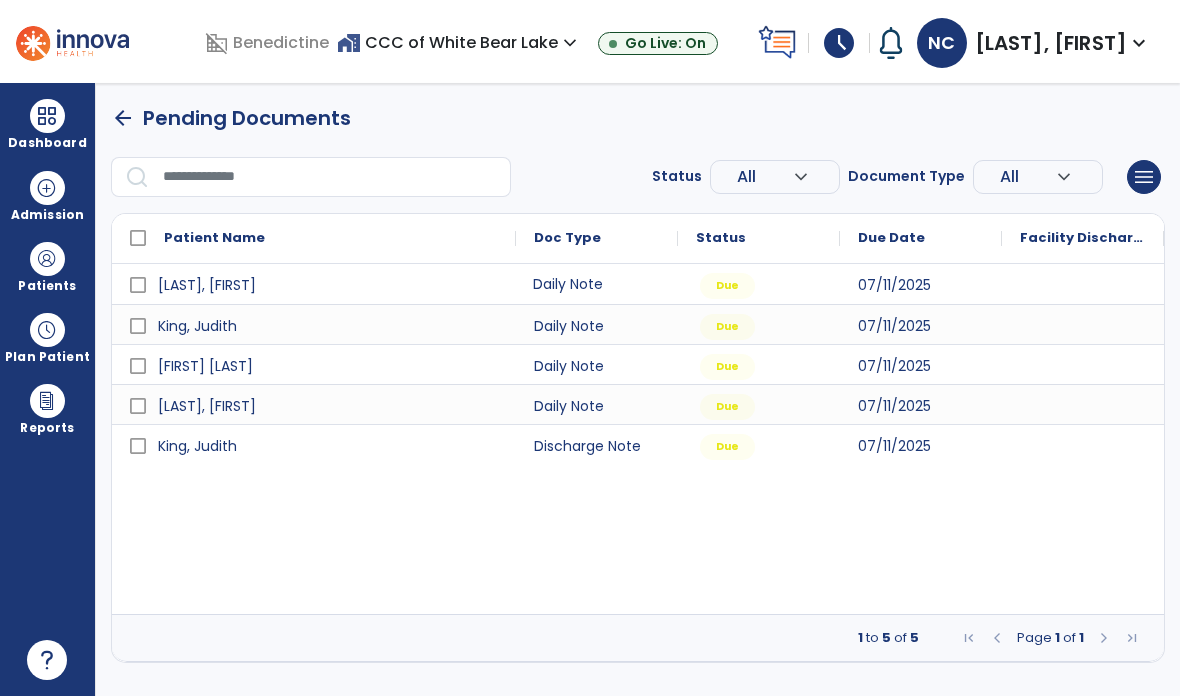 click on "Daily Note" at bounding box center (597, 284) 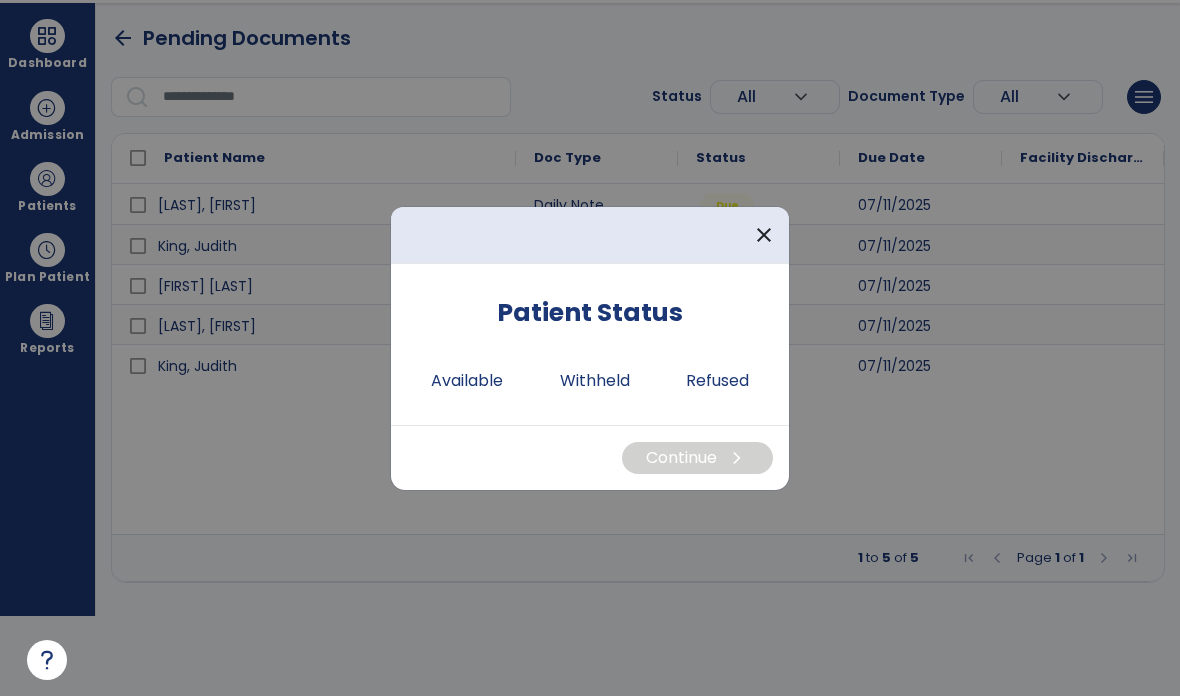 scroll, scrollTop: 0, scrollLeft: 0, axis: both 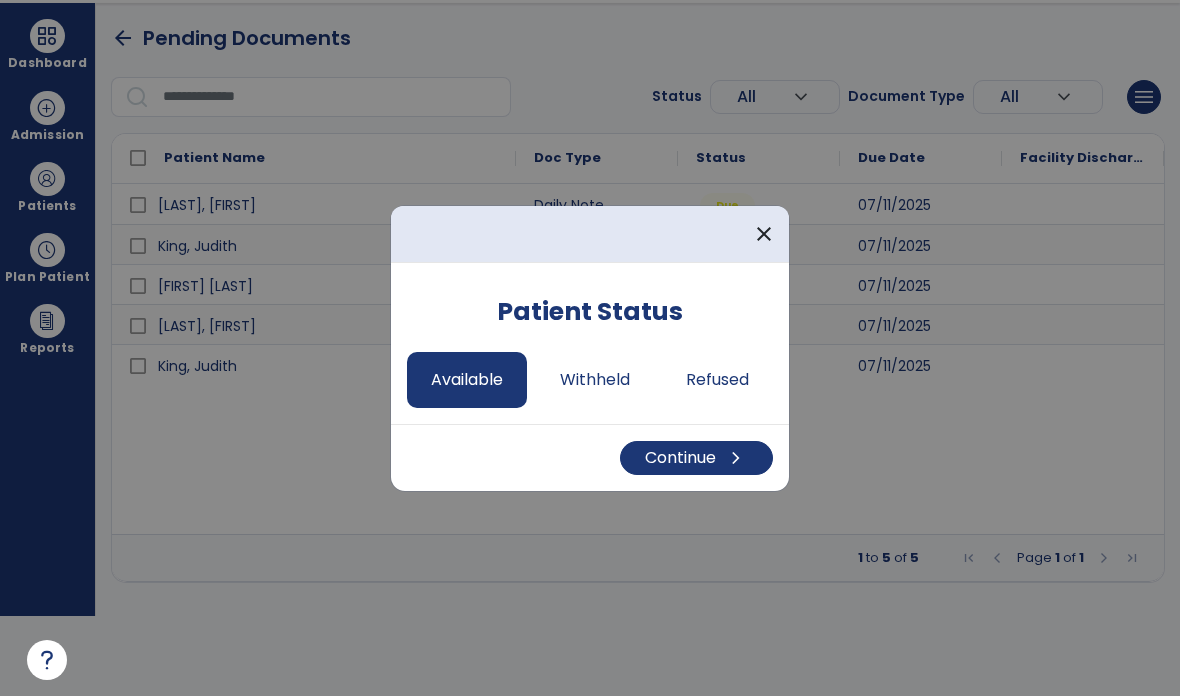 click on "Continue   chevron_right" at bounding box center (696, 458) 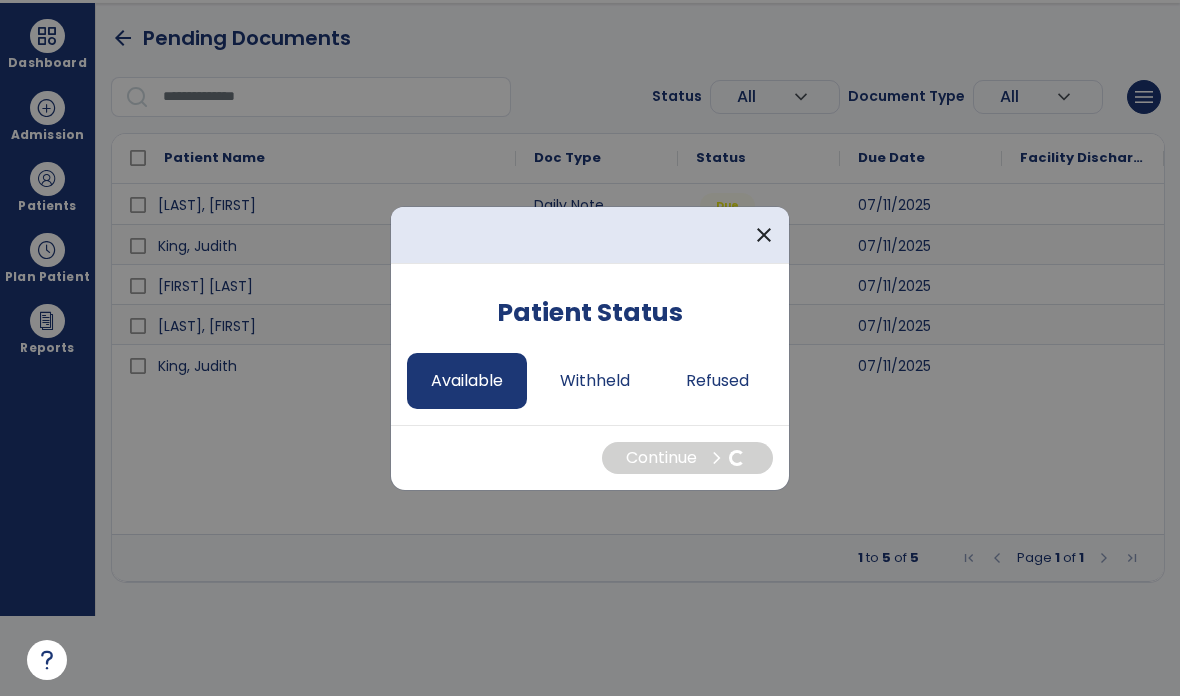 select on "*" 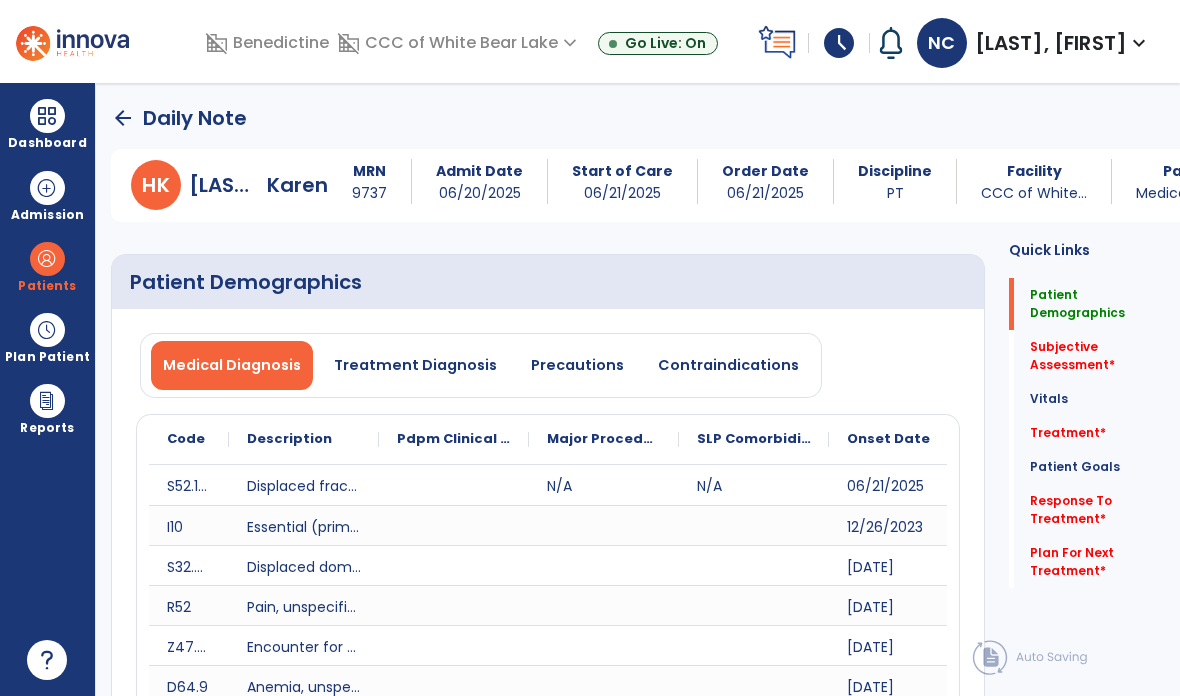 scroll, scrollTop: 80, scrollLeft: 0, axis: vertical 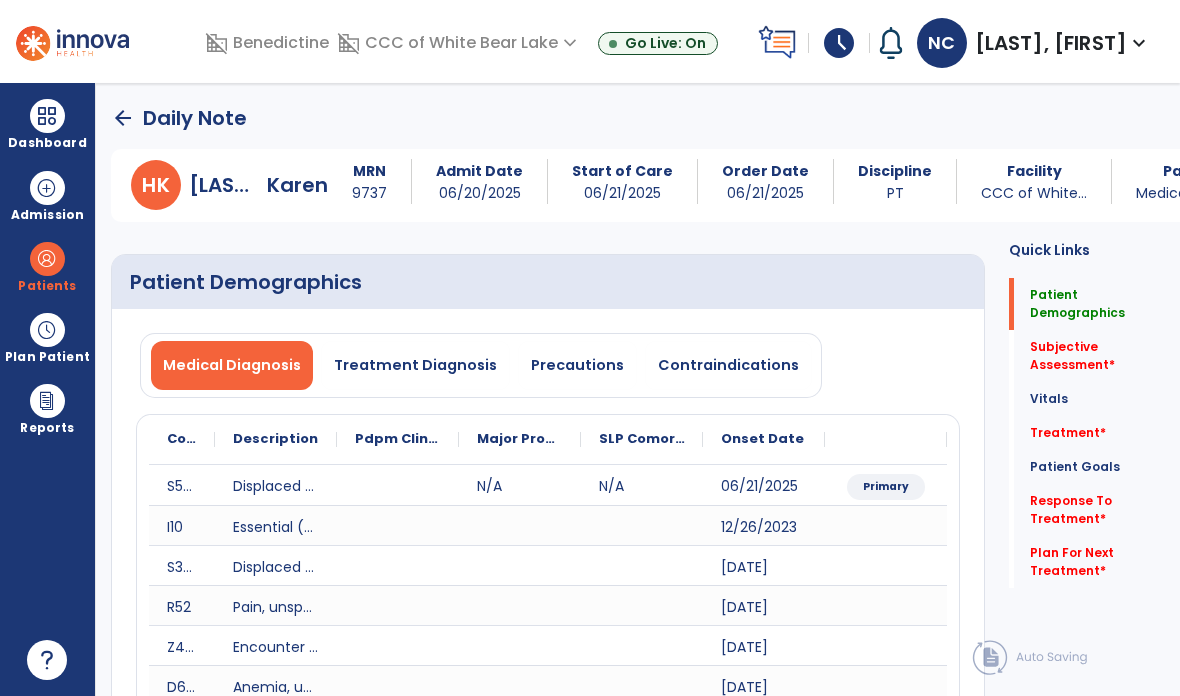 click on "Response To Treatment   *" 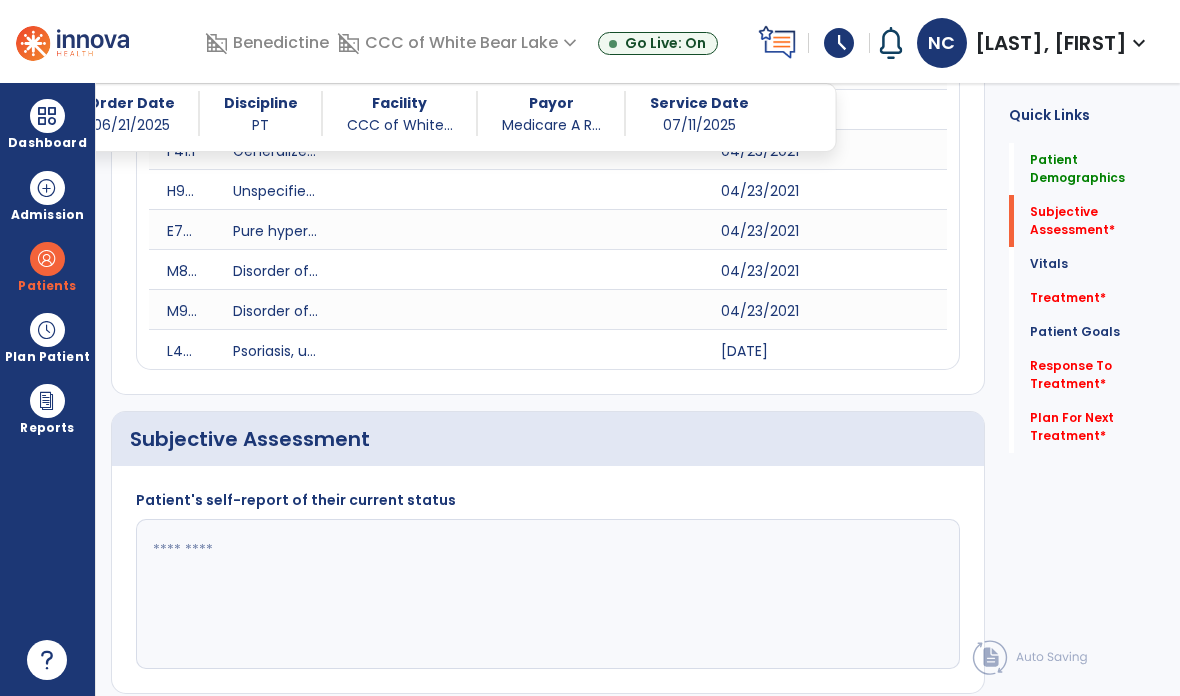 scroll, scrollTop: 819, scrollLeft: 0, axis: vertical 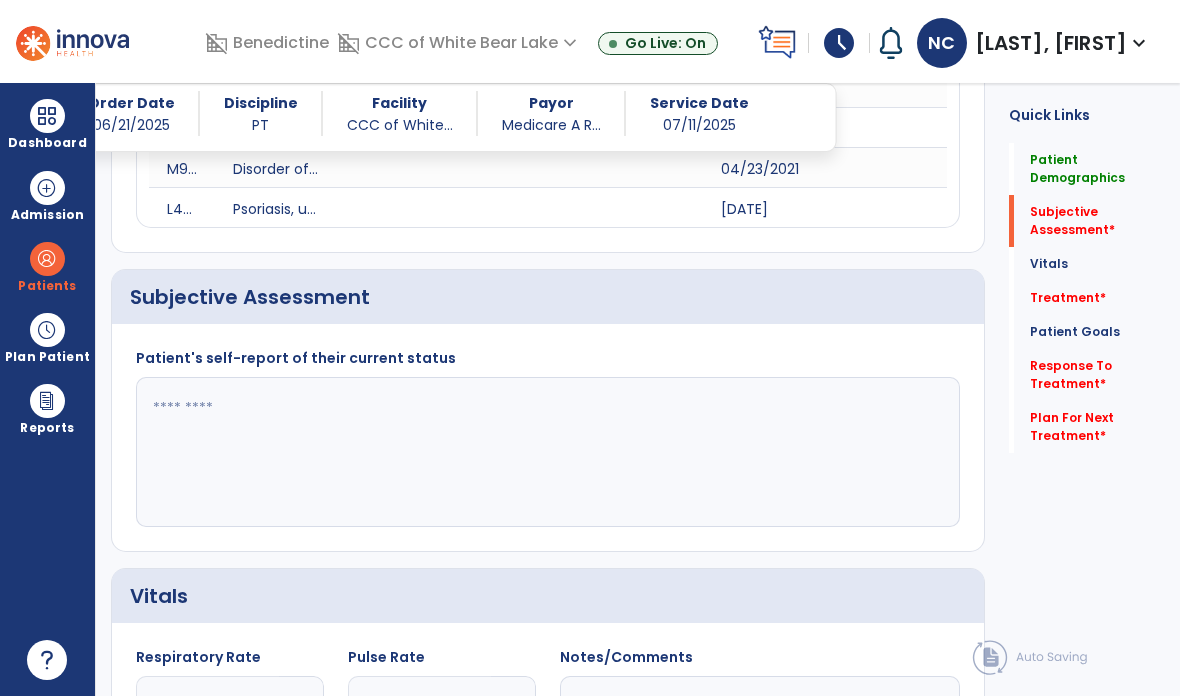 click 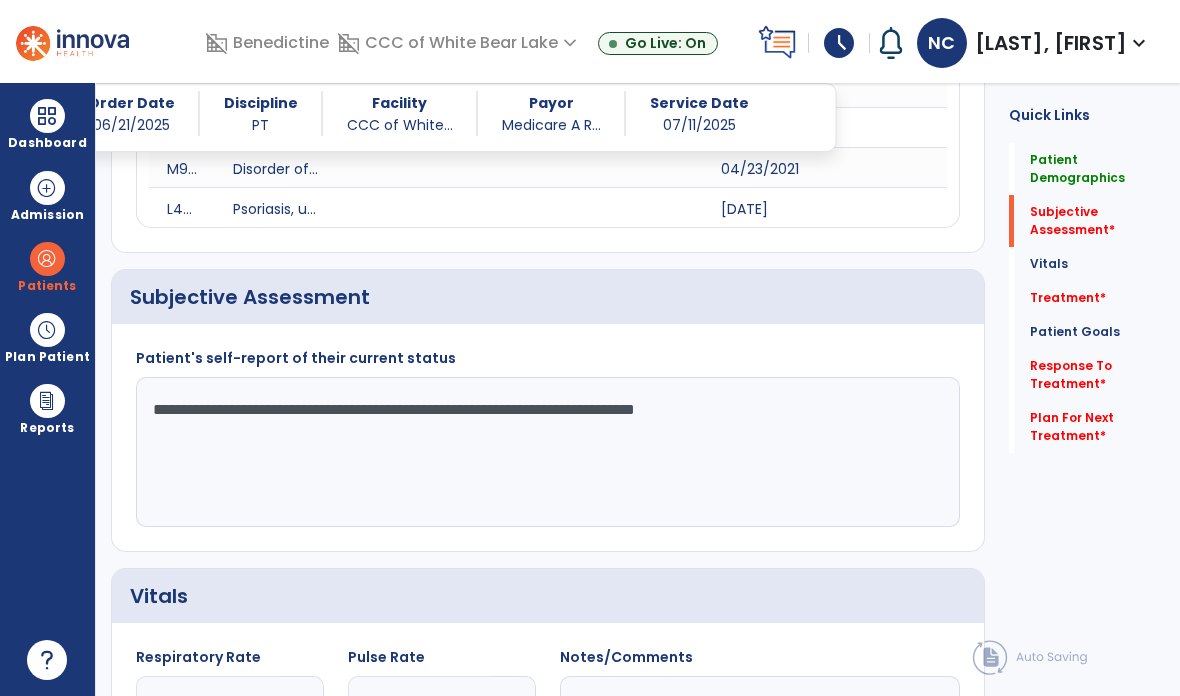 type on "**********" 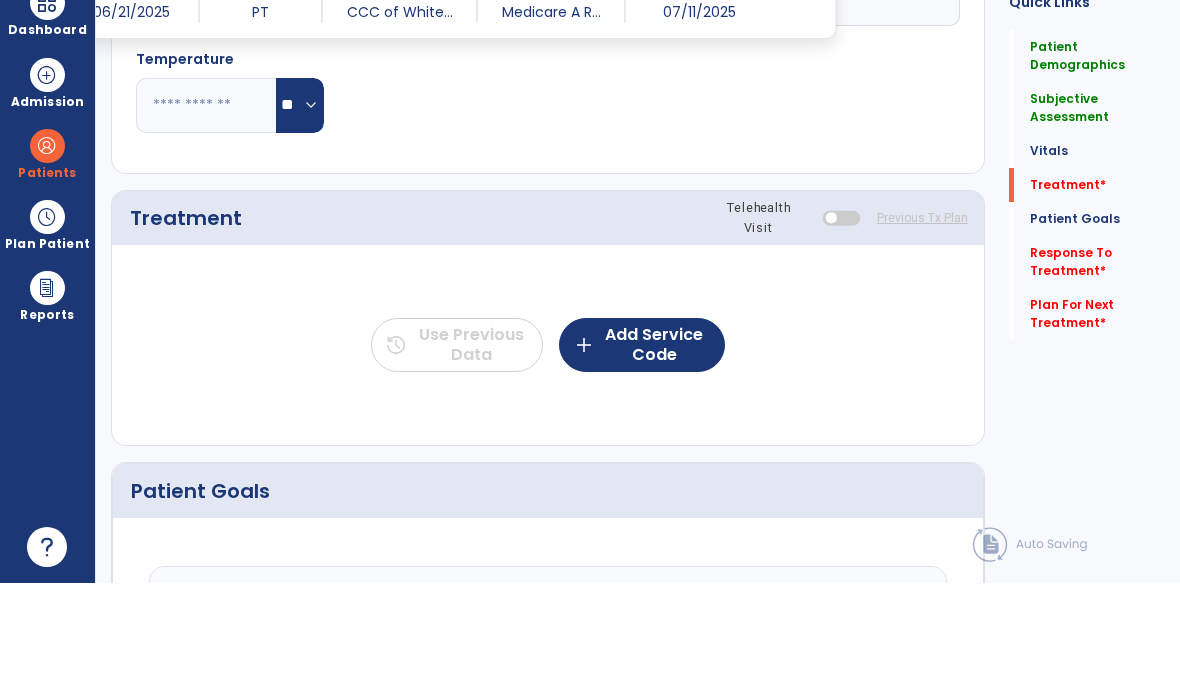 scroll, scrollTop: 1507, scrollLeft: 0, axis: vertical 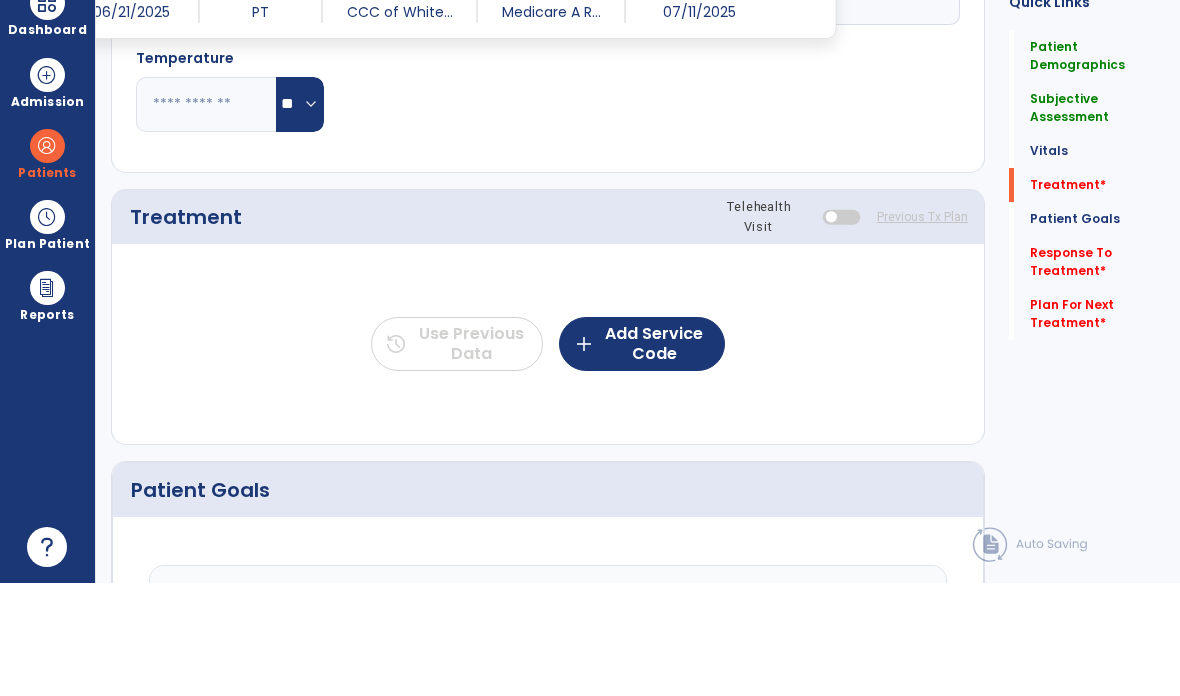 click on "add  Add Service Code" 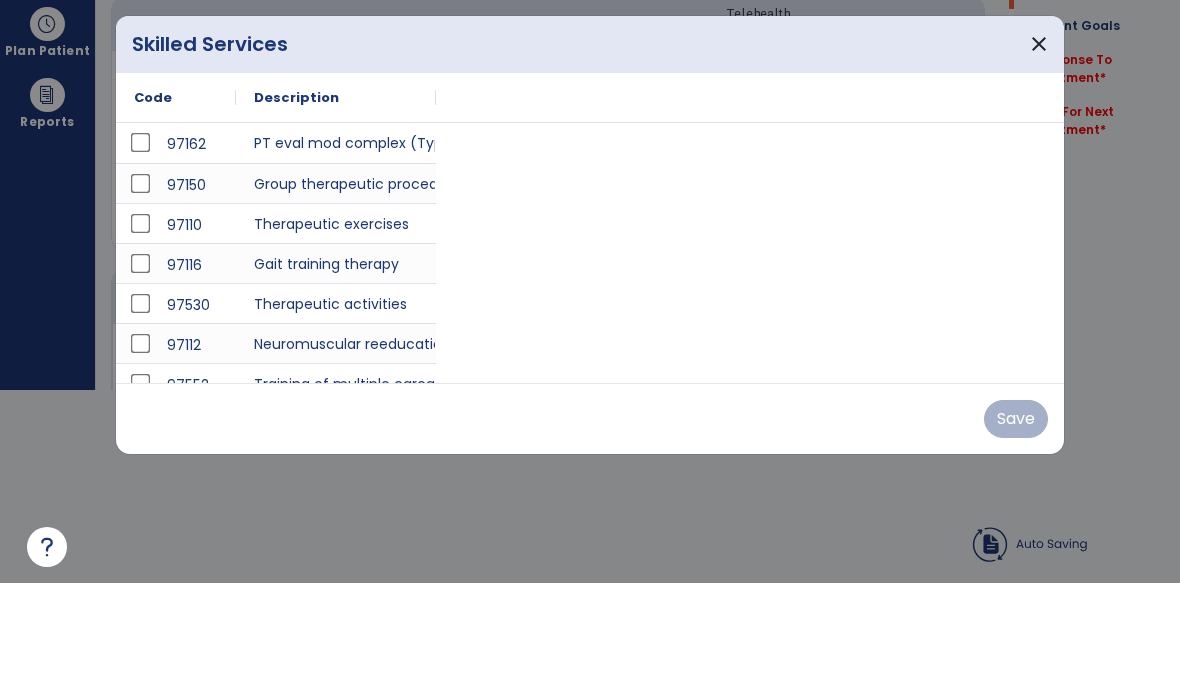 scroll, scrollTop: 0, scrollLeft: 0, axis: both 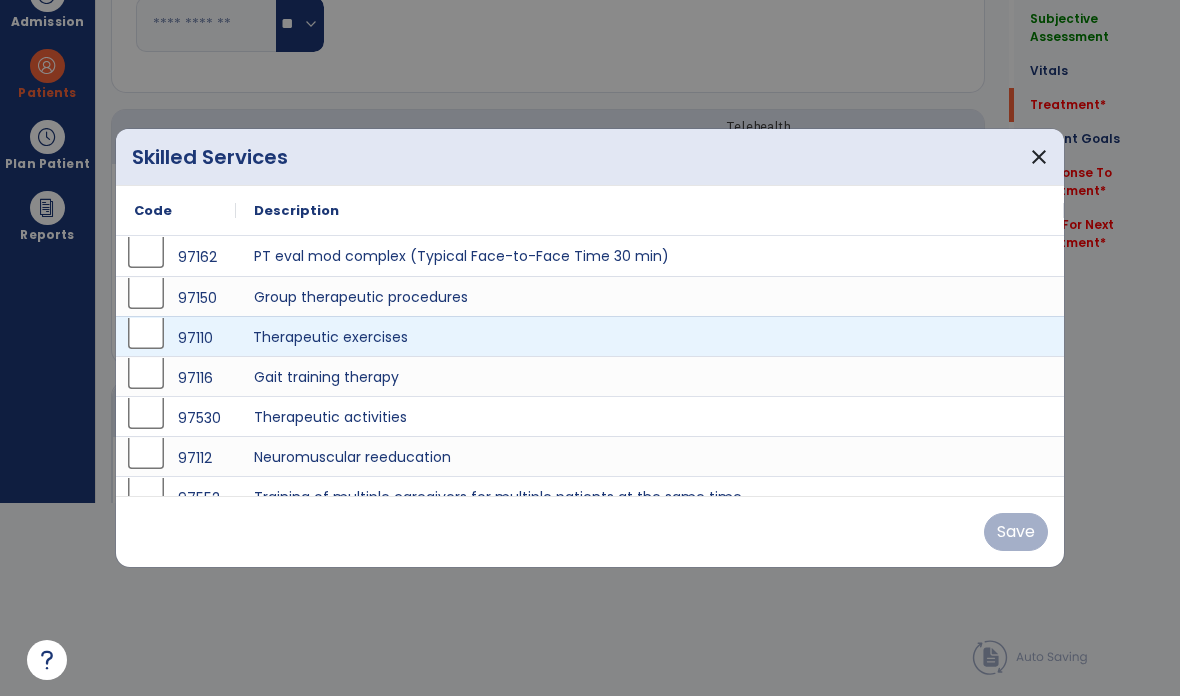 click on "Therapeutic exercises" at bounding box center (650, 336) 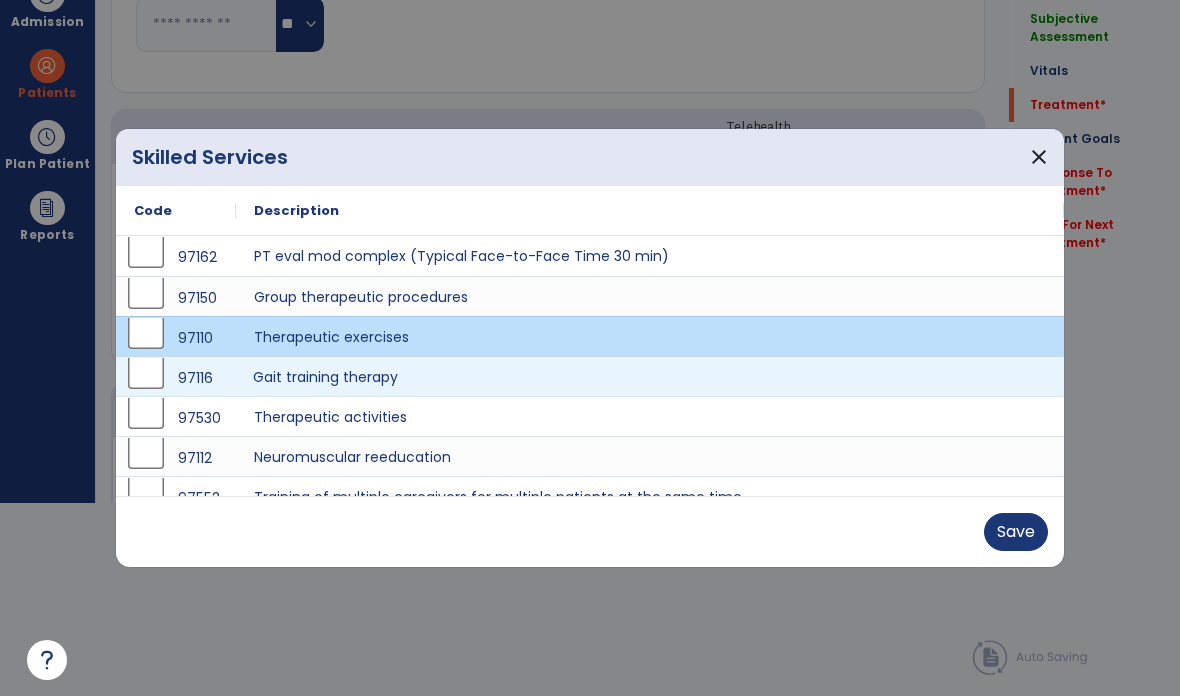 click on "Gait training therapy" at bounding box center [650, 376] 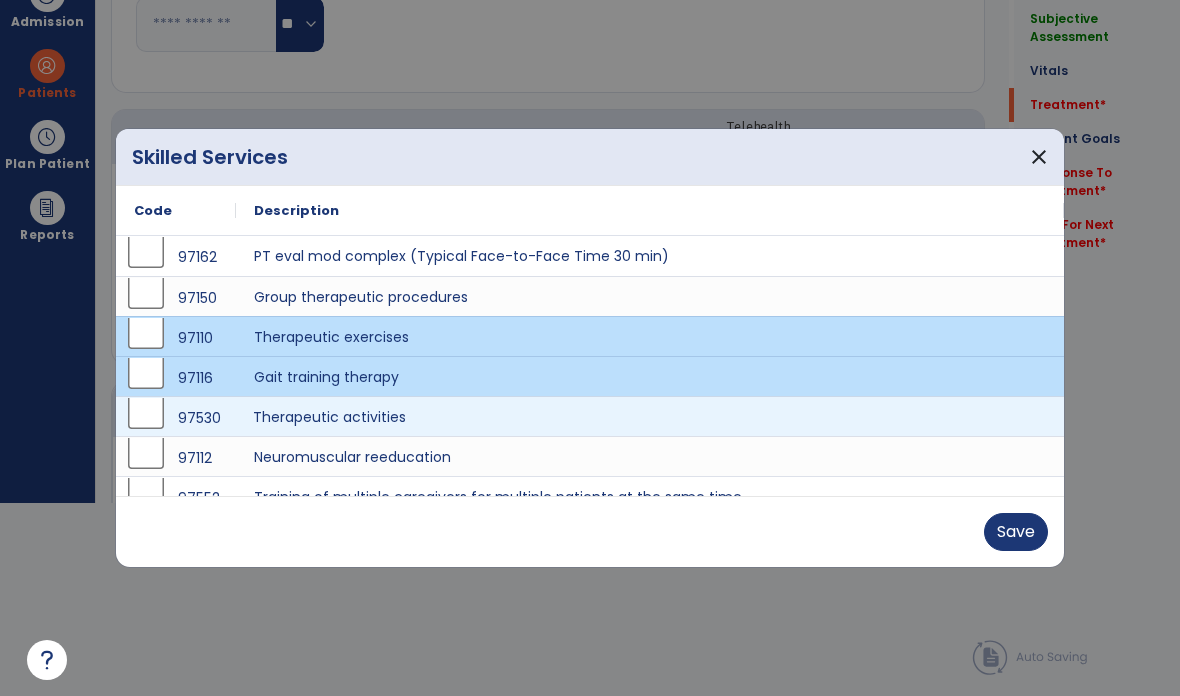 click on "Therapeutic activities" at bounding box center (650, 416) 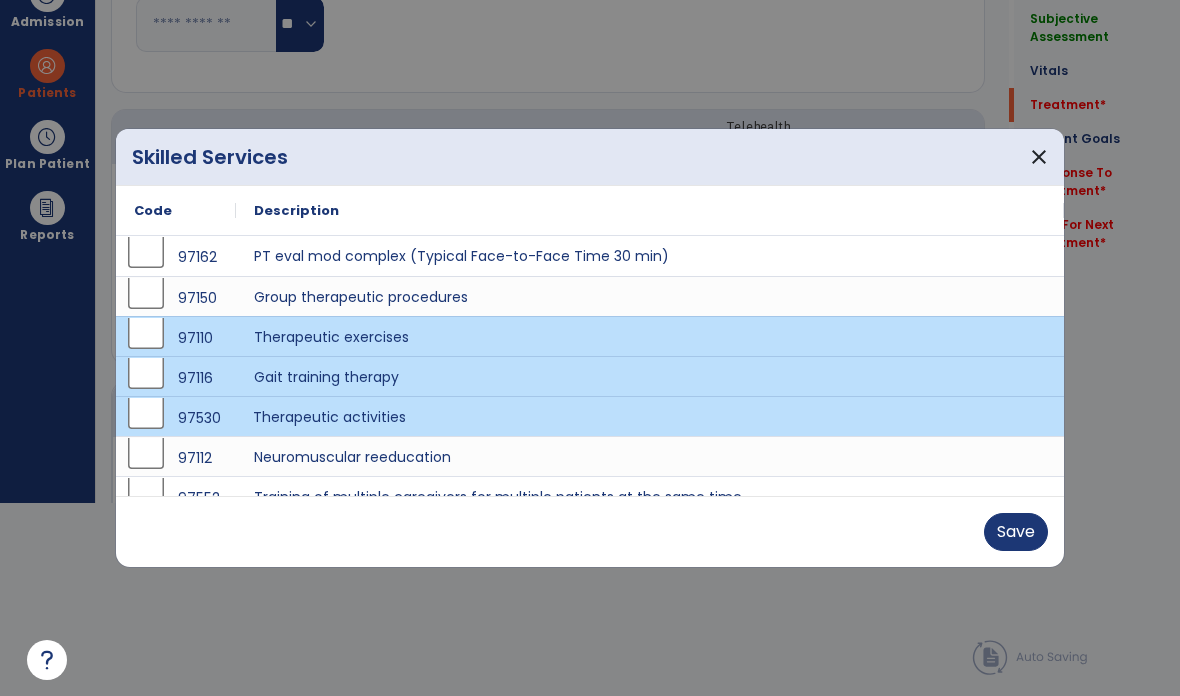 click on "Save" at bounding box center (1016, 532) 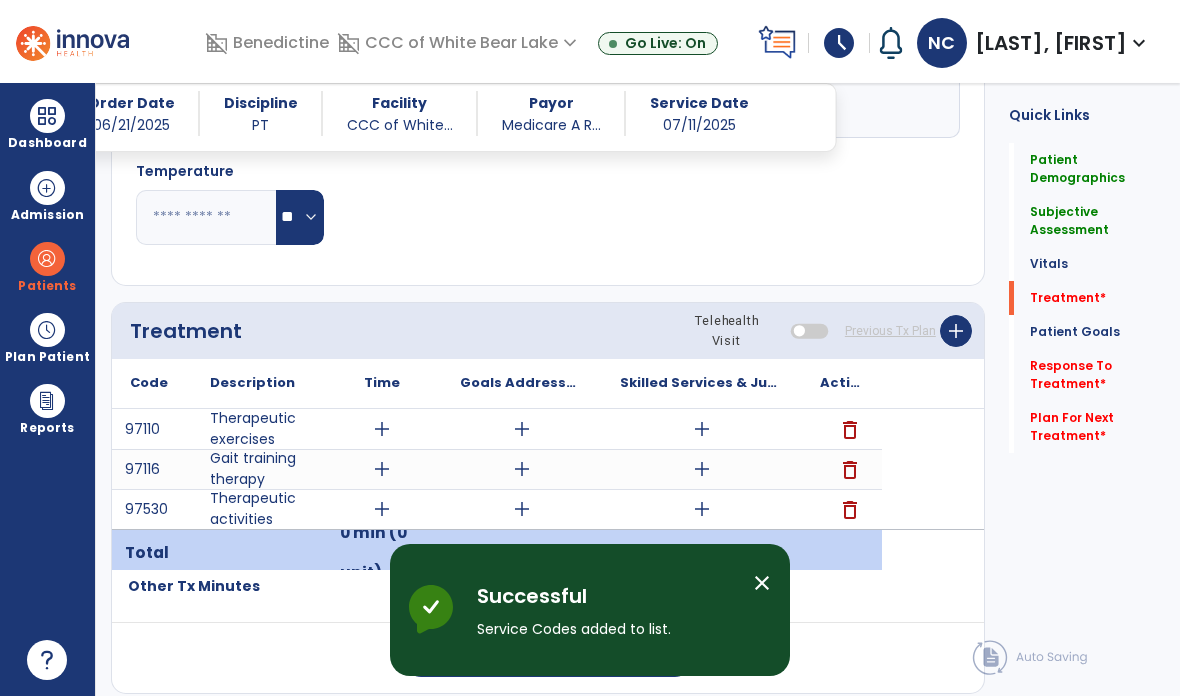 scroll, scrollTop: 80, scrollLeft: 0, axis: vertical 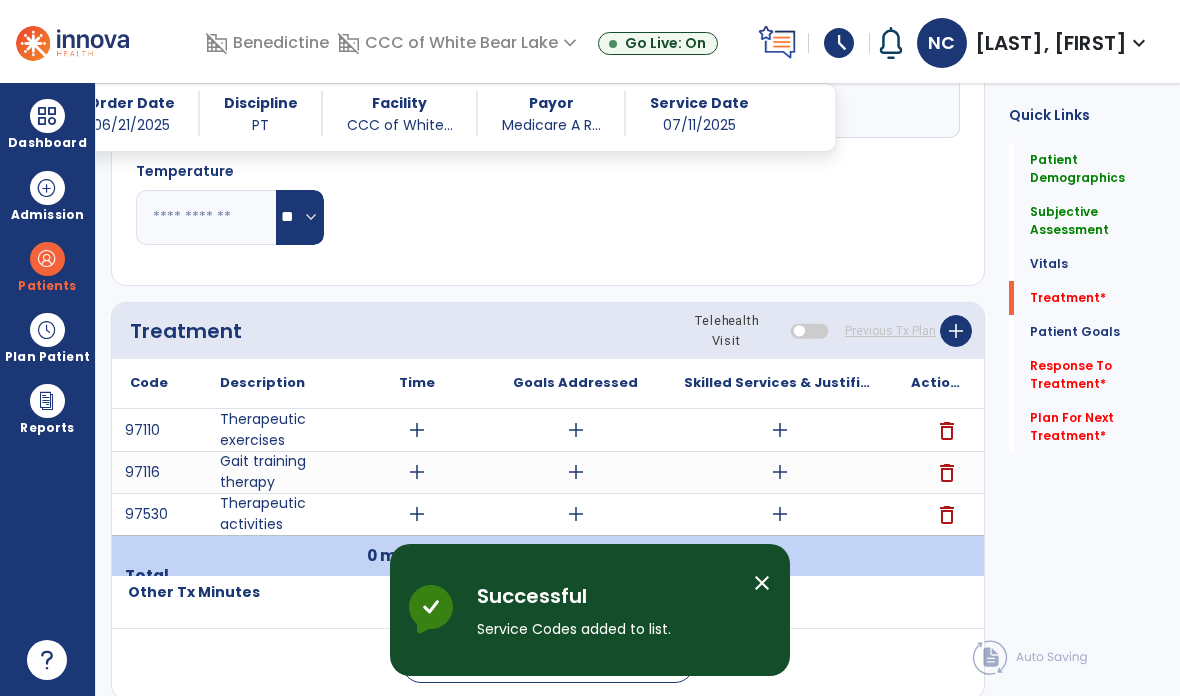 click on "add" at bounding box center (417, 472) 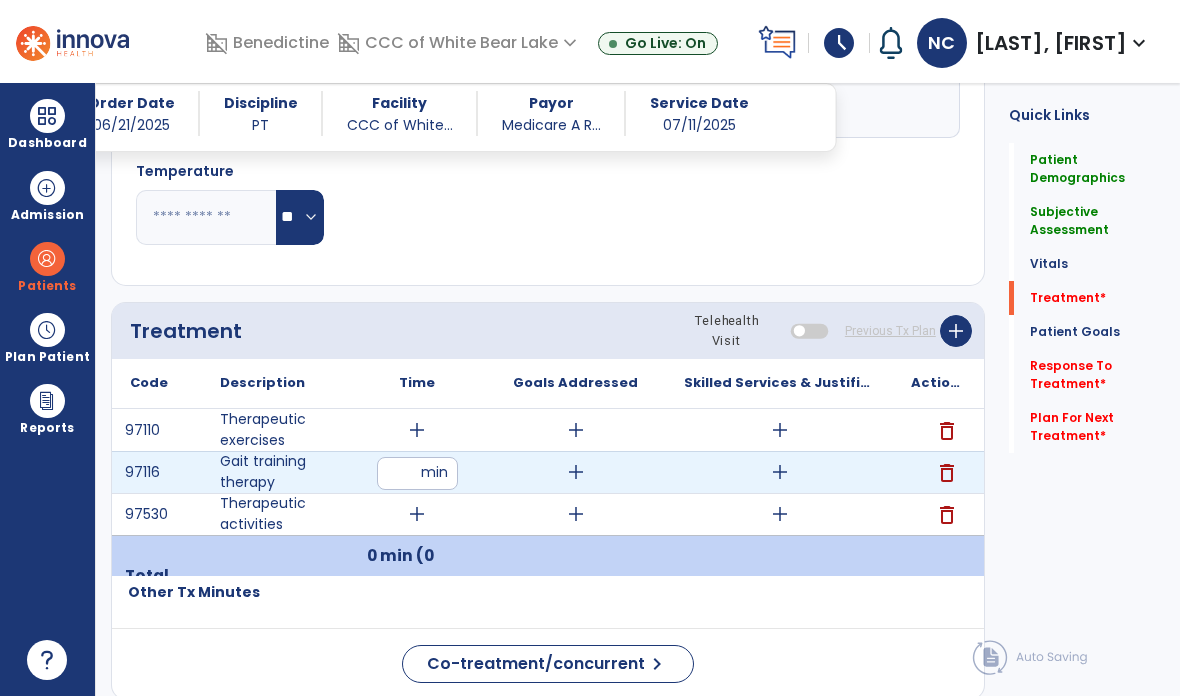 type on "*" 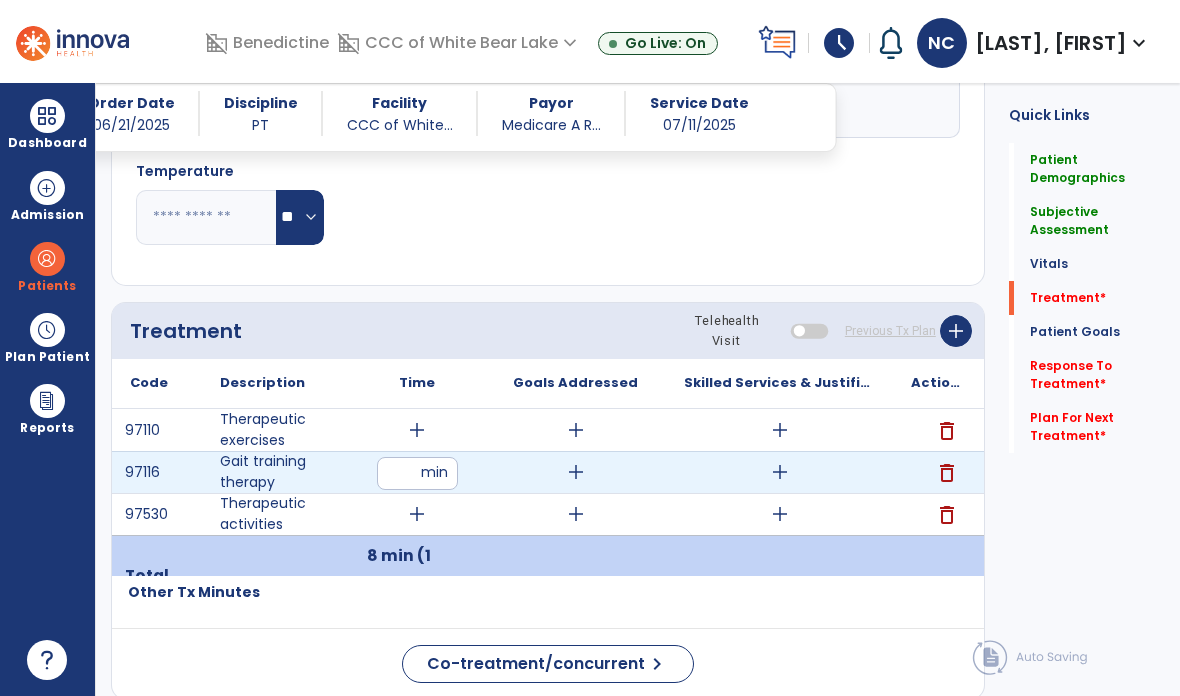 click on "add" at bounding box center (779, 472) 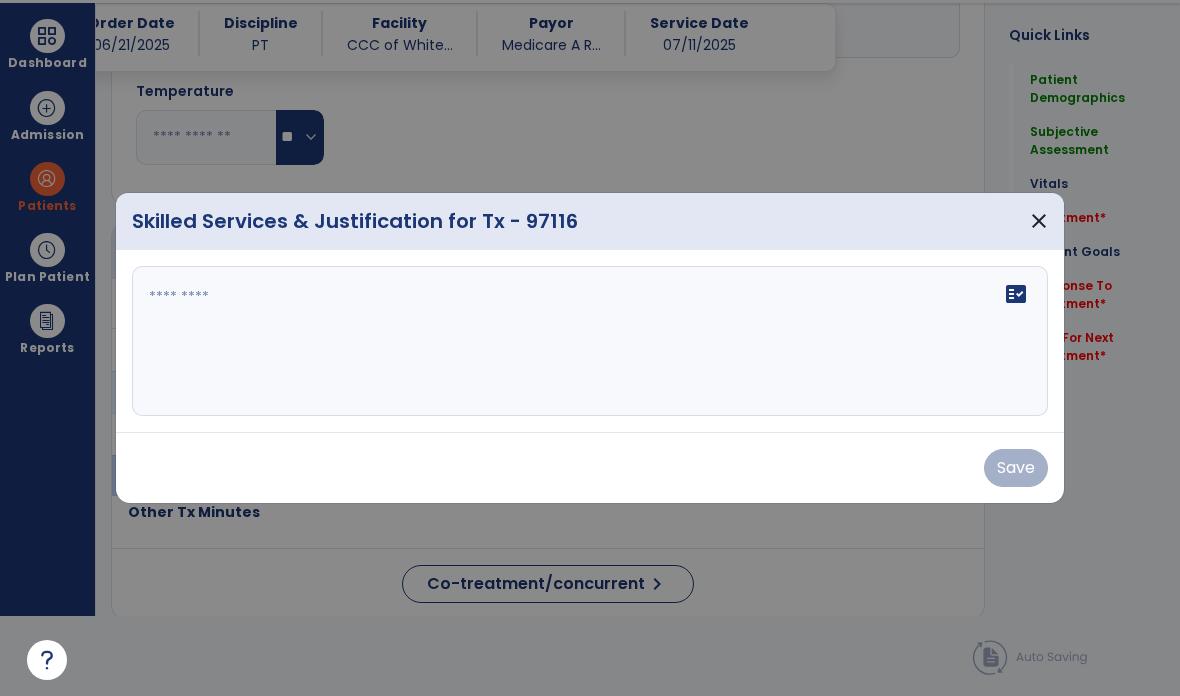 click on "fact_check" at bounding box center (590, 341) 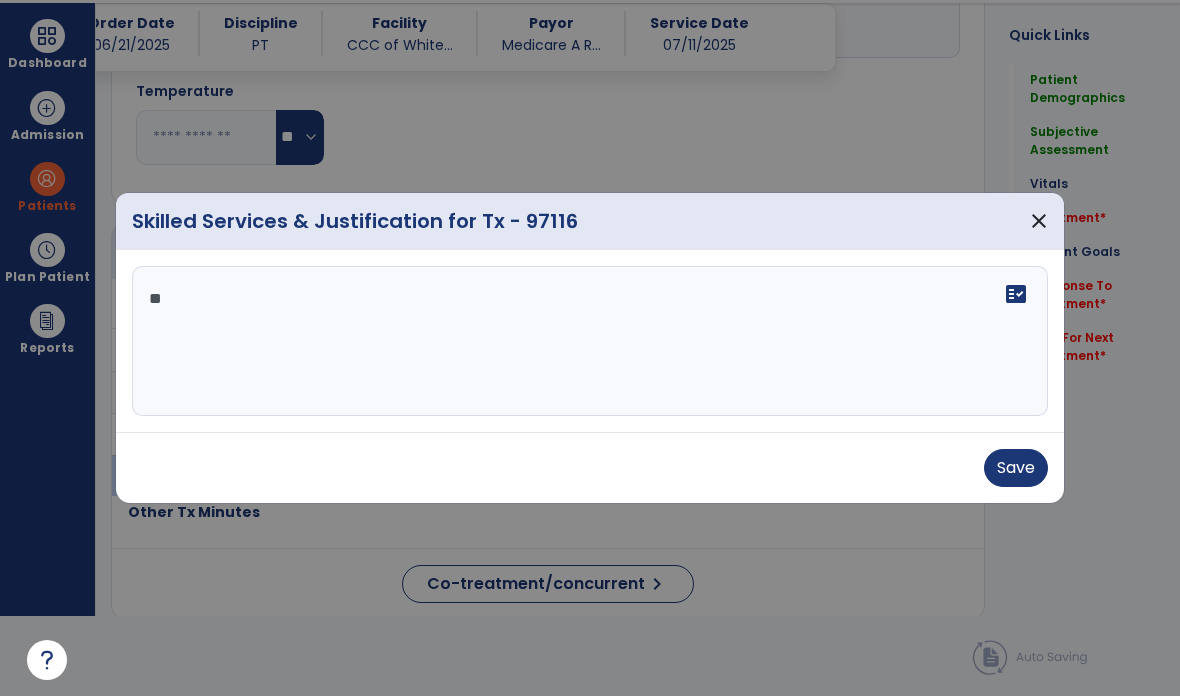 type on "*" 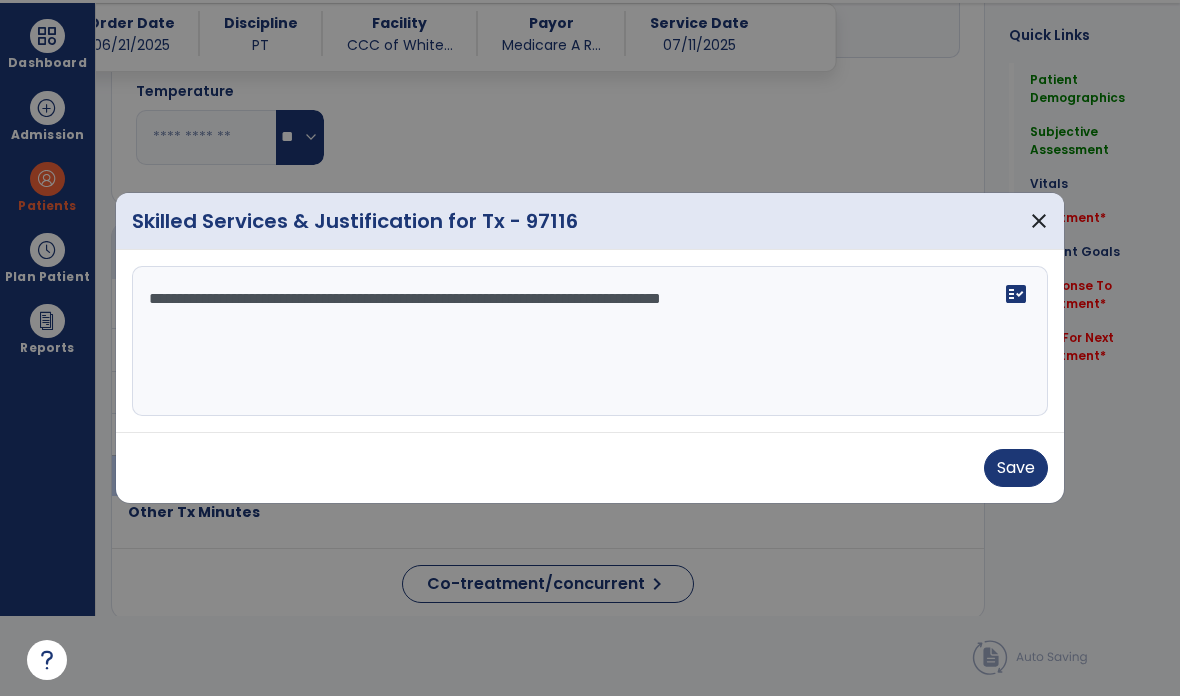 type on "**********" 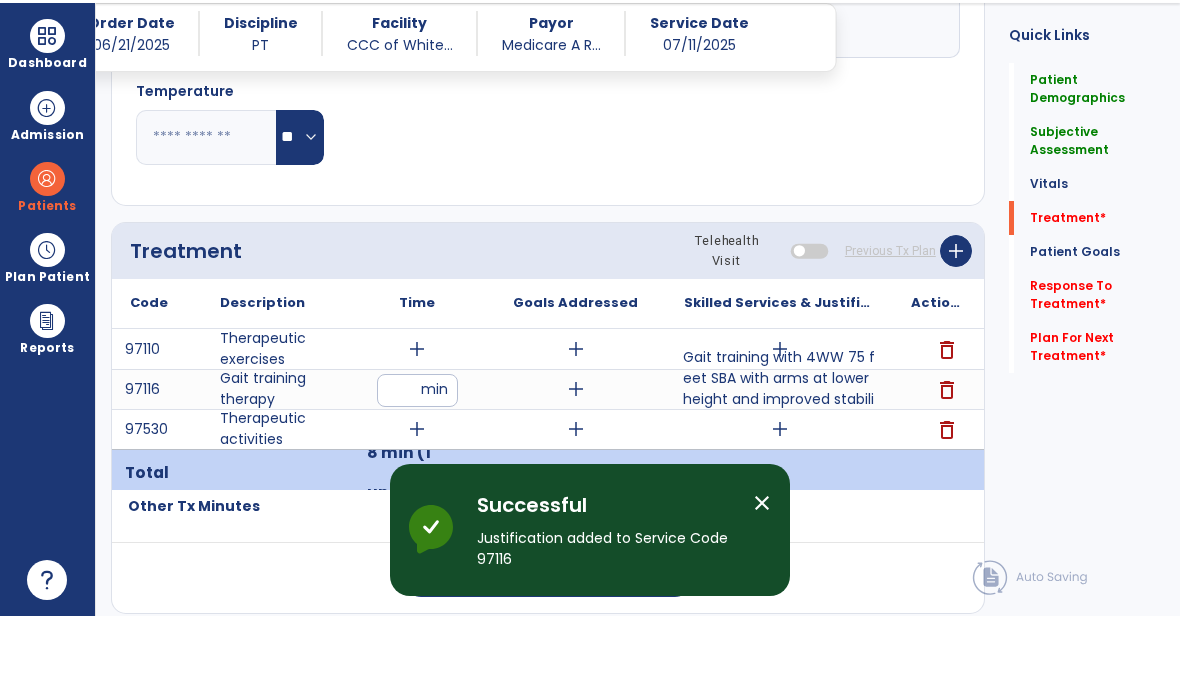 scroll, scrollTop: 80, scrollLeft: 0, axis: vertical 